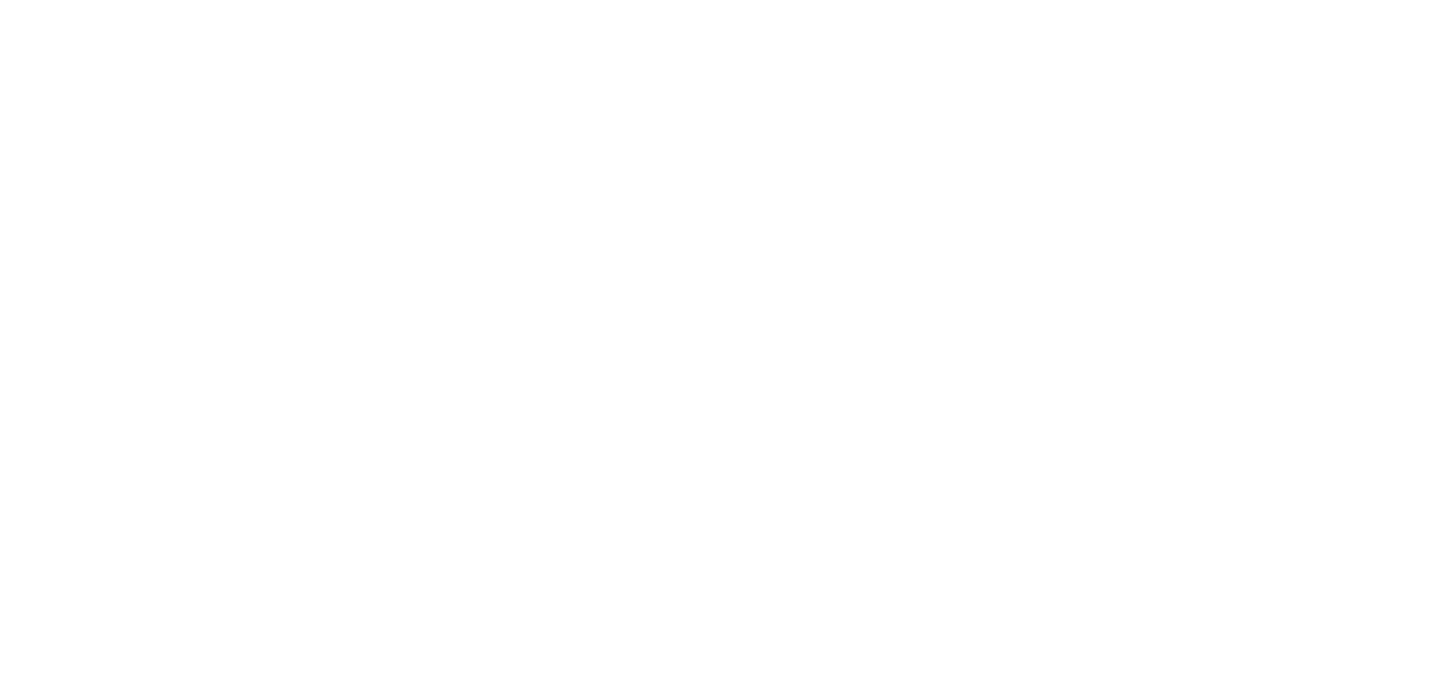 scroll, scrollTop: 0, scrollLeft: 0, axis: both 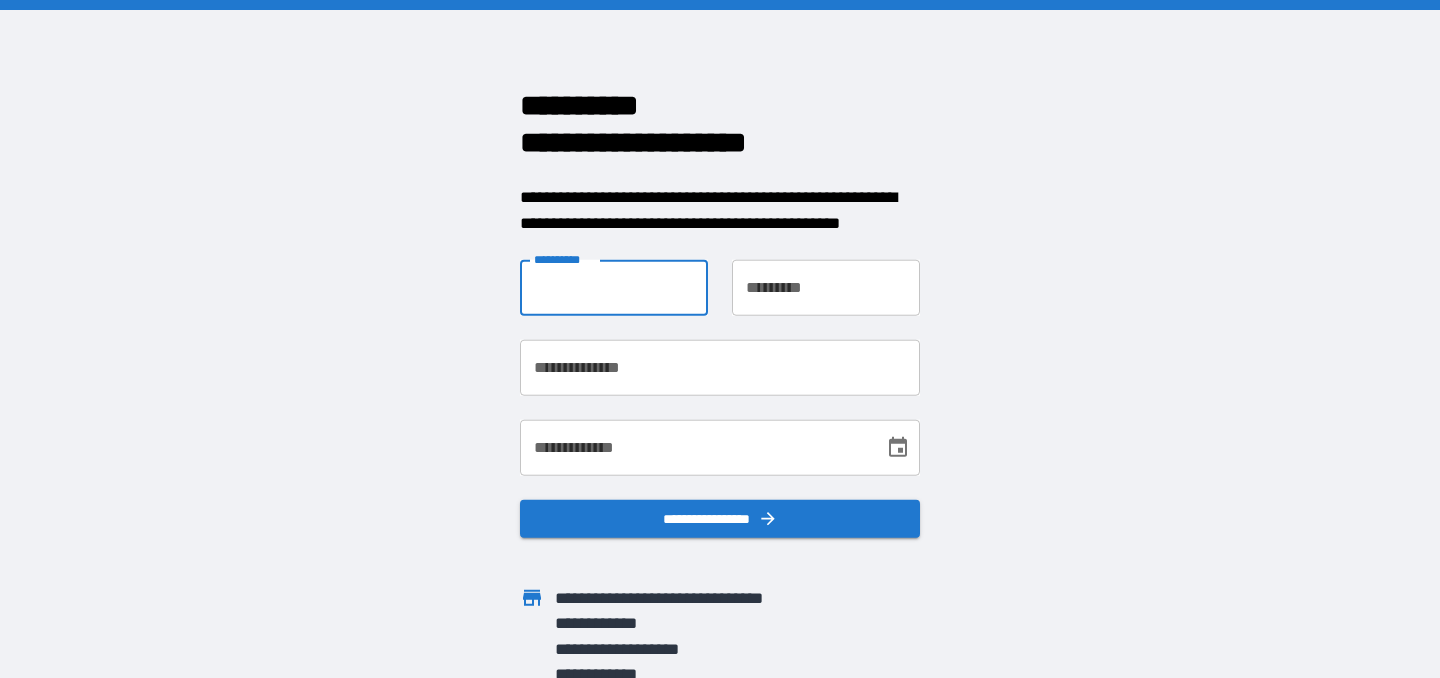 click on "**********" at bounding box center [614, 288] 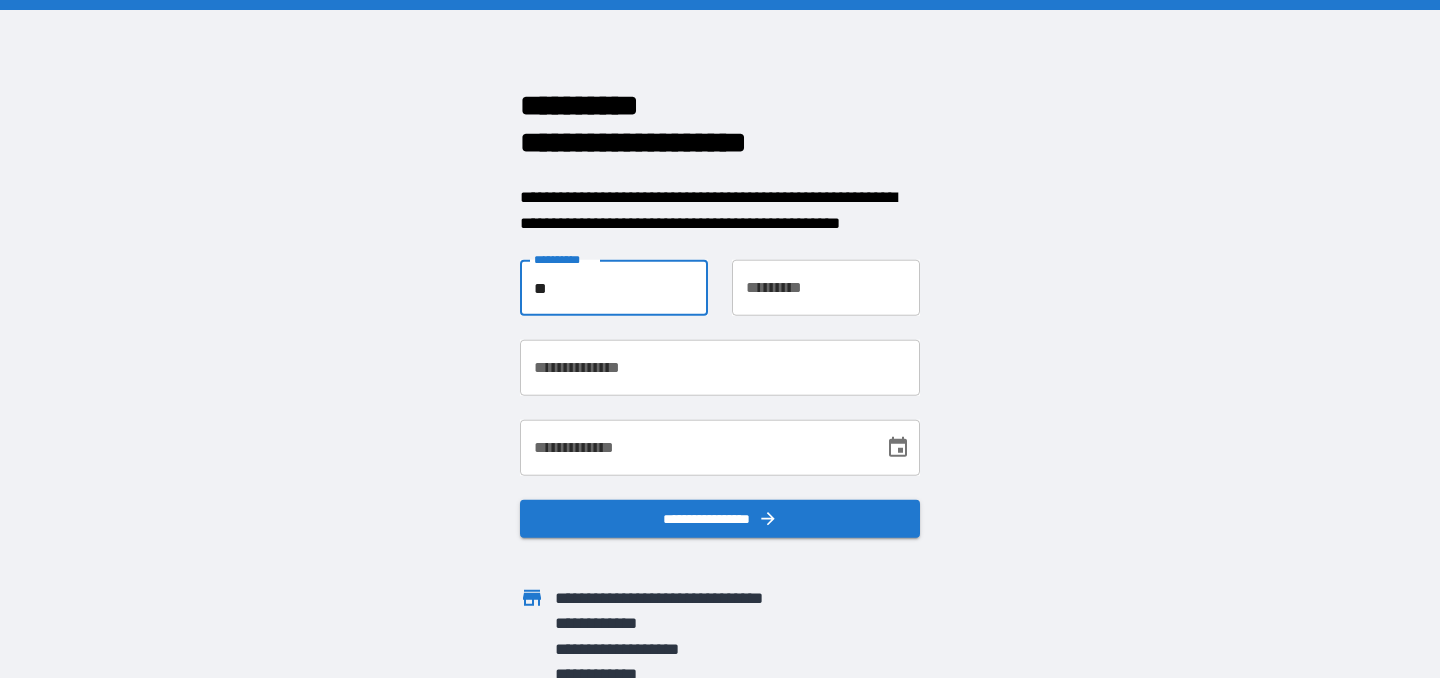 type on "**" 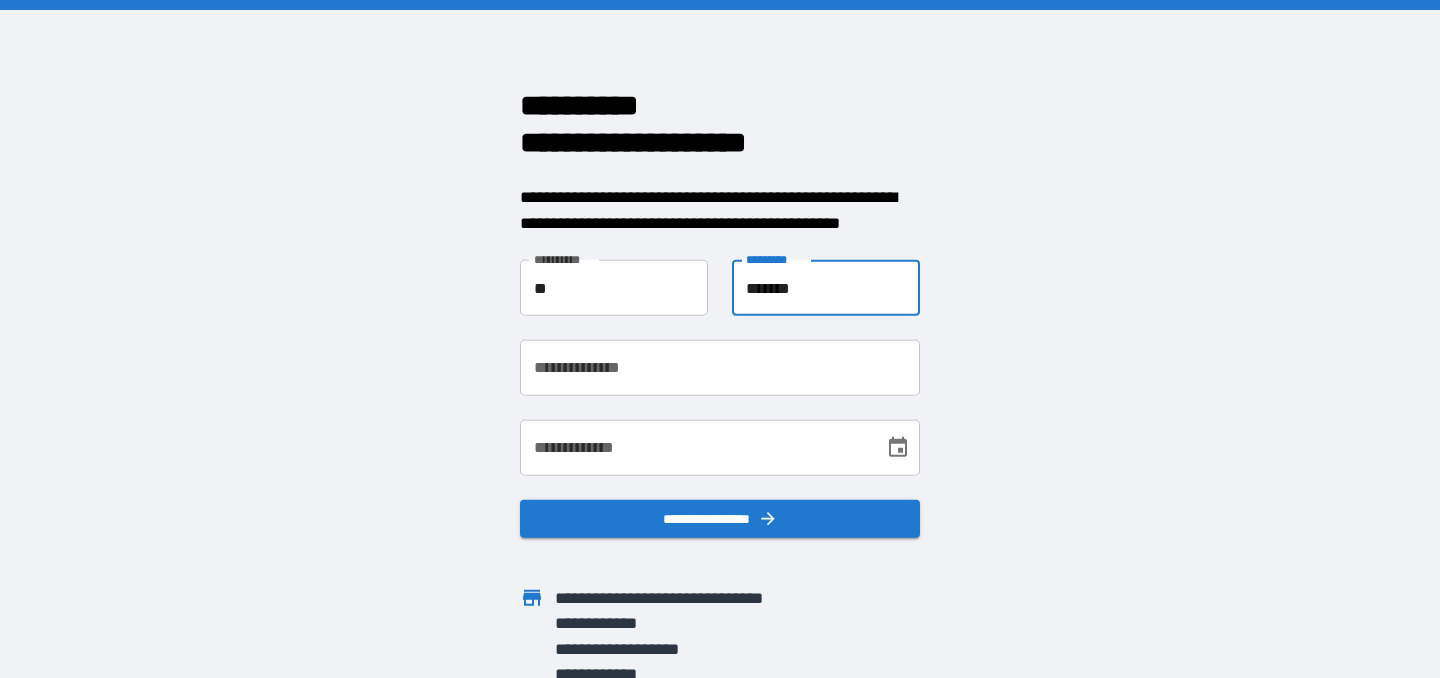 type on "*******" 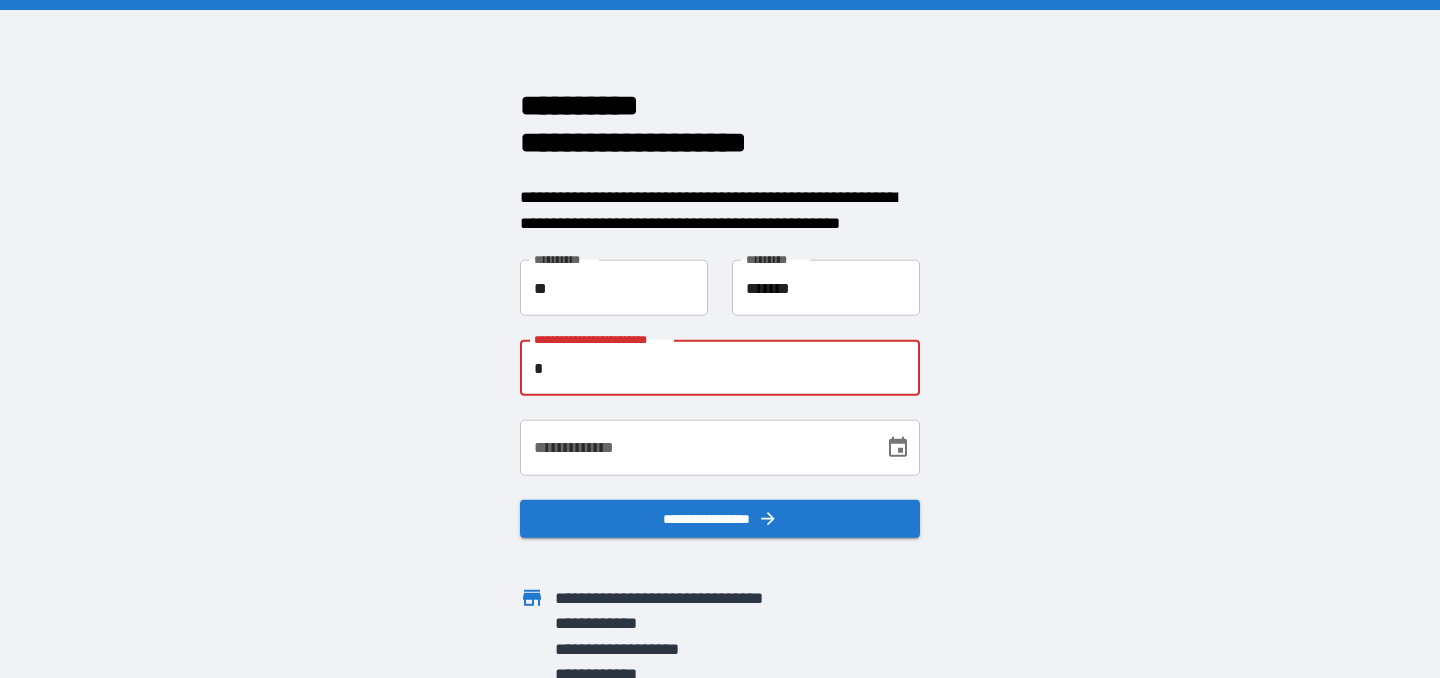 type on "**********" 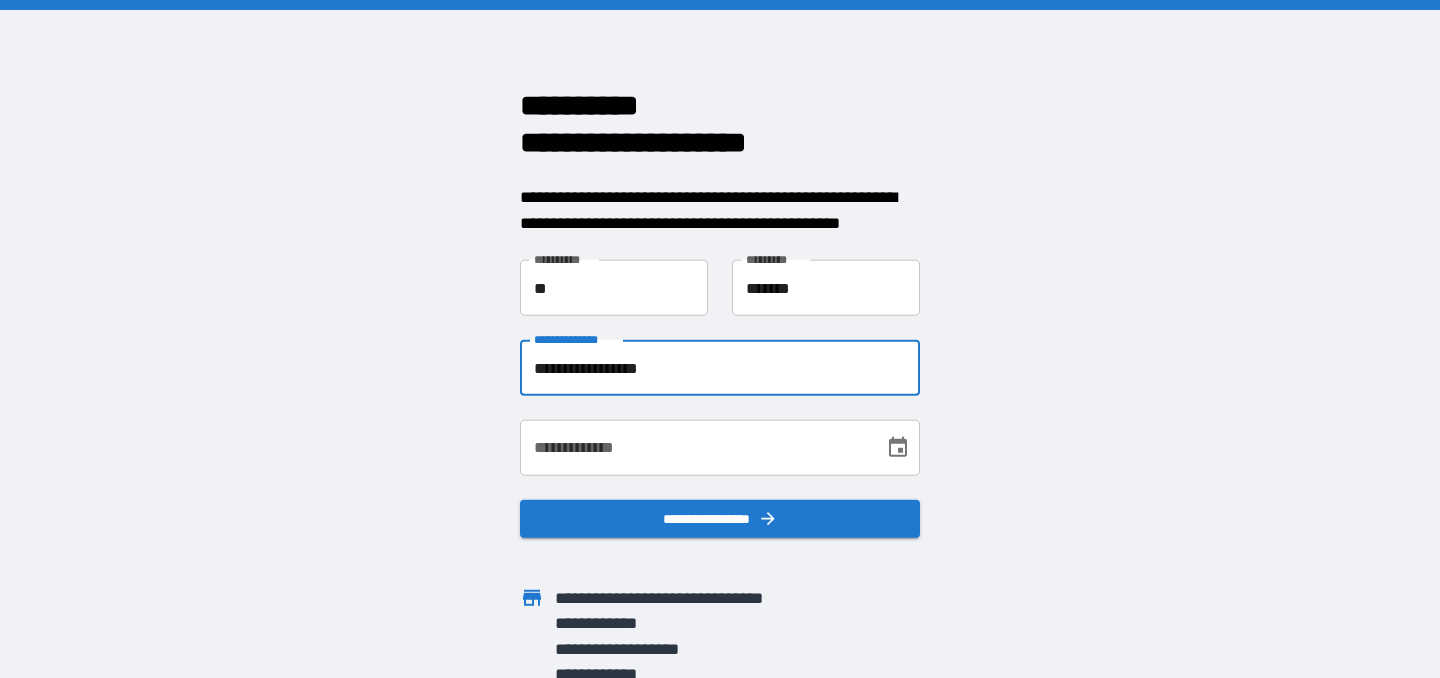 click on "**********" at bounding box center [695, 448] 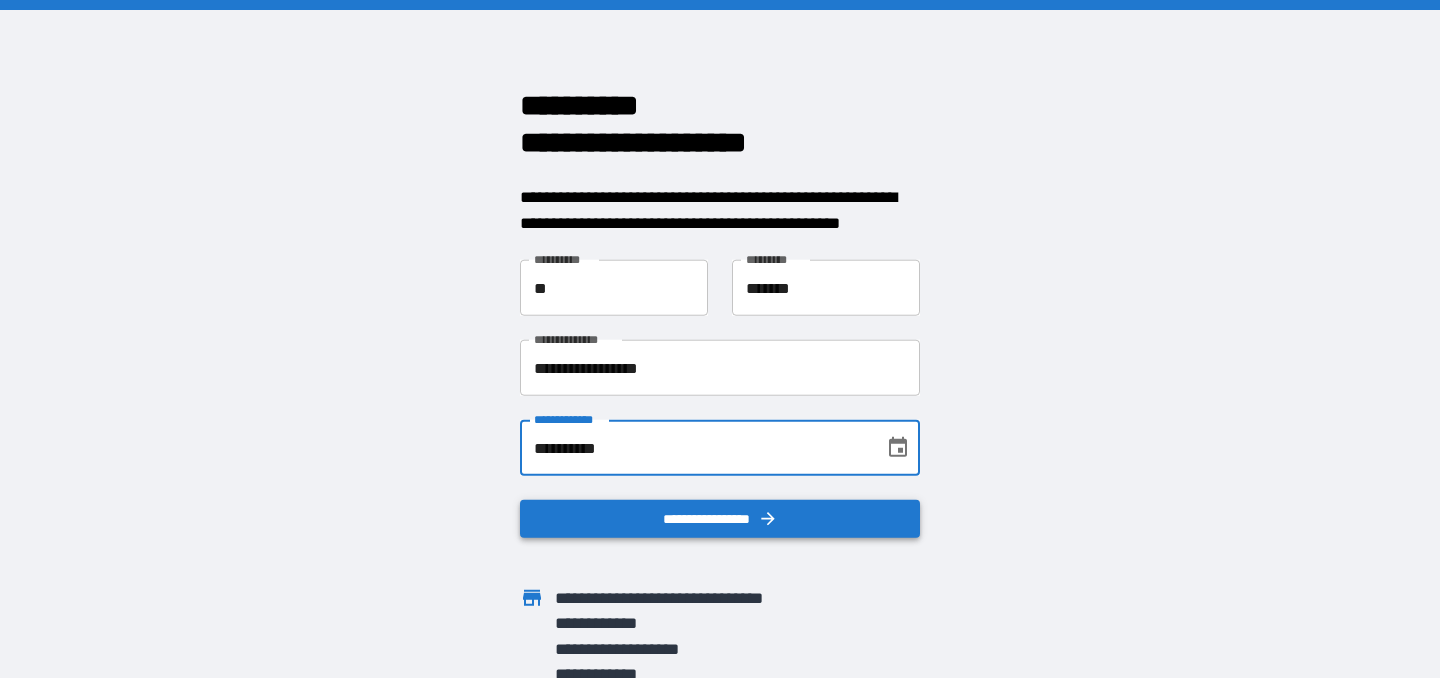 type on "**********" 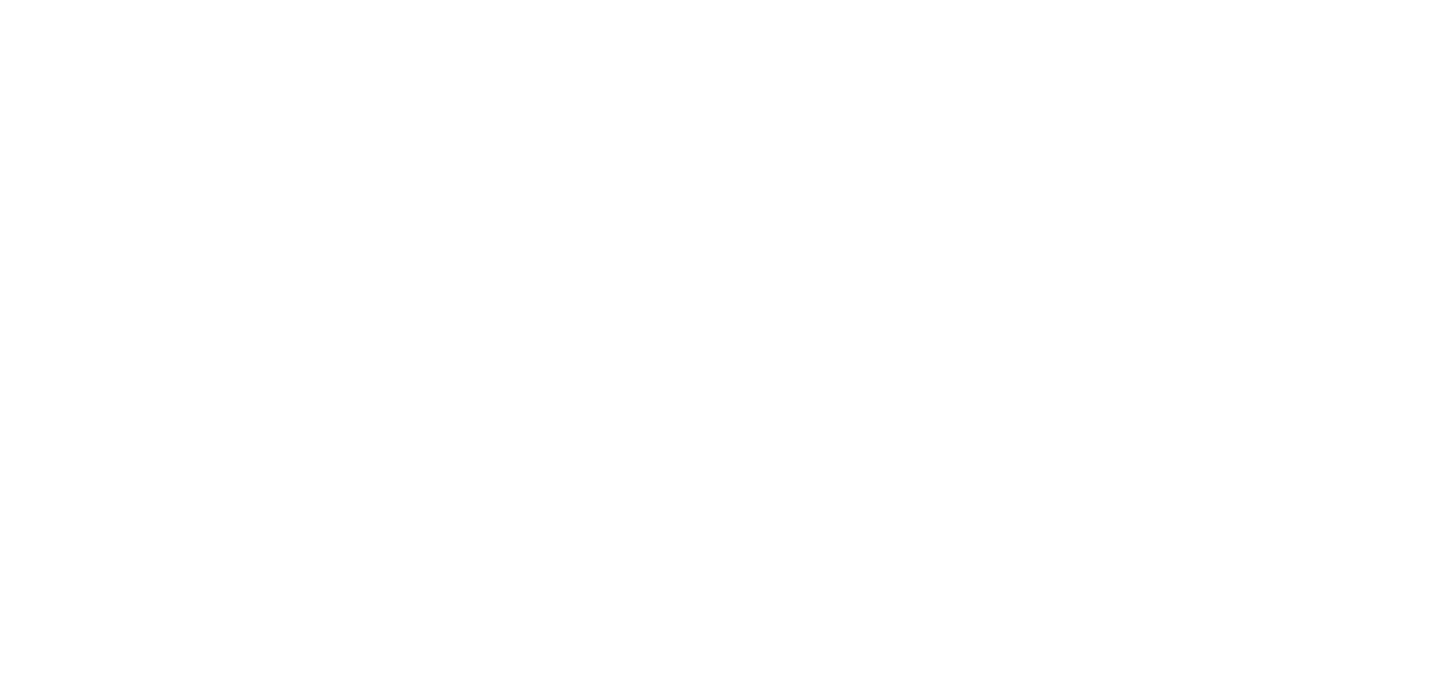 scroll, scrollTop: 0, scrollLeft: 0, axis: both 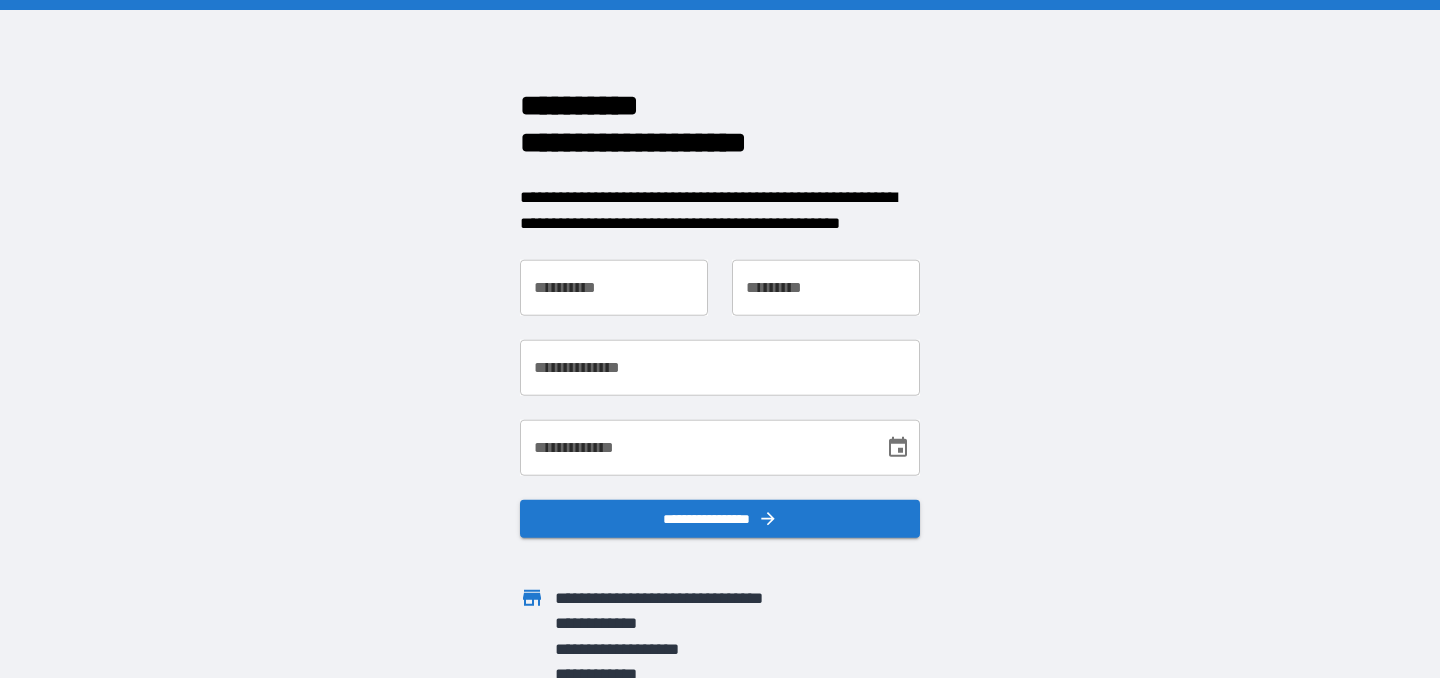 click on "**********" at bounding box center (614, 288) 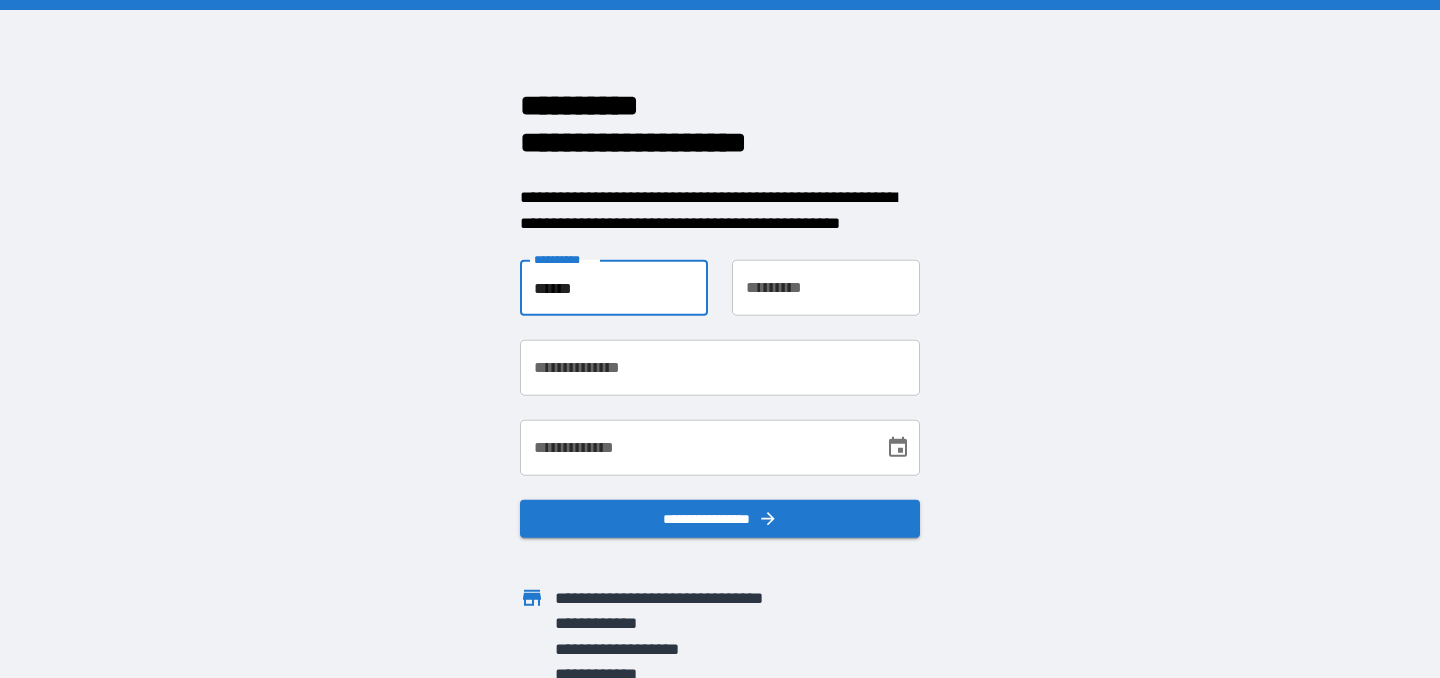 type on "******" 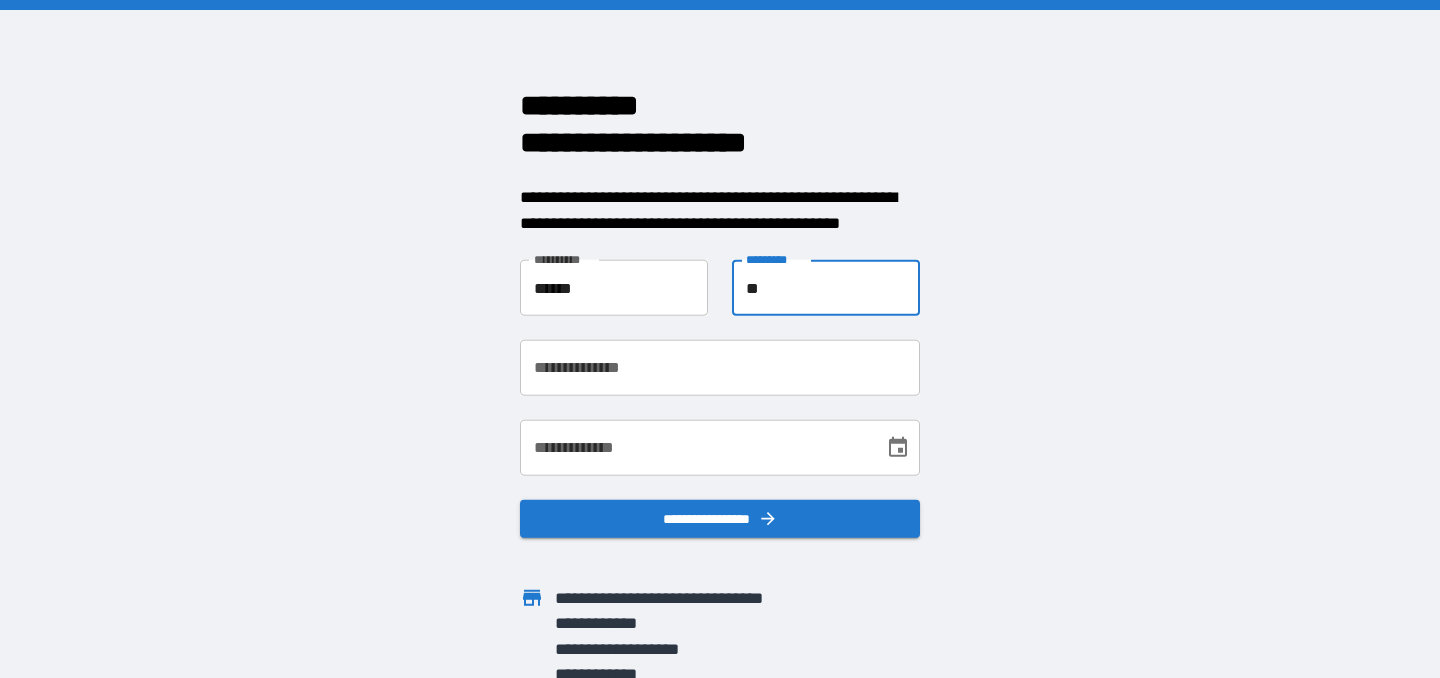 type on "*******" 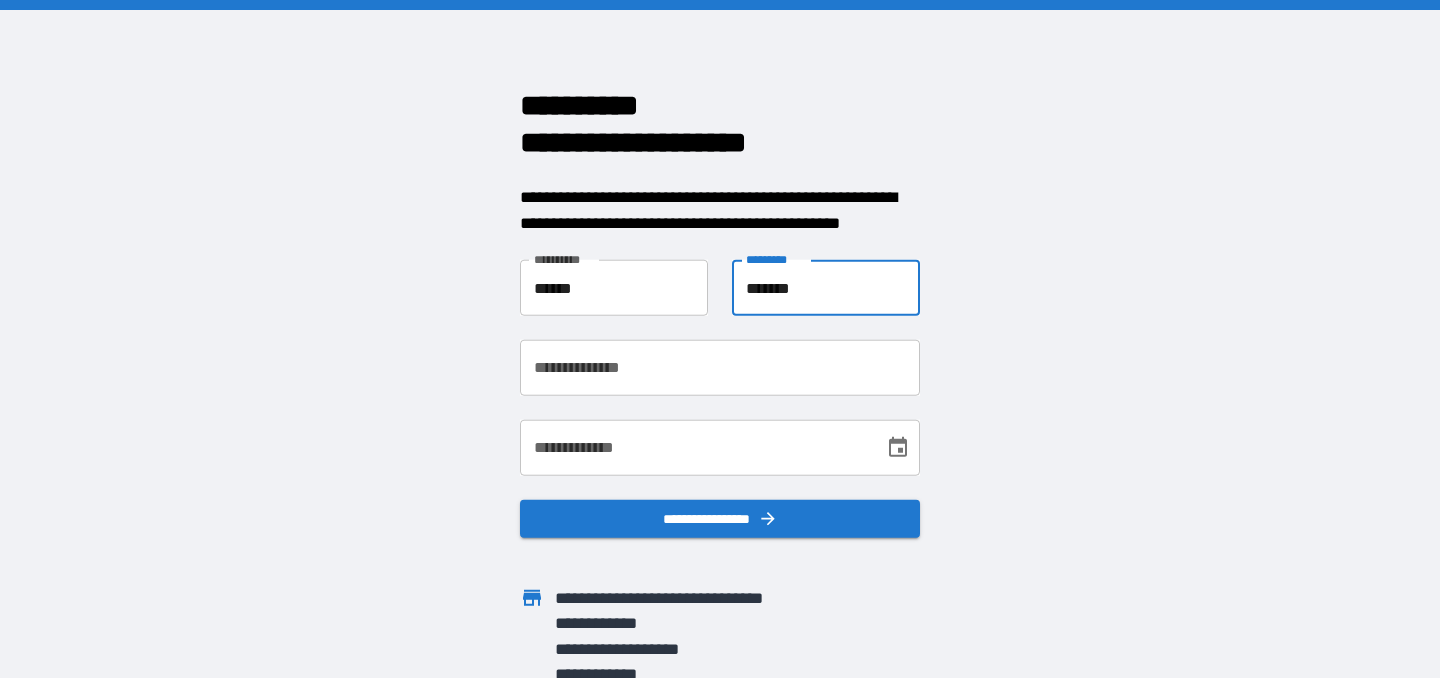 type on "**********" 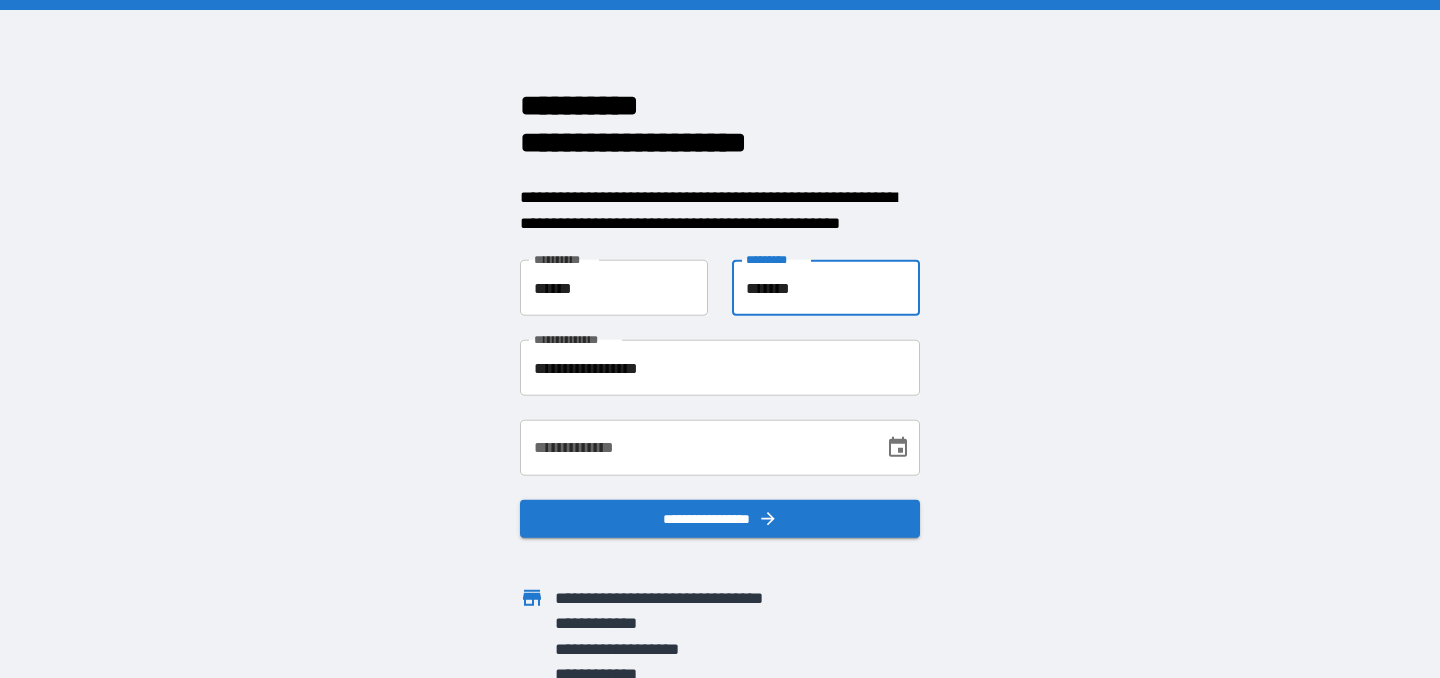 click on "**********" at bounding box center [695, 448] 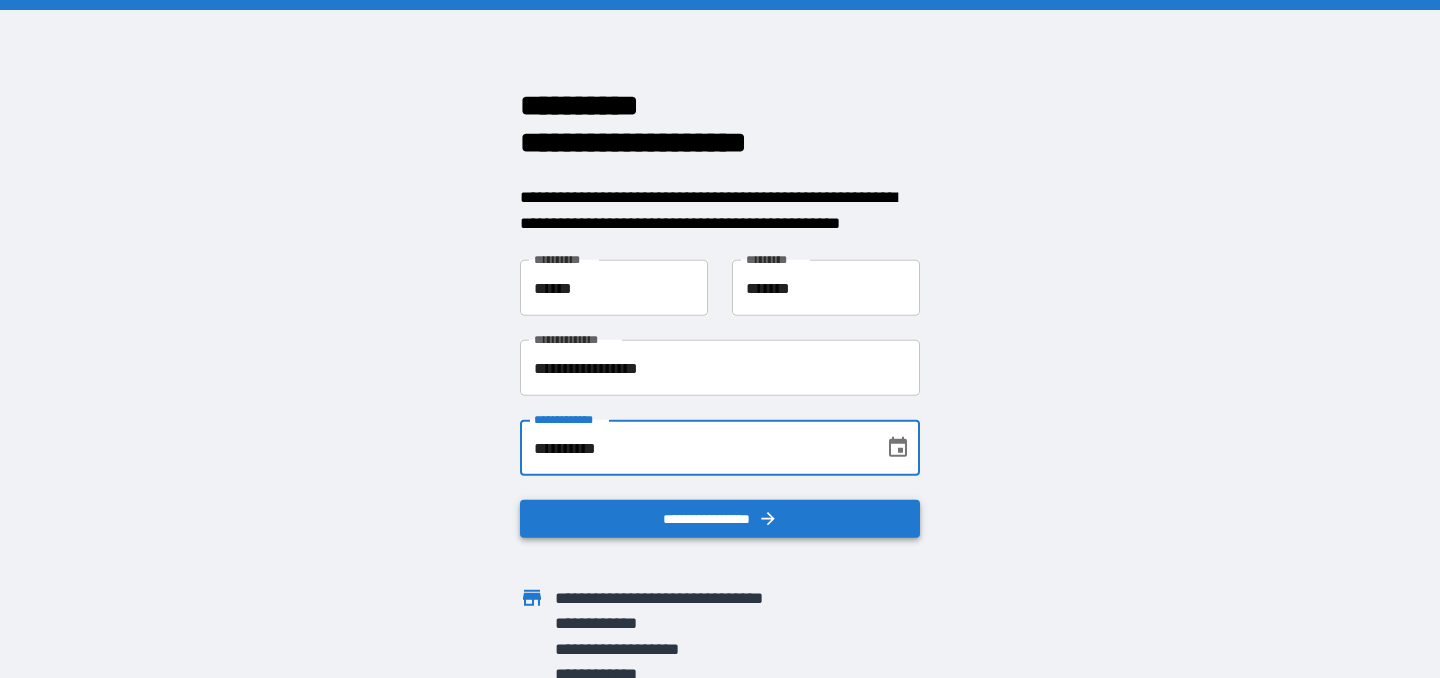 type on "**********" 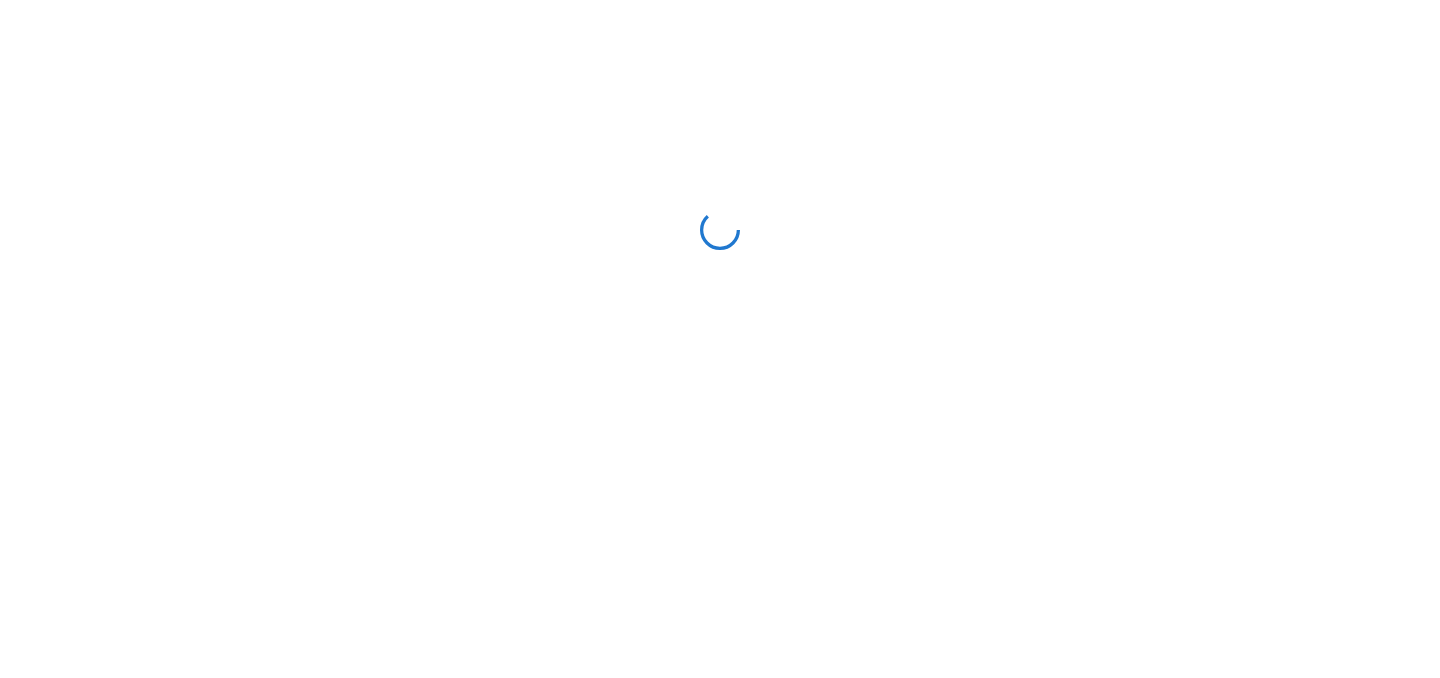 scroll, scrollTop: 0, scrollLeft: 0, axis: both 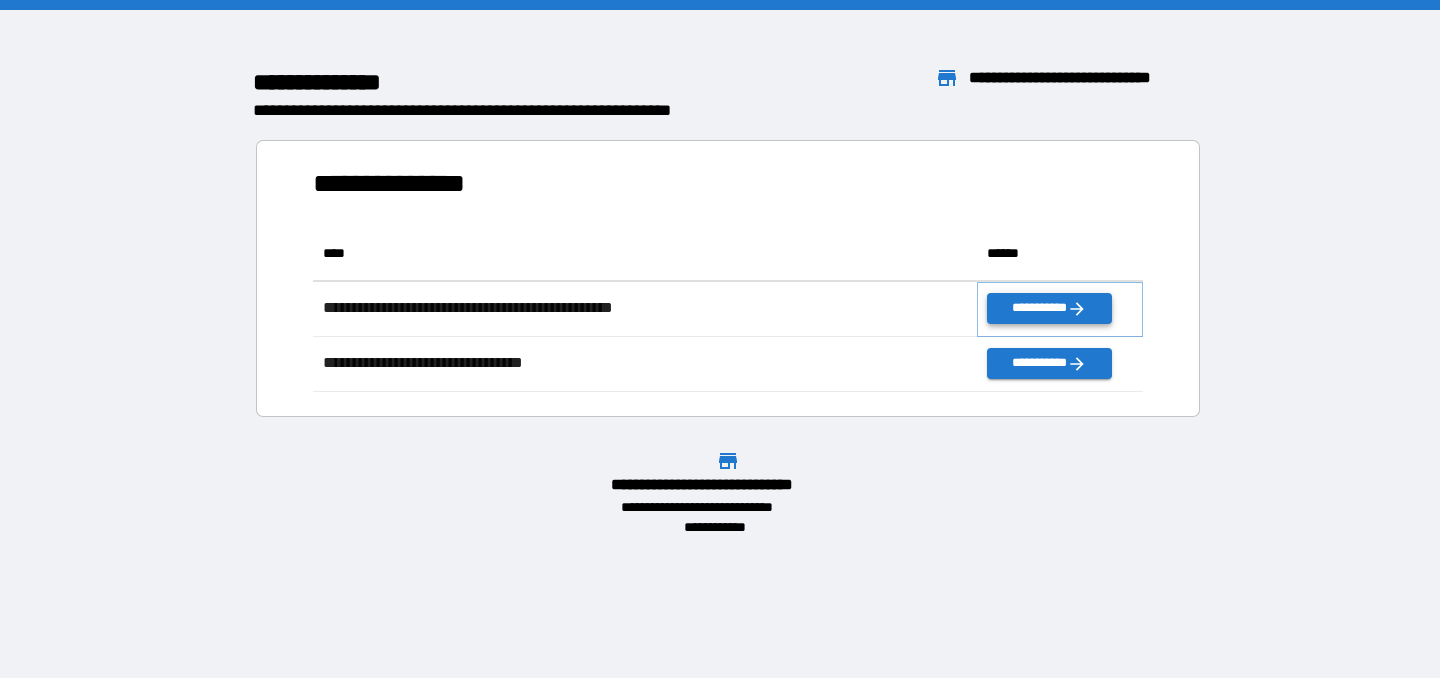 click on "**********" at bounding box center (1049, 308) 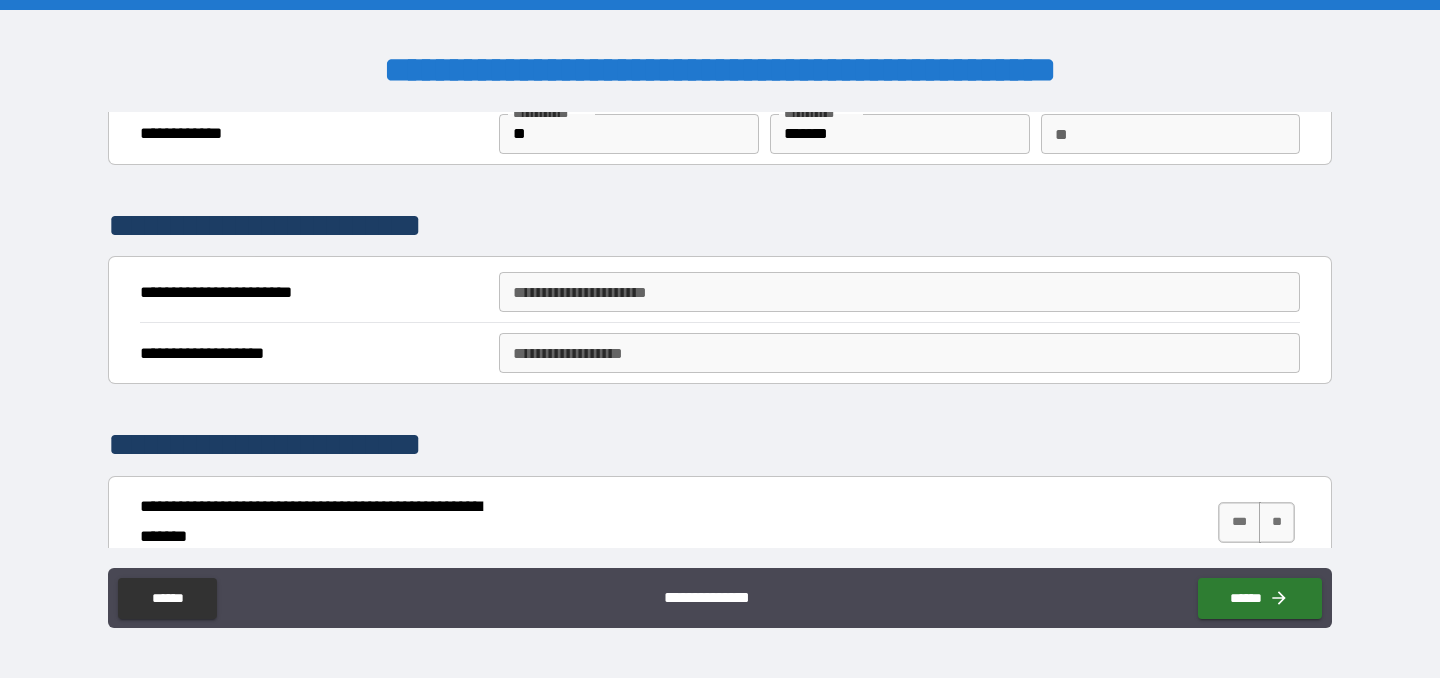 scroll, scrollTop: 83, scrollLeft: 0, axis: vertical 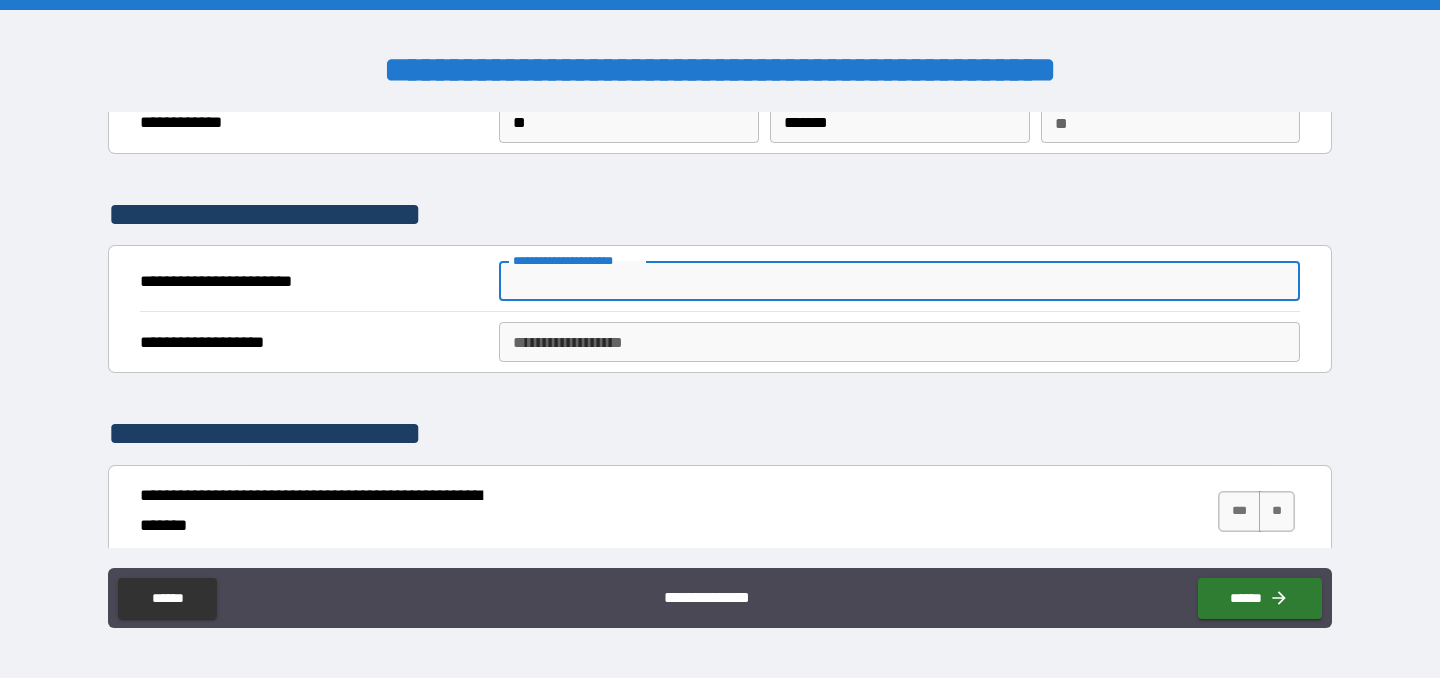 click on "**********" at bounding box center (899, 281) 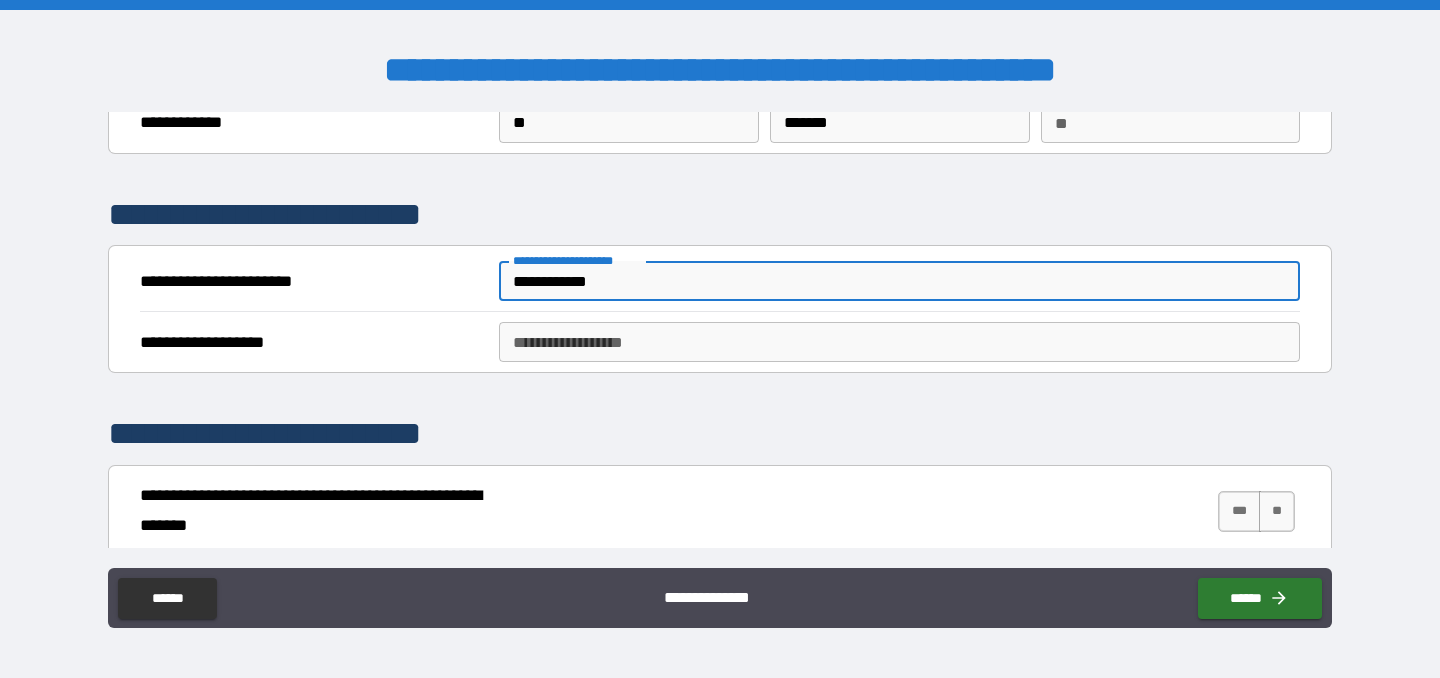 type on "**********" 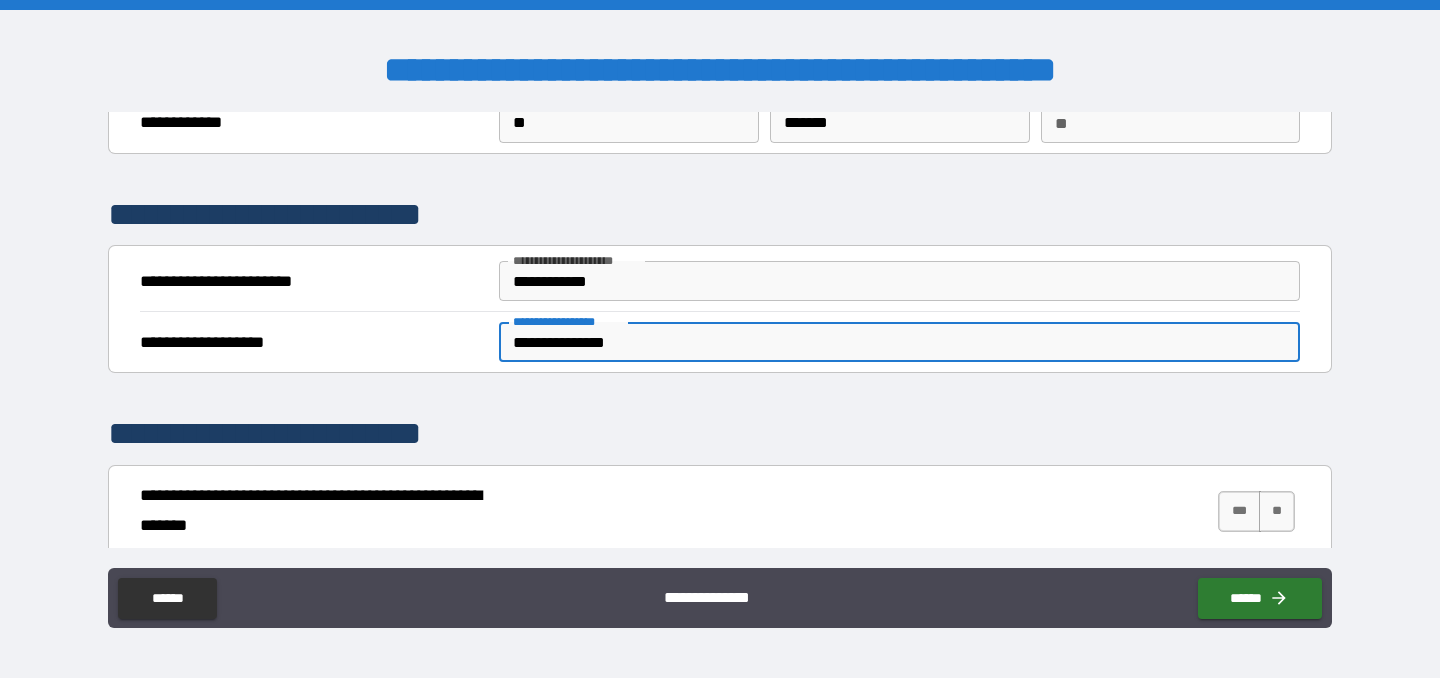 type on "**********" 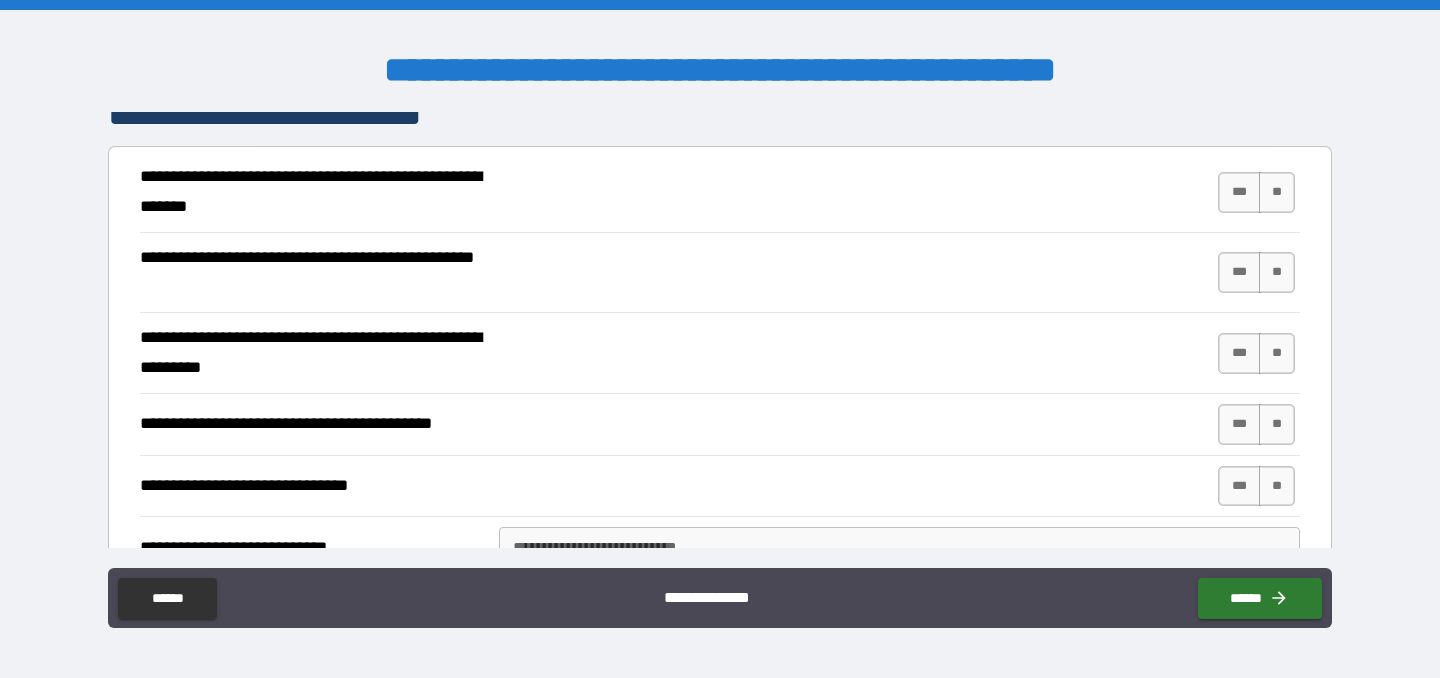 scroll, scrollTop: 406, scrollLeft: 0, axis: vertical 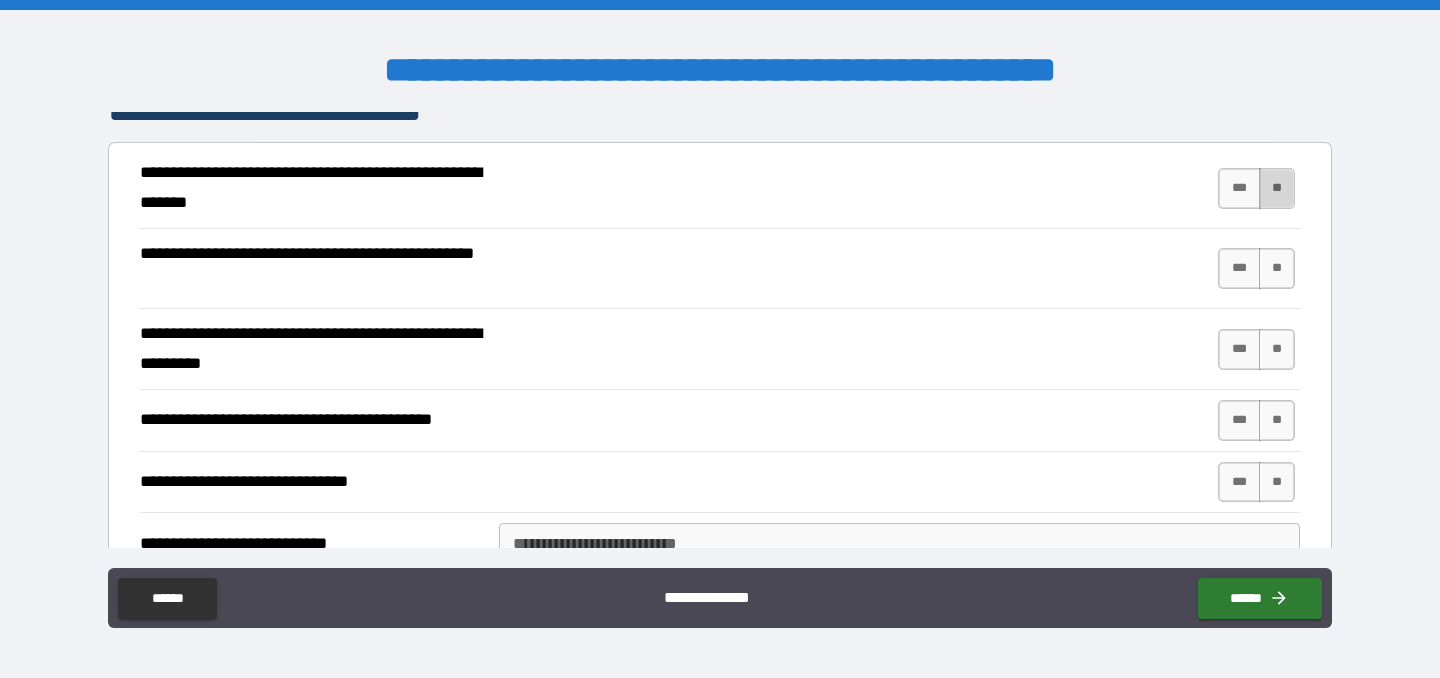 click on "**" at bounding box center (1277, 188) 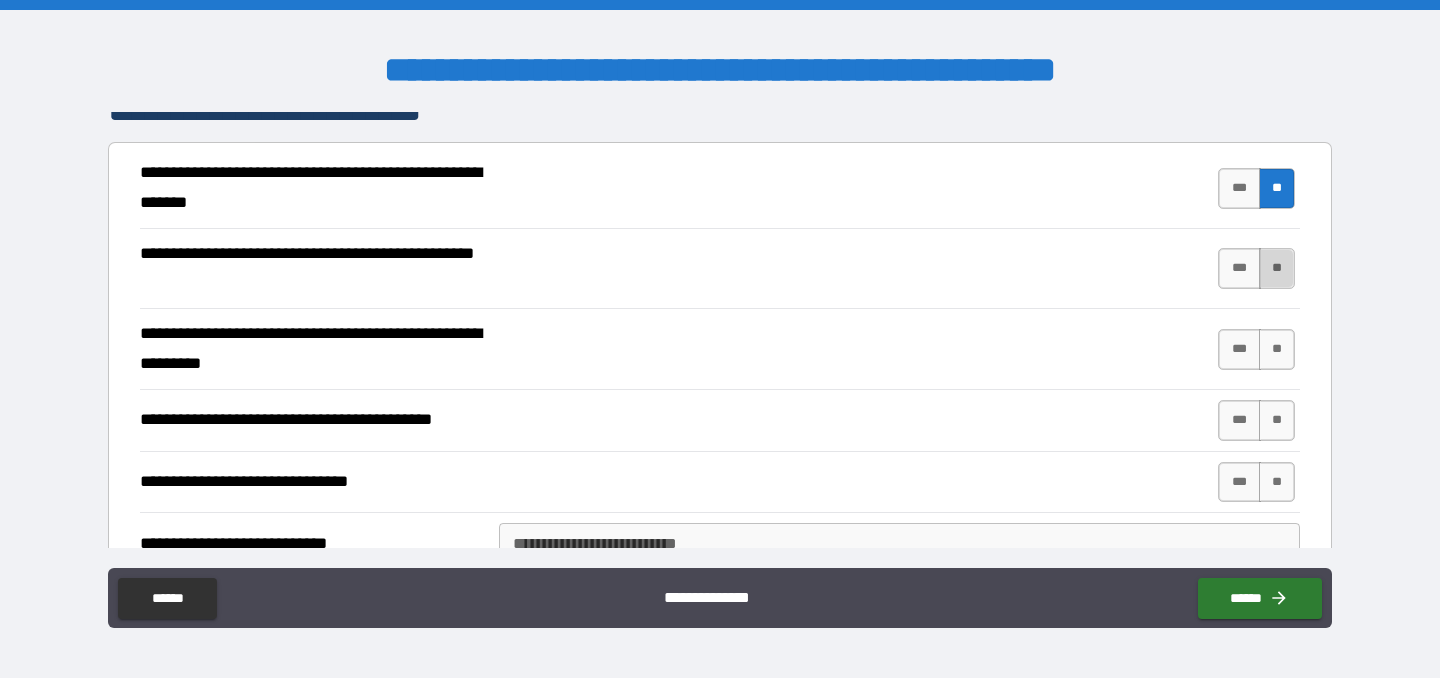 click on "**" at bounding box center (1277, 268) 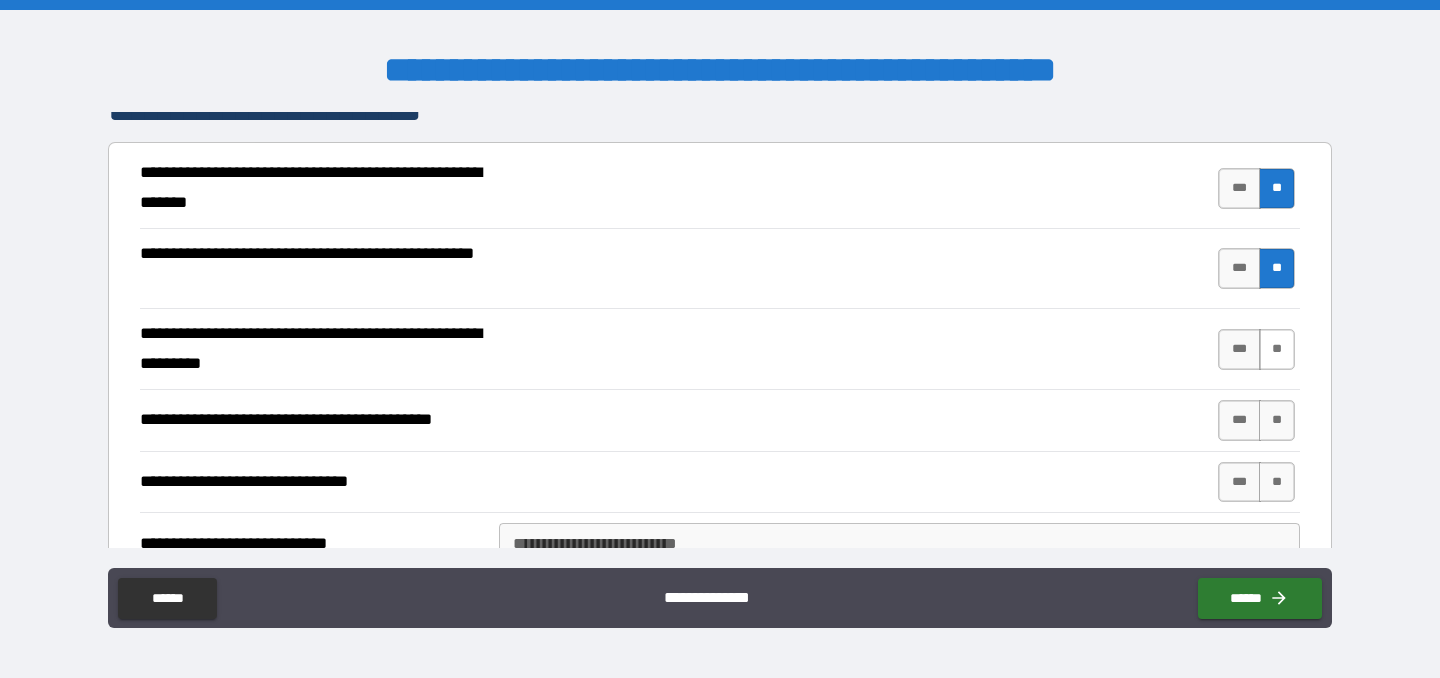 click on "**" at bounding box center [1277, 349] 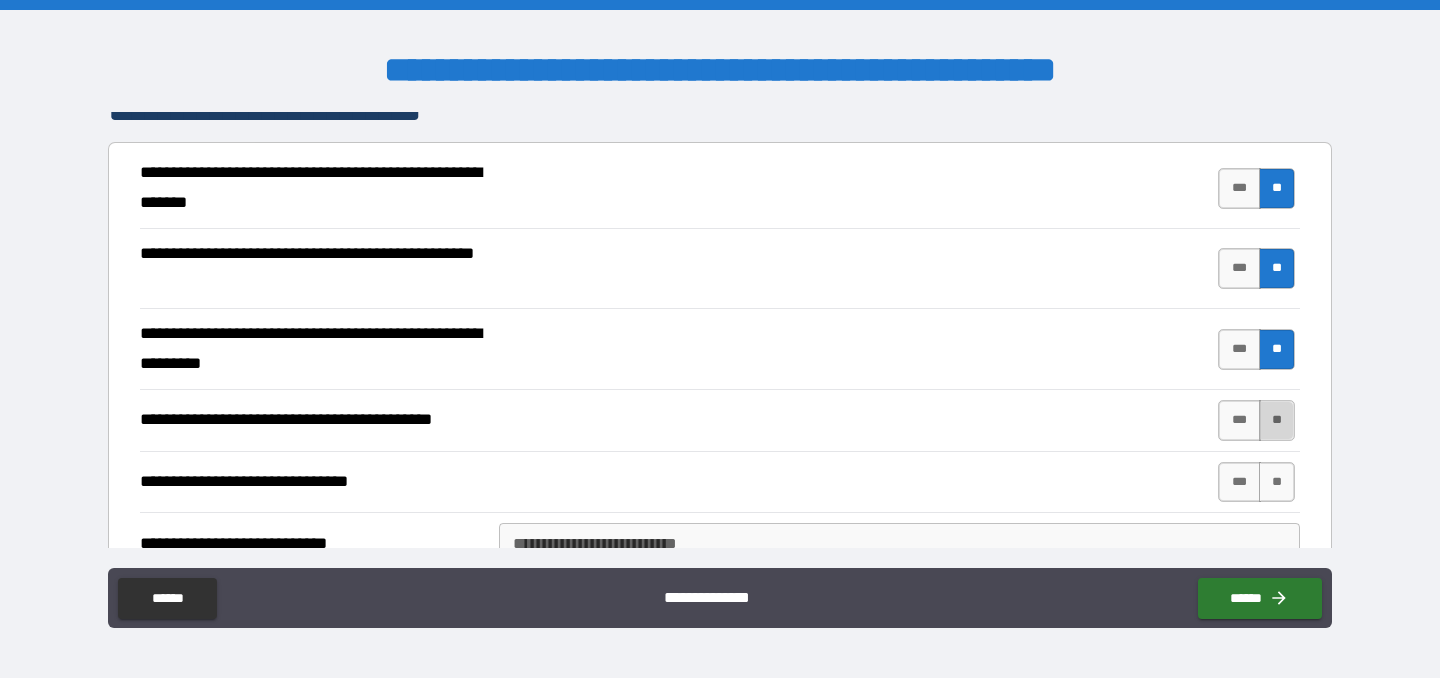 click on "**" at bounding box center (1277, 420) 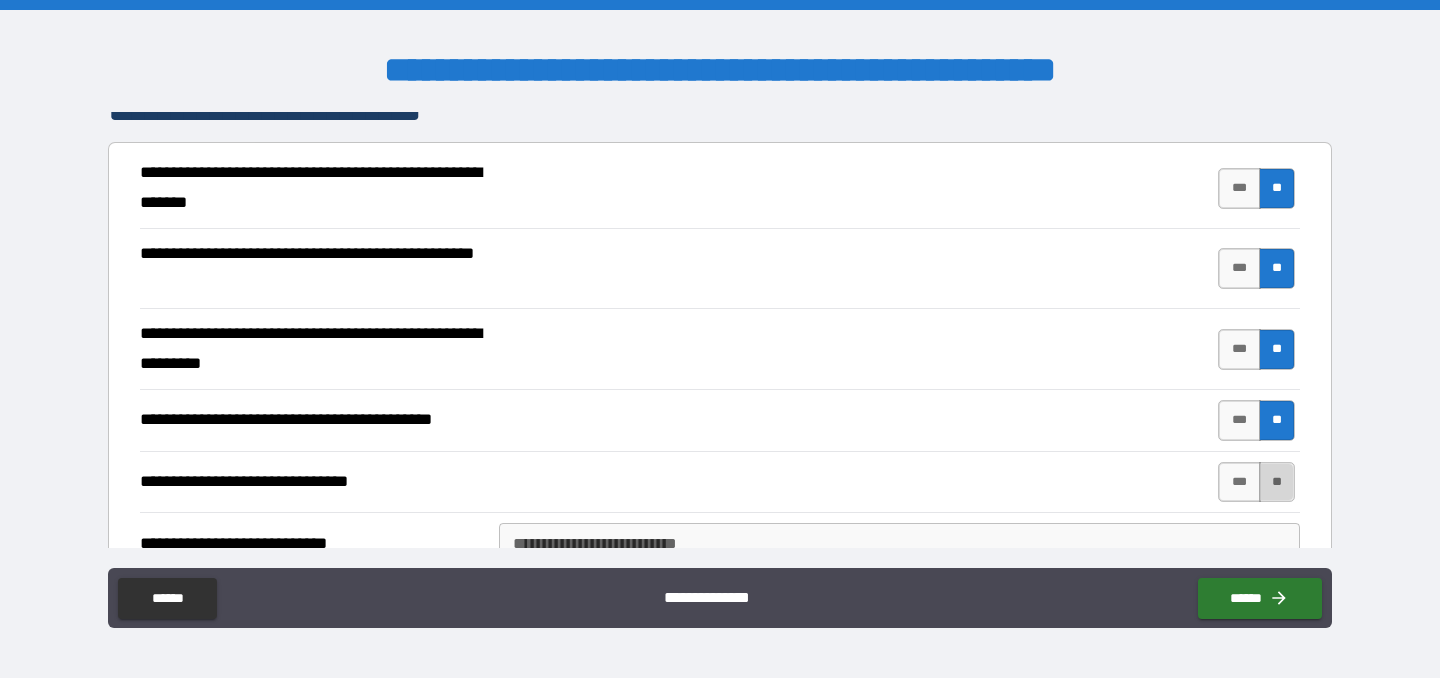 click on "**" at bounding box center [1277, 482] 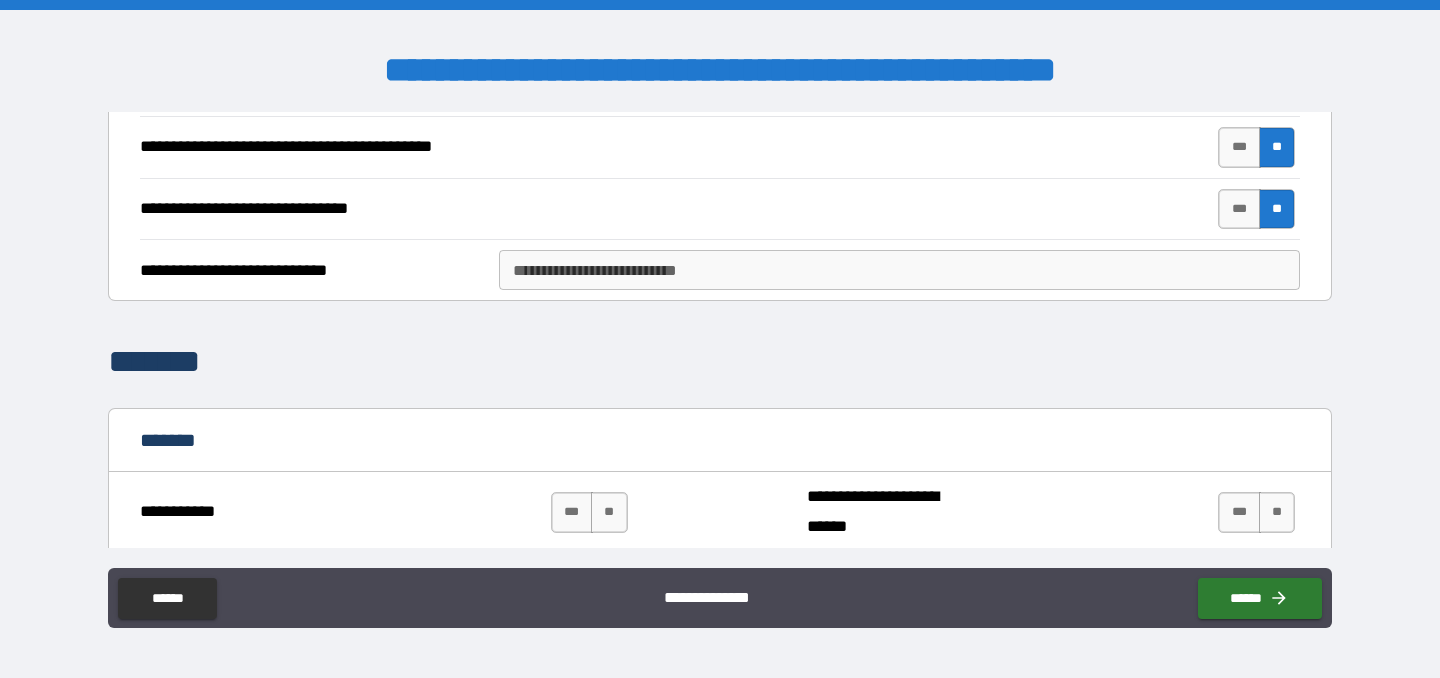 scroll, scrollTop: 711, scrollLeft: 0, axis: vertical 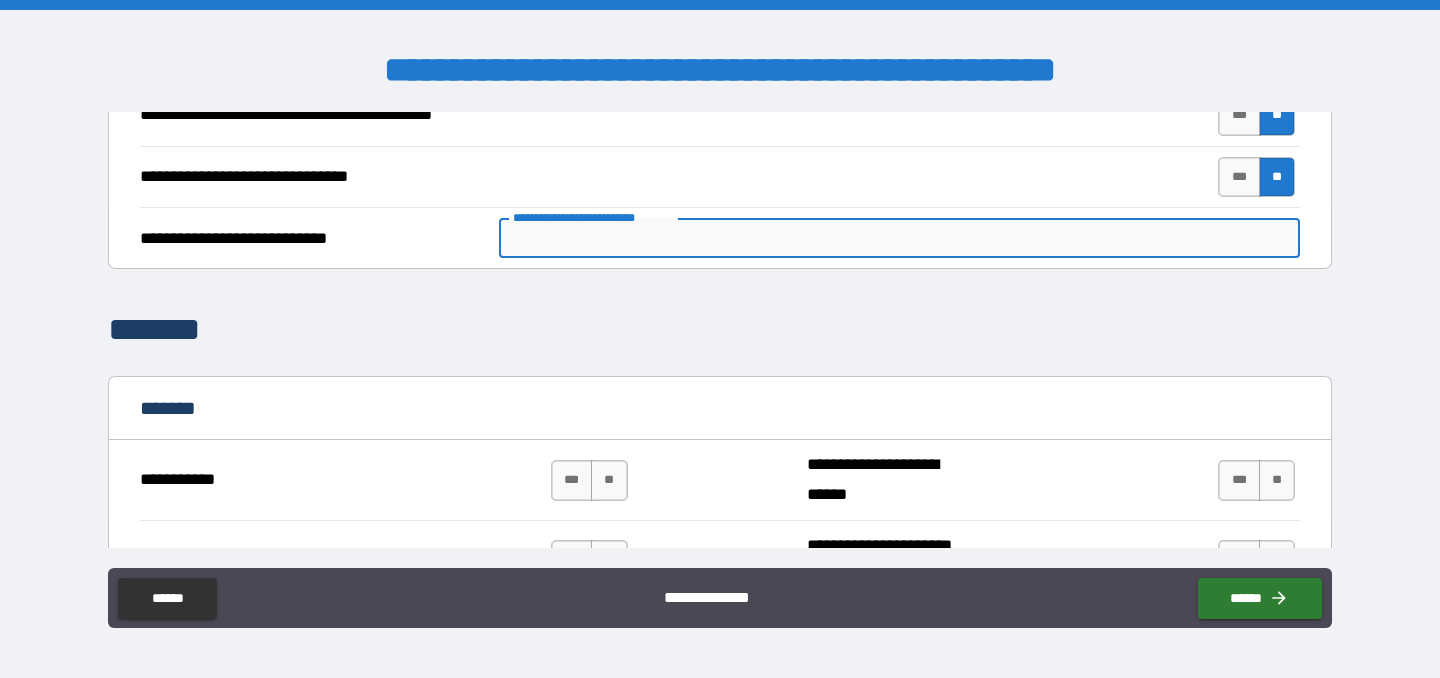 click on "**********" at bounding box center [899, 238] 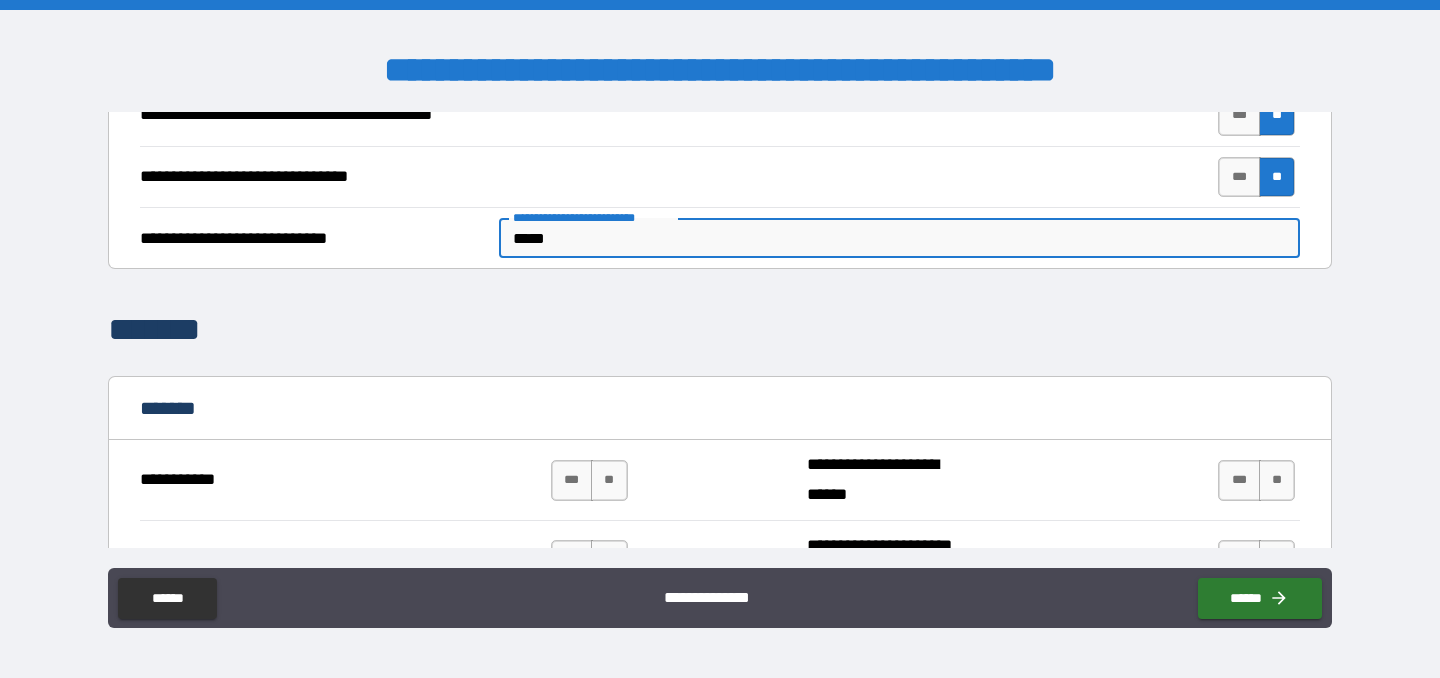 type on "*****" 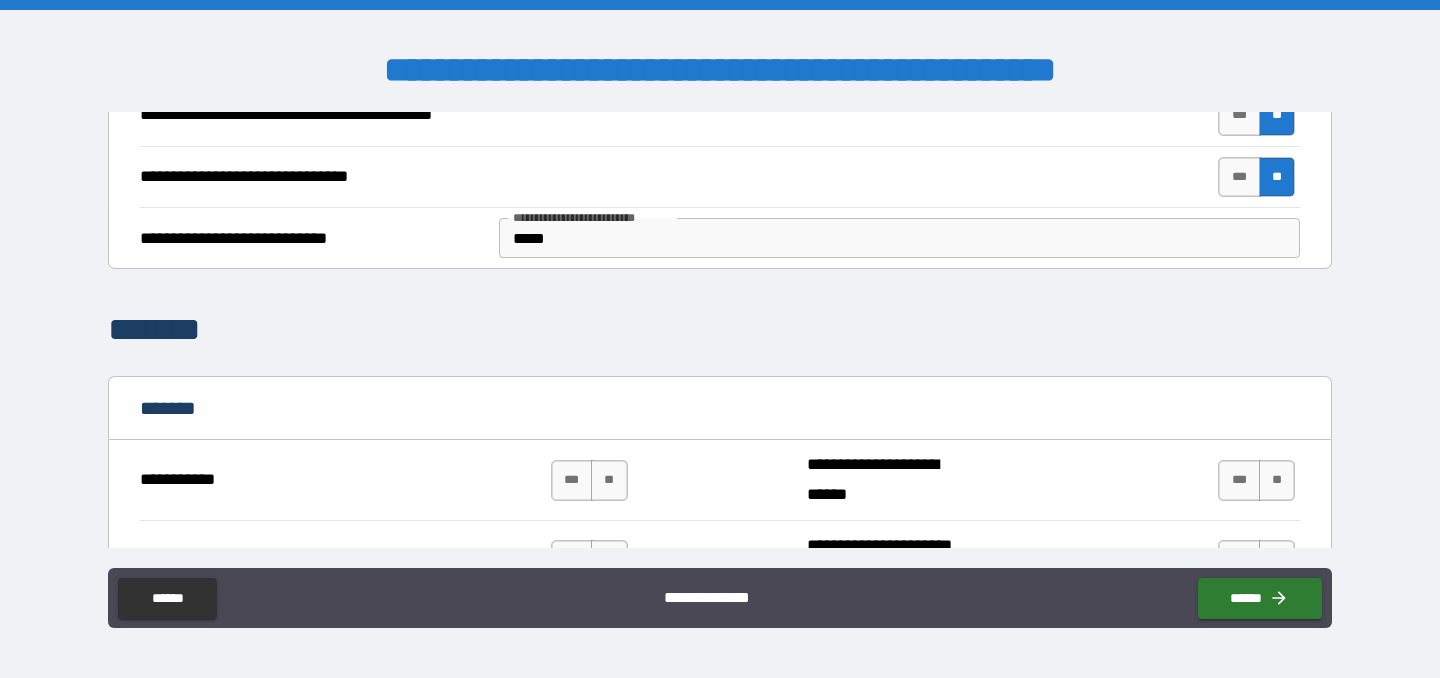 click on "*******" at bounding box center (720, 330) 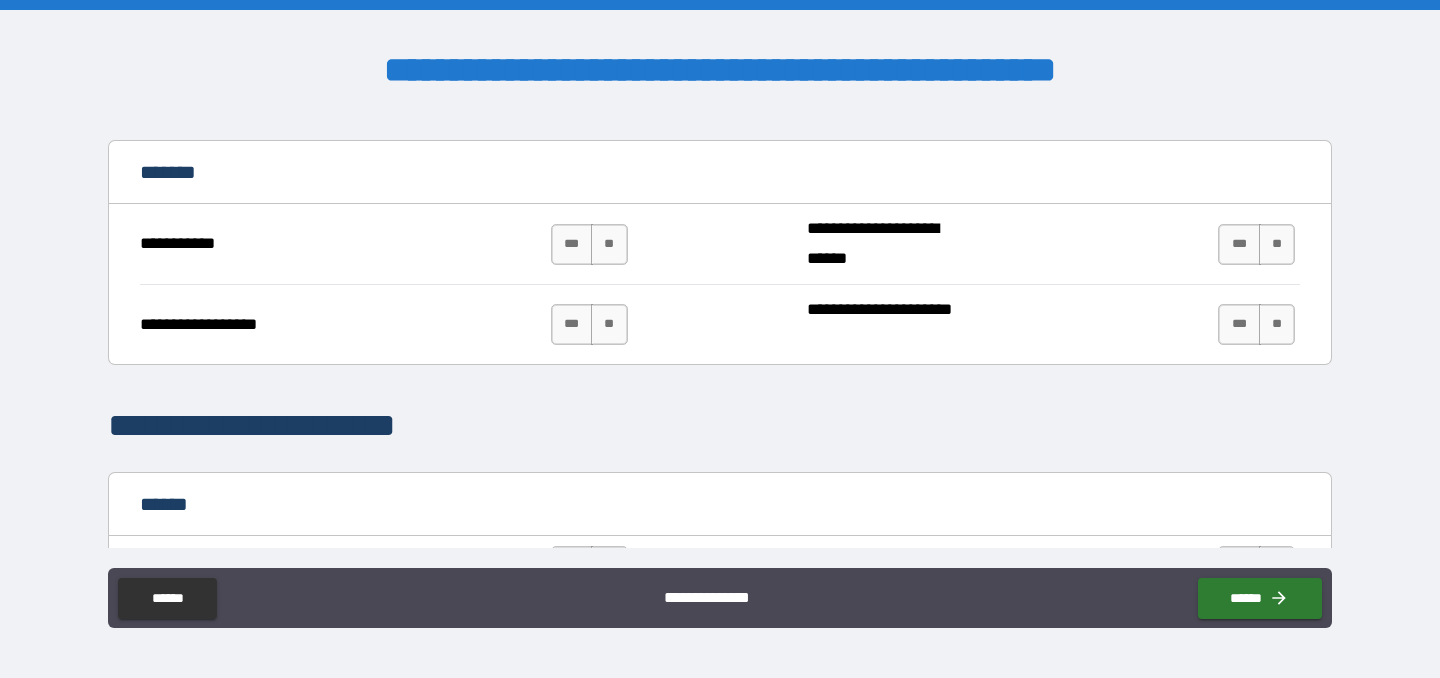 scroll, scrollTop: 948, scrollLeft: 0, axis: vertical 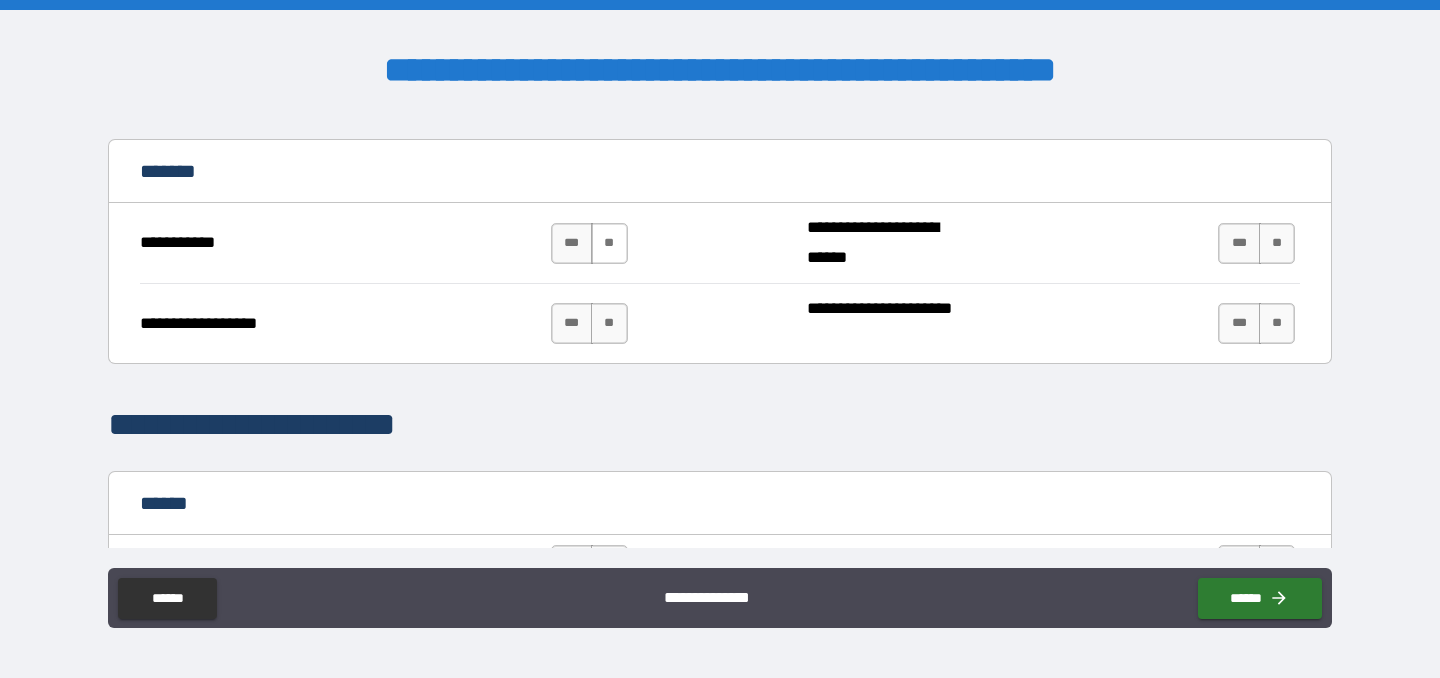 click on "**" at bounding box center (609, 243) 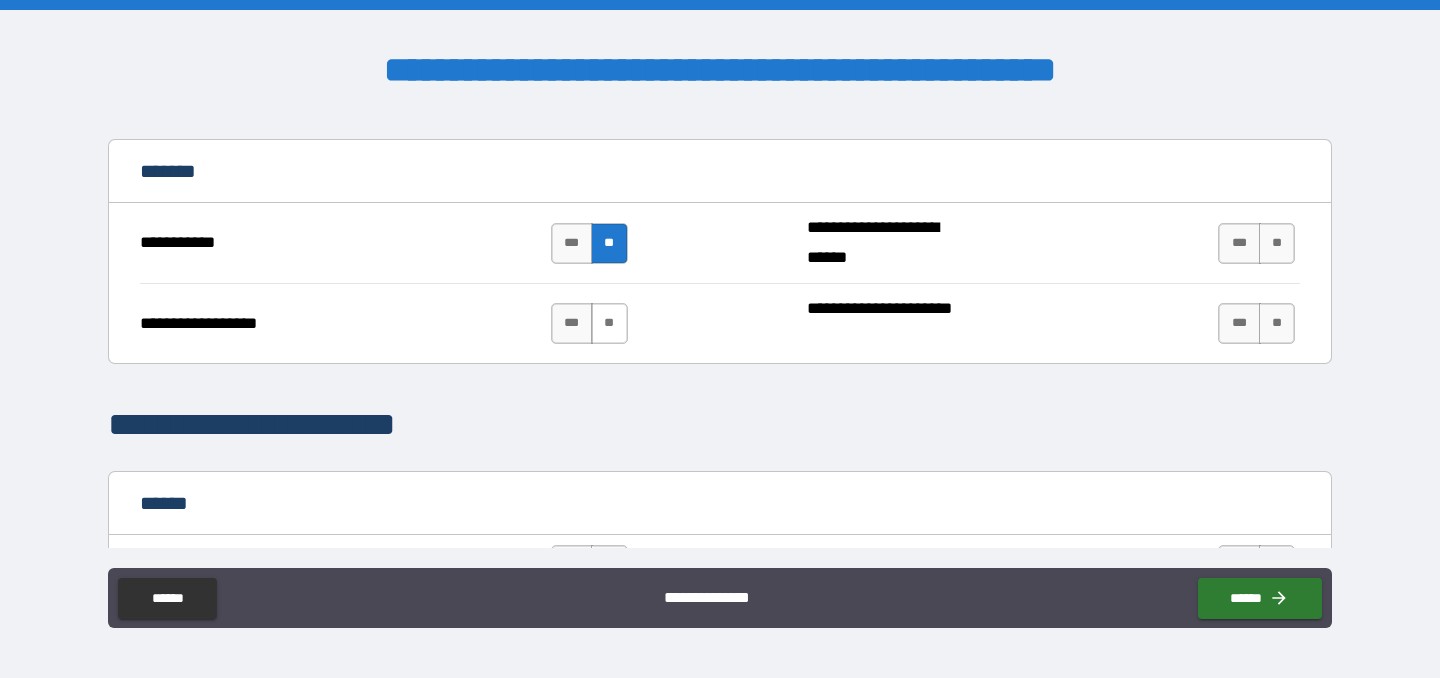 click on "**" at bounding box center (609, 323) 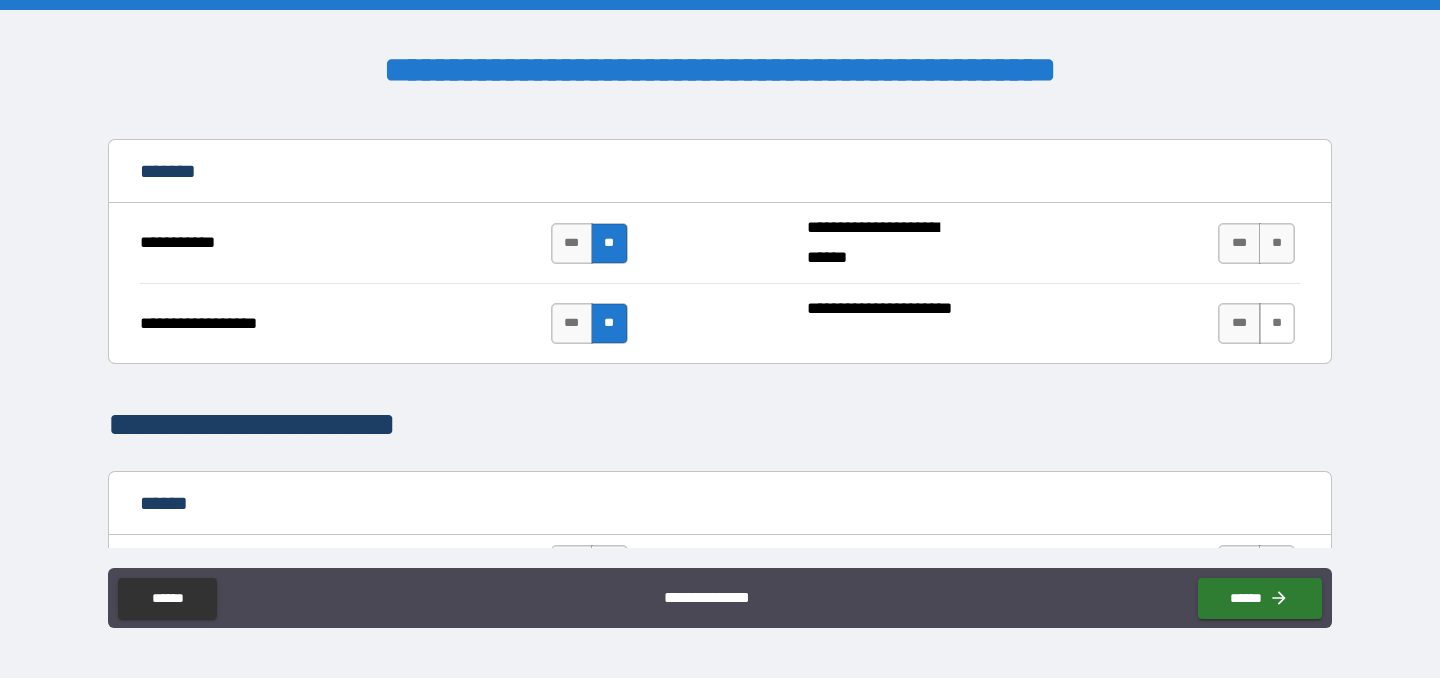 click on "**" at bounding box center (1277, 323) 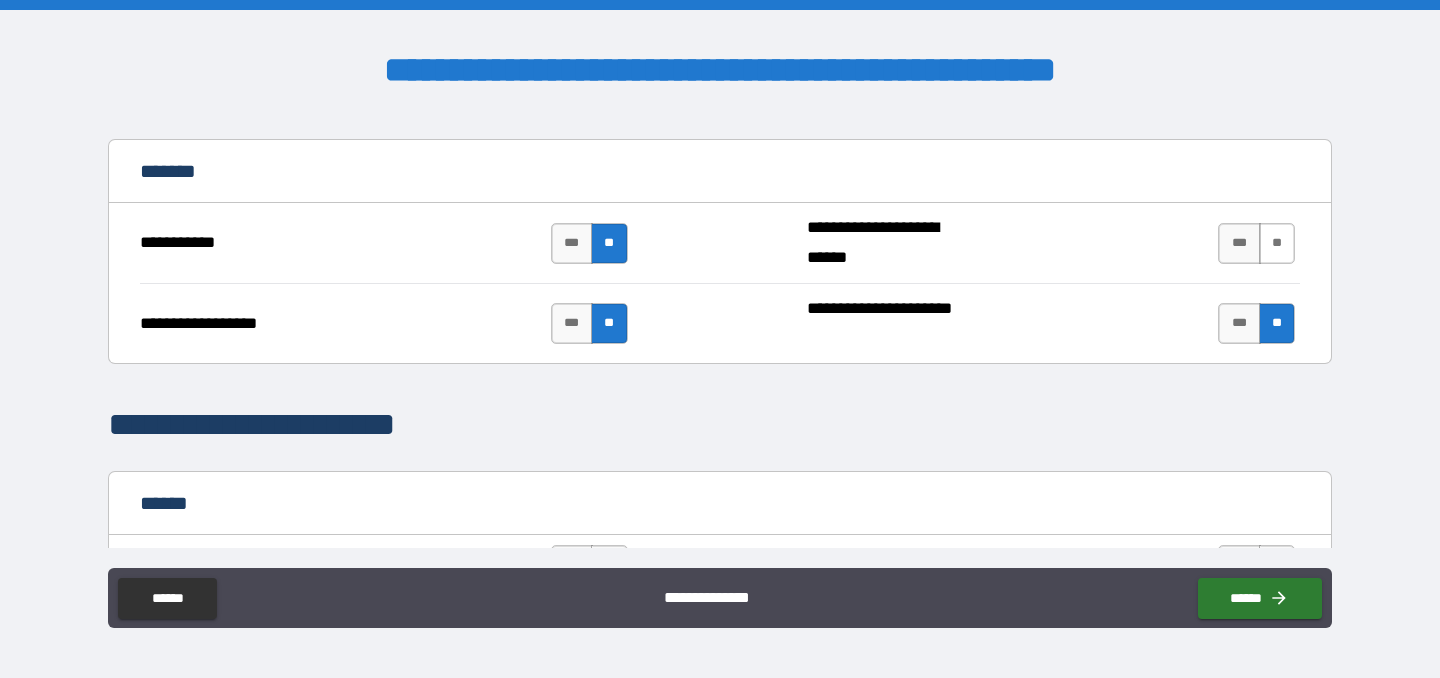 click on "**" at bounding box center [1277, 243] 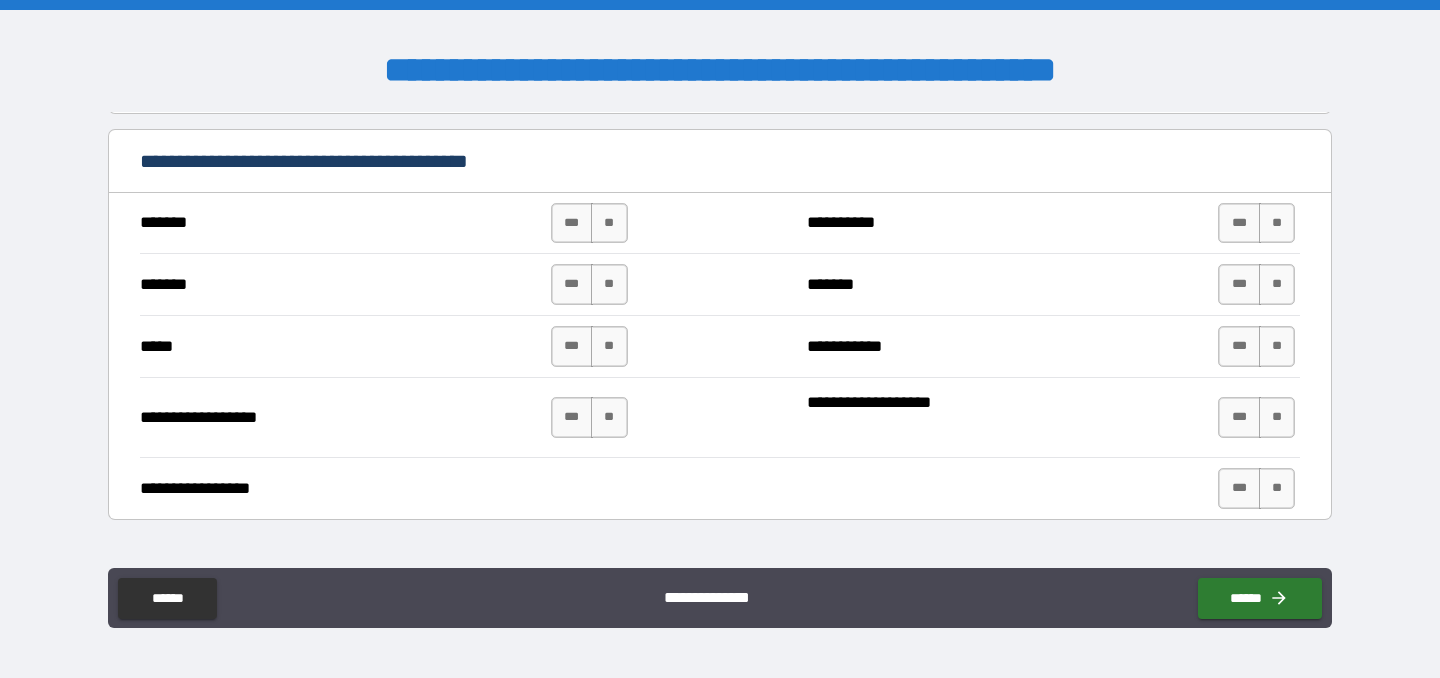 scroll, scrollTop: 1514, scrollLeft: 0, axis: vertical 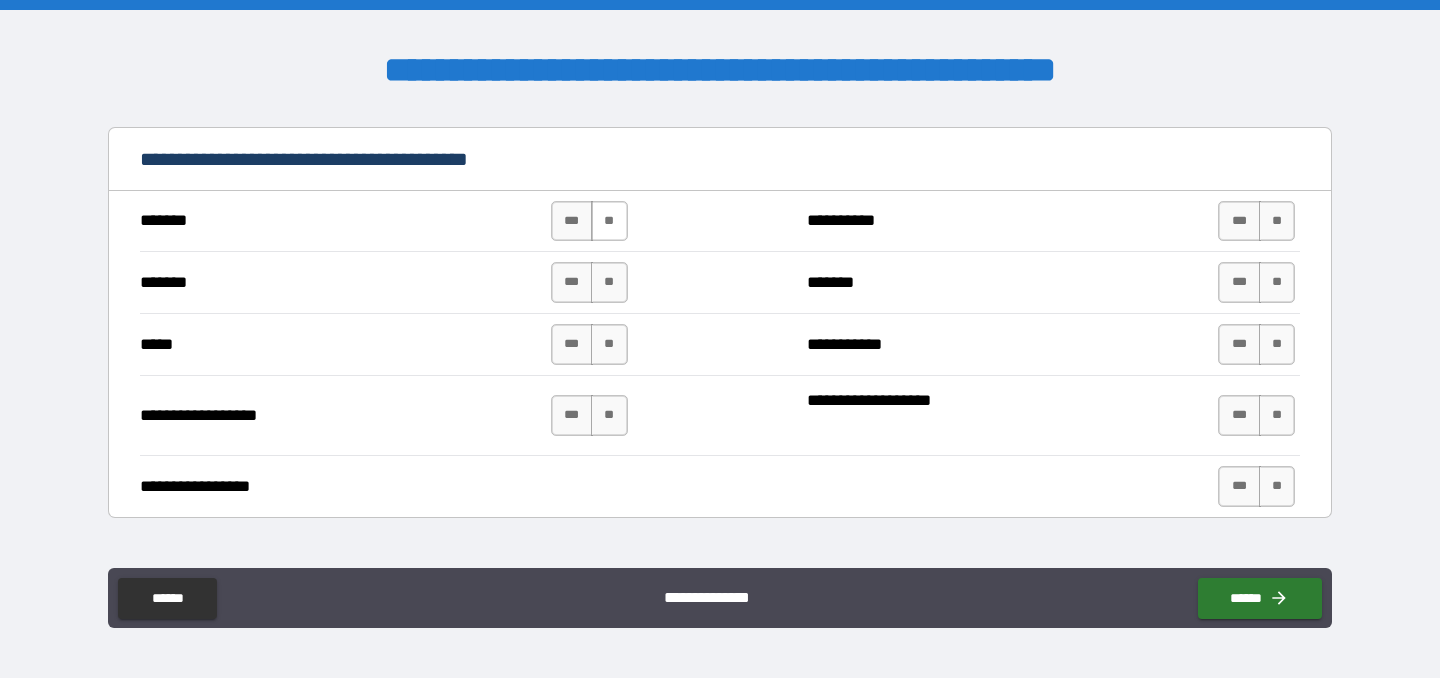 click on "**" at bounding box center (609, 221) 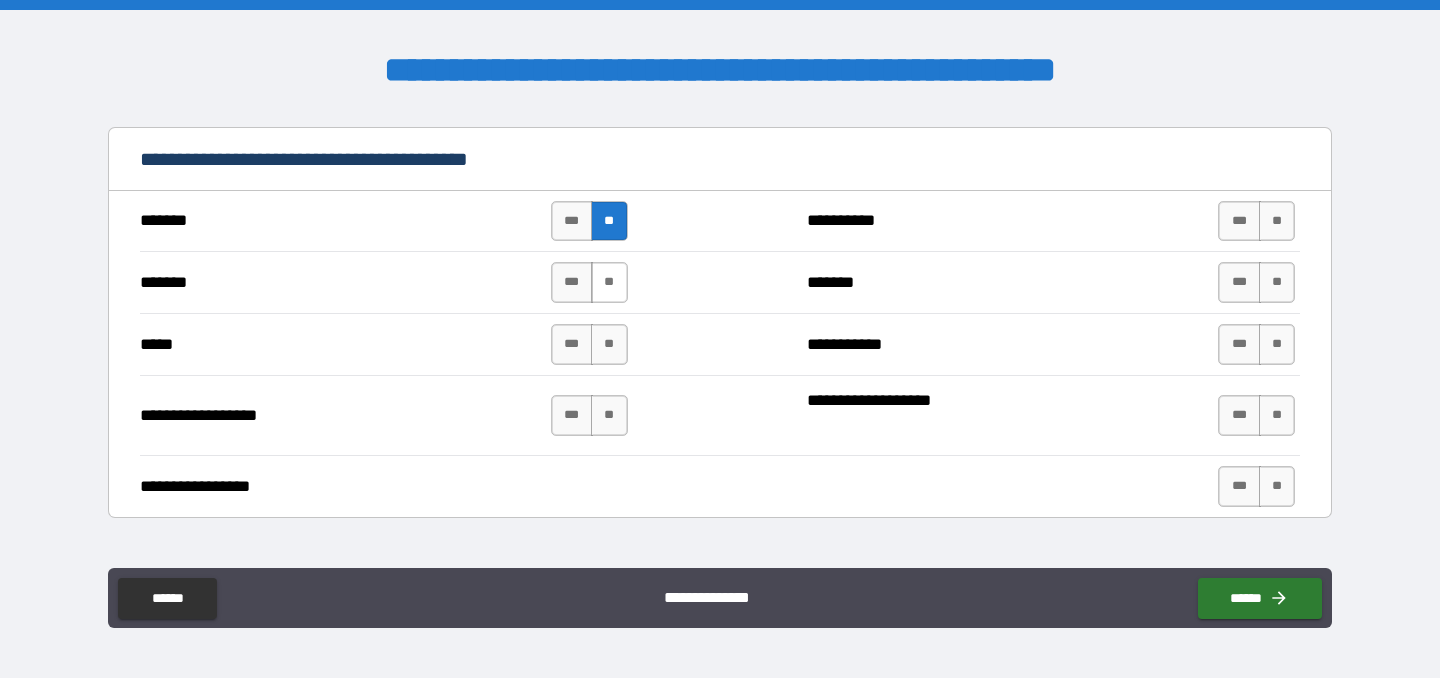 click on "**" at bounding box center (609, 282) 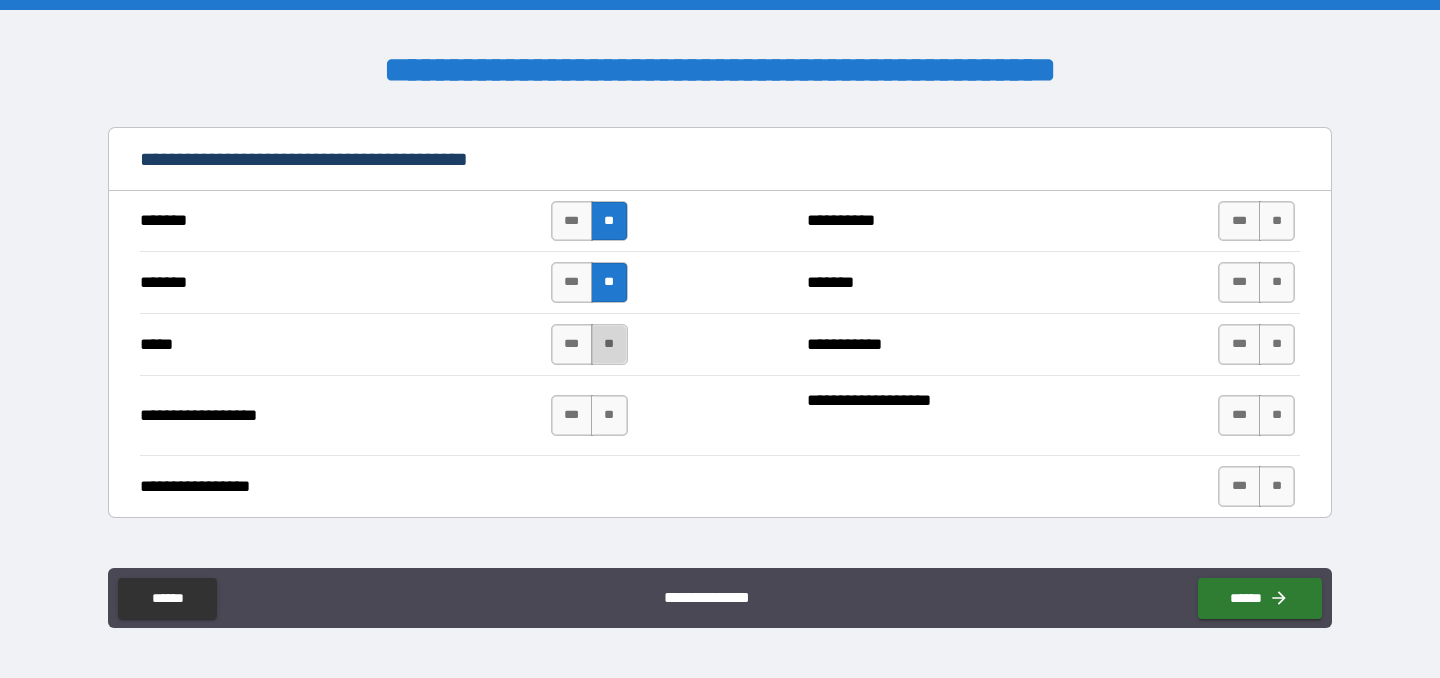 click on "**" at bounding box center (609, 344) 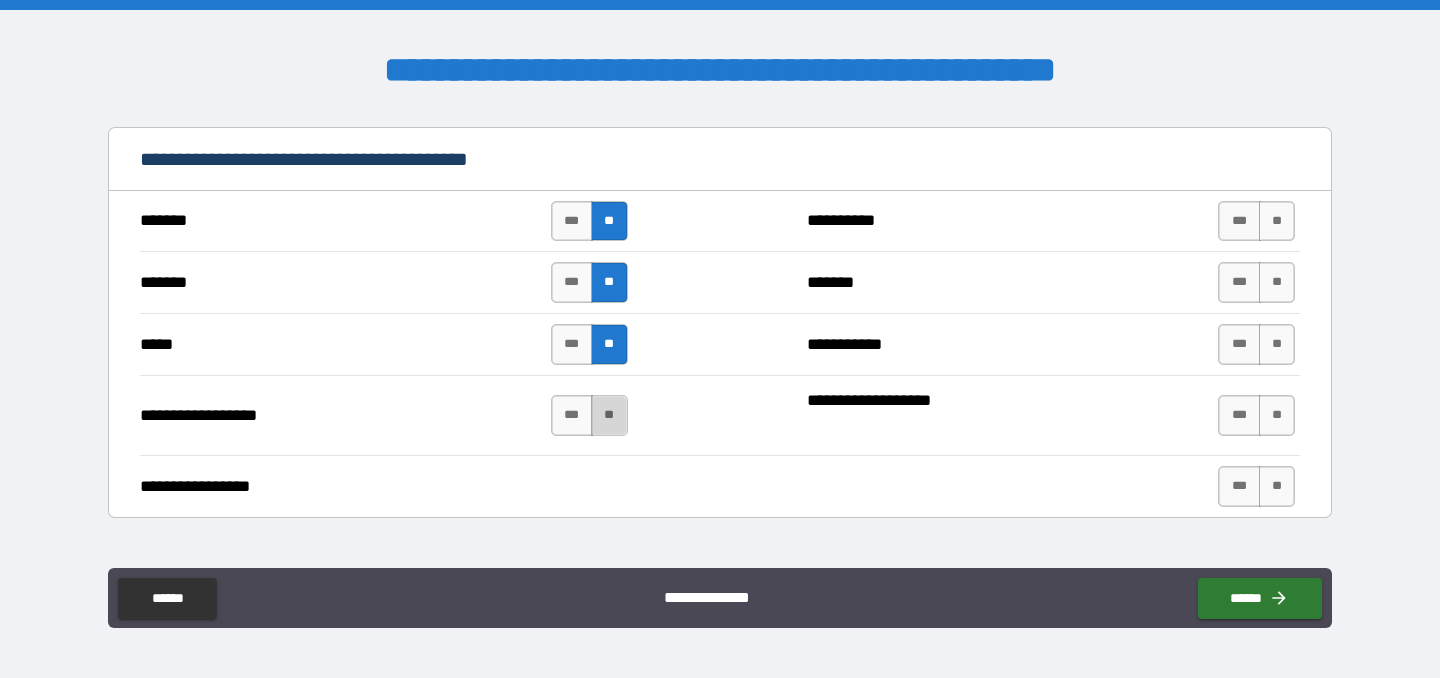 click on "**" at bounding box center [609, 415] 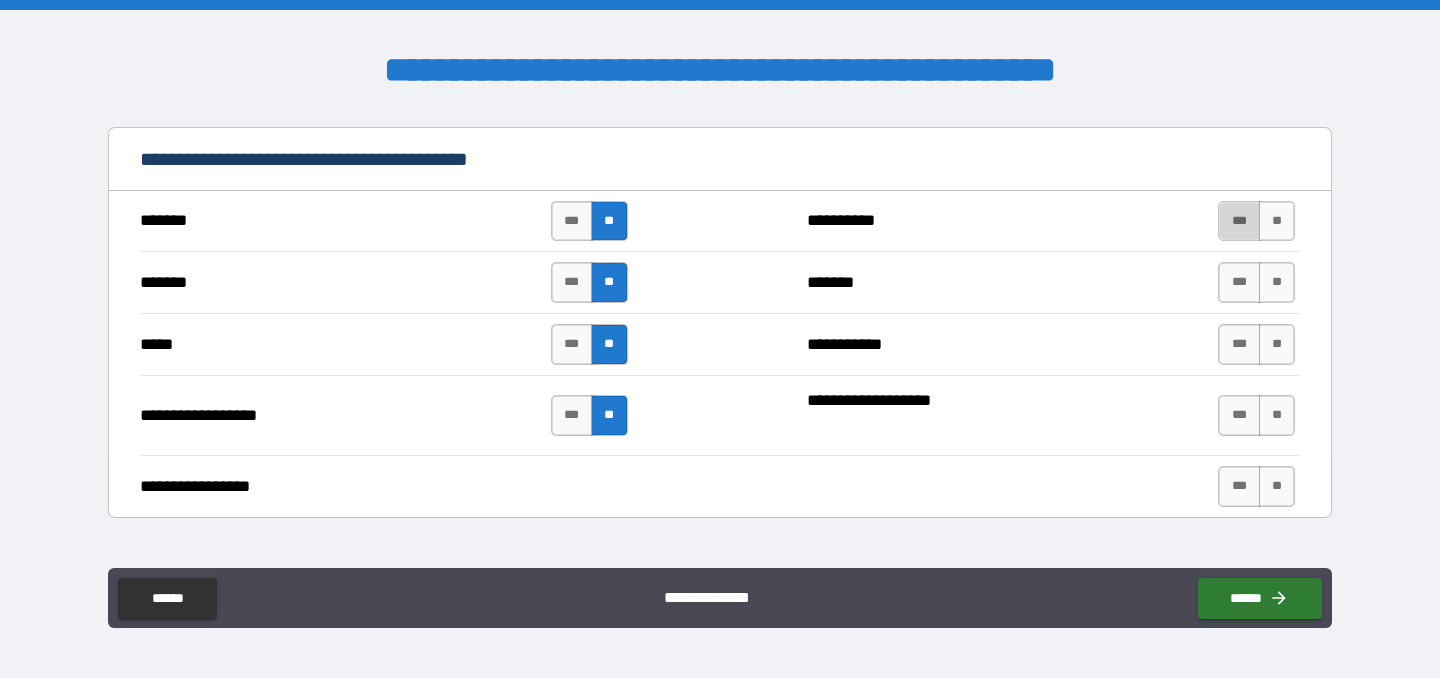 click on "***" at bounding box center (1239, 221) 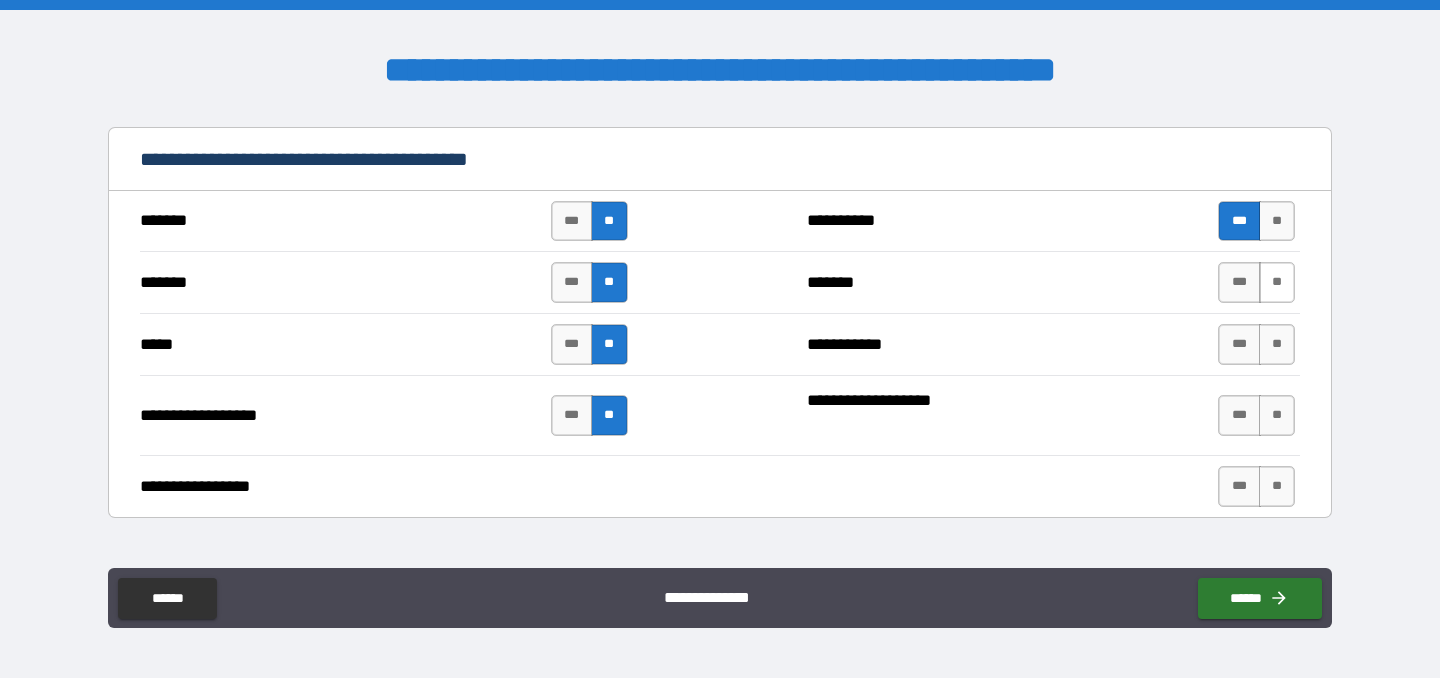 click on "**" at bounding box center (1277, 282) 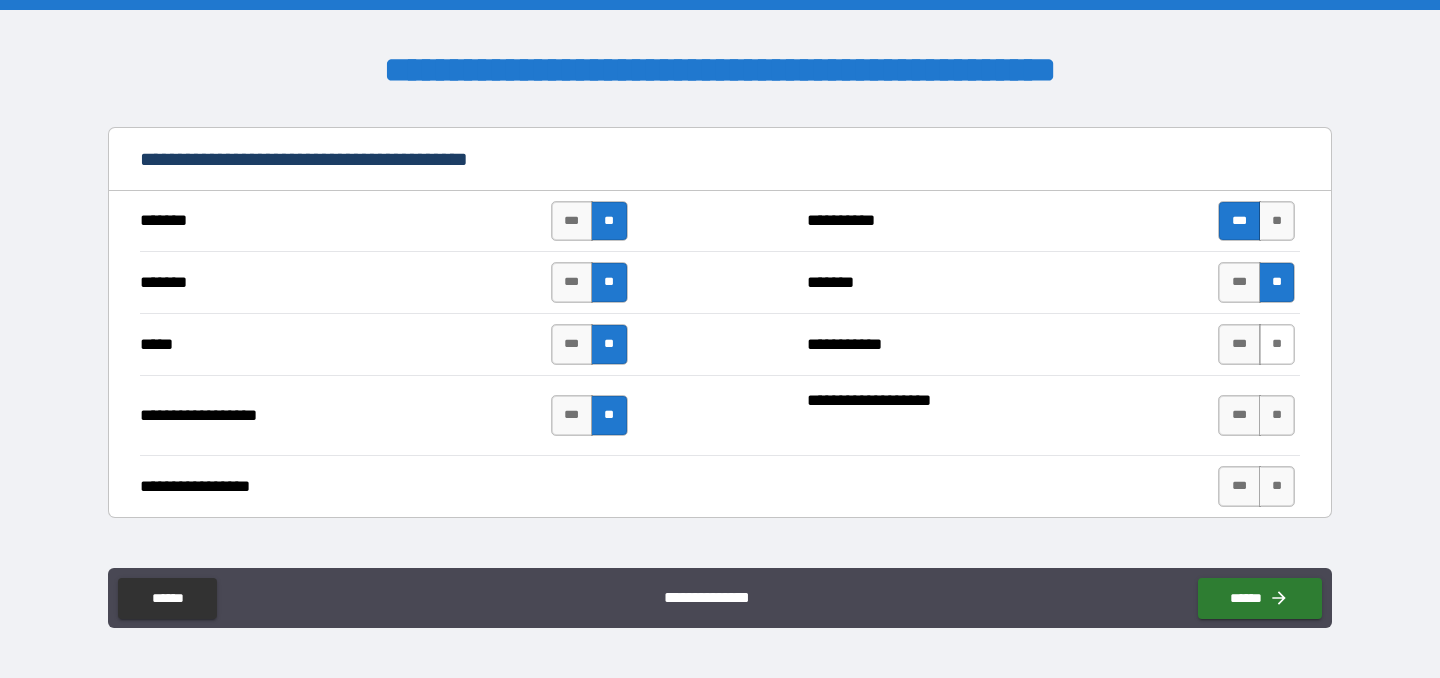 click on "**" at bounding box center [1277, 344] 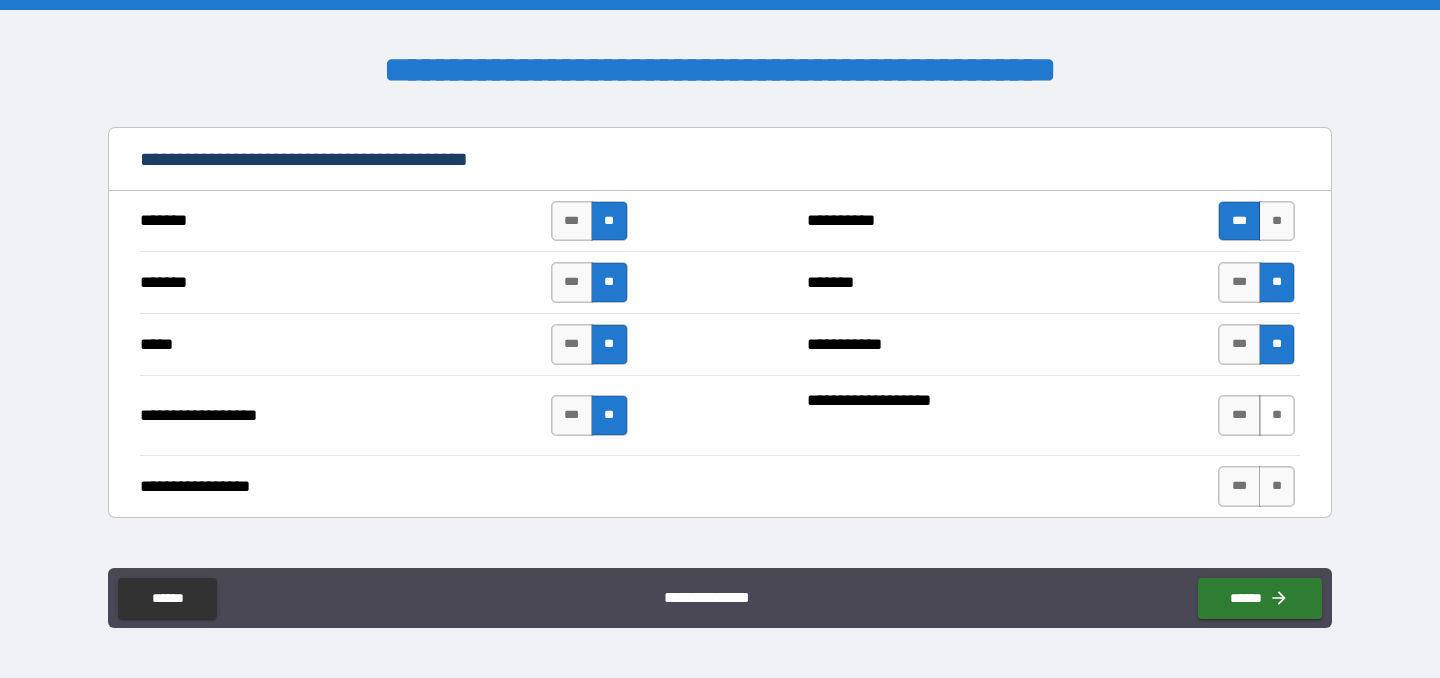 click on "**" at bounding box center (1277, 415) 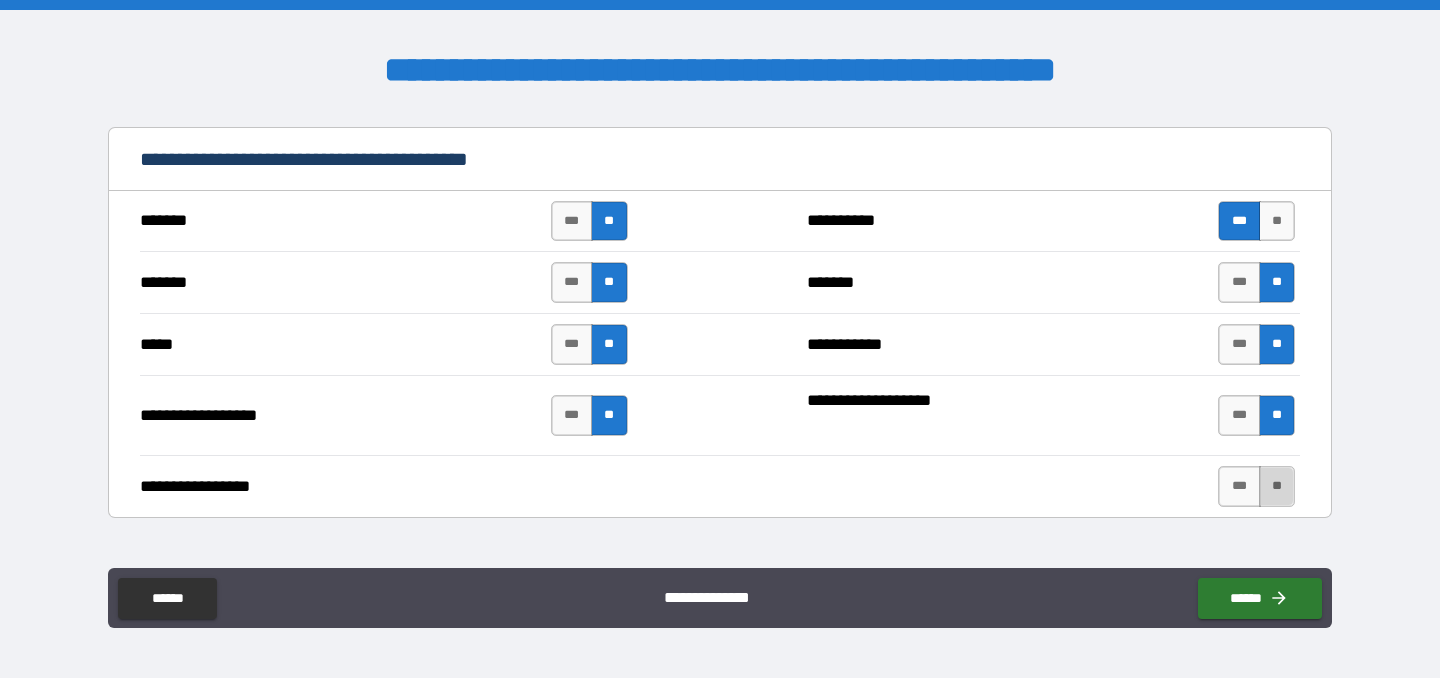 click on "**" at bounding box center (1277, 486) 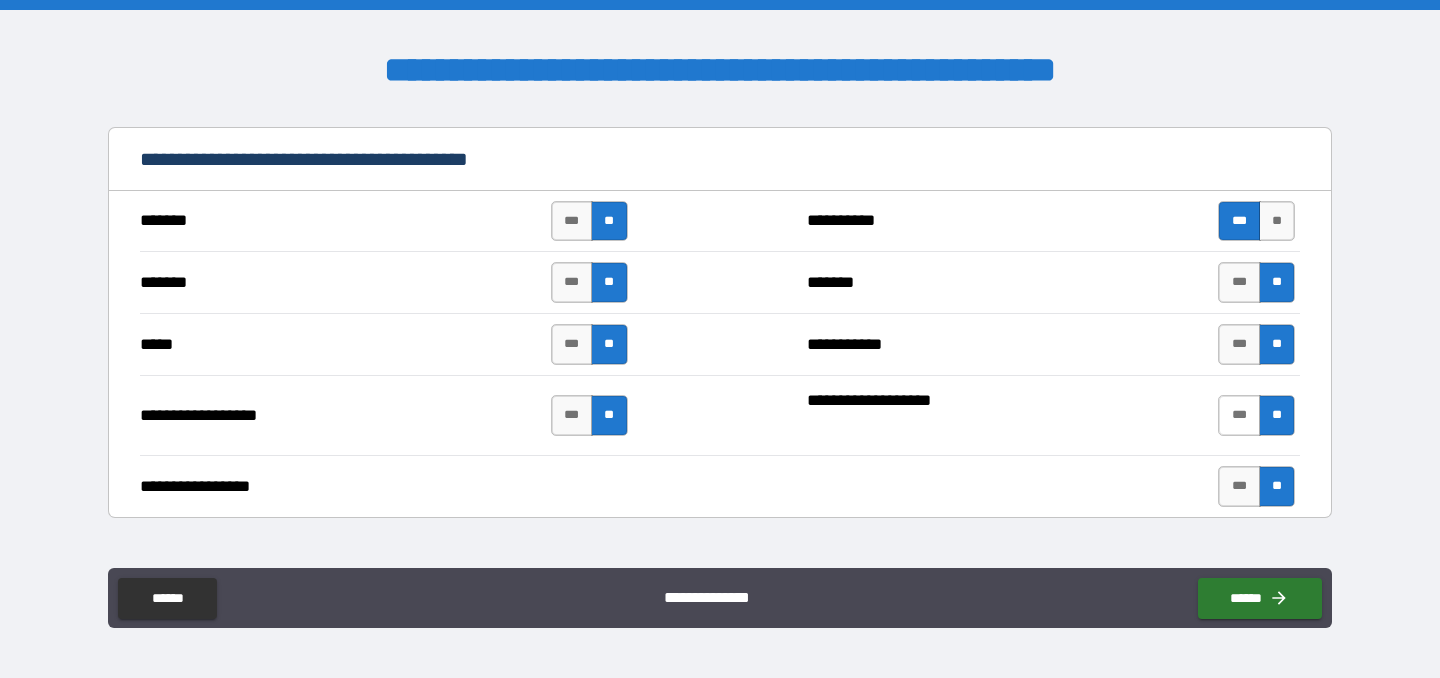 click on "***" at bounding box center (1239, 415) 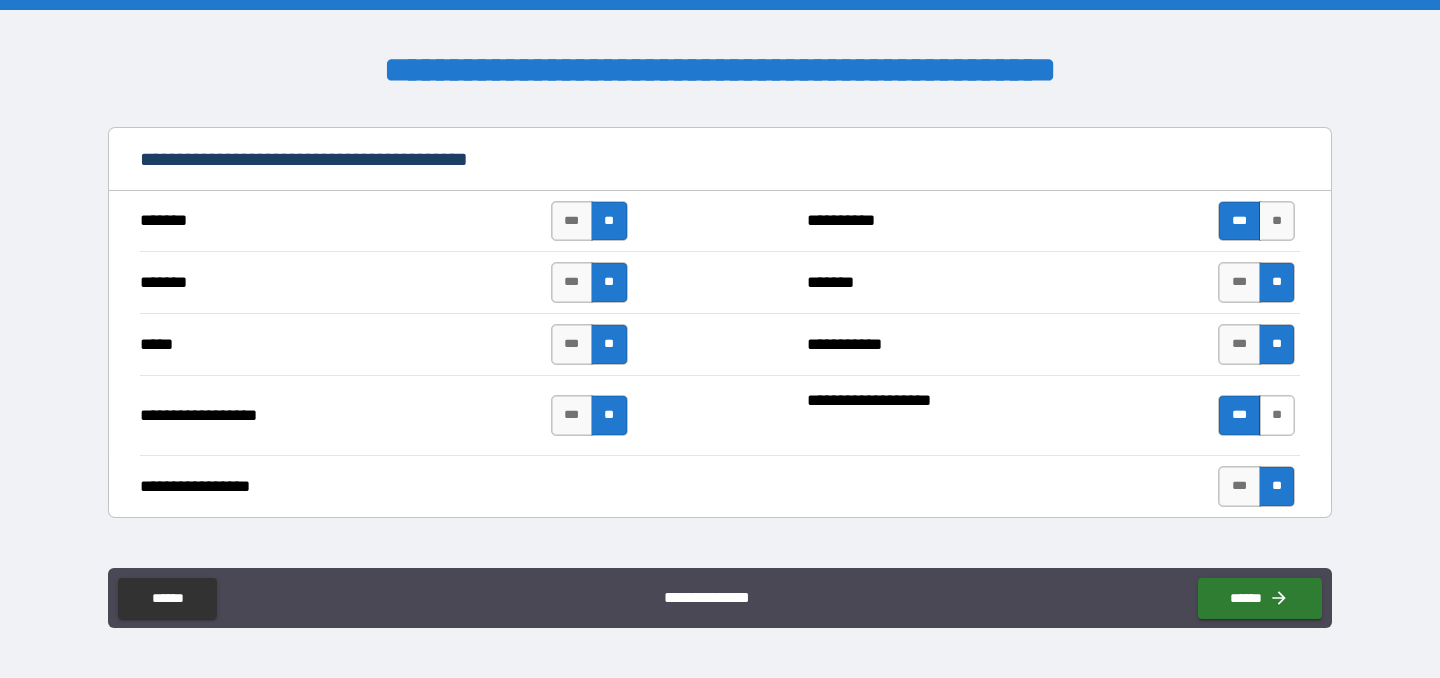 click on "**" at bounding box center [1277, 415] 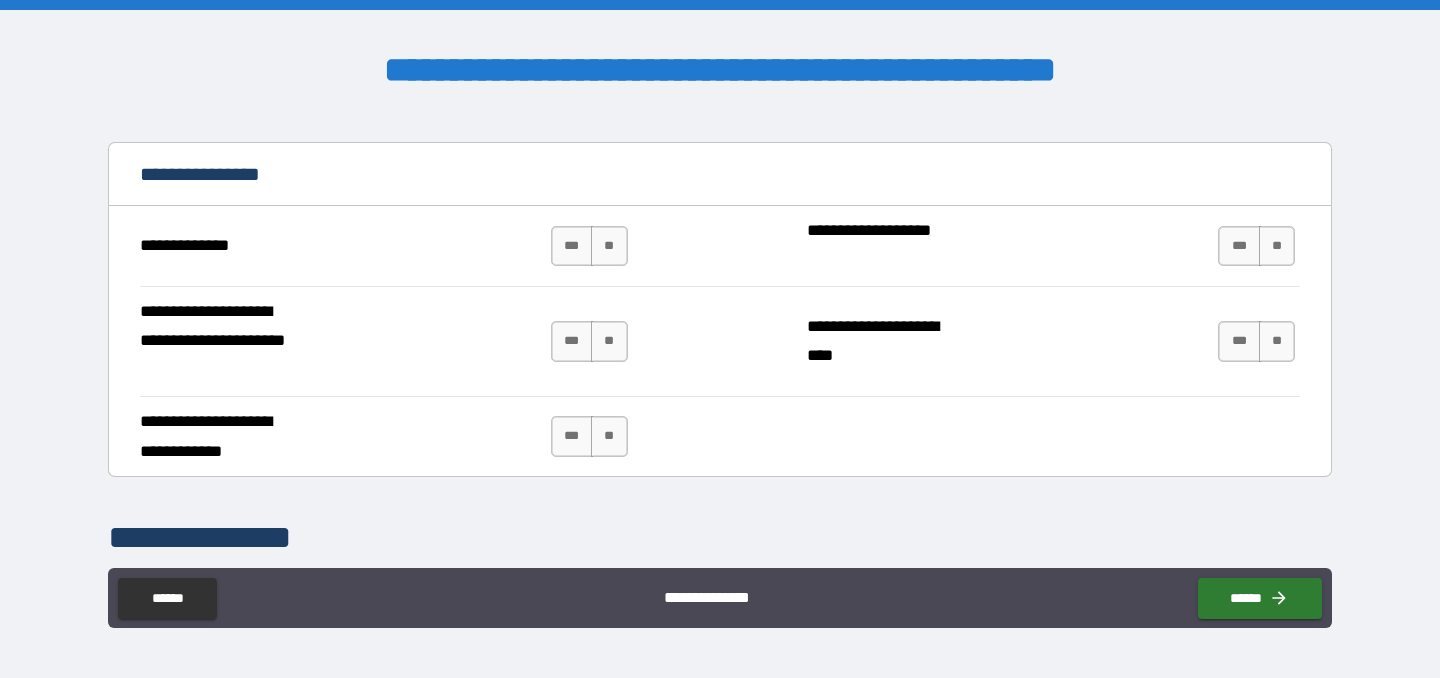 scroll, scrollTop: 1999, scrollLeft: 0, axis: vertical 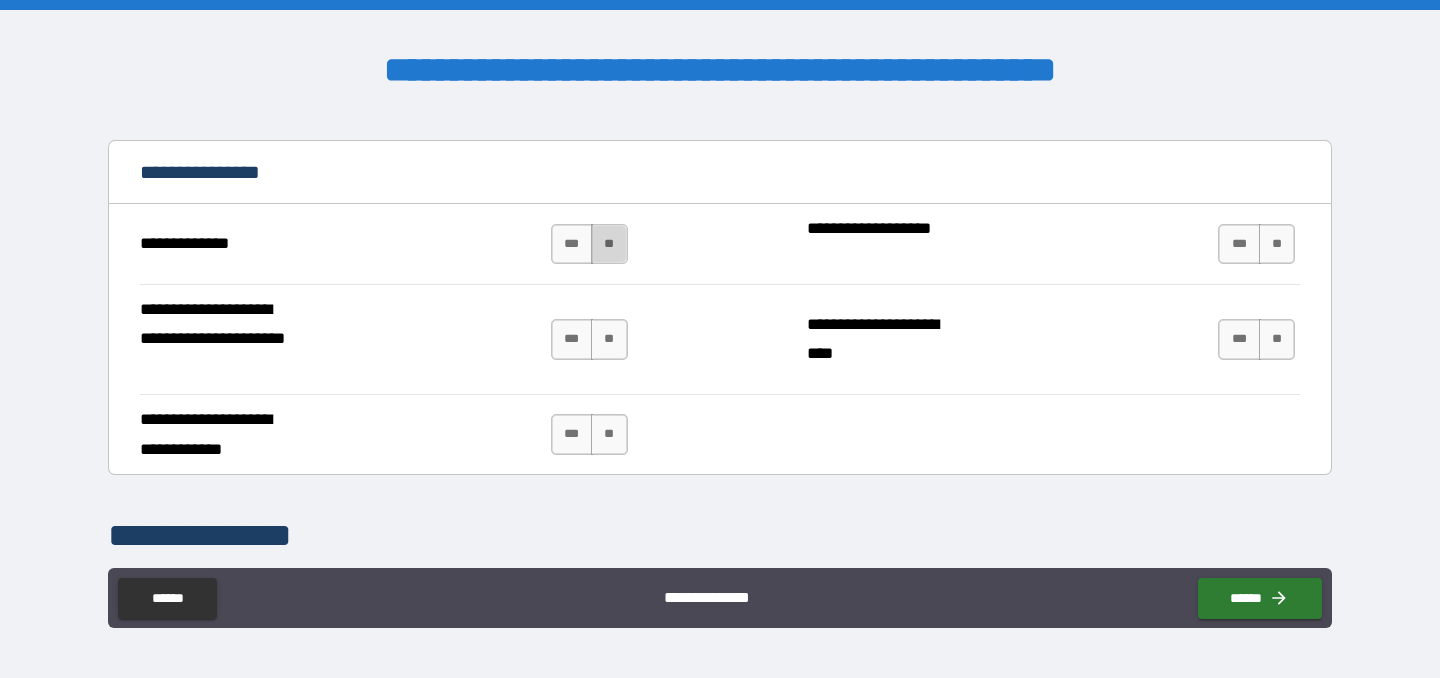 click on "**" at bounding box center [609, 244] 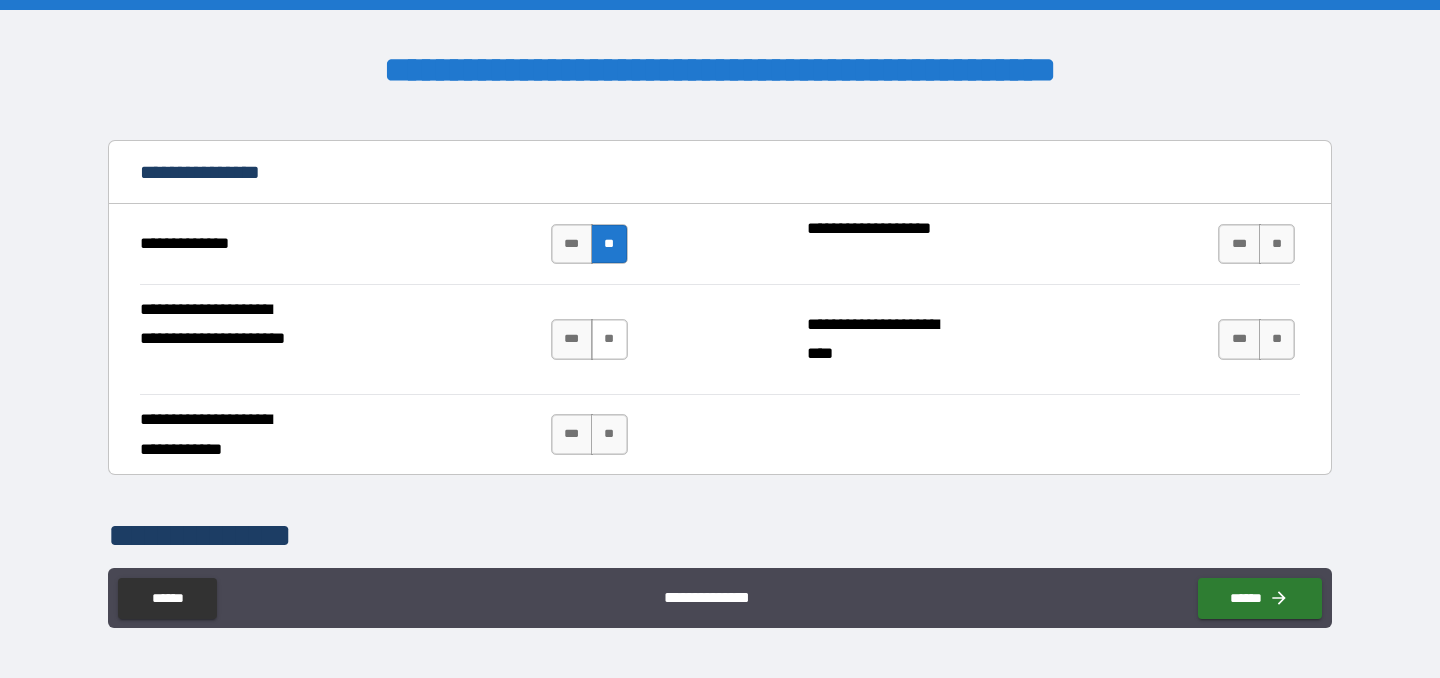 click on "**" at bounding box center [609, 339] 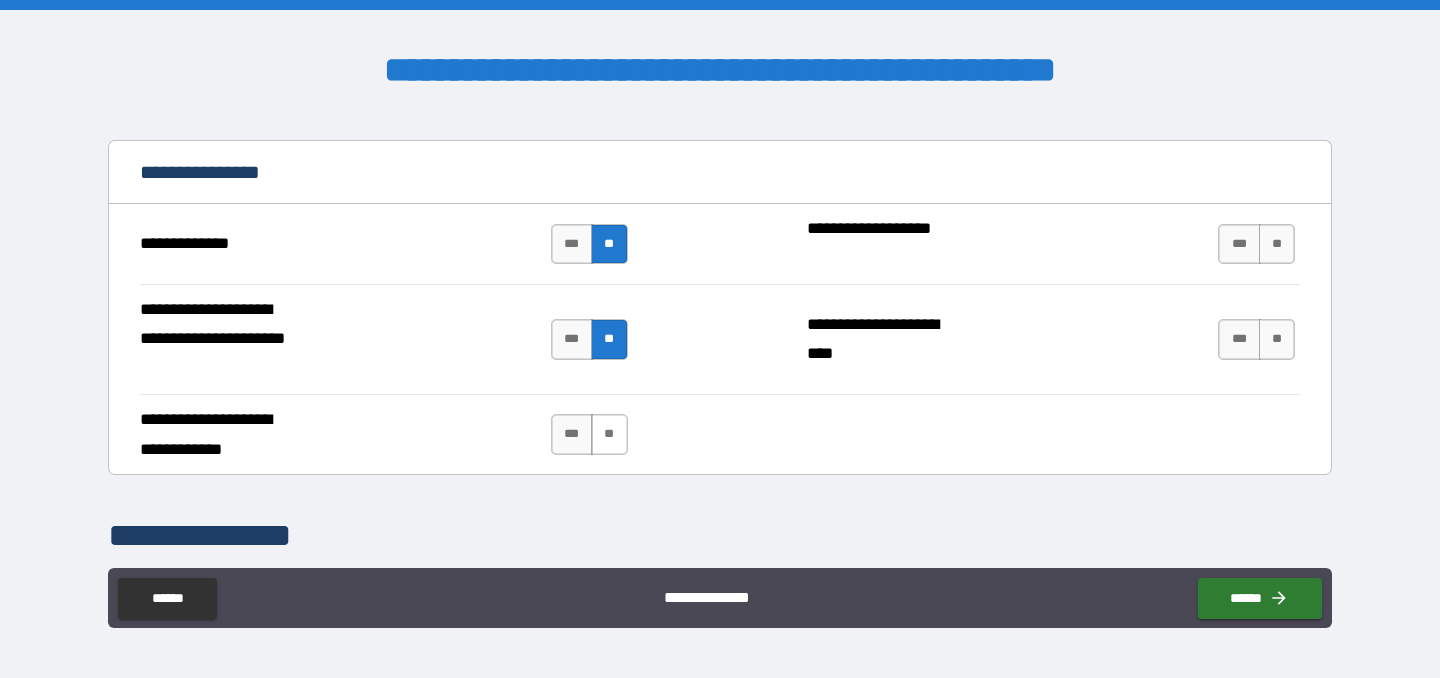 click on "**" at bounding box center (609, 434) 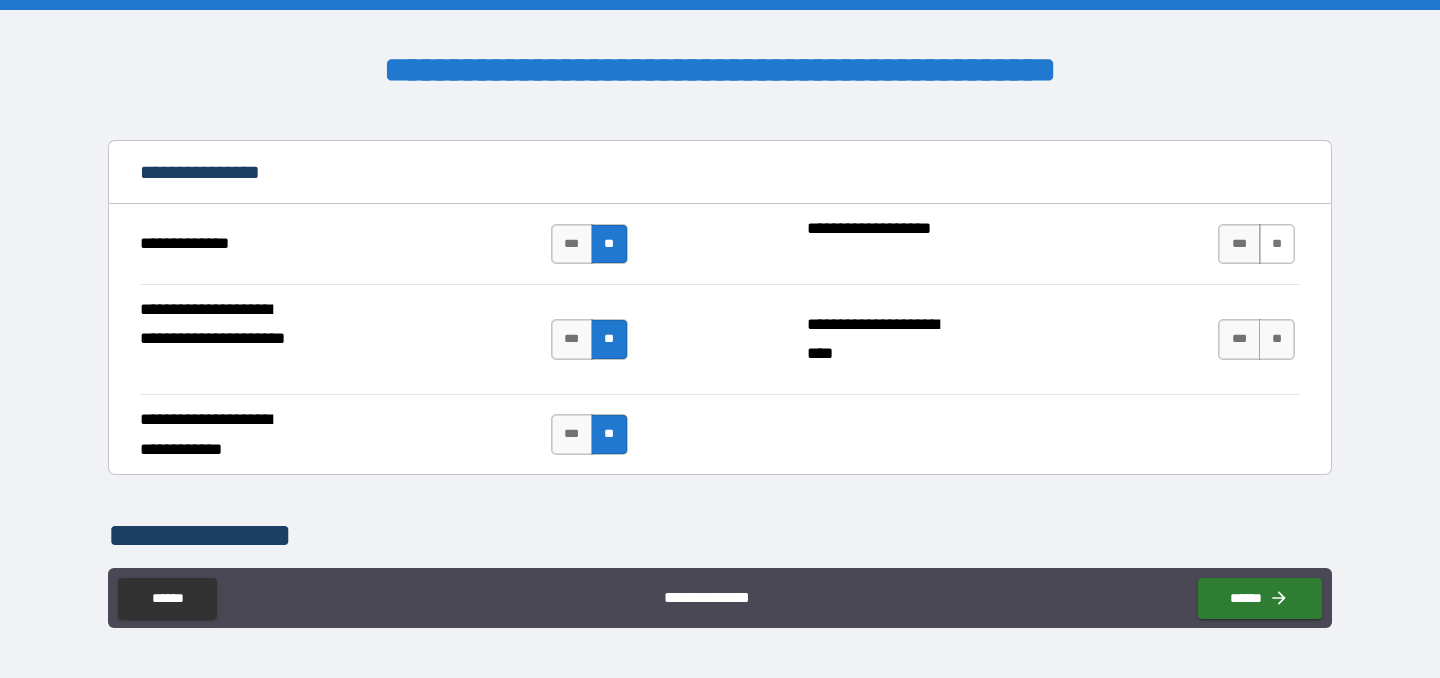 click on "**" at bounding box center (1277, 244) 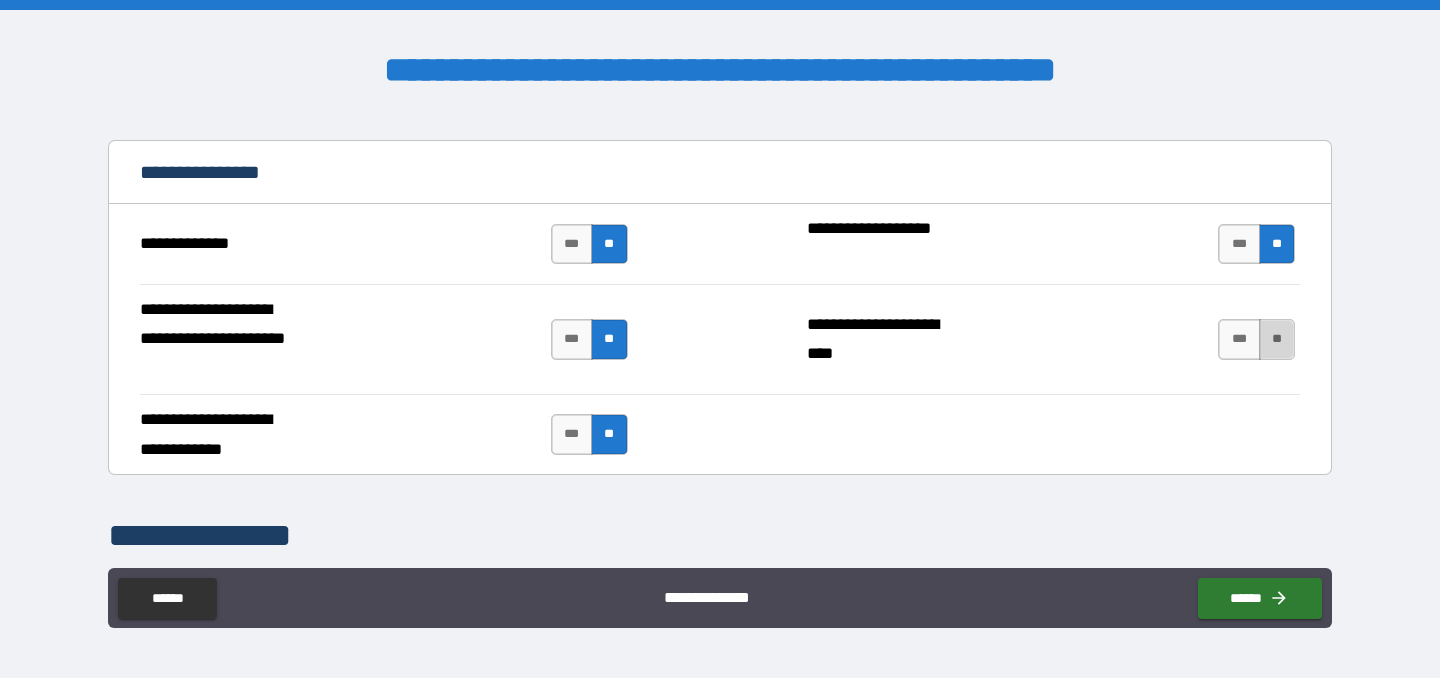 click on "**" at bounding box center (1277, 339) 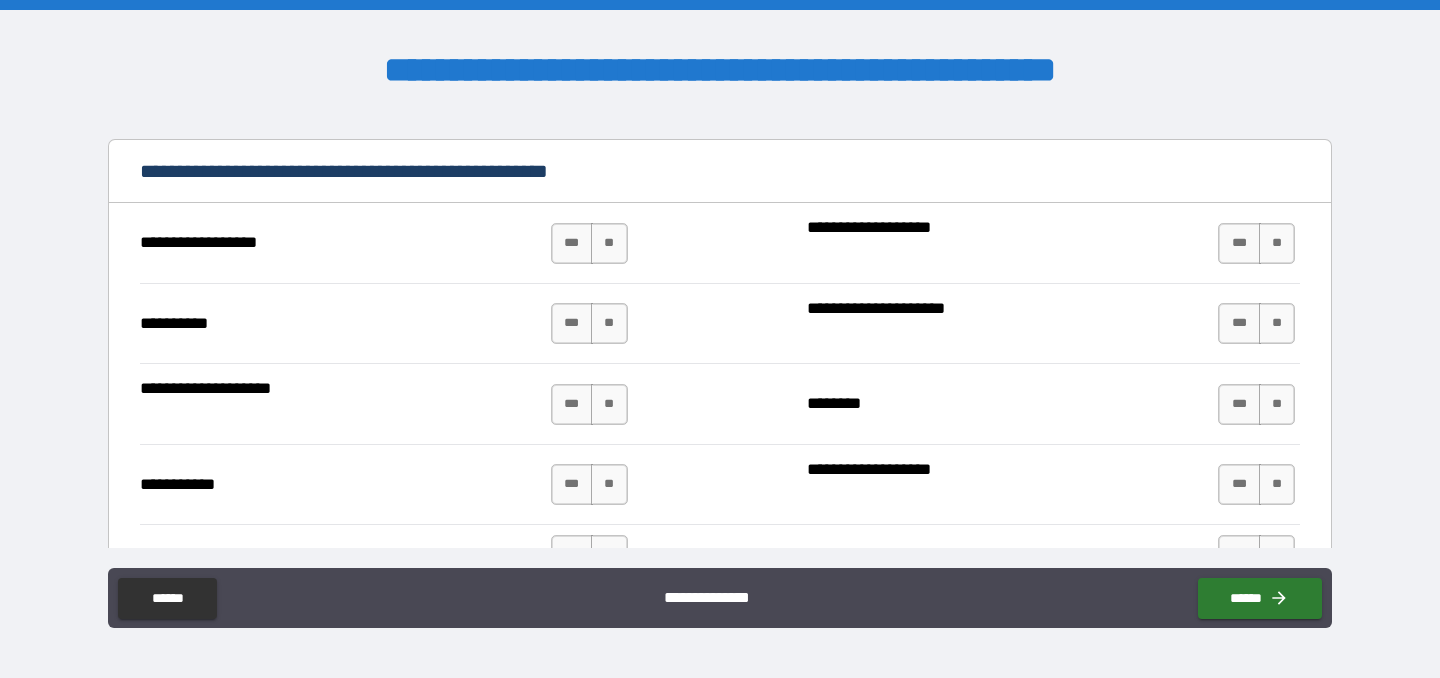 scroll, scrollTop: 2446, scrollLeft: 0, axis: vertical 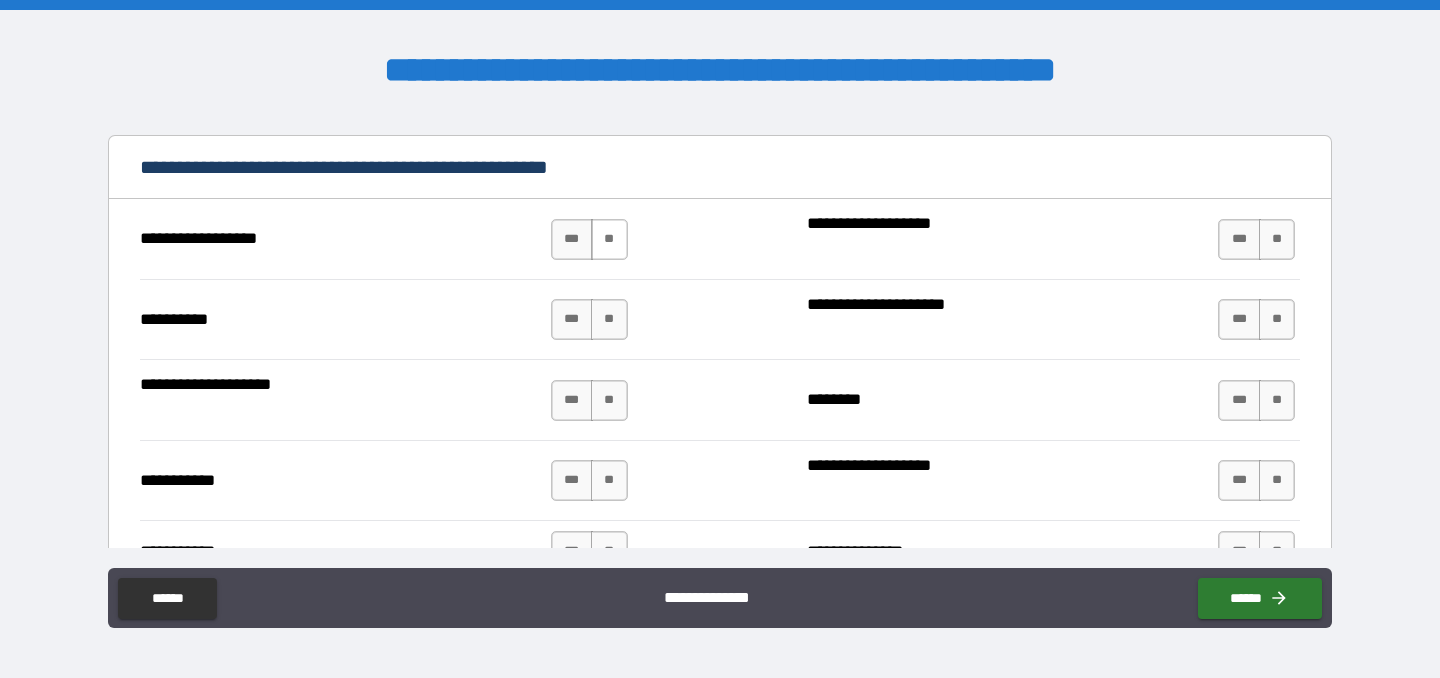 click on "**" at bounding box center [609, 239] 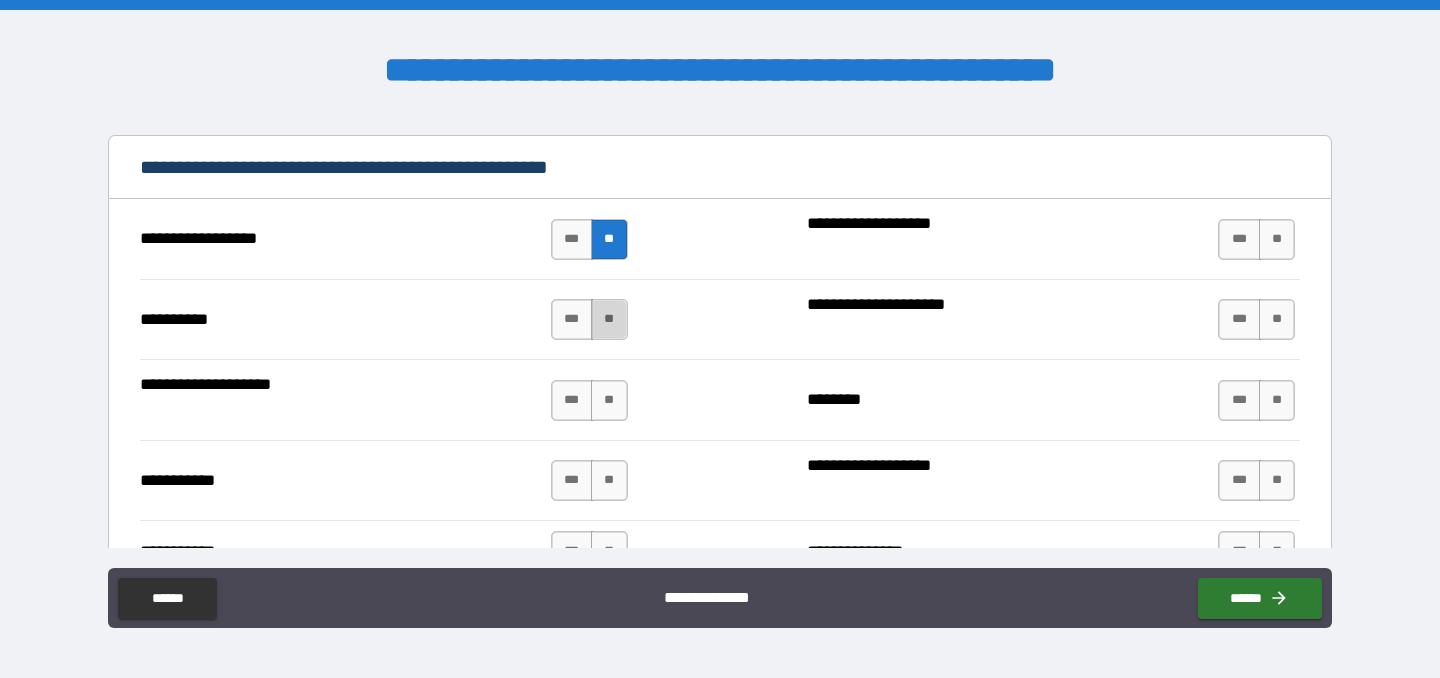 click on "**" at bounding box center [609, 319] 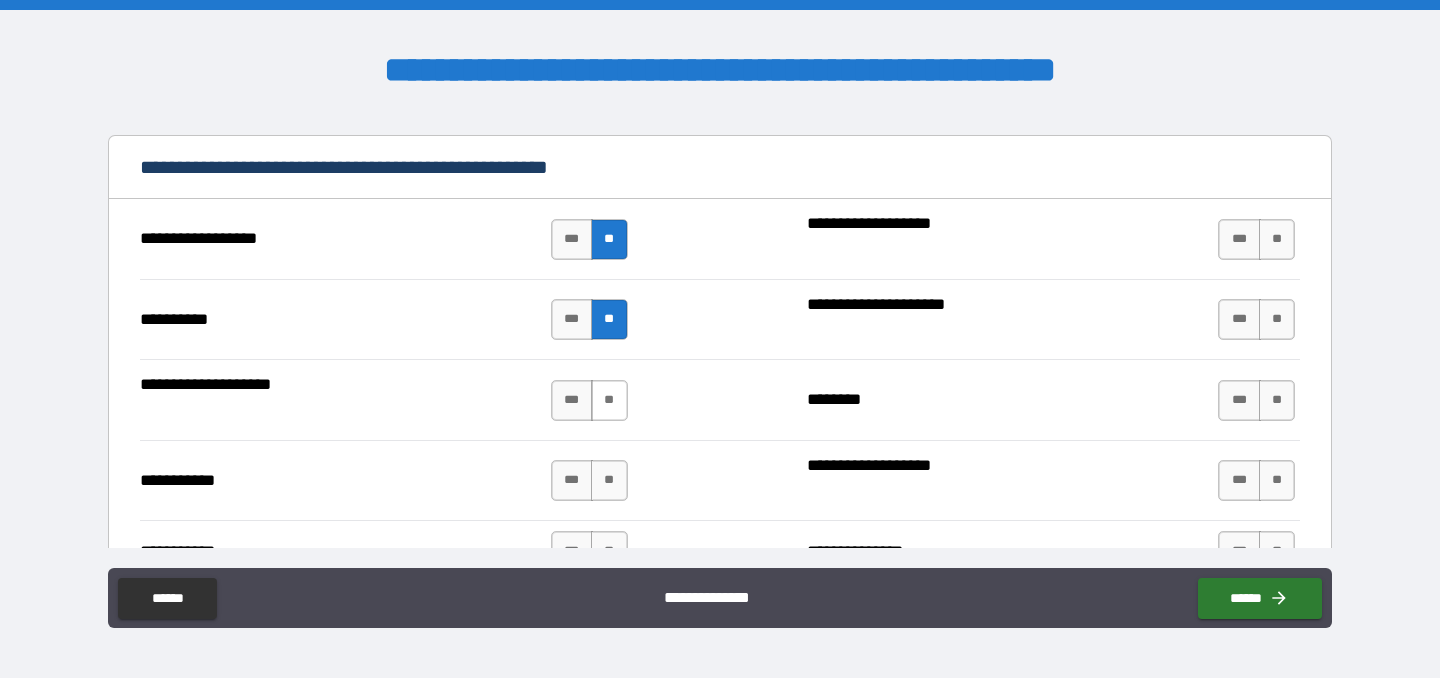 click on "**" at bounding box center (609, 400) 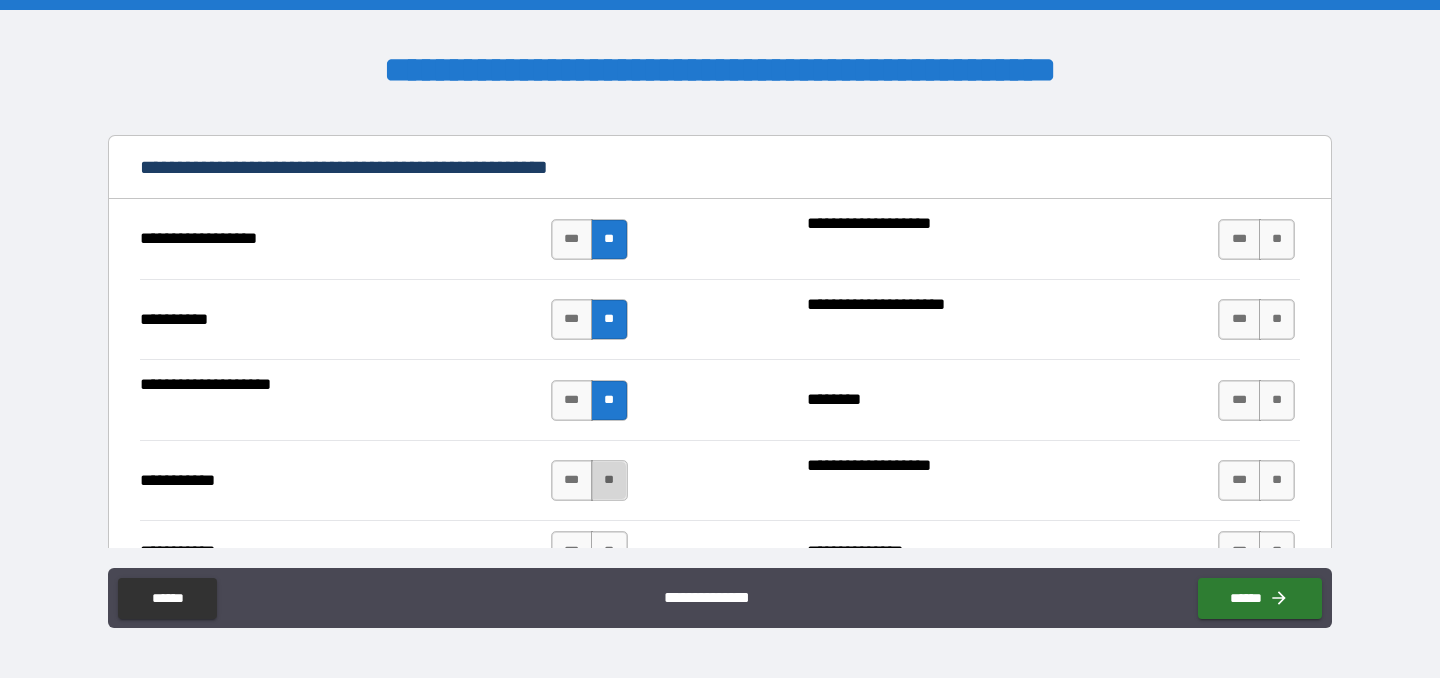 click on "**" at bounding box center (609, 480) 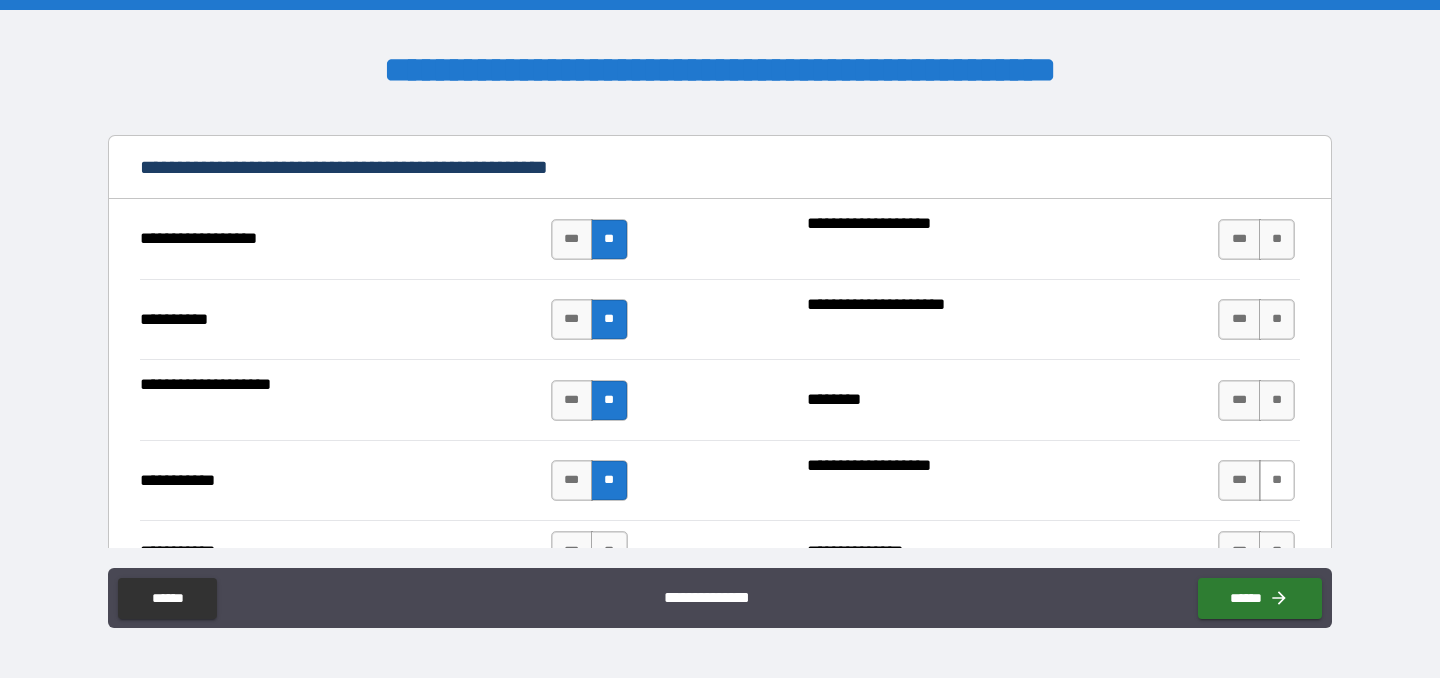 click on "**" at bounding box center [1277, 480] 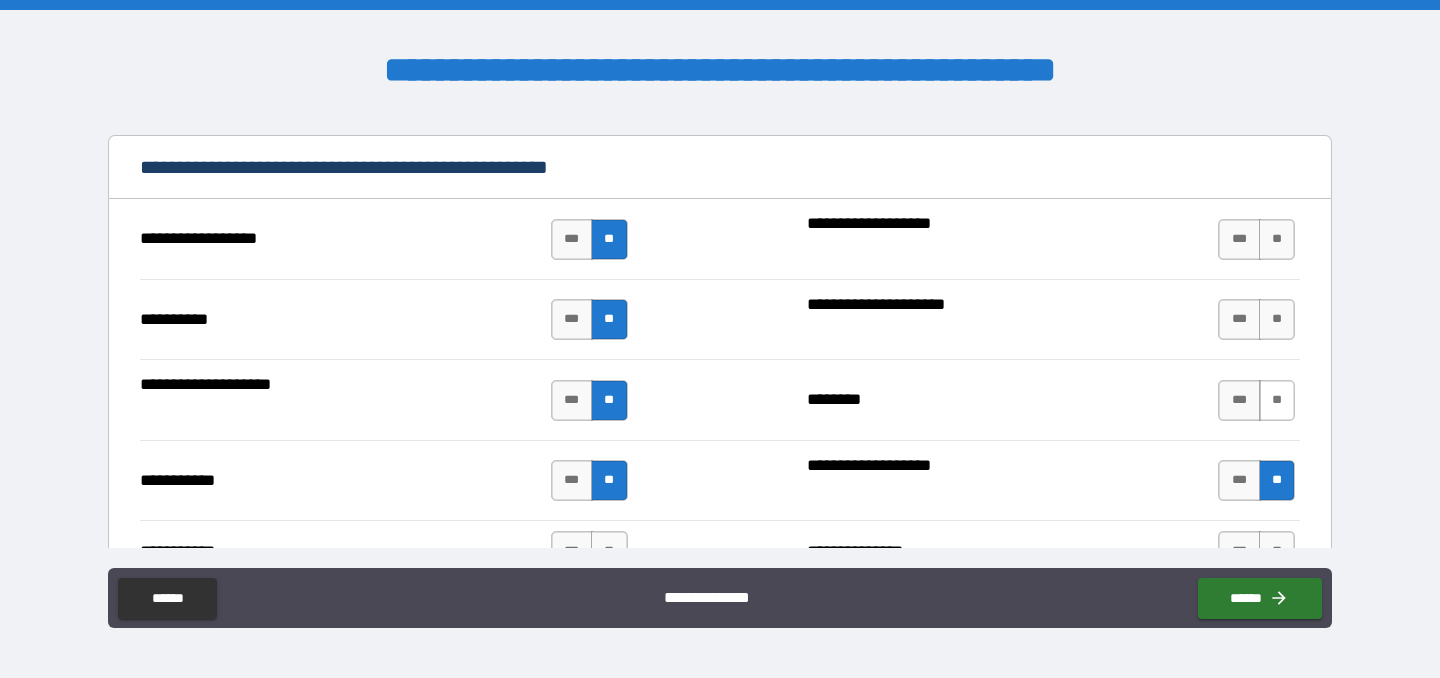 click on "**" at bounding box center [1277, 400] 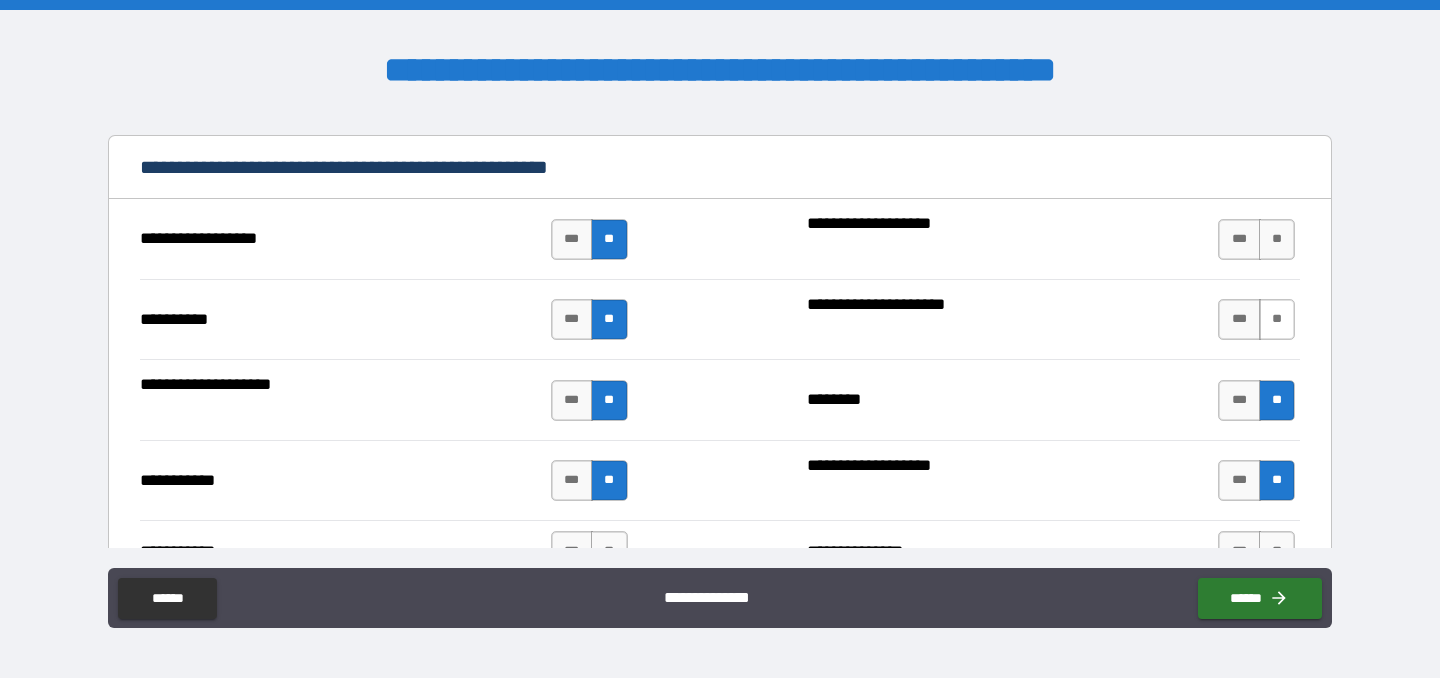 click on "**" at bounding box center (1277, 319) 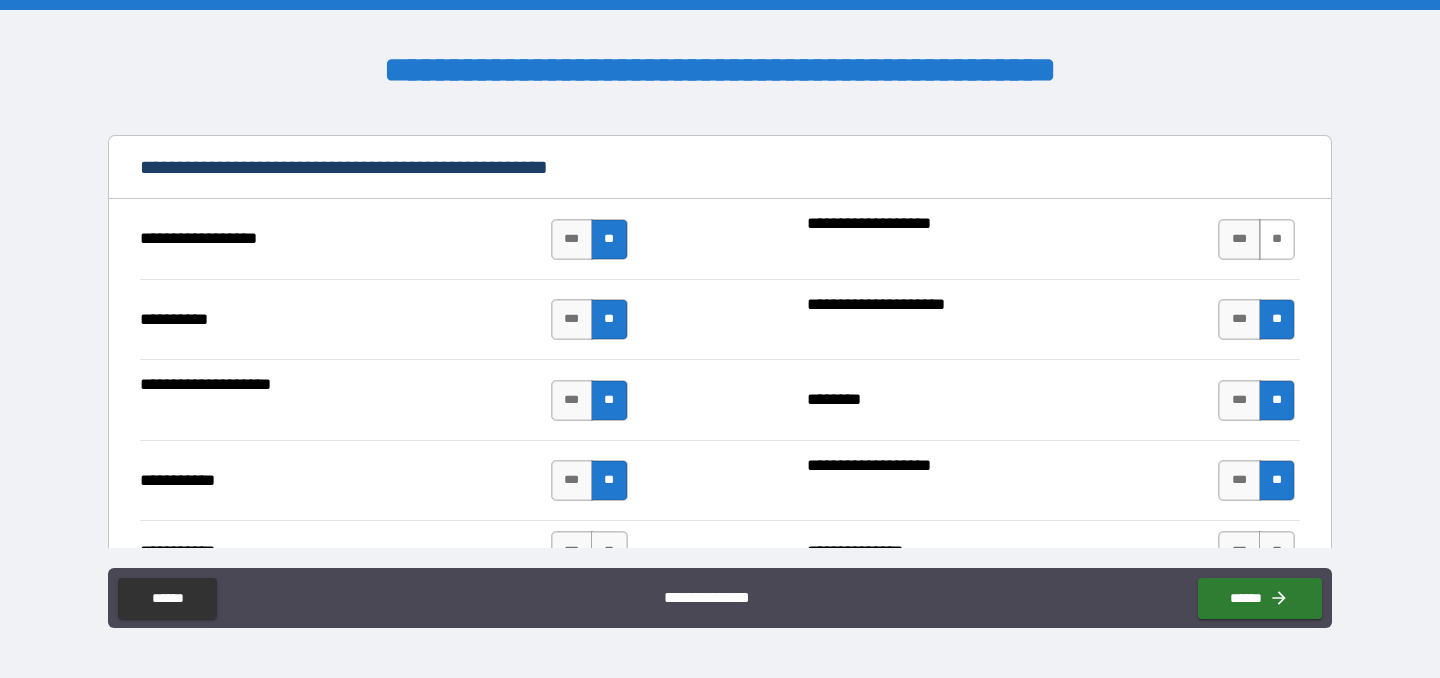click on "**" at bounding box center (1277, 239) 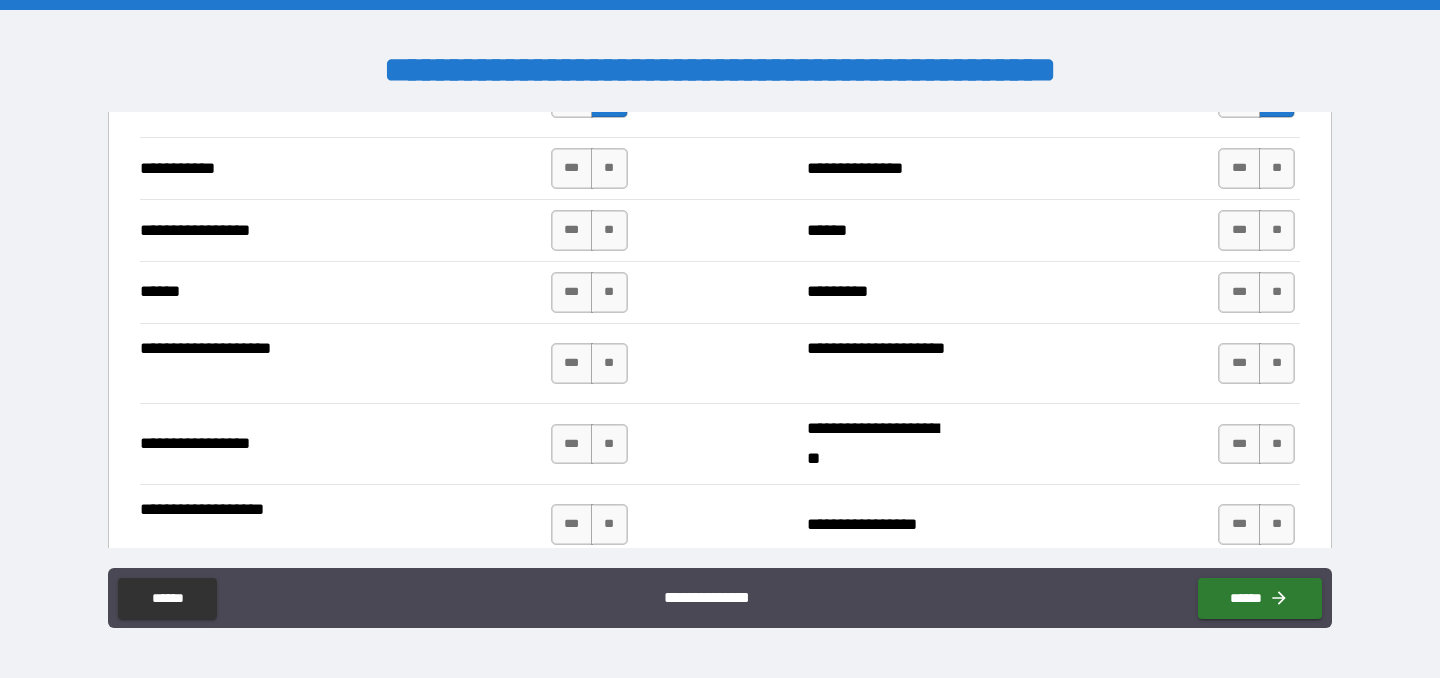 scroll, scrollTop: 2838, scrollLeft: 0, axis: vertical 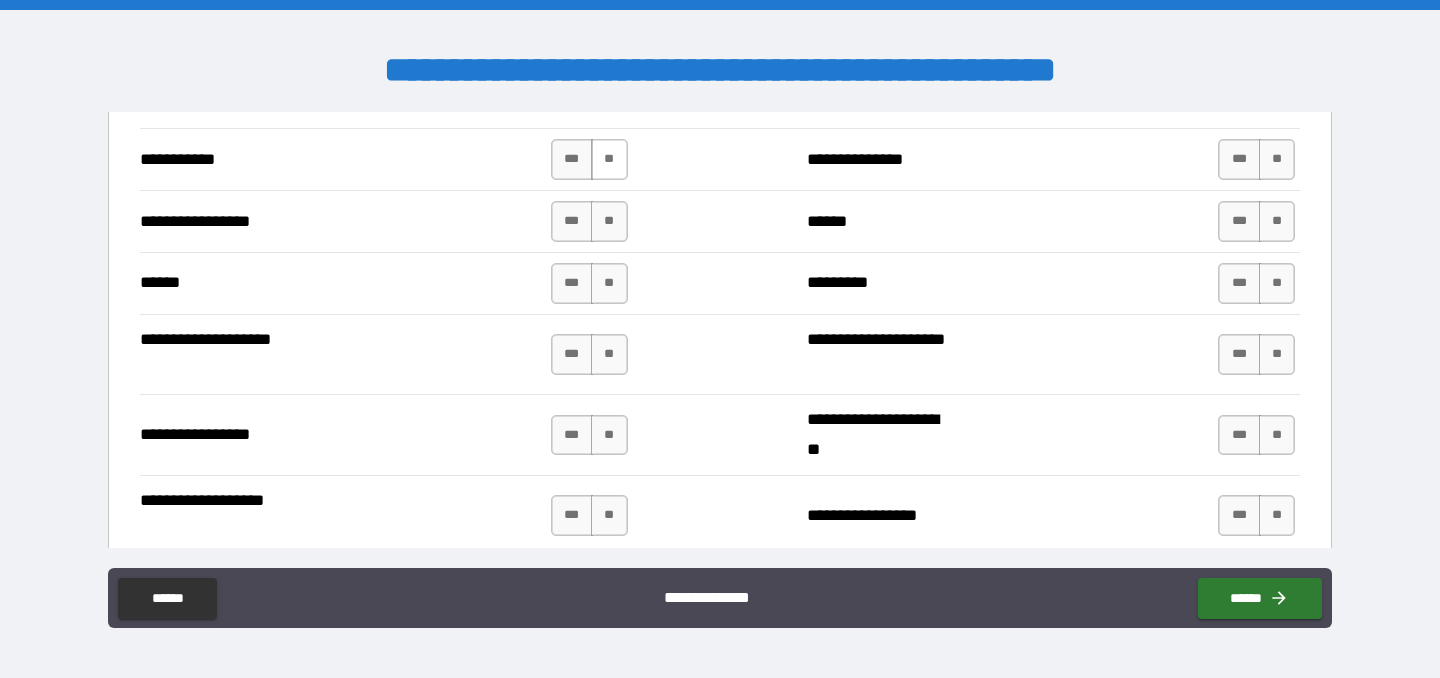 click on "**" at bounding box center [609, 159] 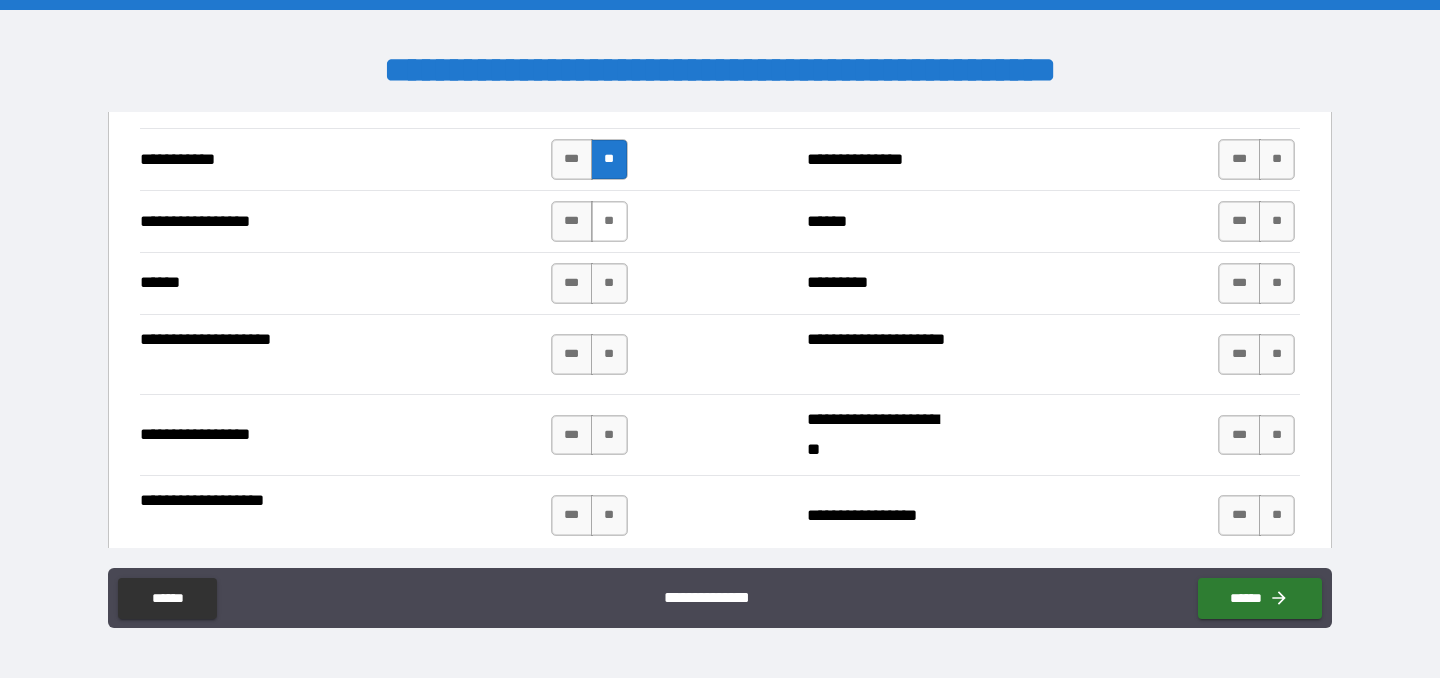 click on "**" at bounding box center (609, 221) 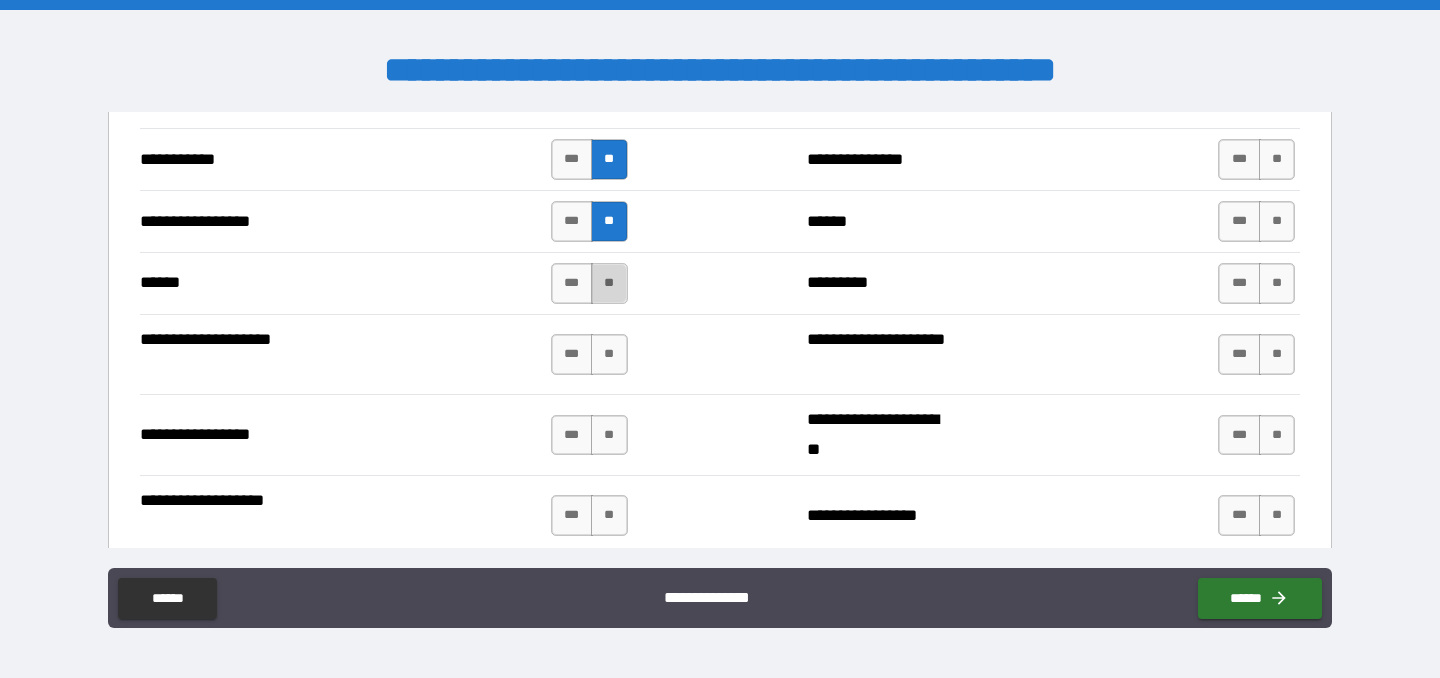 click on "**" at bounding box center [609, 283] 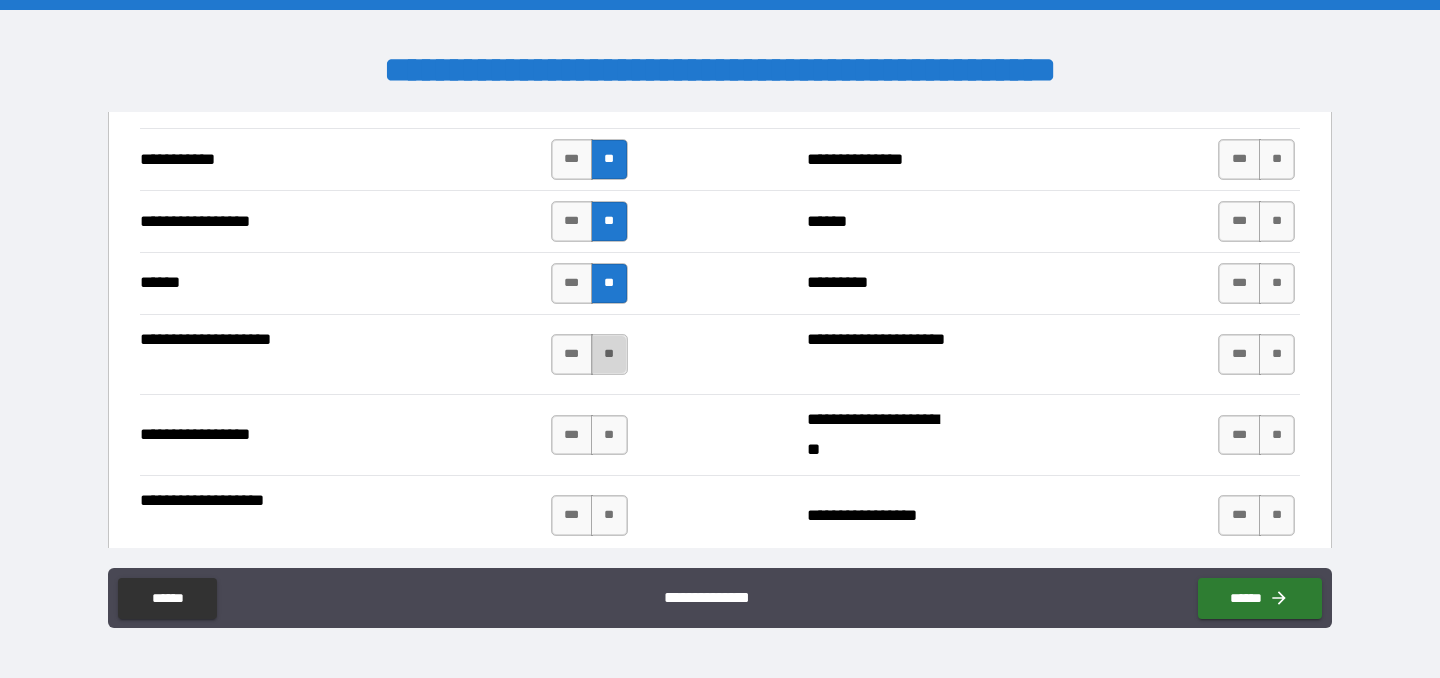 click on "**" at bounding box center (609, 354) 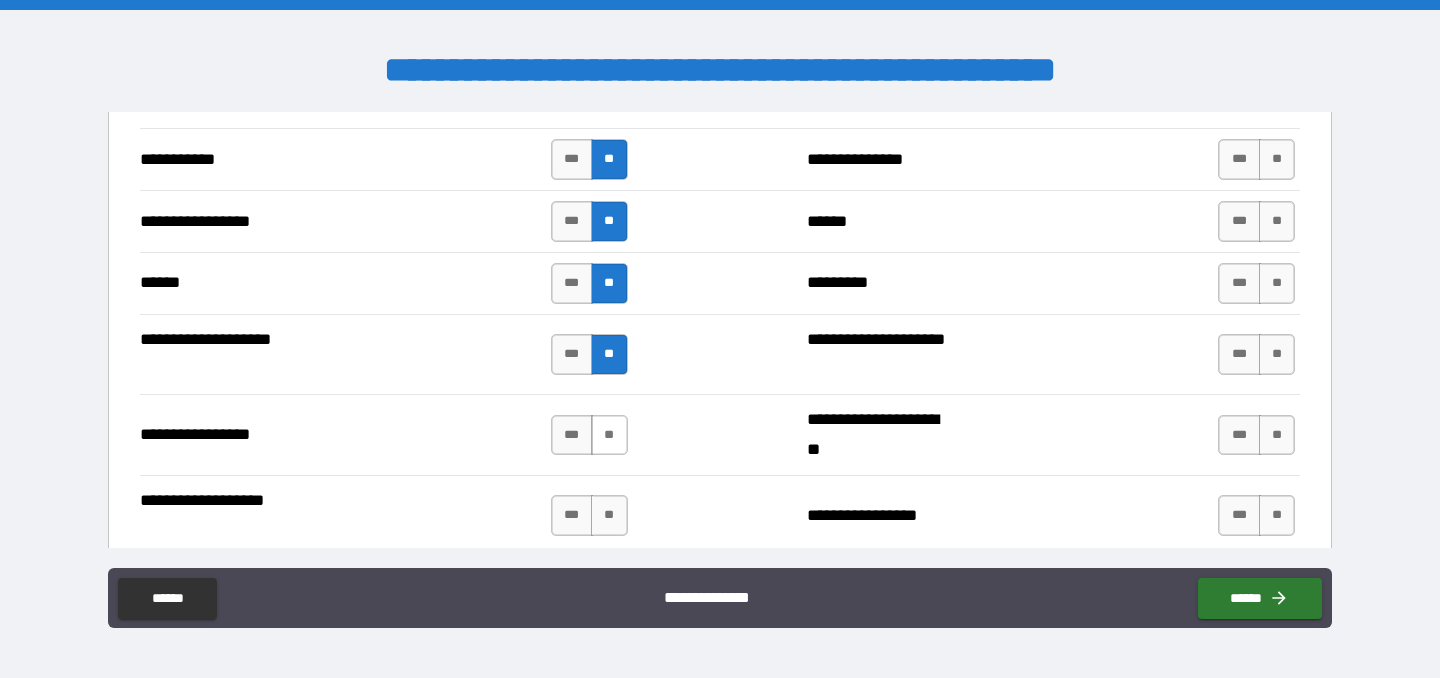 click on "**" at bounding box center [609, 435] 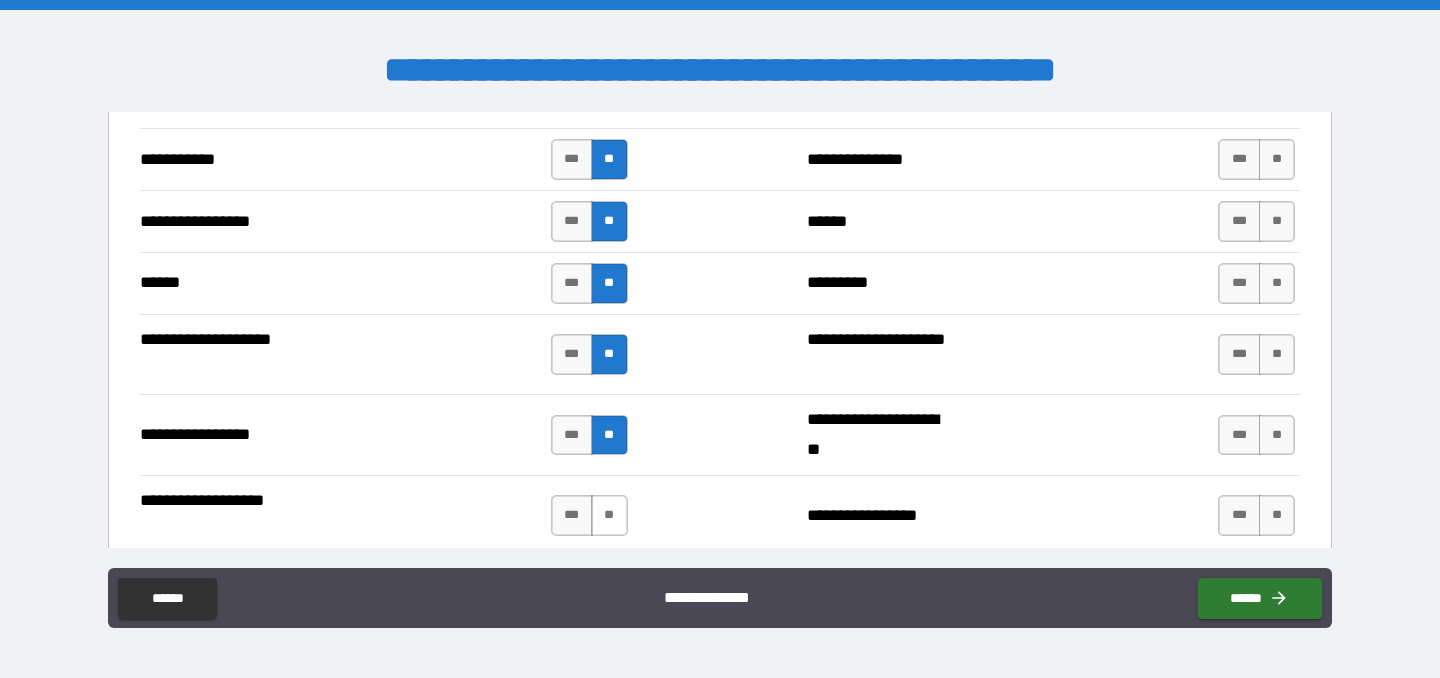 click on "**" at bounding box center (609, 515) 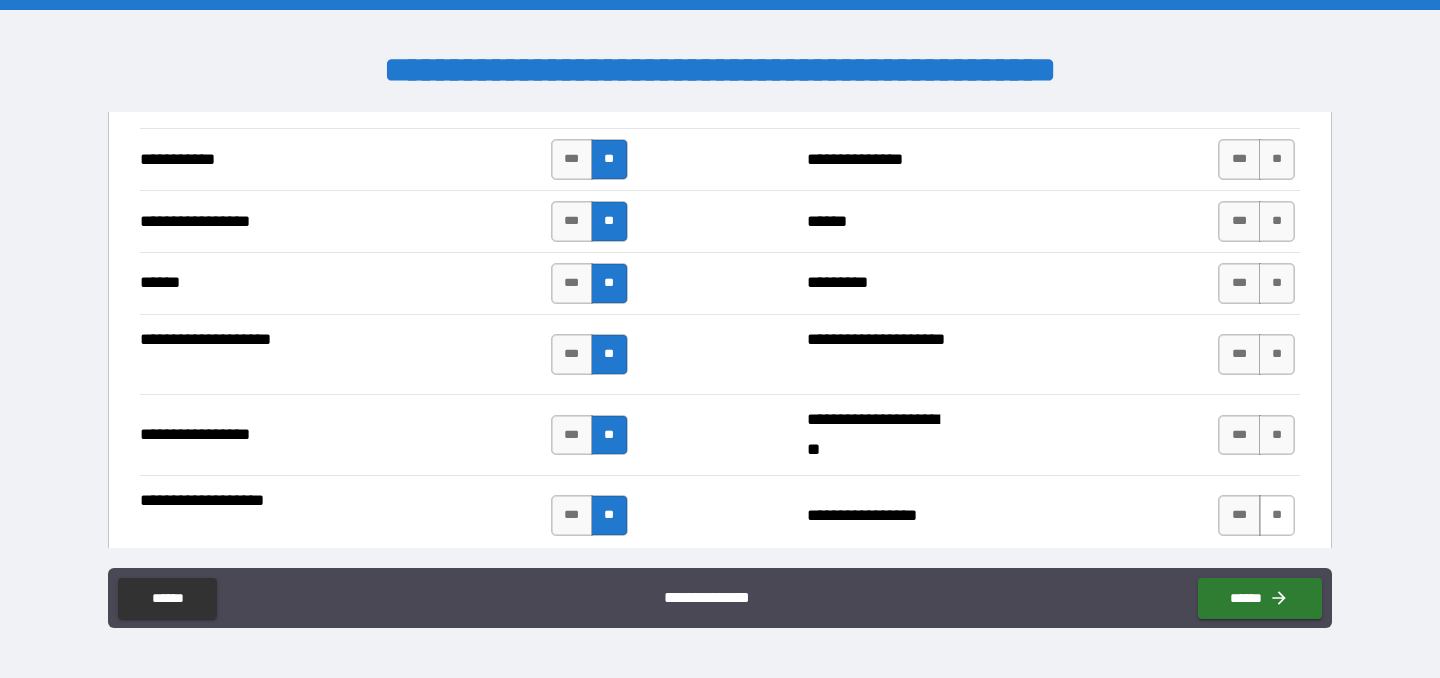 click on "**" at bounding box center (1277, 515) 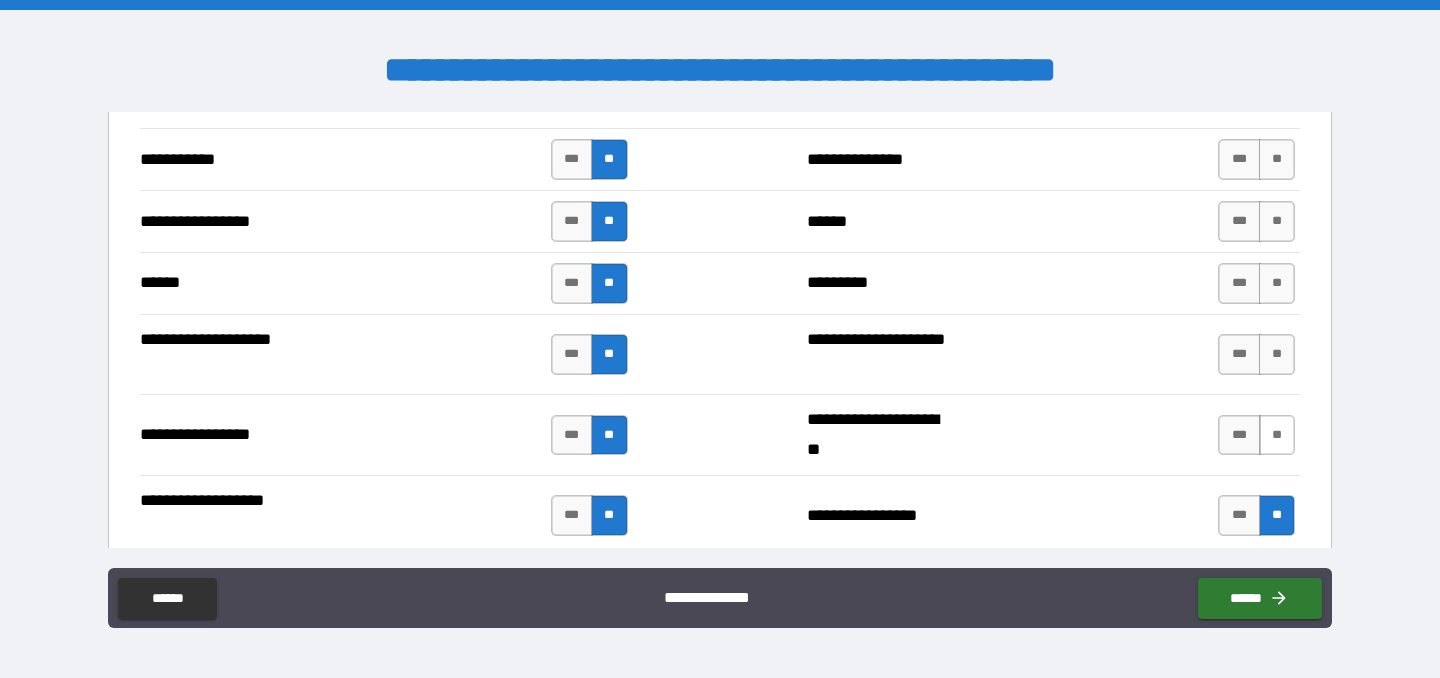 click on "**" at bounding box center (1277, 435) 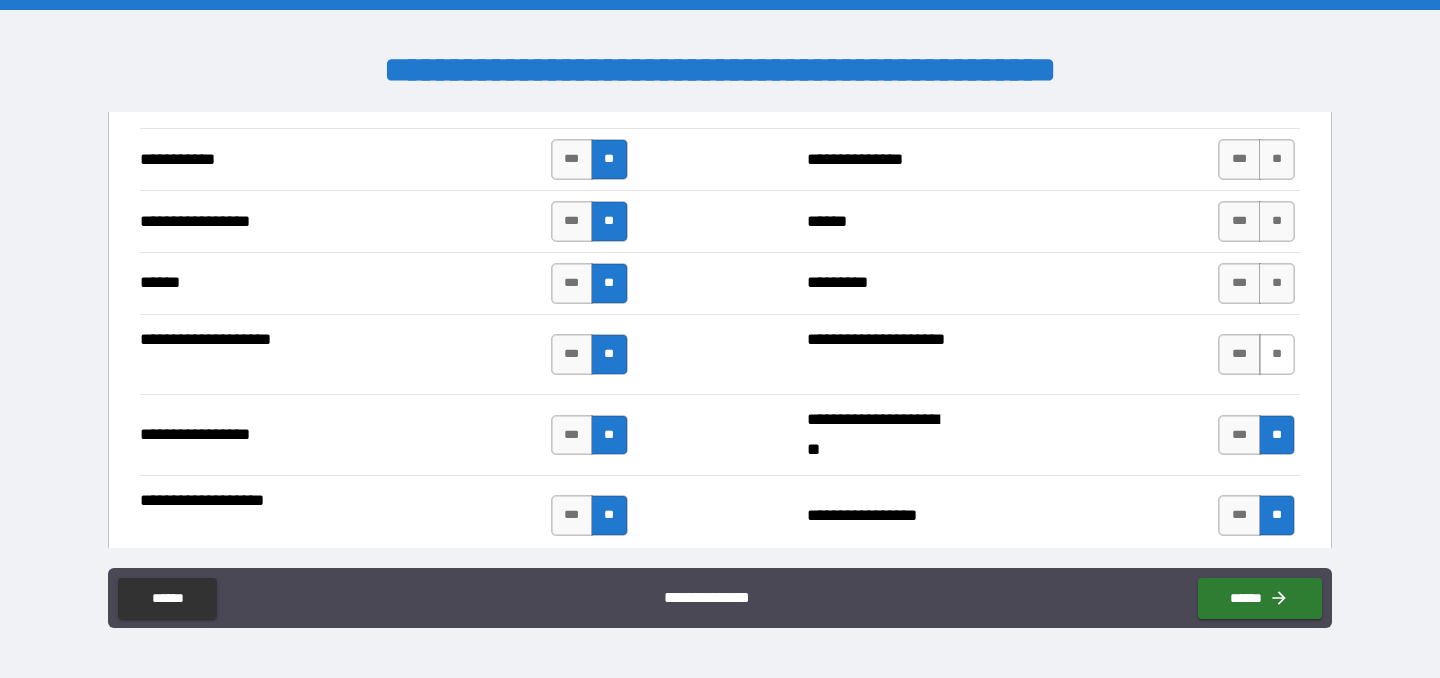 click on "**" at bounding box center (1277, 354) 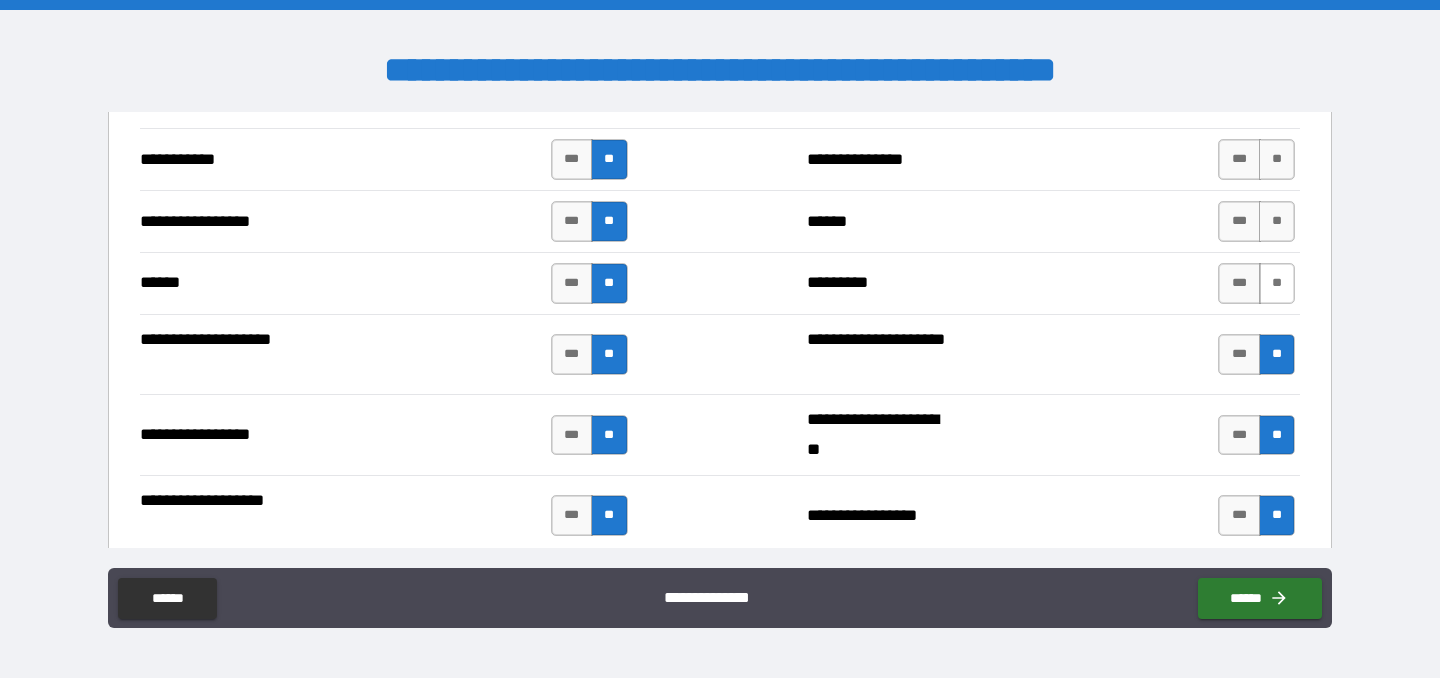 click on "**" at bounding box center (1277, 283) 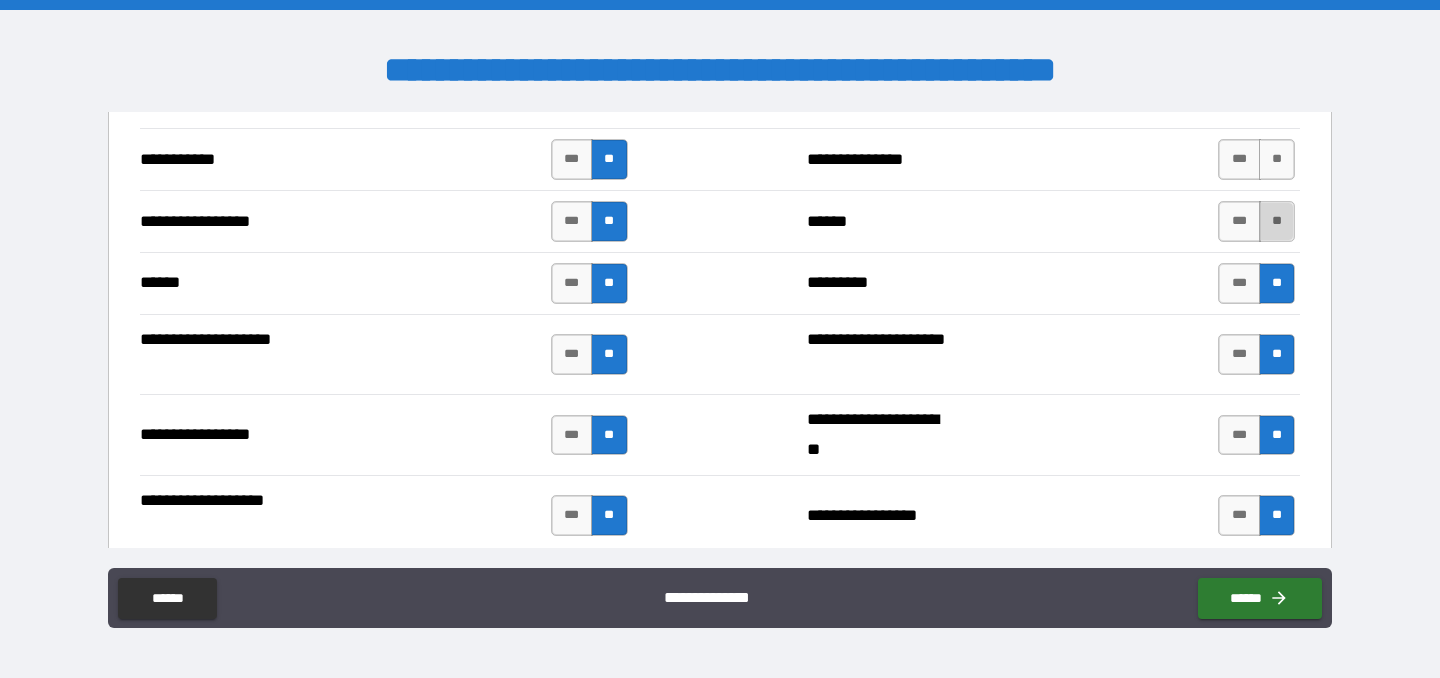 click on "**" at bounding box center (1277, 221) 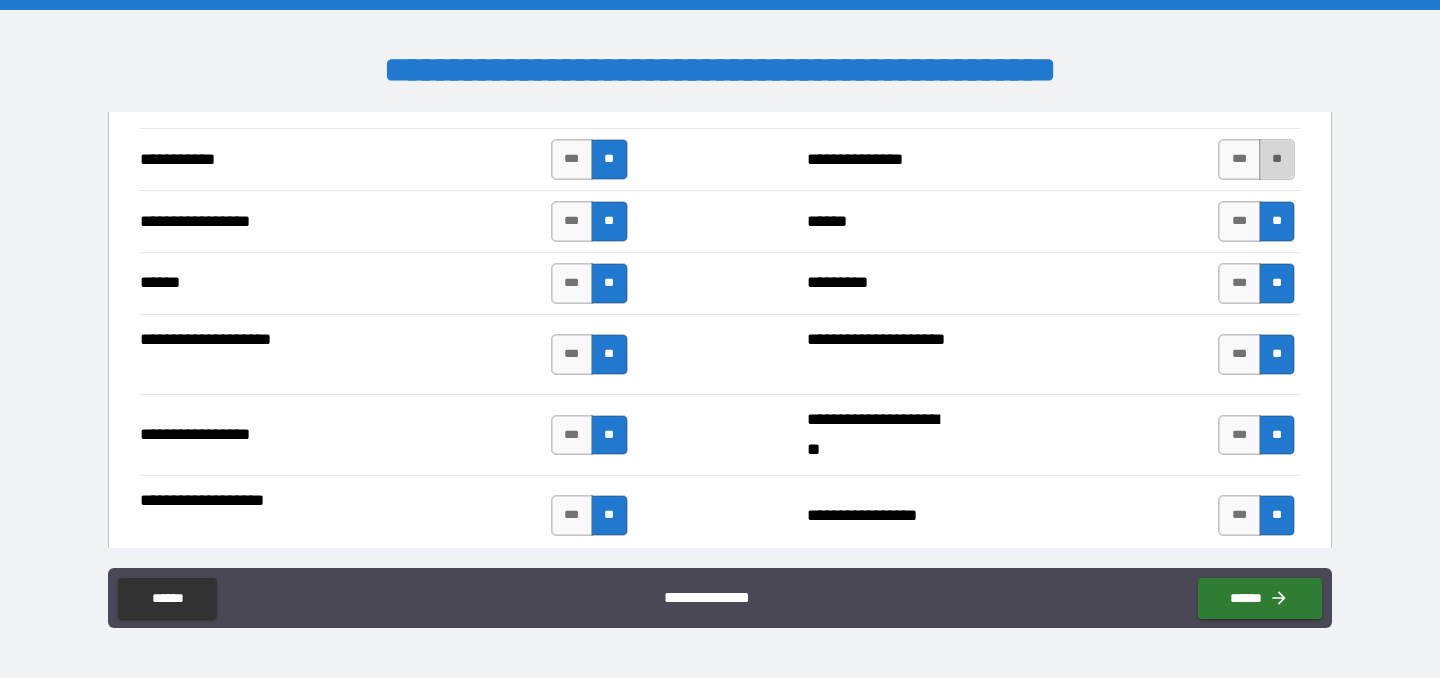 click on "**" at bounding box center [1277, 159] 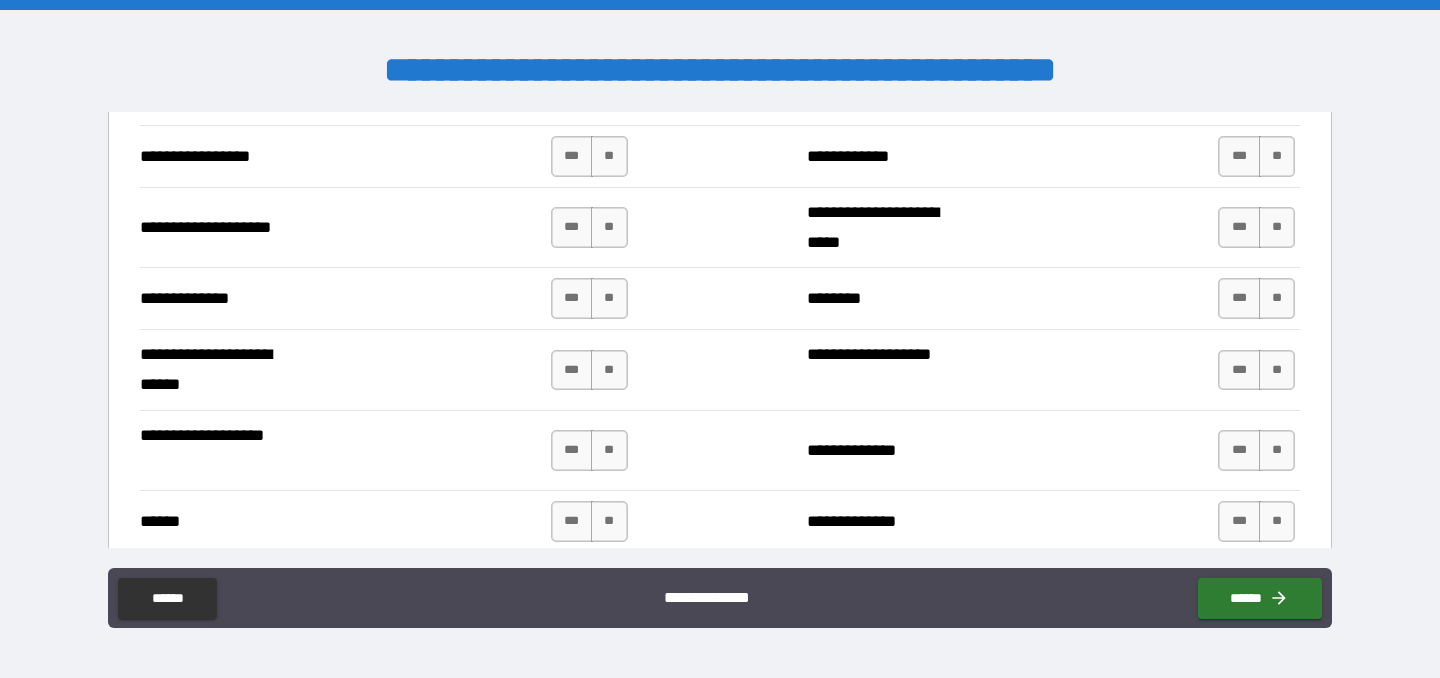 scroll, scrollTop: 3269, scrollLeft: 0, axis: vertical 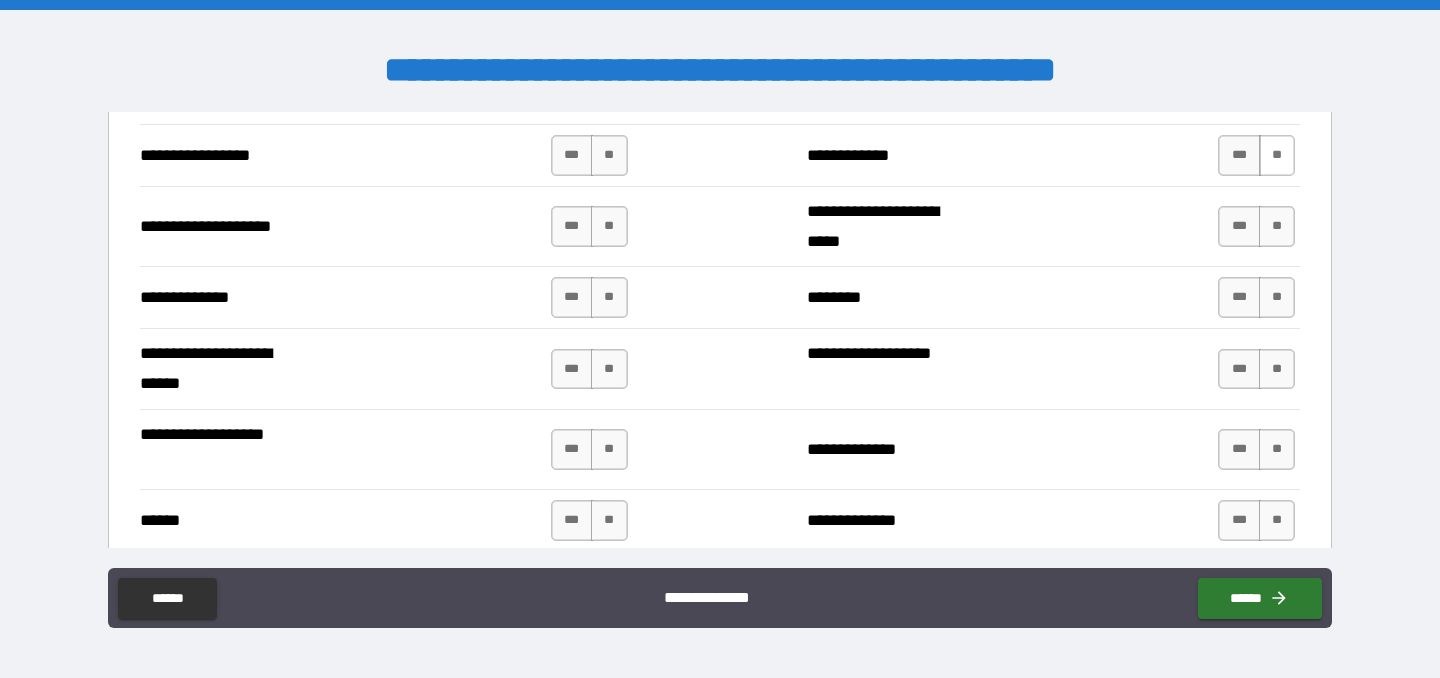 click on "**" at bounding box center [1277, 155] 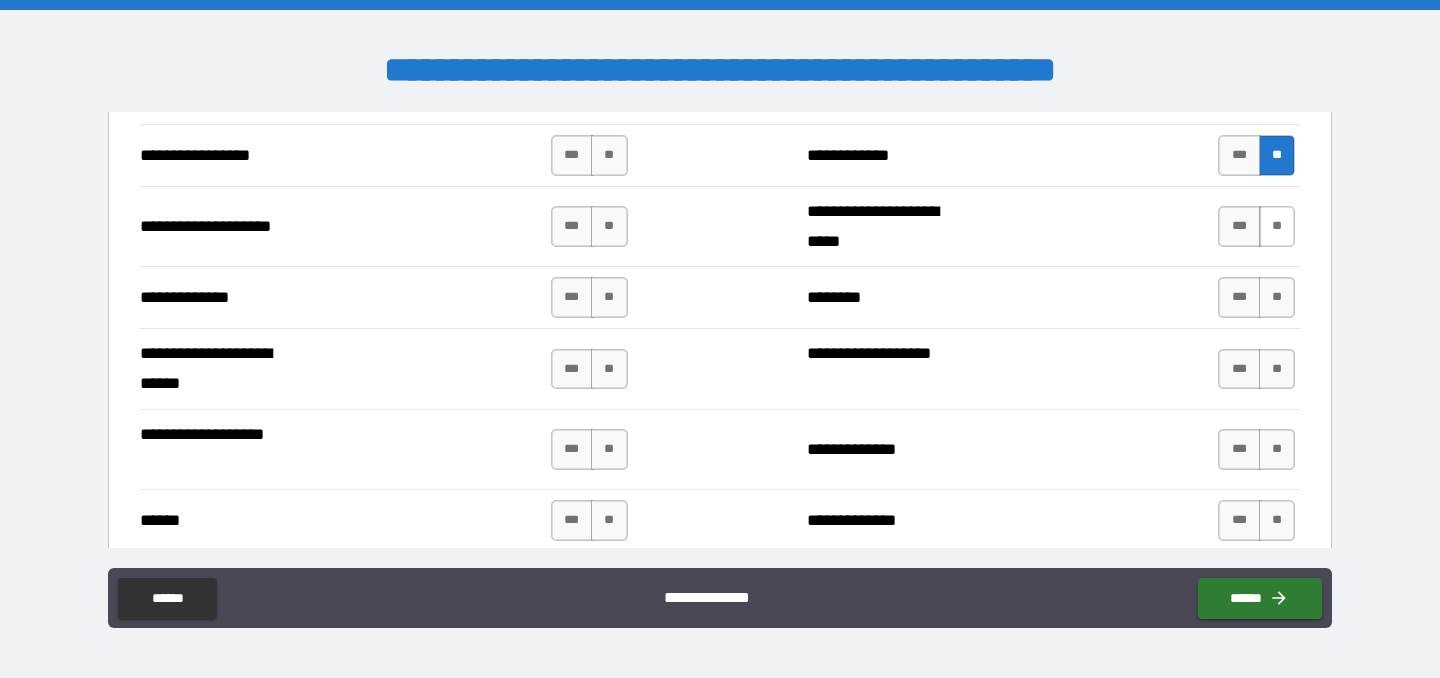 click on "**" at bounding box center (1277, 226) 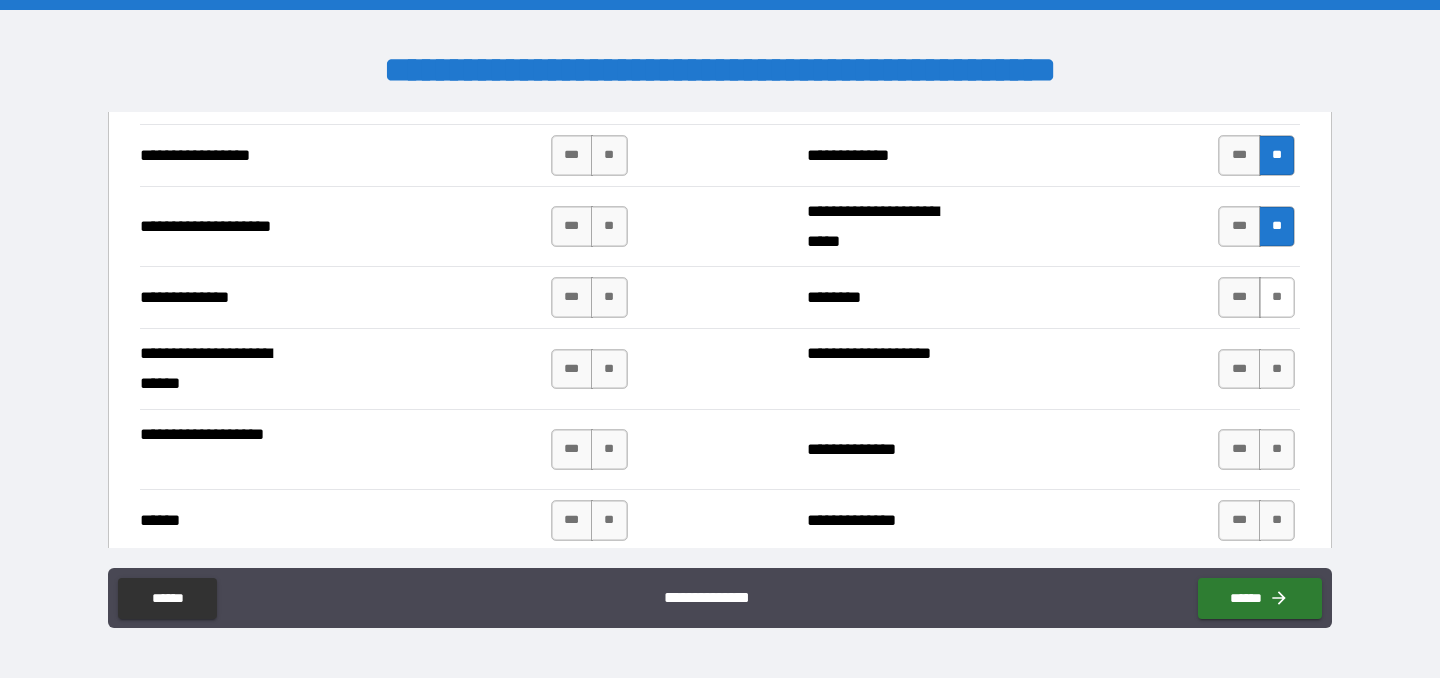 click on "**" at bounding box center [1277, 297] 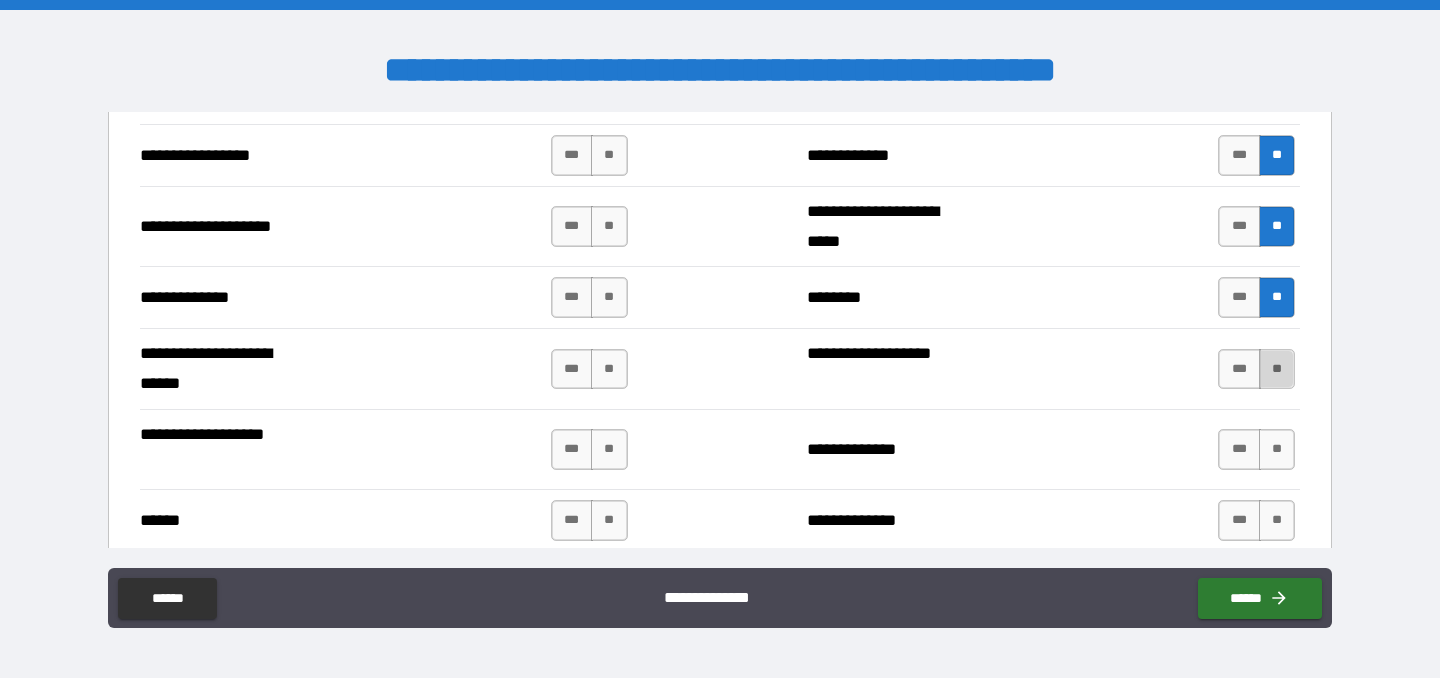 click on "**" at bounding box center (1277, 369) 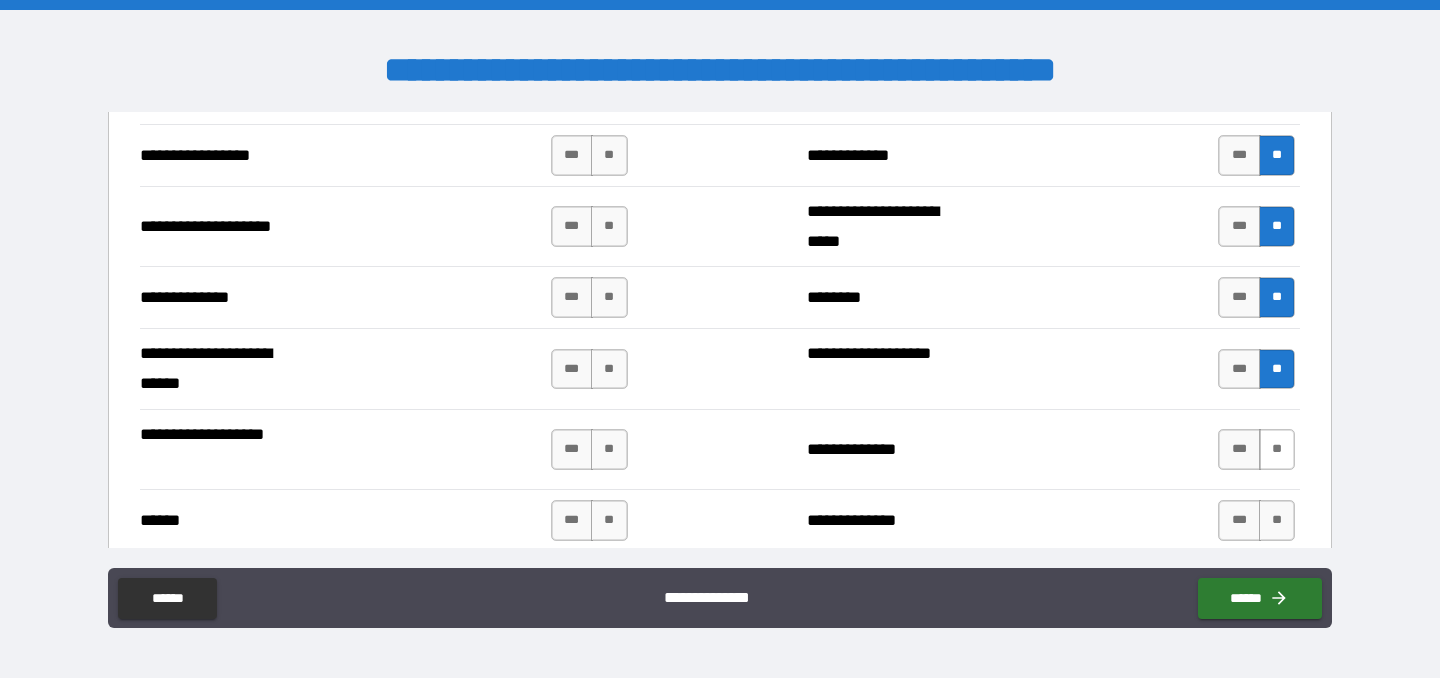 click on "**" at bounding box center (1277, 449) 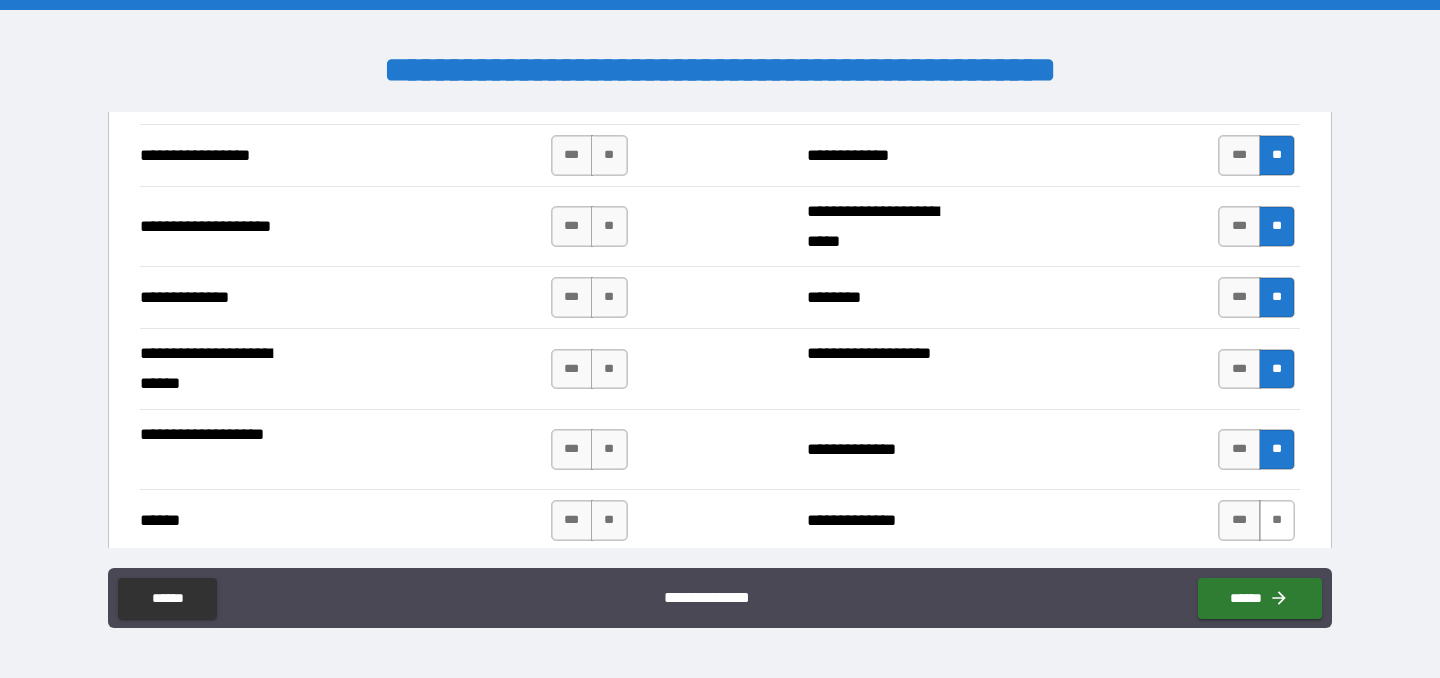 click on "**" at bounding box center [1277, 520] 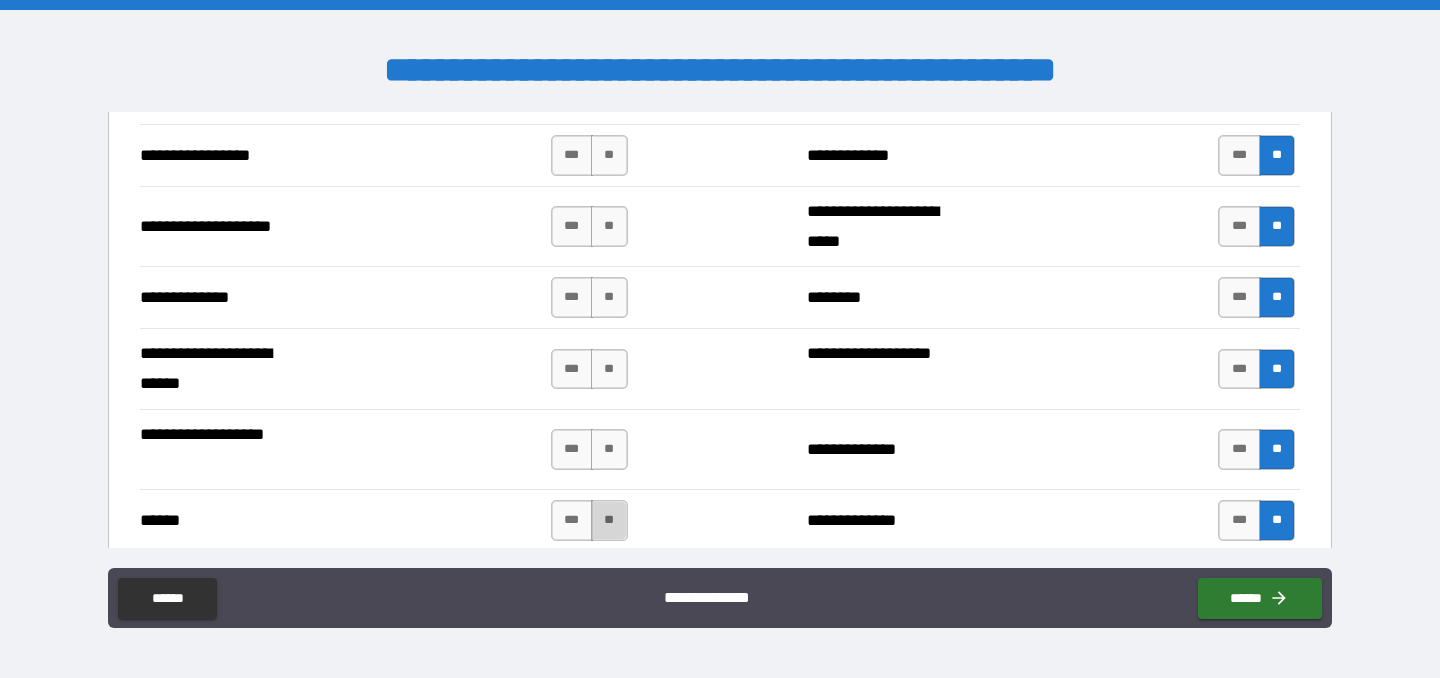 click on "**" at bounding box center [609, 520] 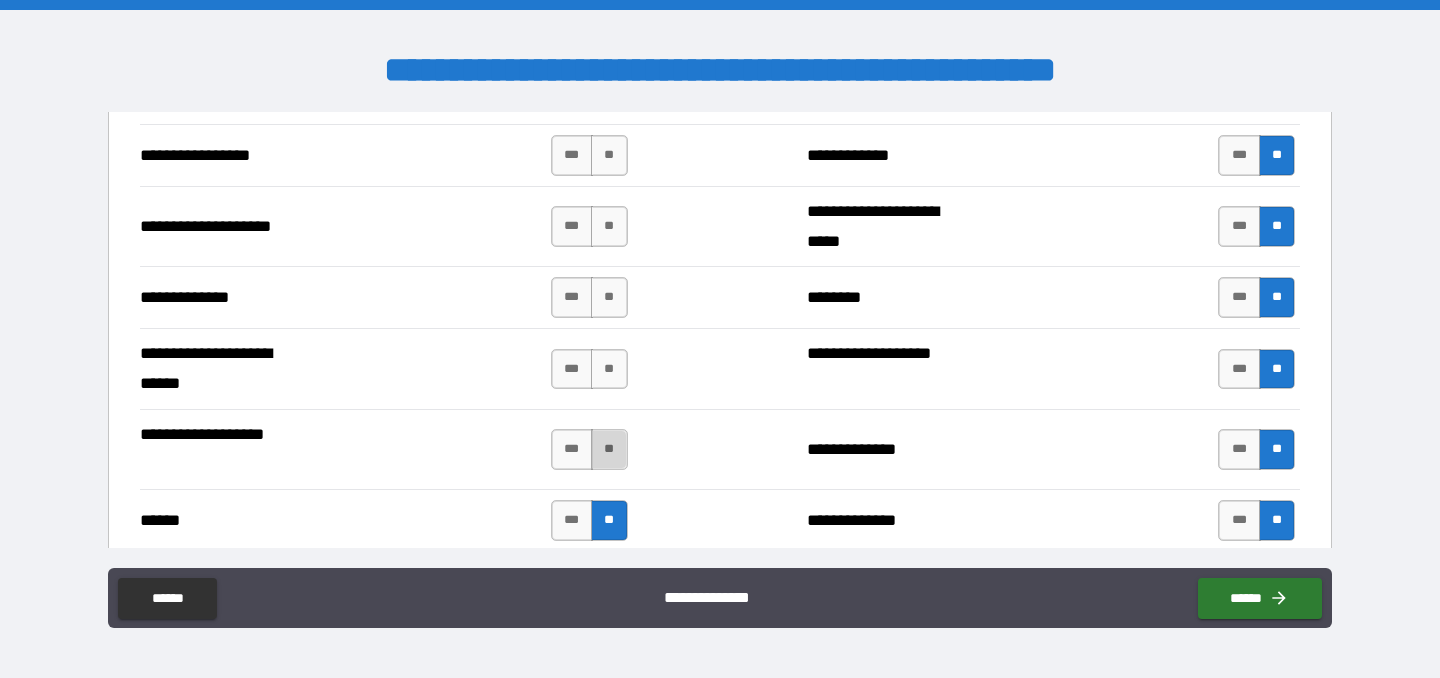 click on "**" at bounding box center [609, 449] 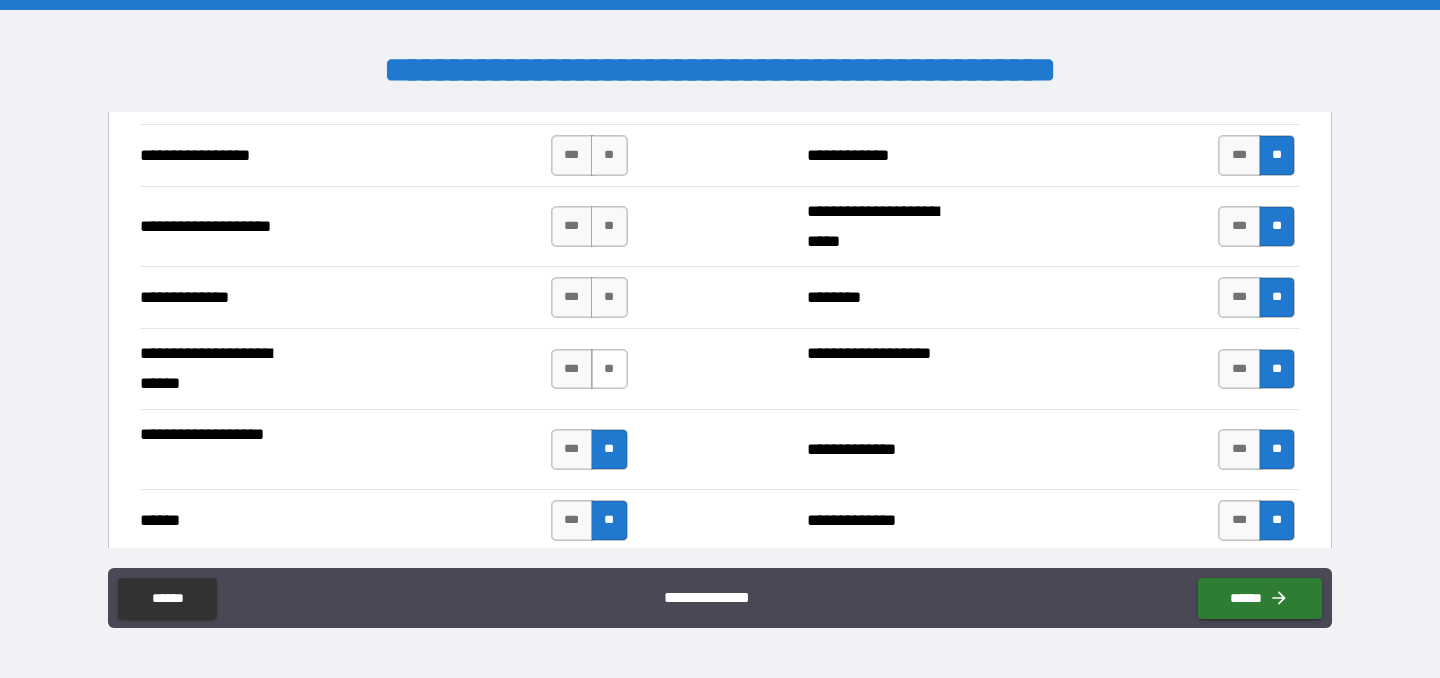 click on "**" at bounding box center [609, 369] 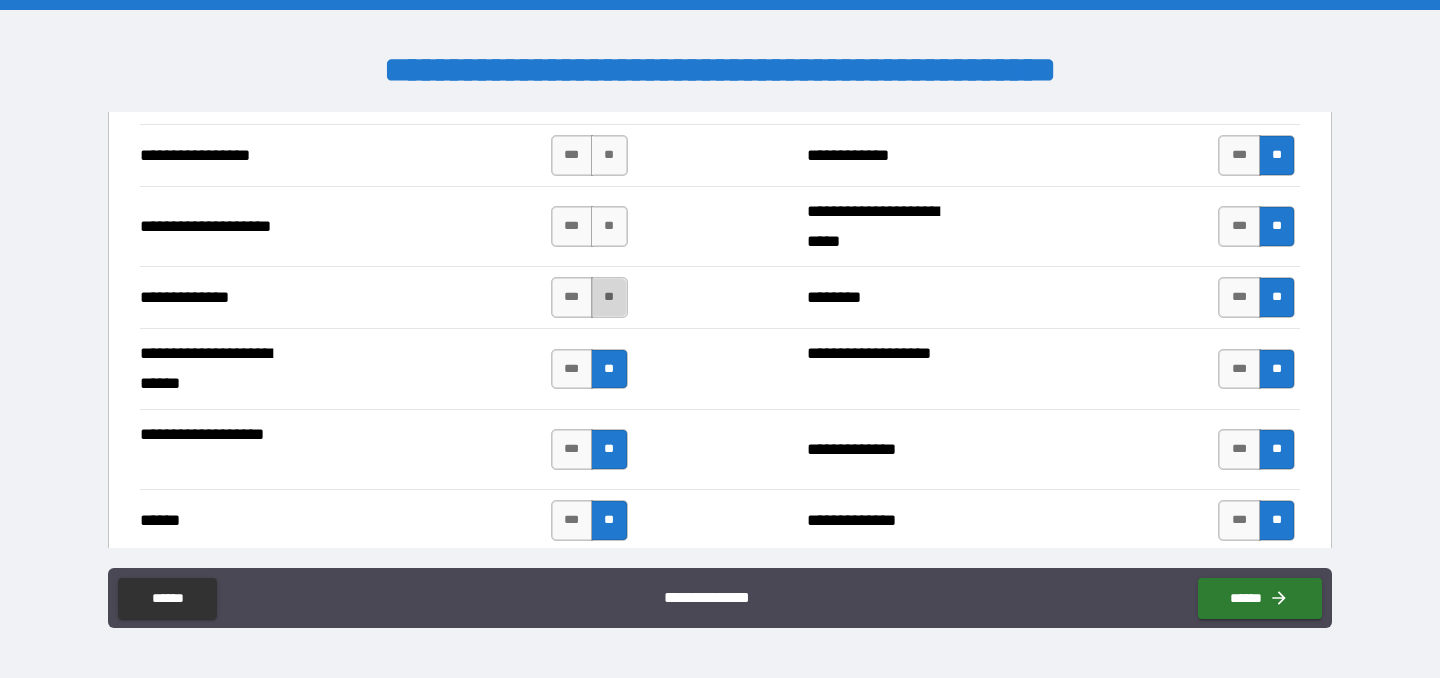 click on "**" at bounding box center [609, 297] 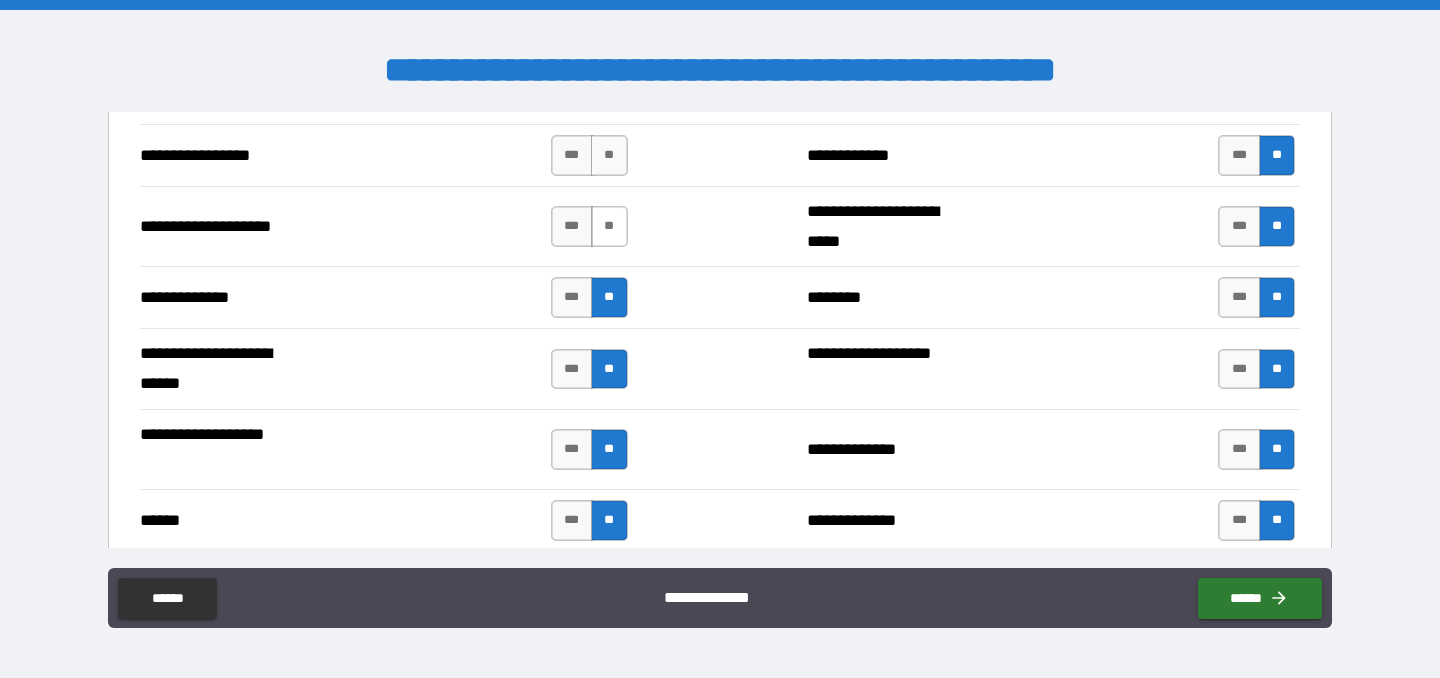 click on "**" at bounding box center [609, 226] 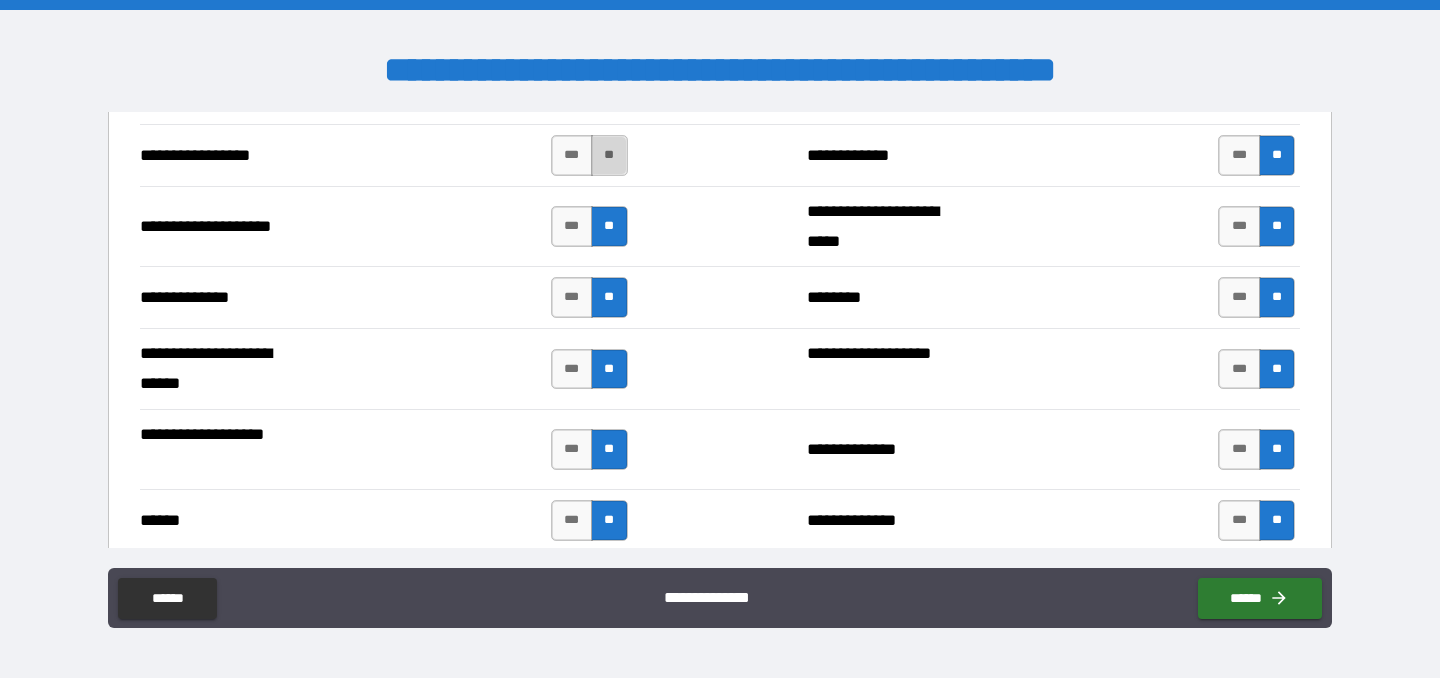 click on "**" at bounding box center [609, 155] 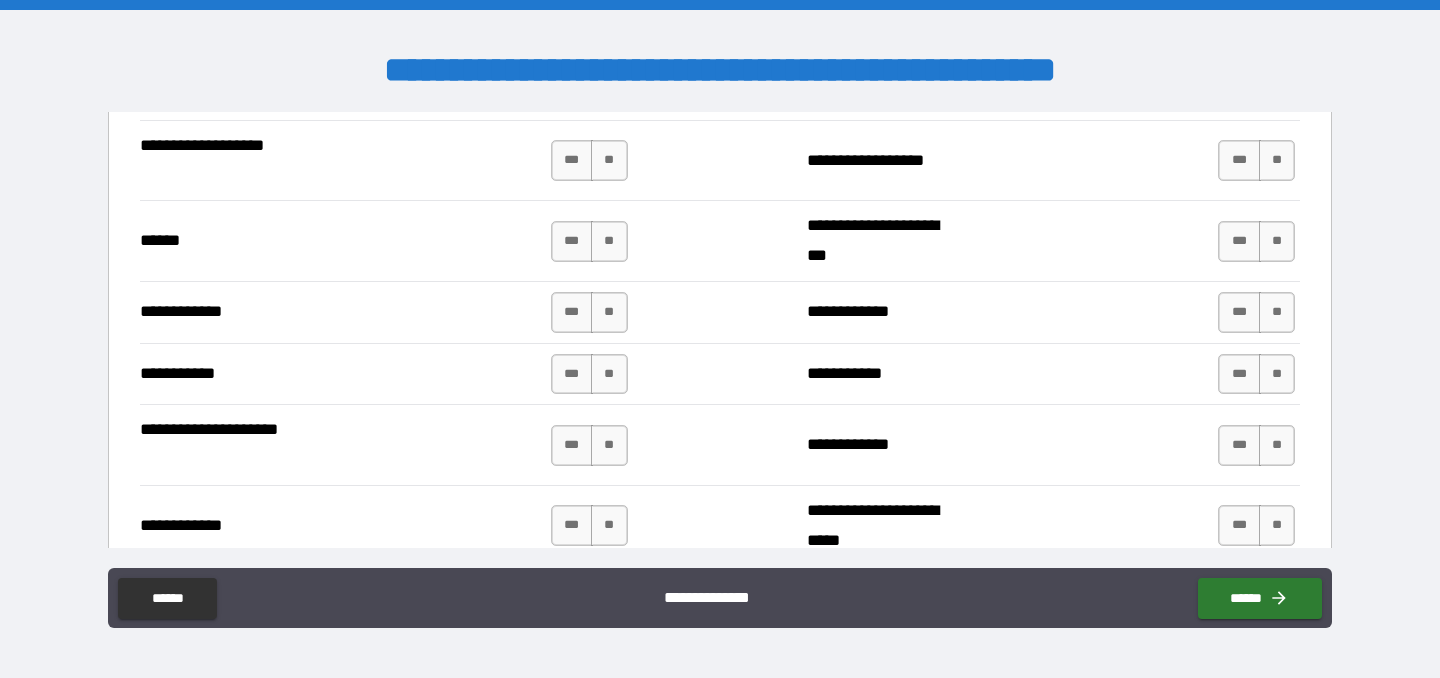 scroll, scrollTop: 3701, scrollLeft: 0, axis: vertical 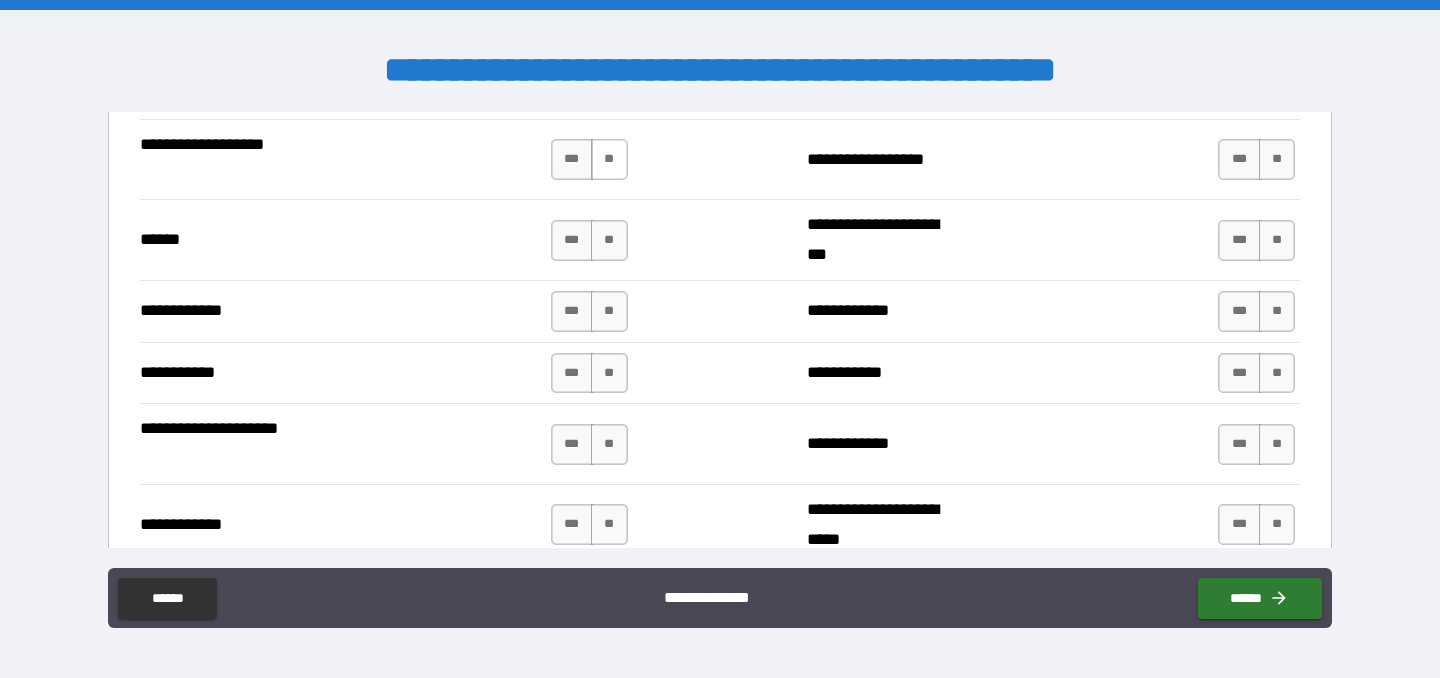 click on "**" at bounding box center [609, 159] 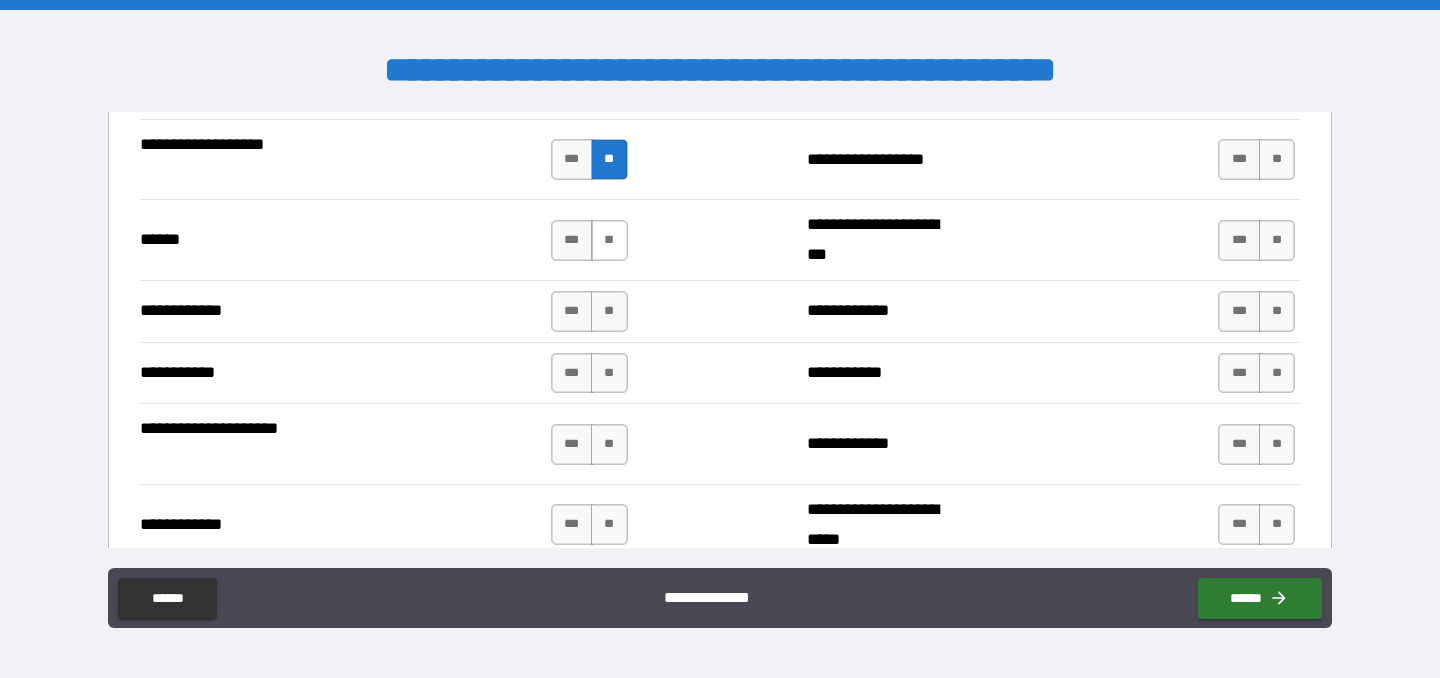 click on "**" at bounding box center [609, 240] 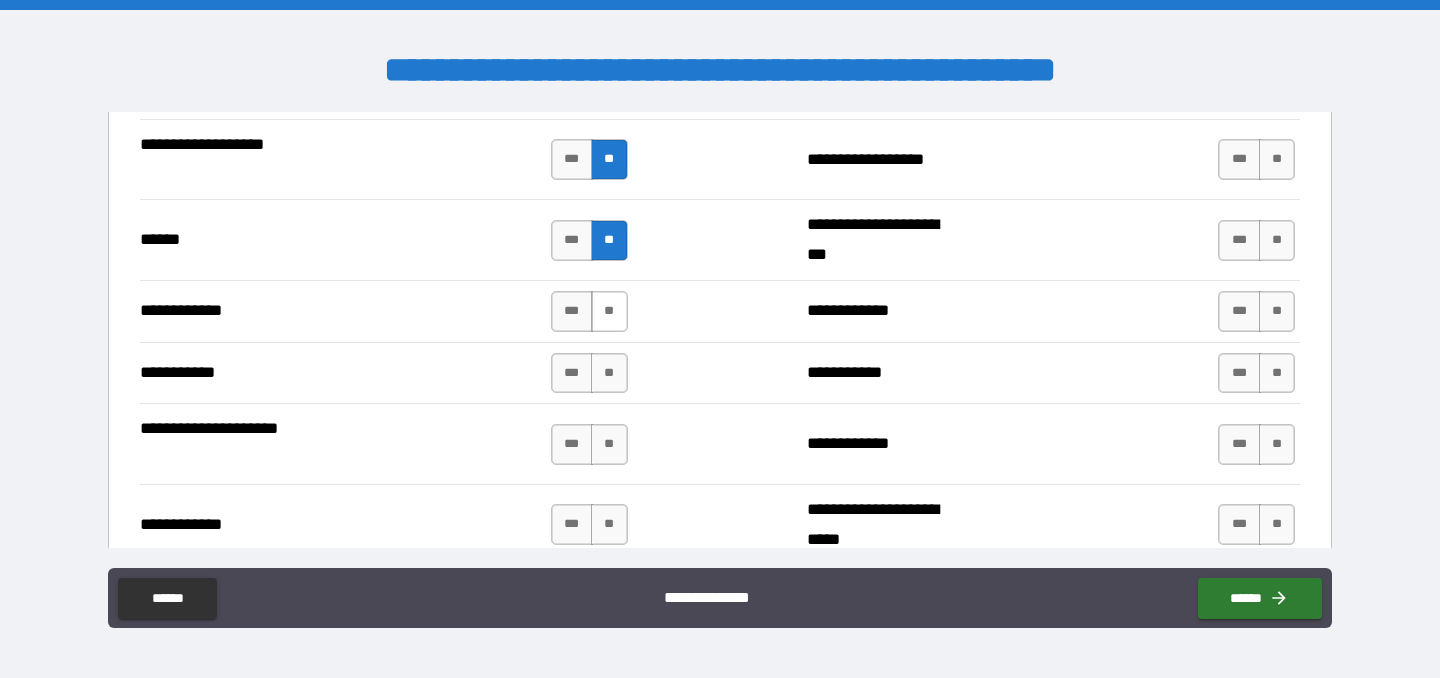click on "**" at bounding box center (609, 311) 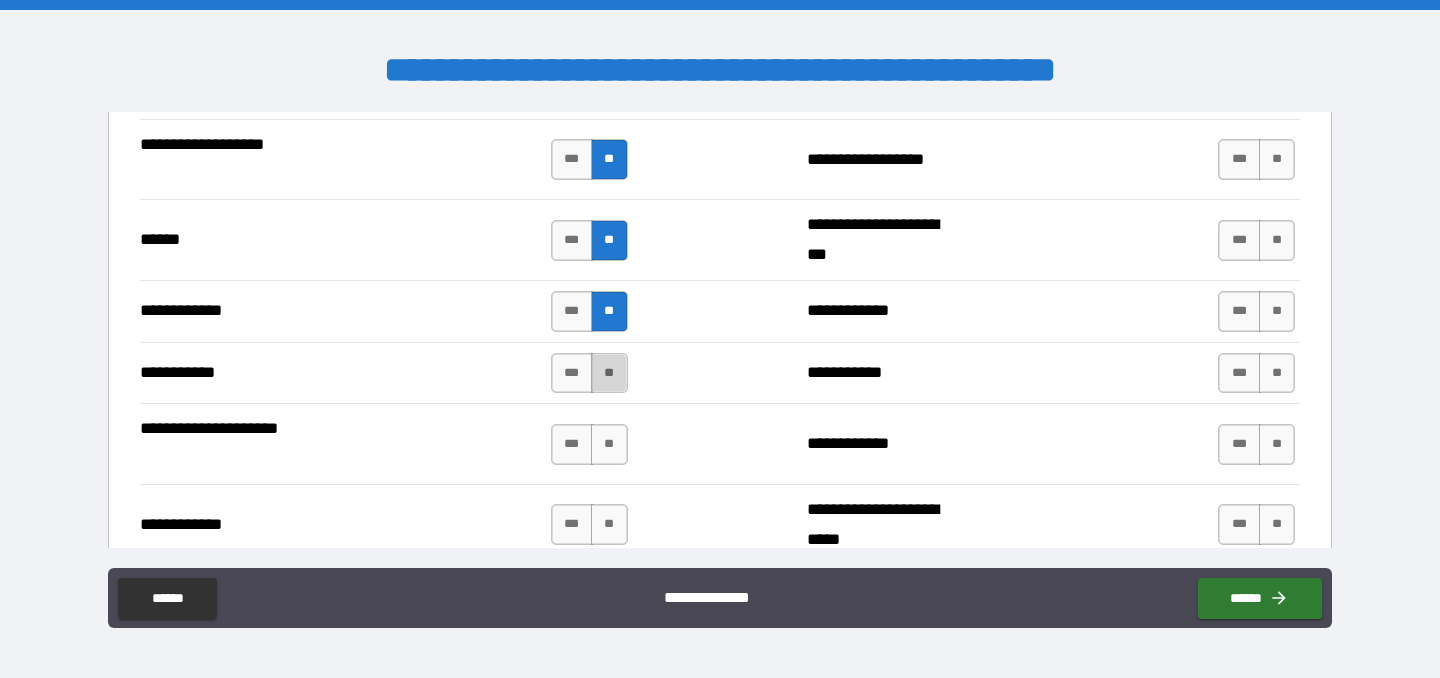 click on "**" at bounding box center [609, 373] 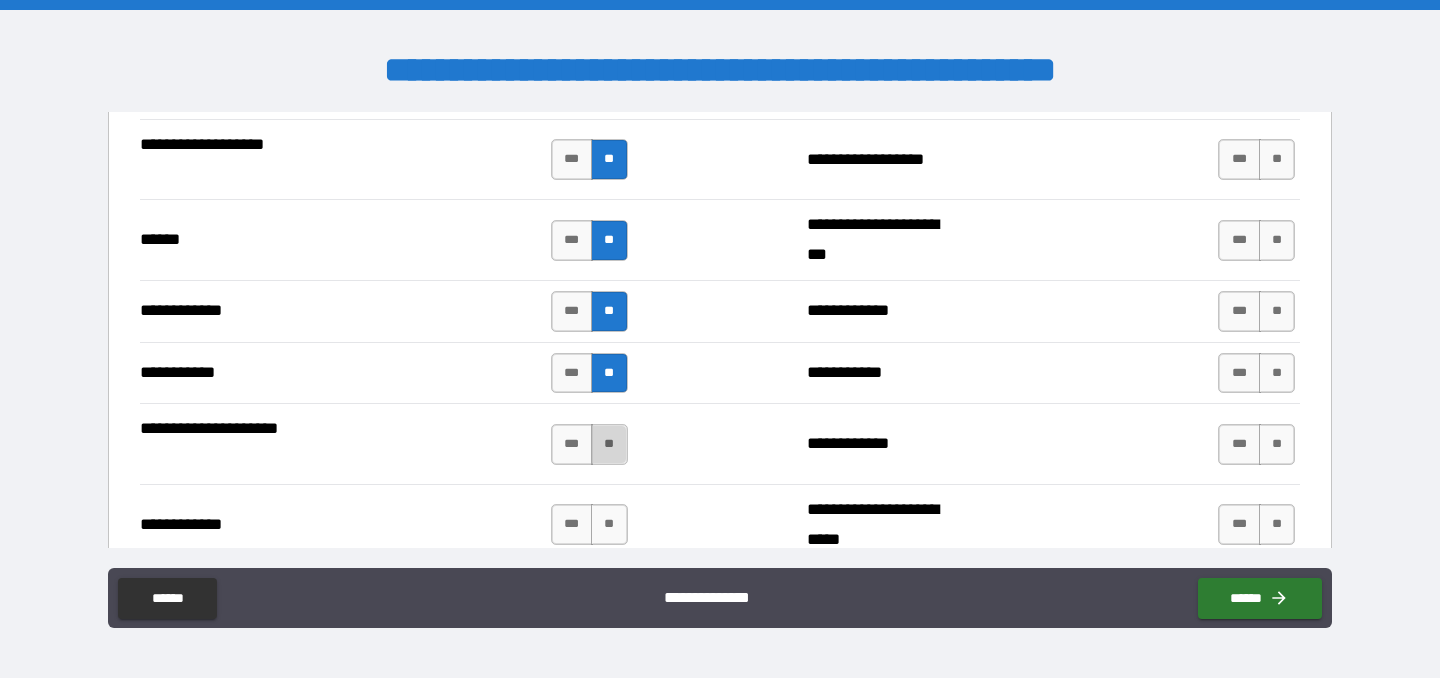 click on "**" at bounding box center (609, 444) 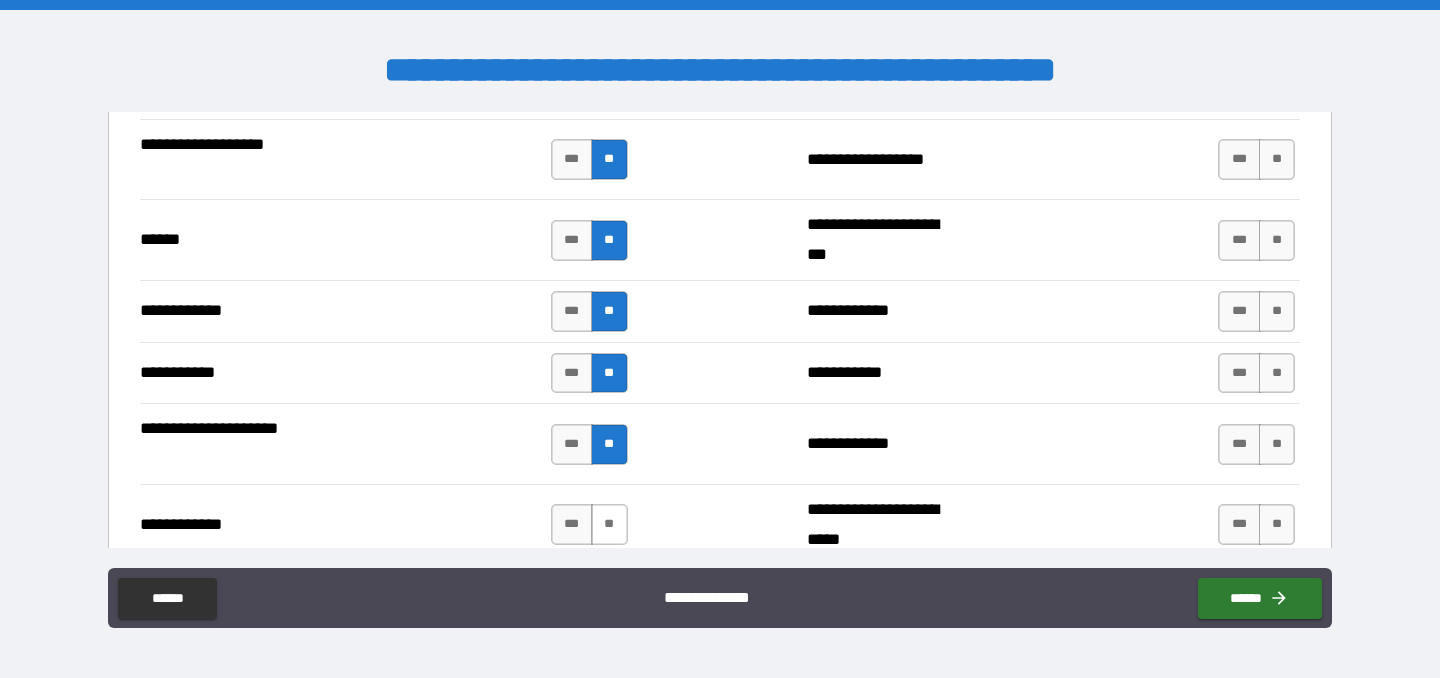 click on "**" at bounding box center (609, 524) 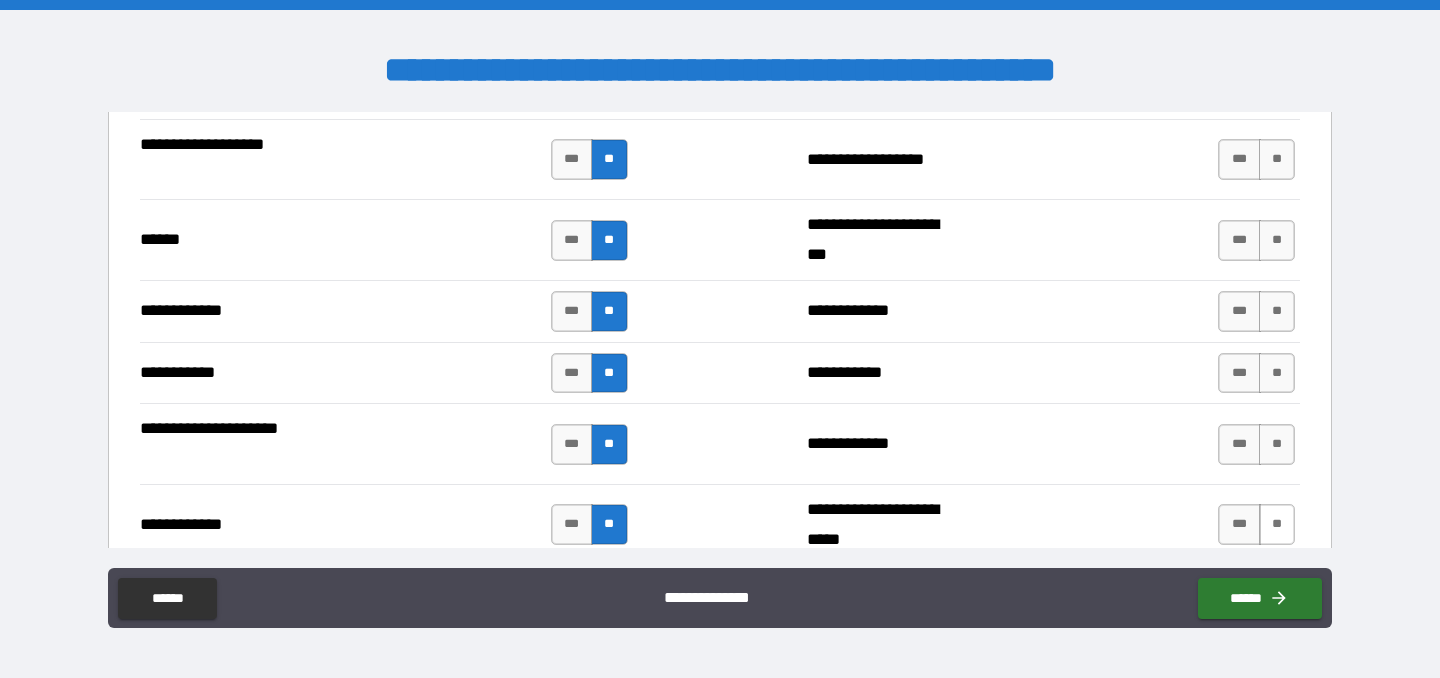 click on "**" at bounding box center (1277, 524) 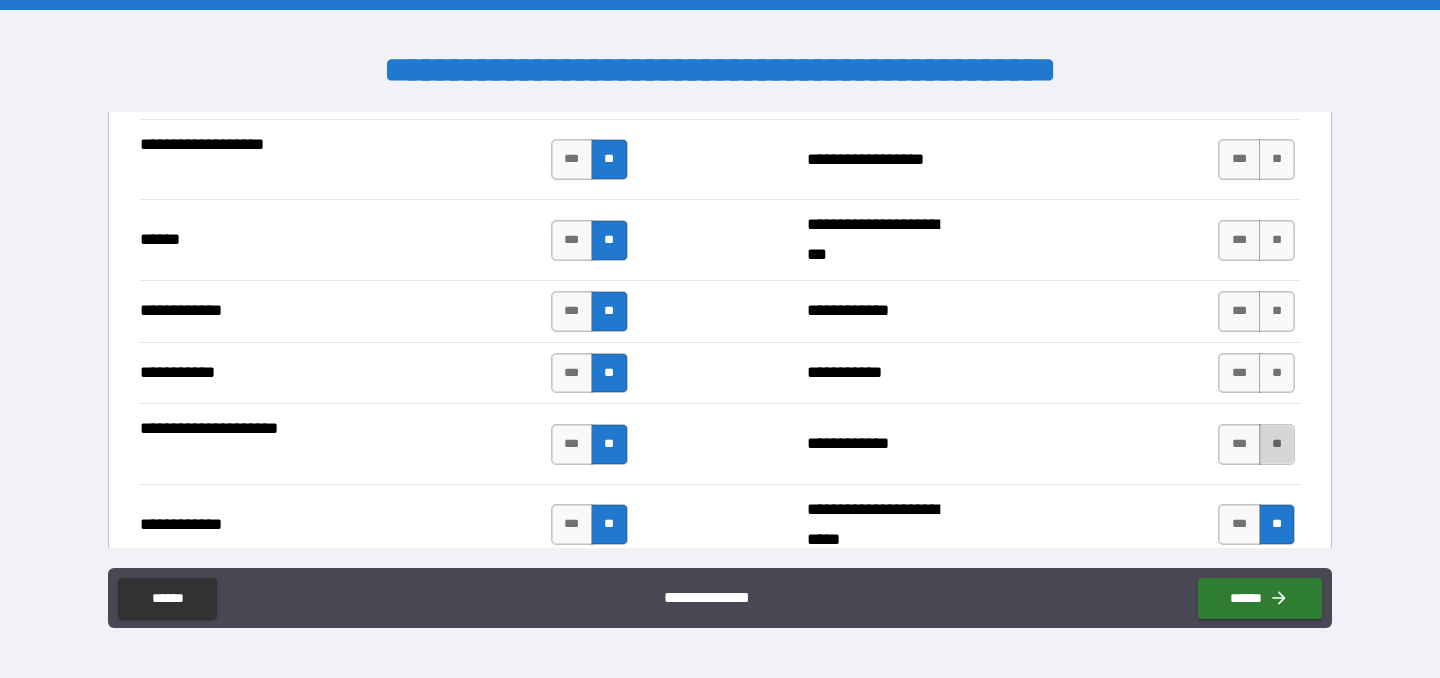 click on "**" at bounding box center (1277, 444) 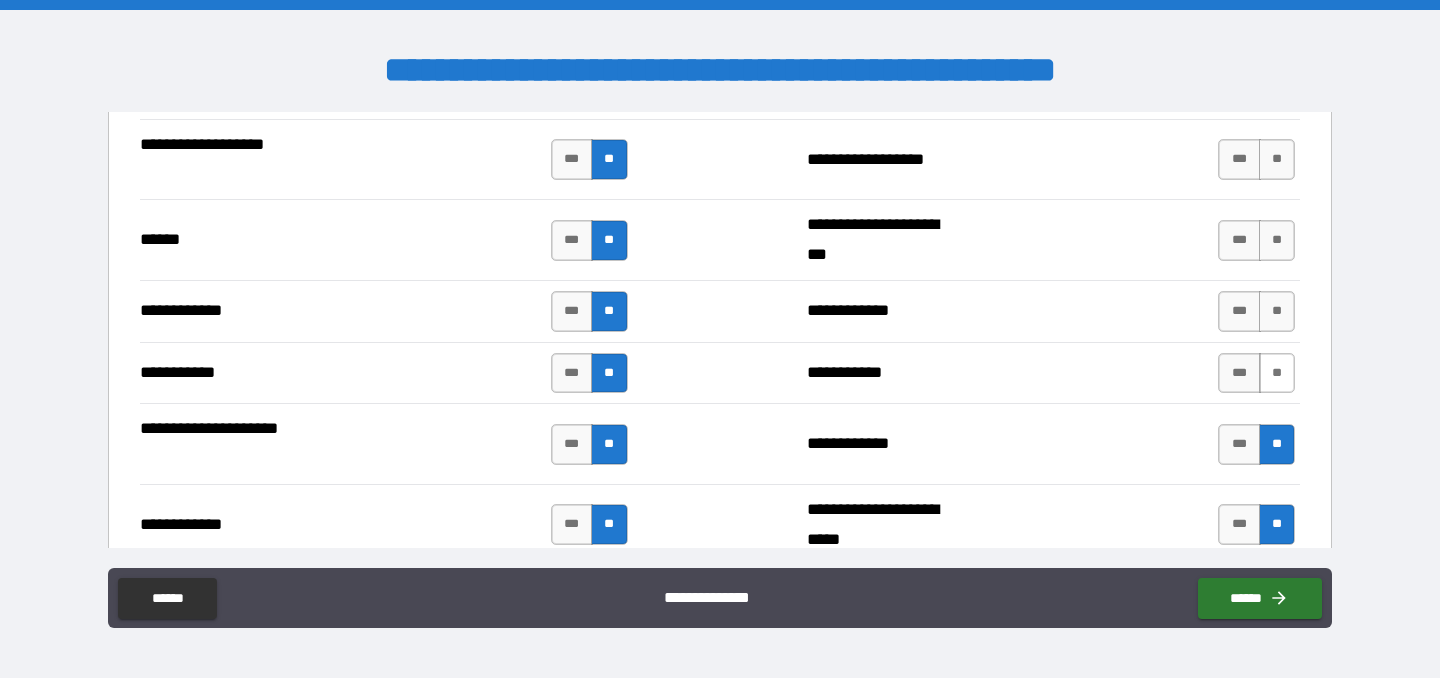 click on "**" at bounding box center (1277, 373) 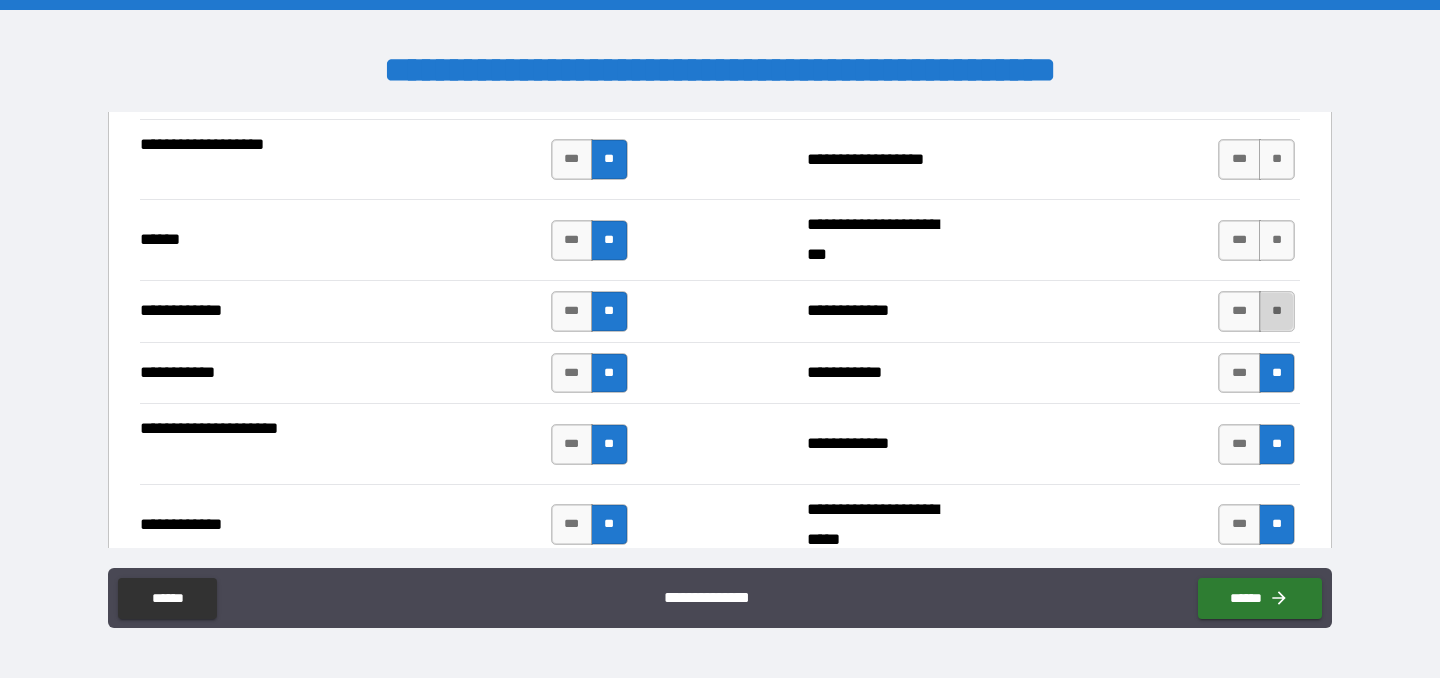 click on "**" at bounding box center [1277, 311] 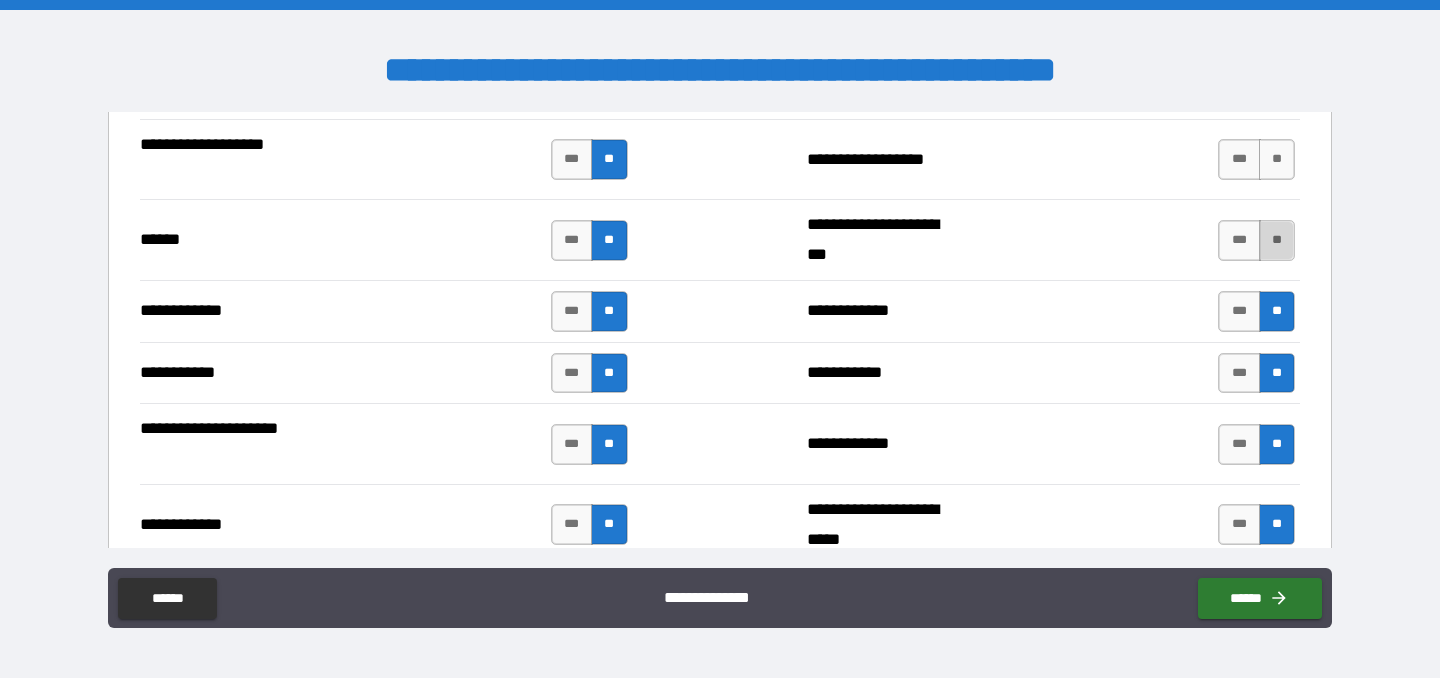 click on "**" at bounding box center (1277, 240) 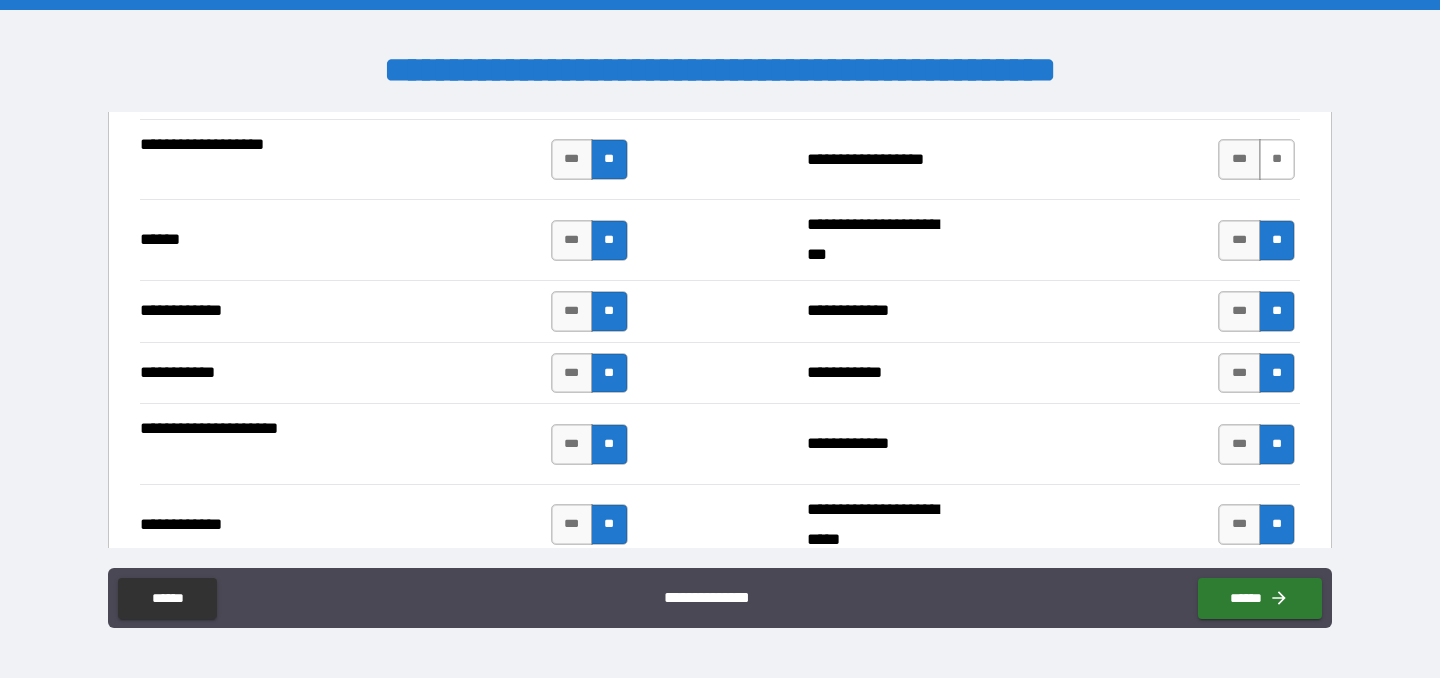 click on "**" at bounding box center (1277, 159) 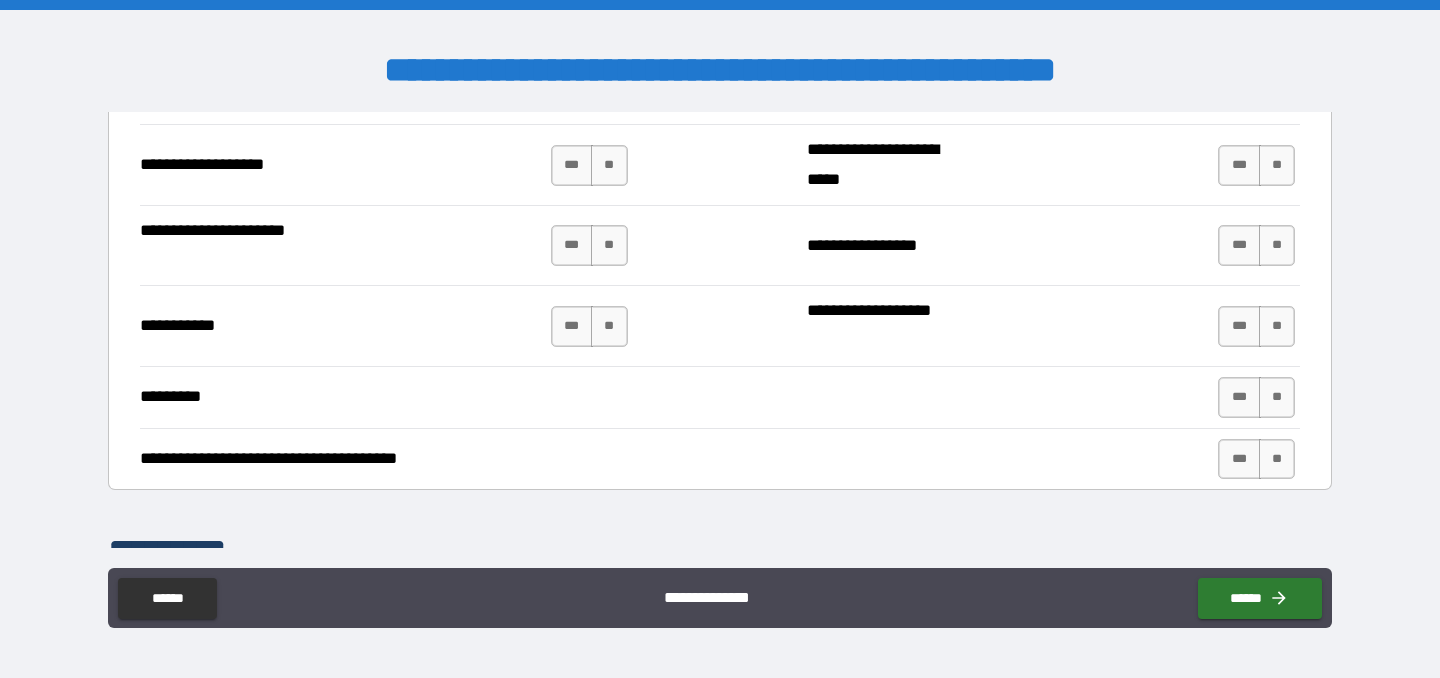 scroll, scrollTop: 4145, scrollLeft: 0, axis: vertical 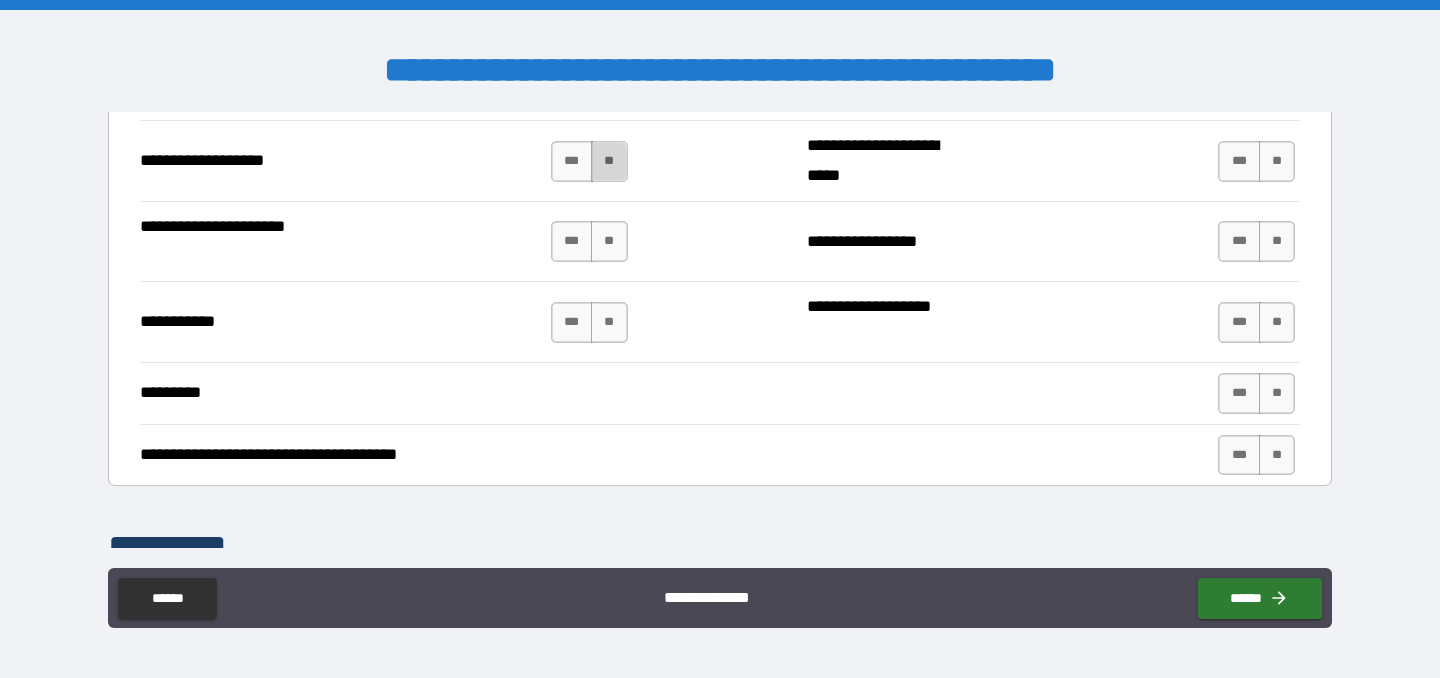 click on "**" at bounding box center [609, 161] 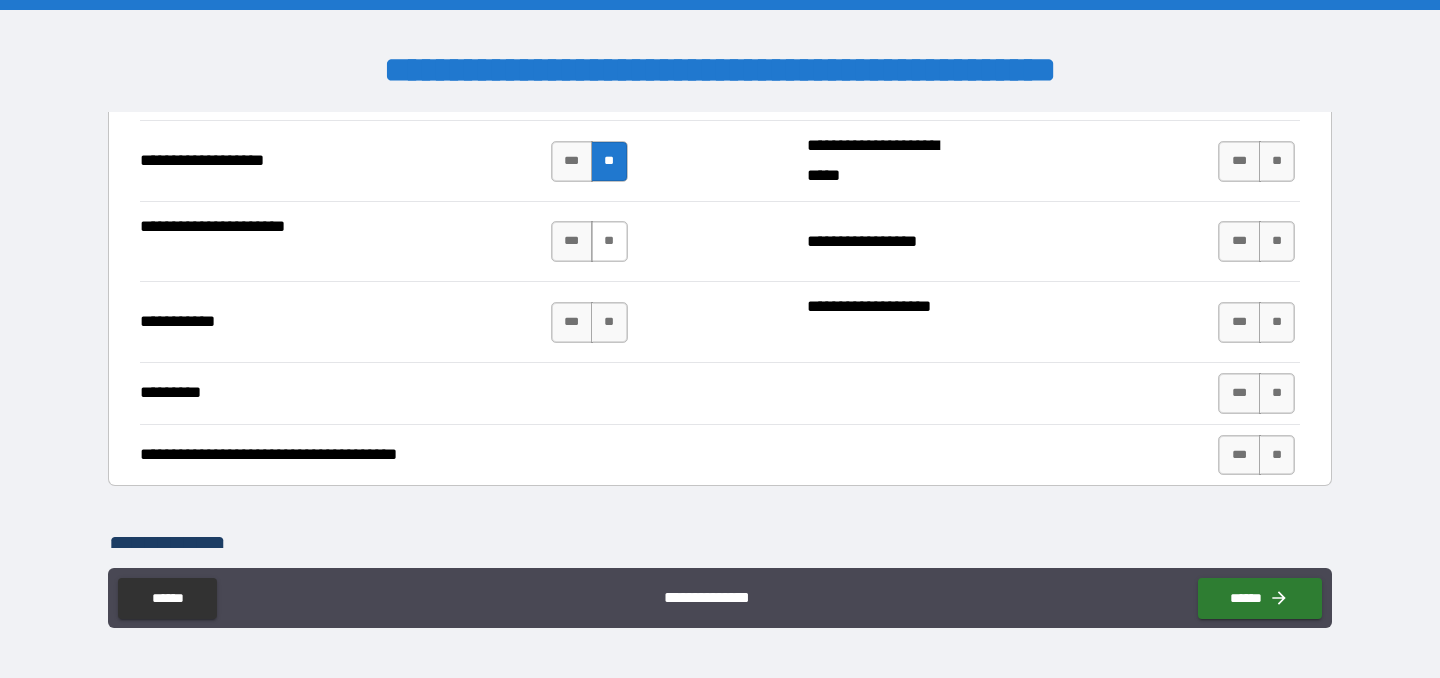 click on "**" at bounding box center (609, 241) 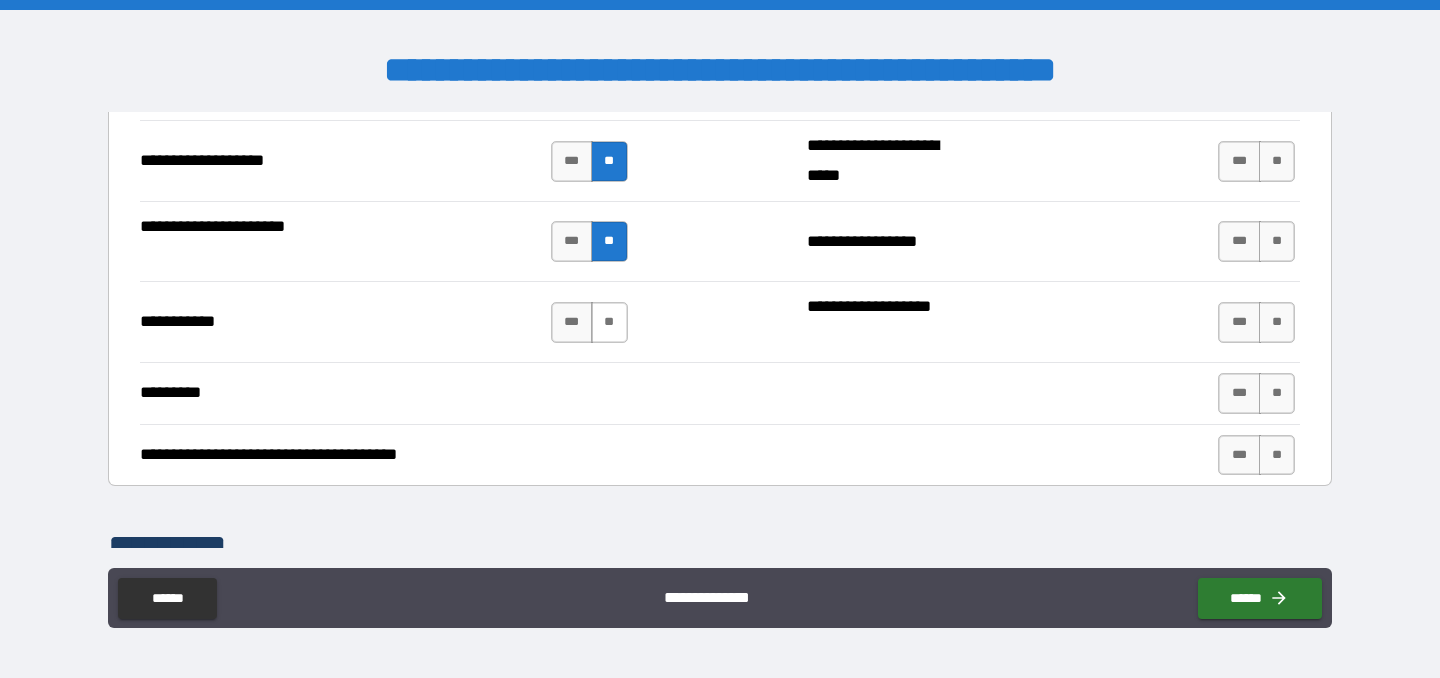 click on "**" at bounding box center [609, 322] 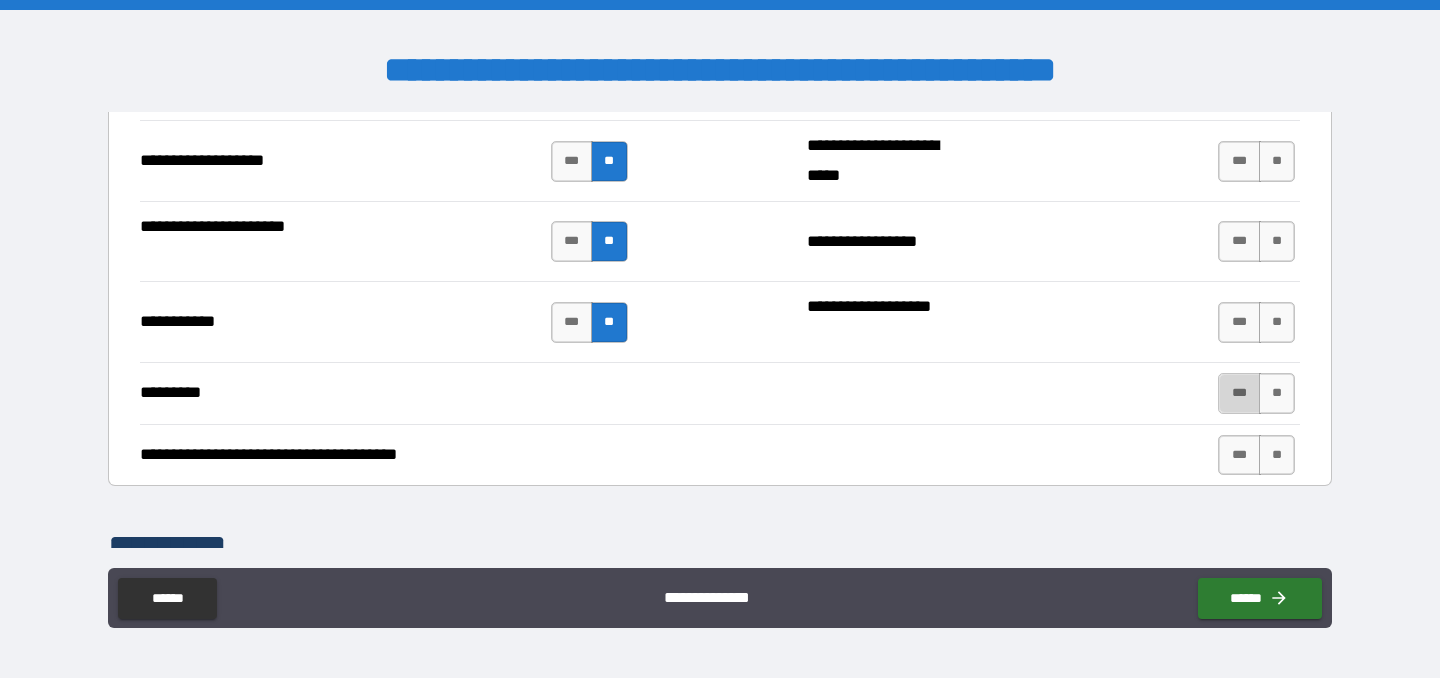 click on "***" at bounding box center [1239, 393] 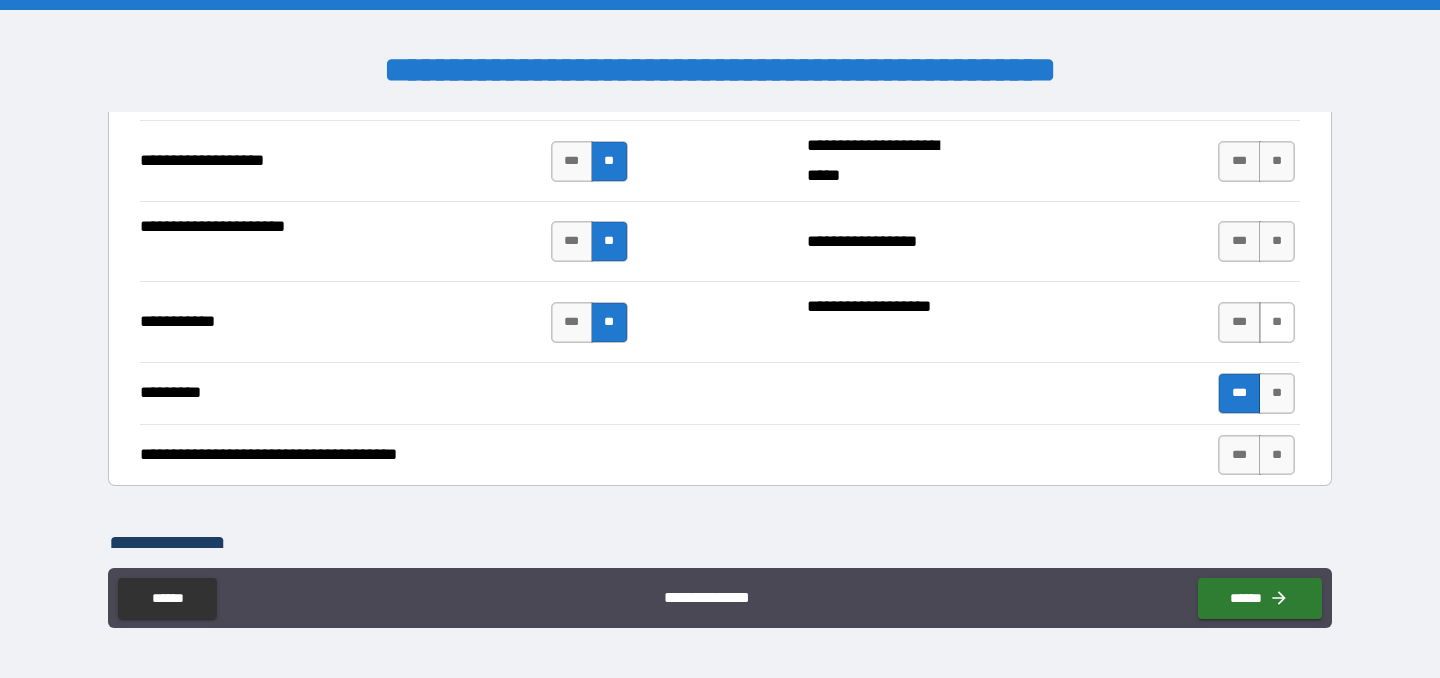 click on "**" at bounding box center (1277, 322) 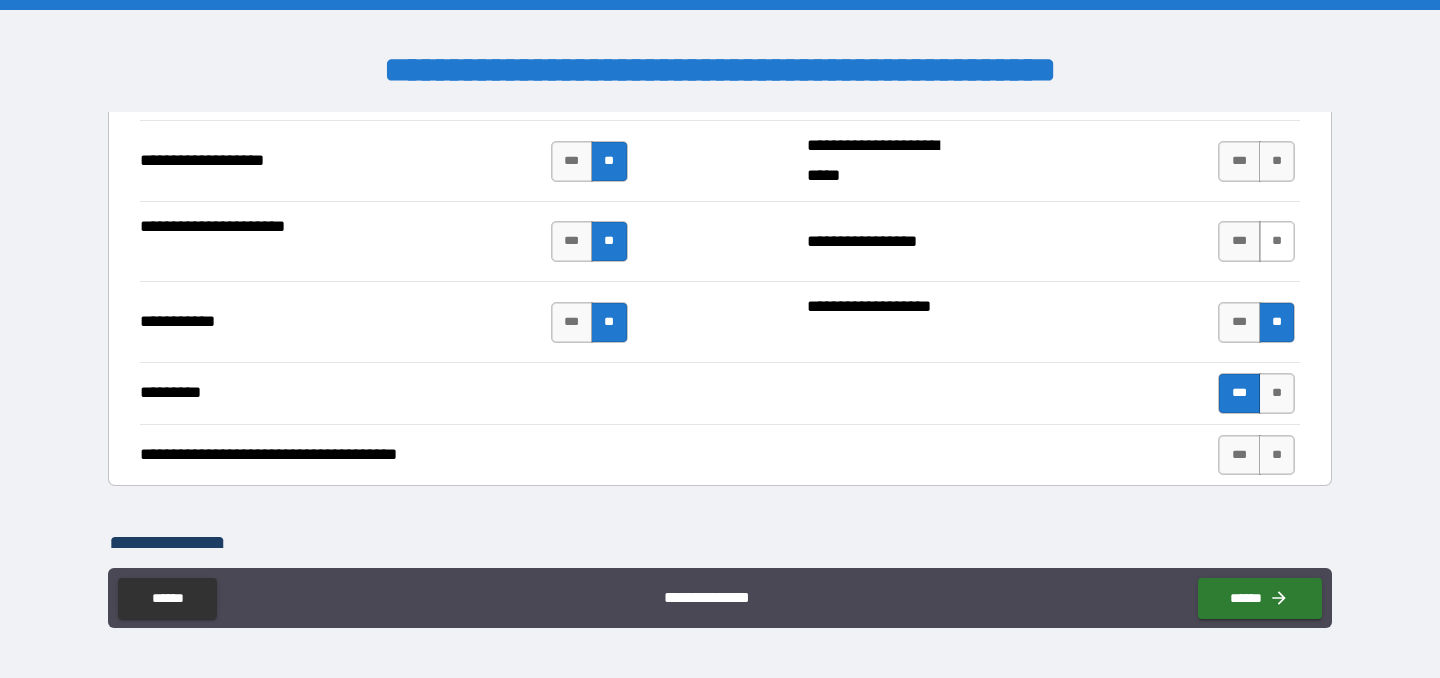 click on "**" at bounding box center [1277, 241] 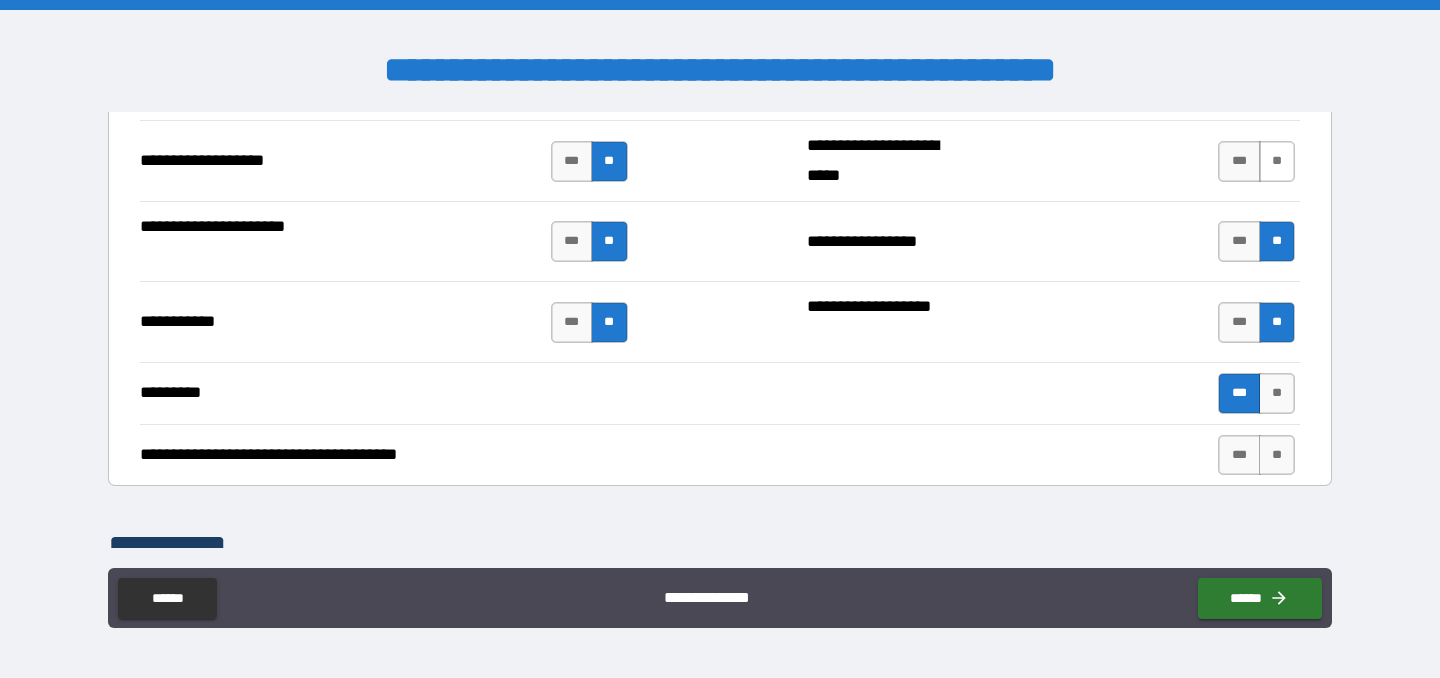 click on "**" at bounding box center (1277, 161) 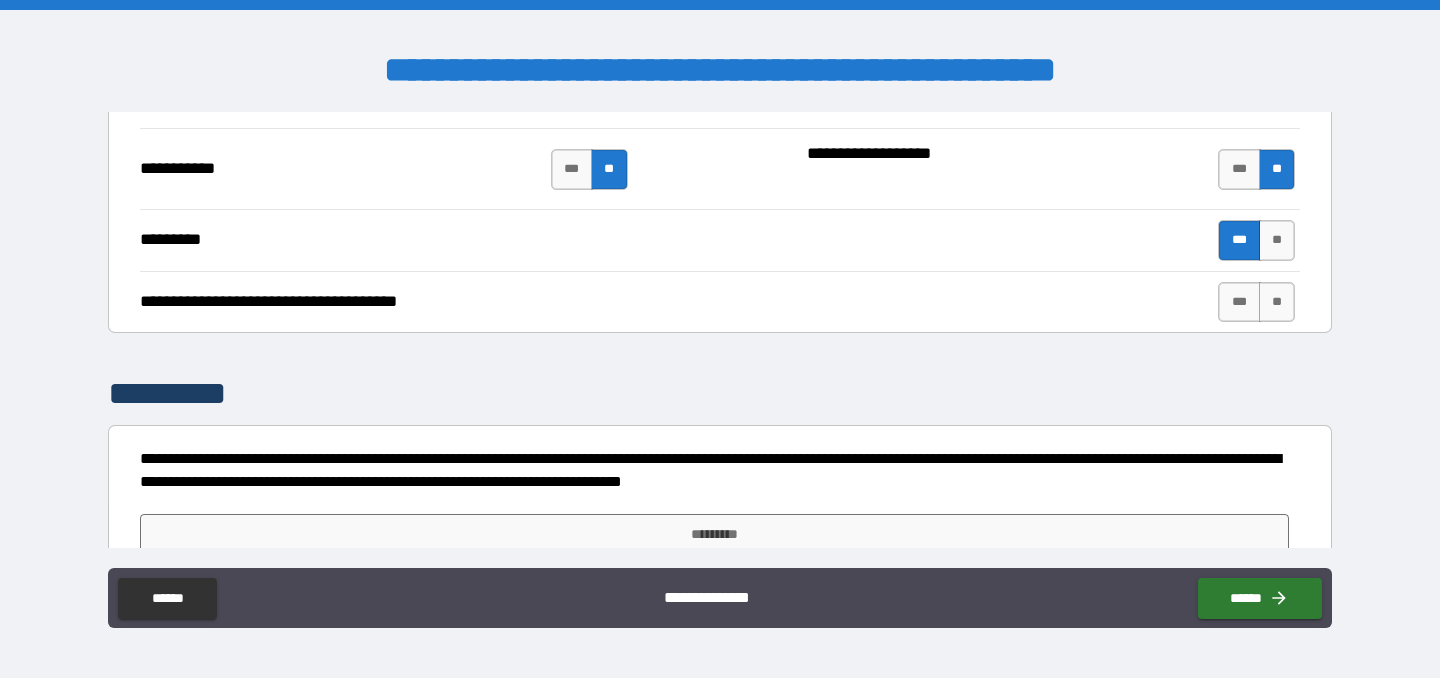 scroll, scrollTop: 4335, scrollLeft: 0, axis: vertical 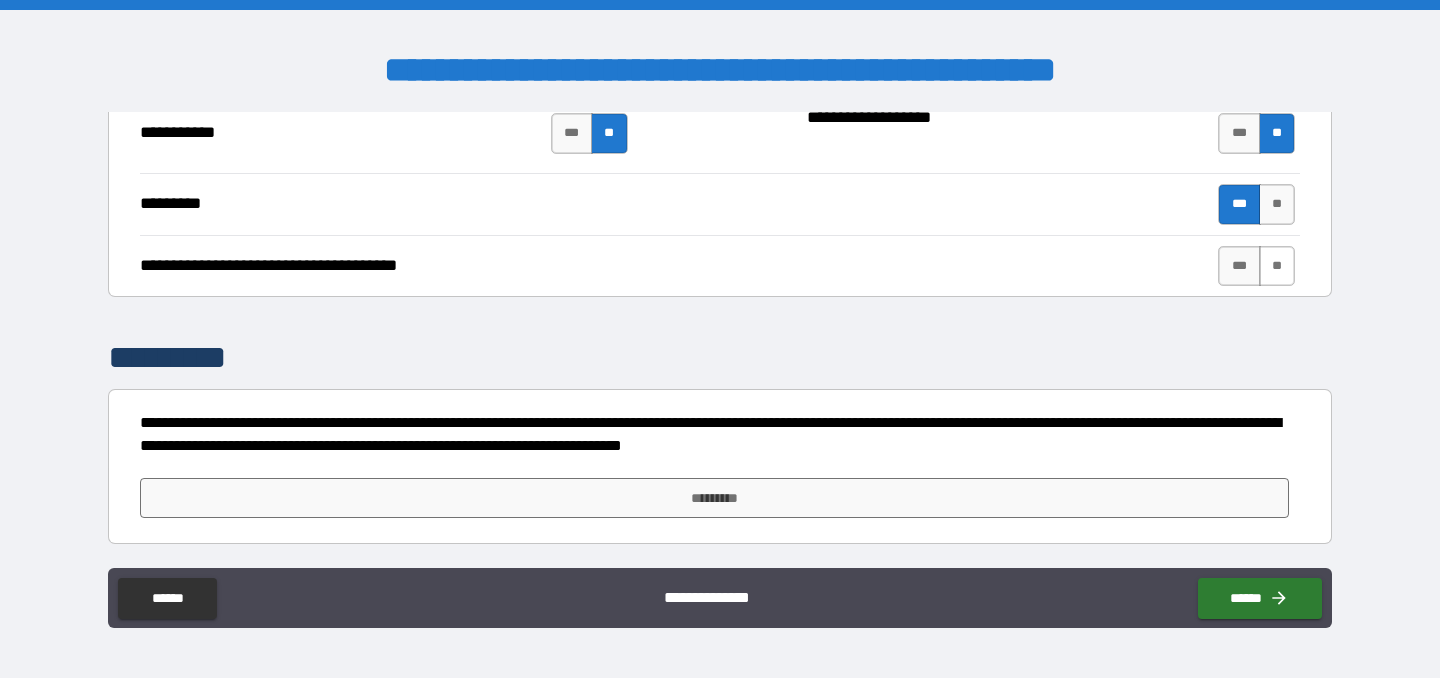 click on "**" at bounding box center [1277, 266] 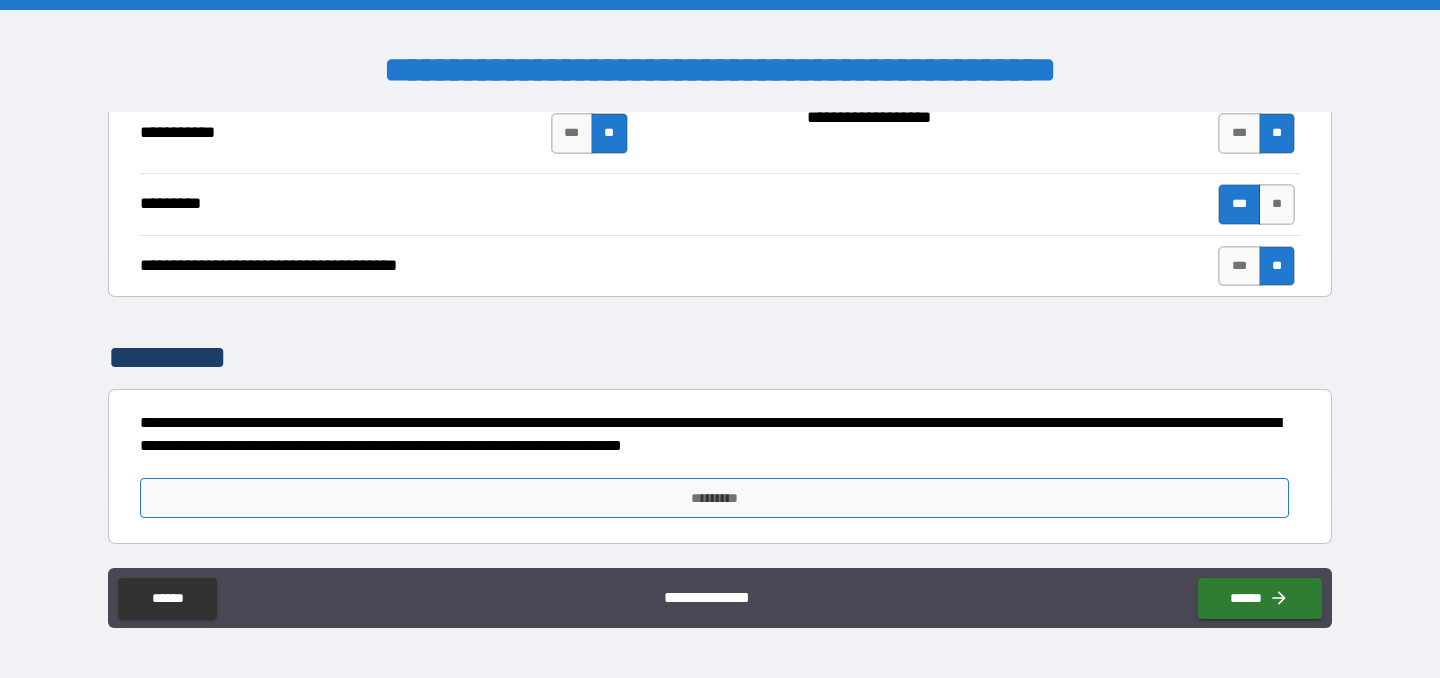 click on "*********" at bounding box center [714, 498] 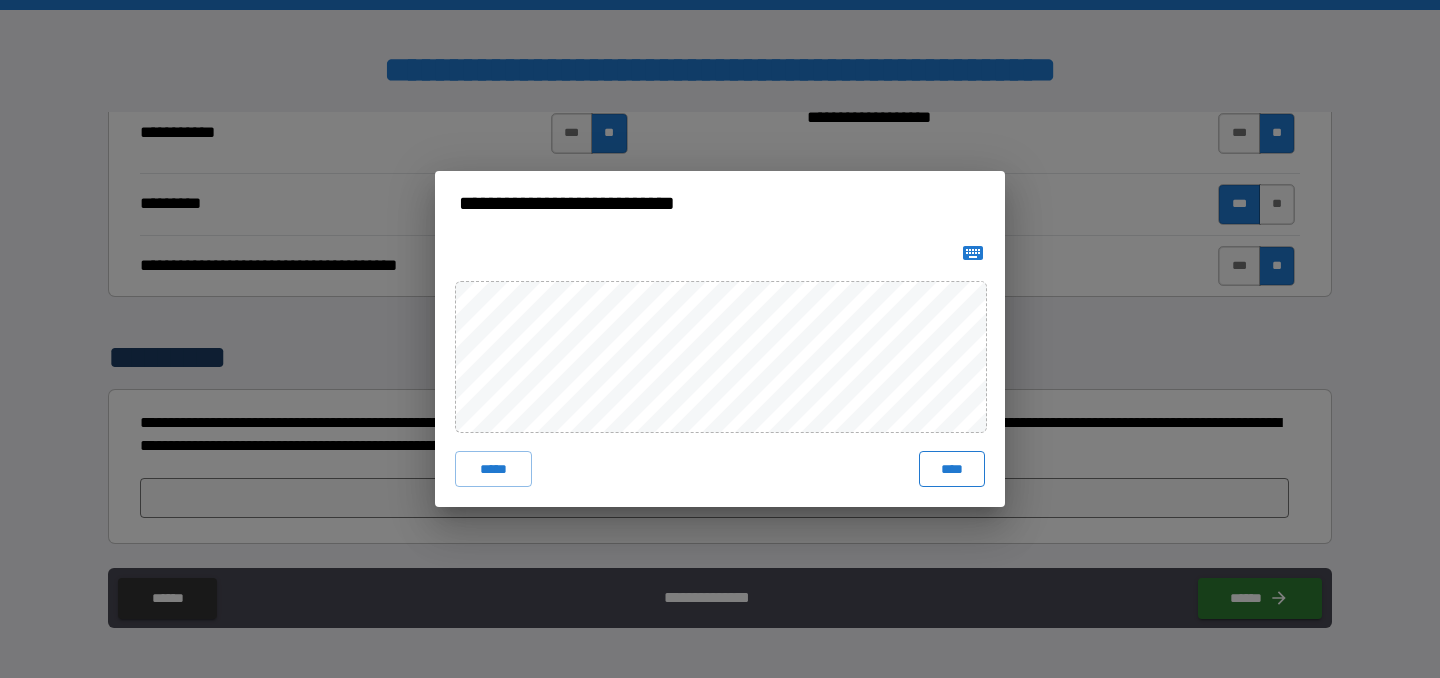 click on "****" at bounding box center (952, 469) 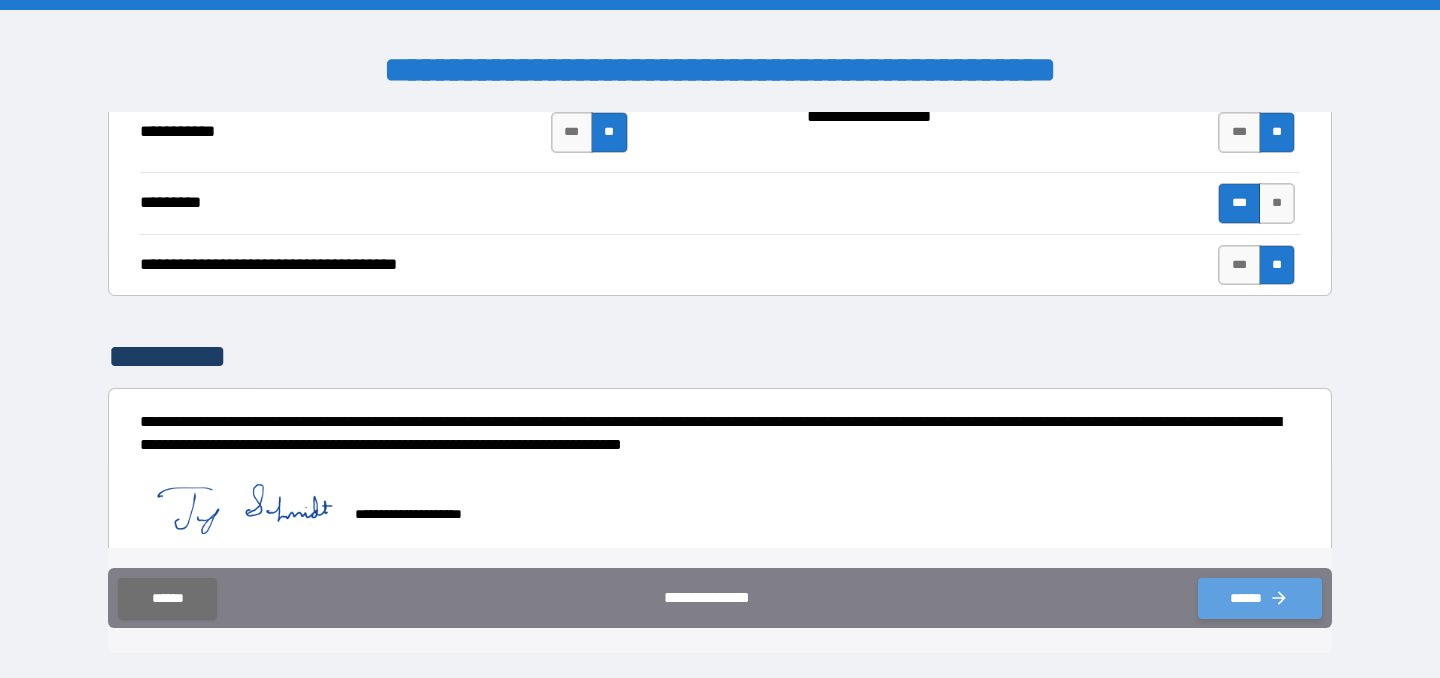 click on "******" at bounding box center (1260, 598) 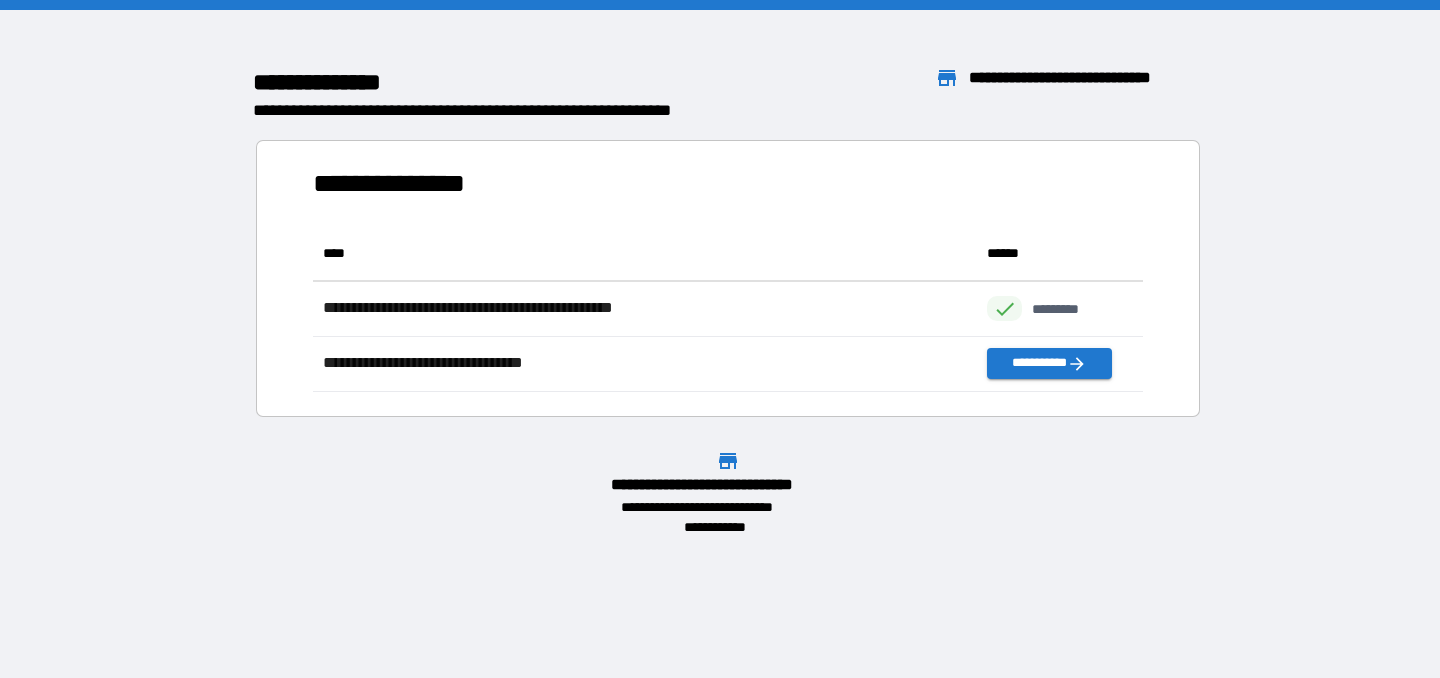 scroll, scrollTop: 1, scrollLeft: 1, axis: both 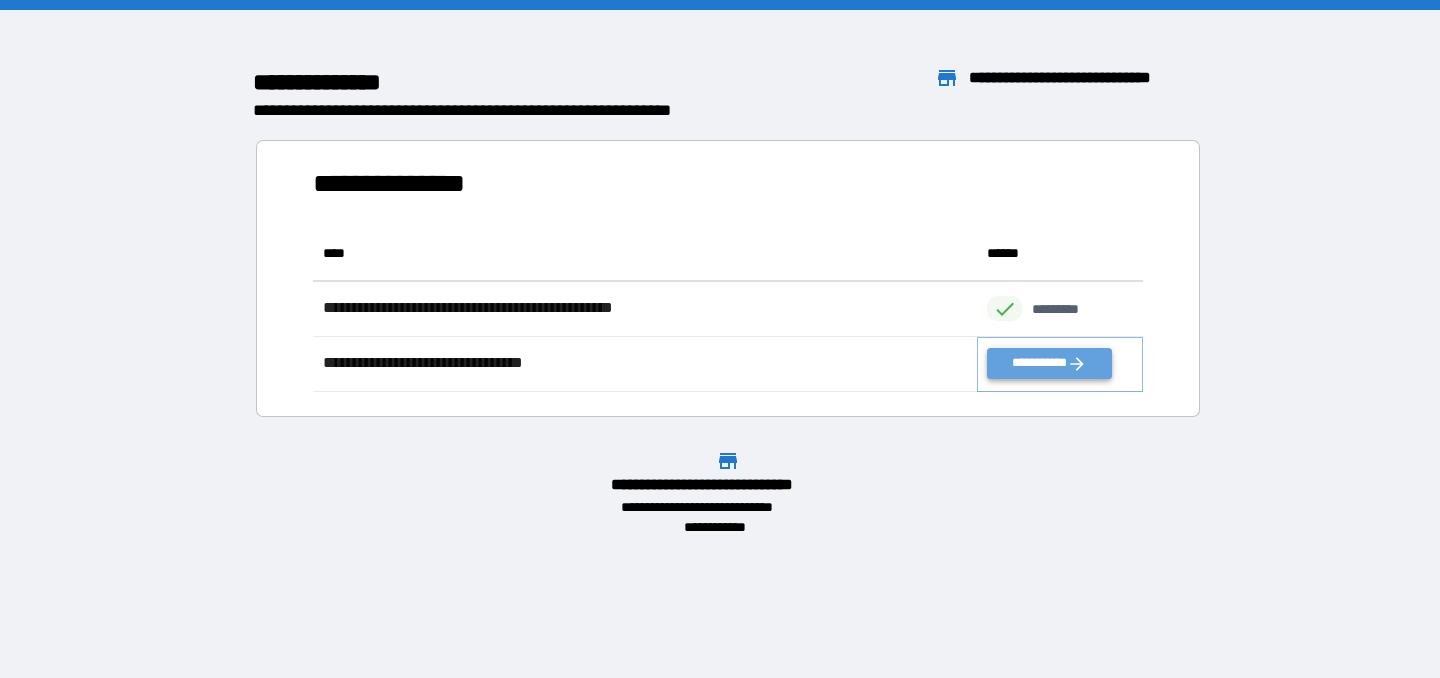 click on "**********" at bounding box center [1049, 363] 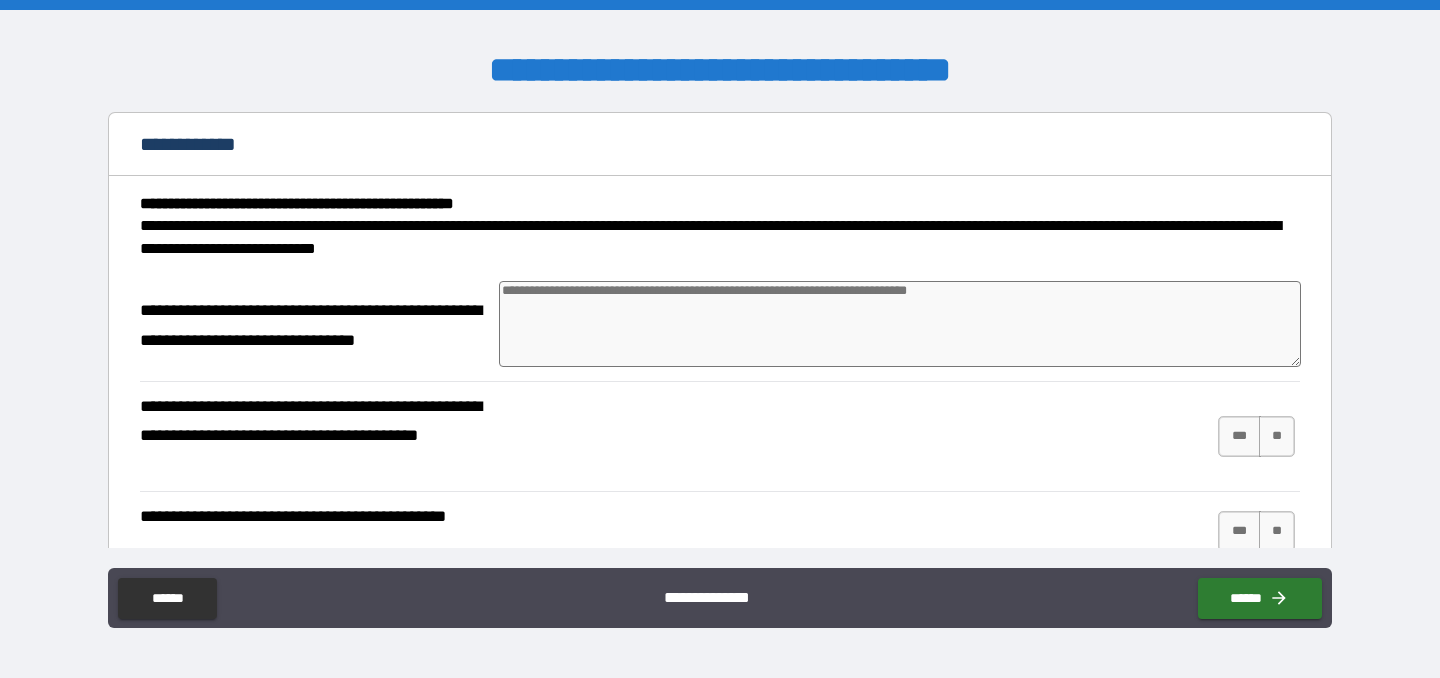 type on "*" 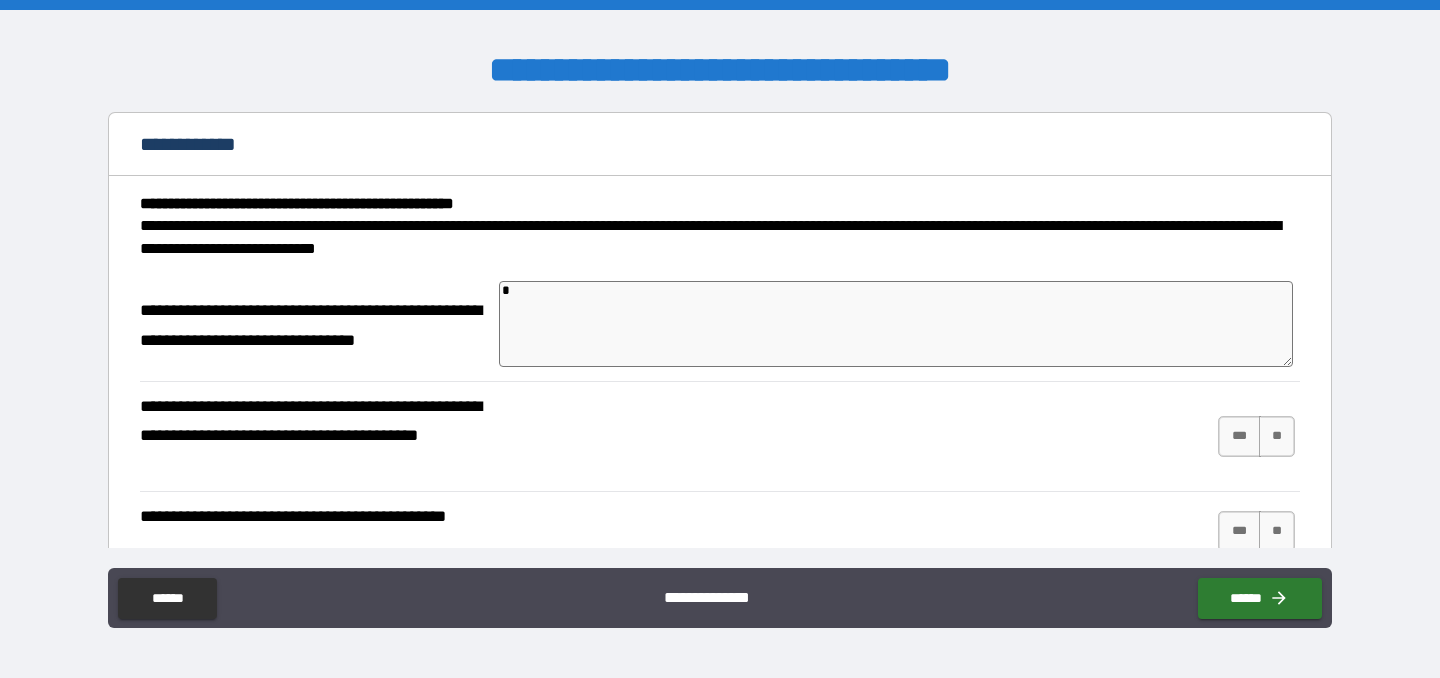 type on "**" 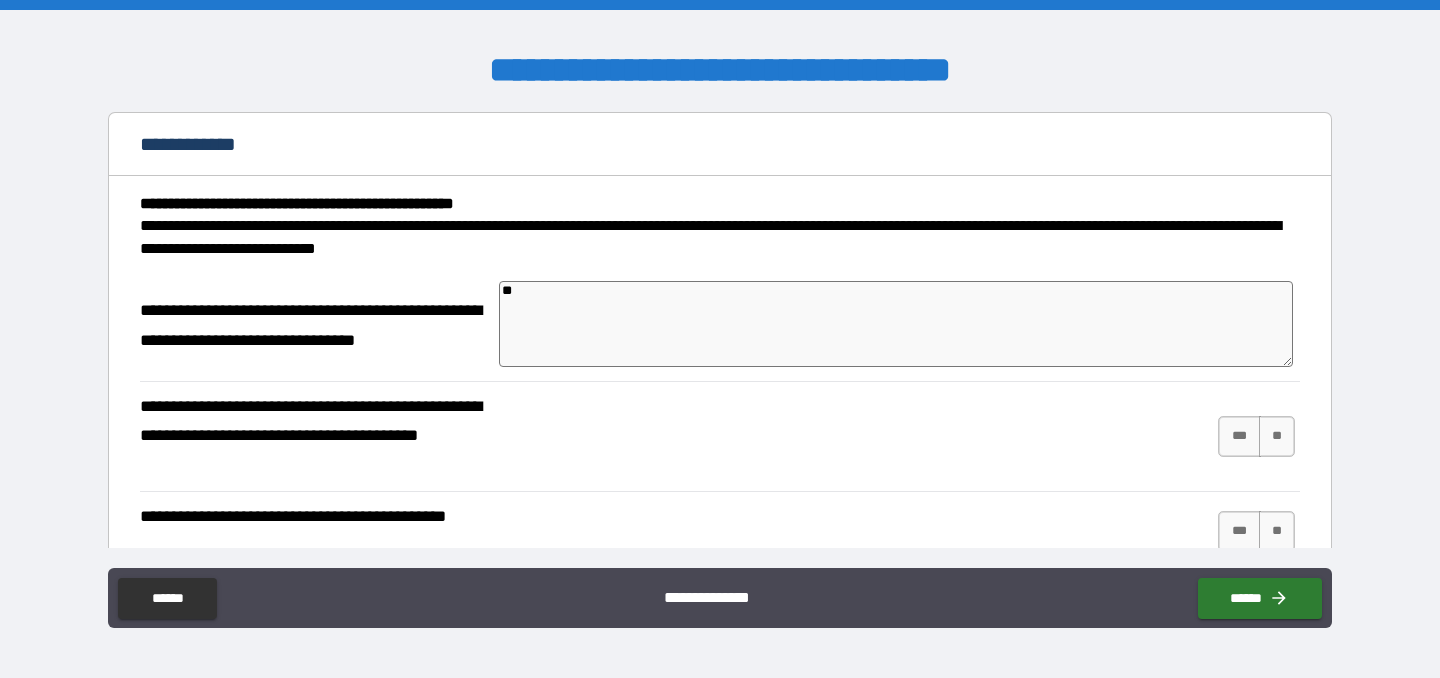type on "***" 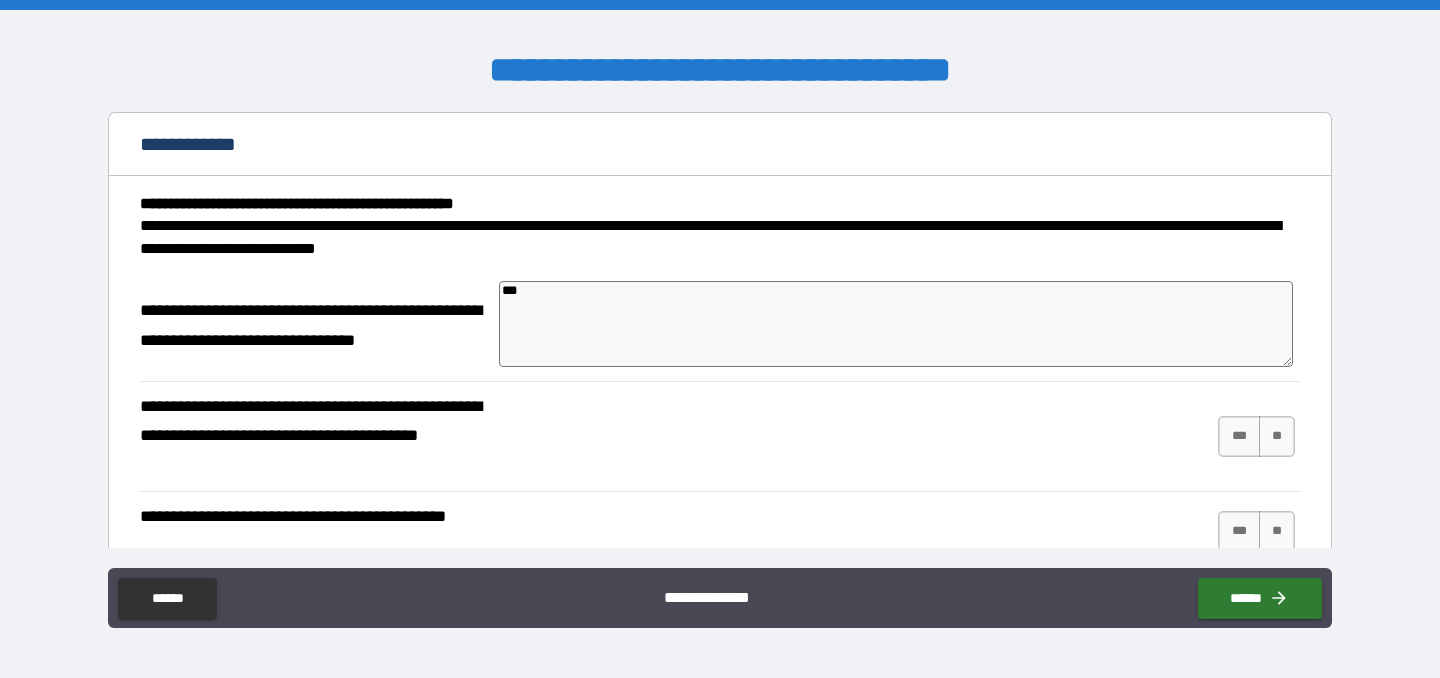 type on "*" 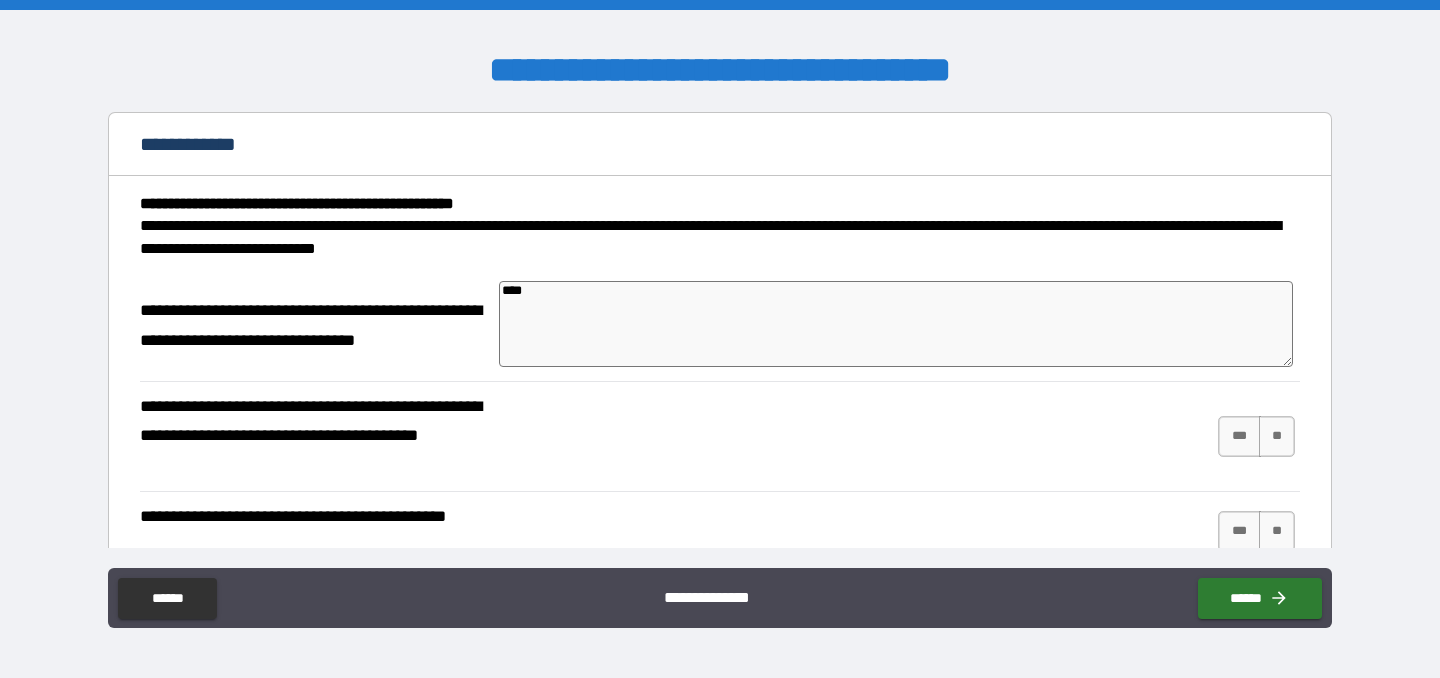 type on "*****" 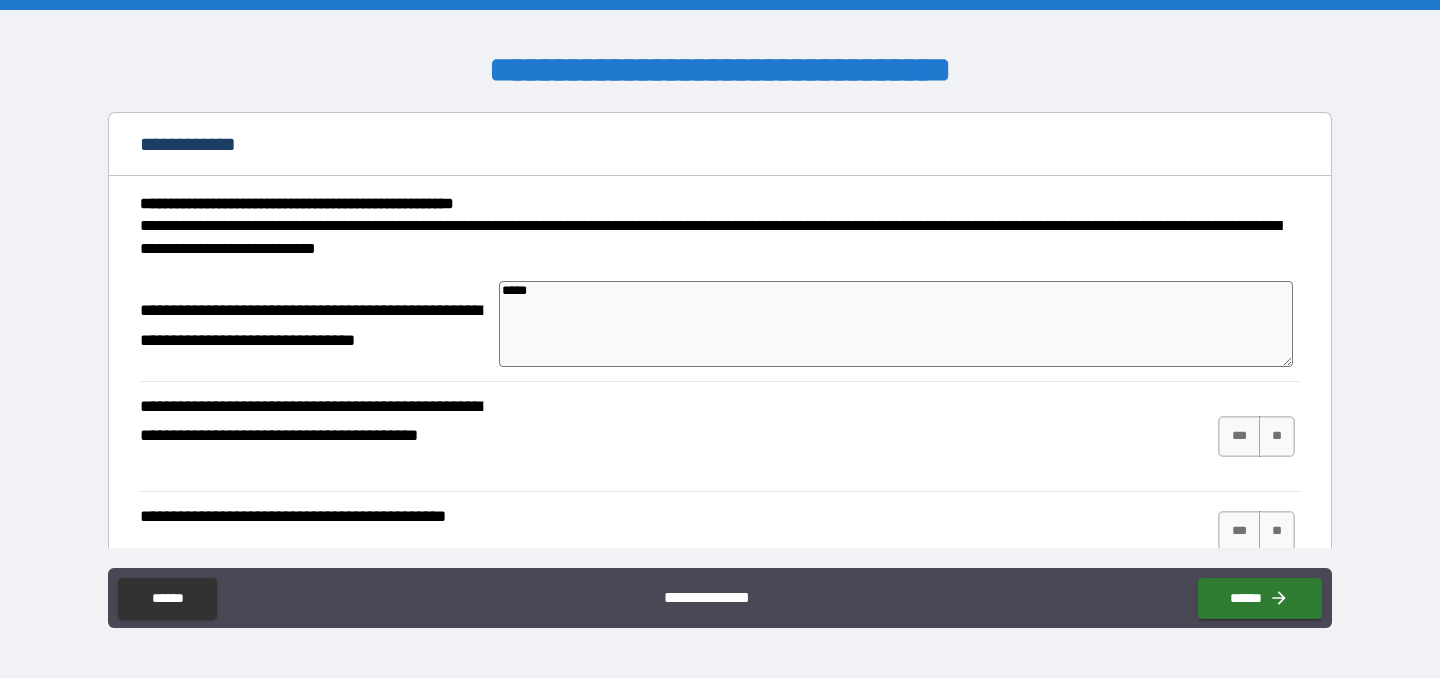 type on "******" 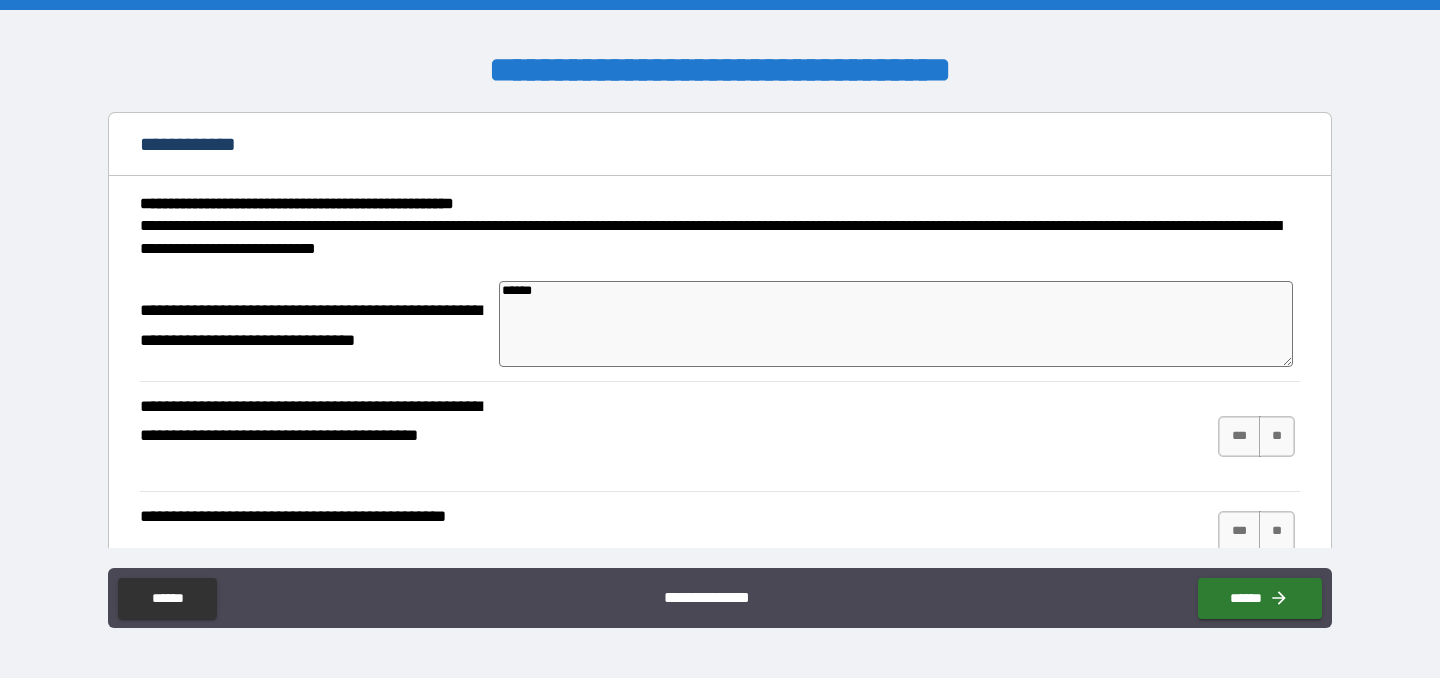 type on "*******" 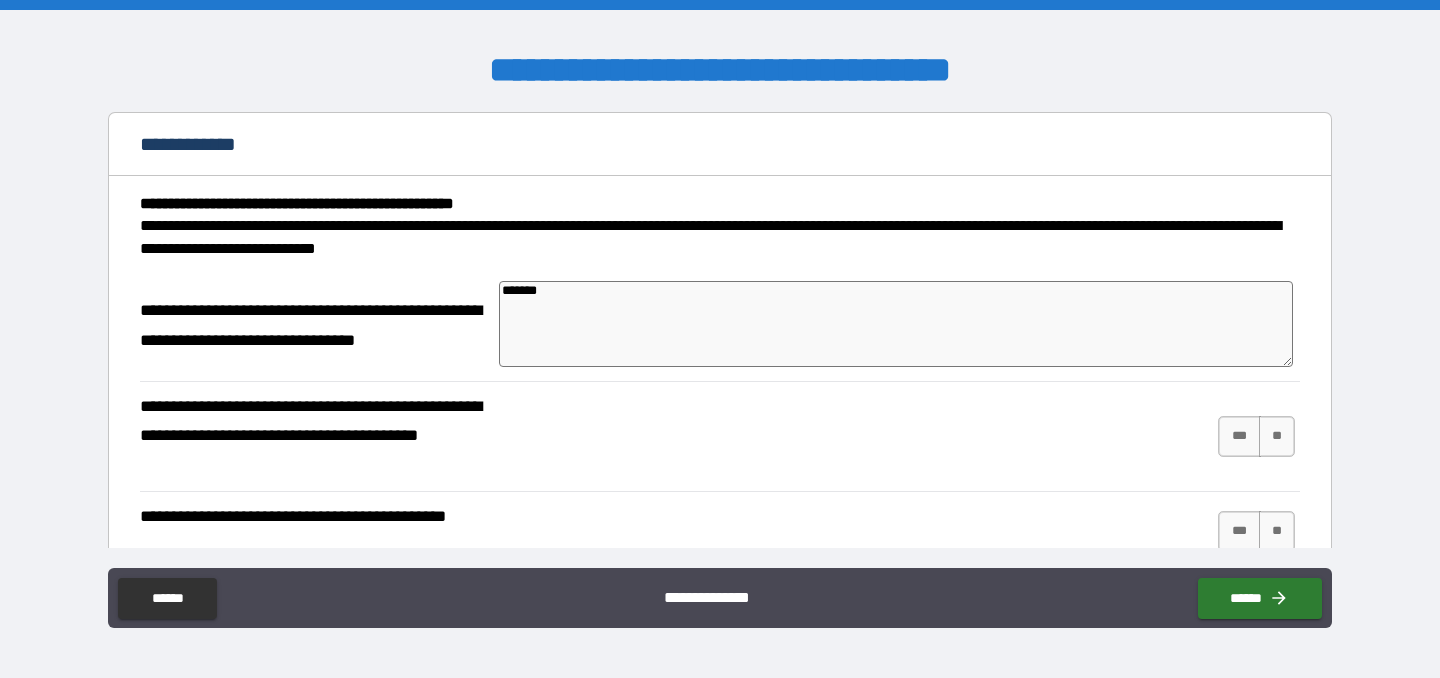 type on "*******" 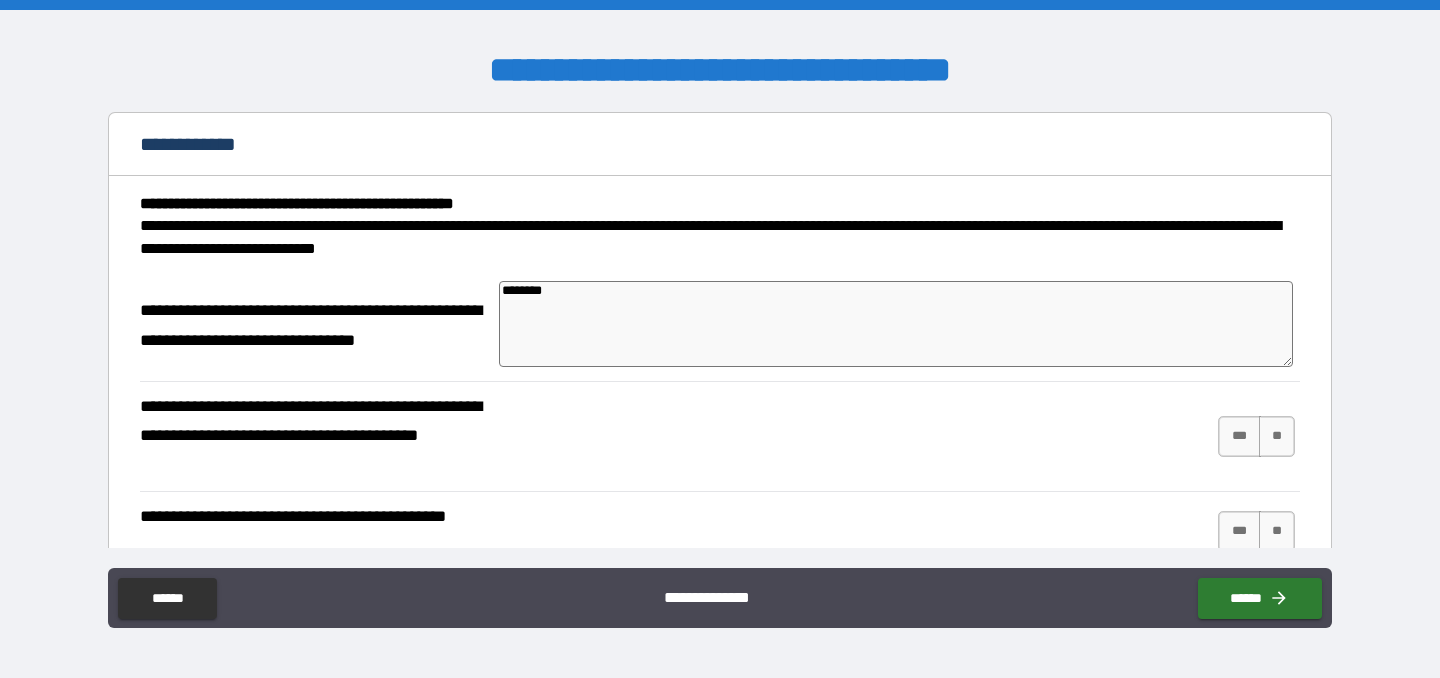type on "*" 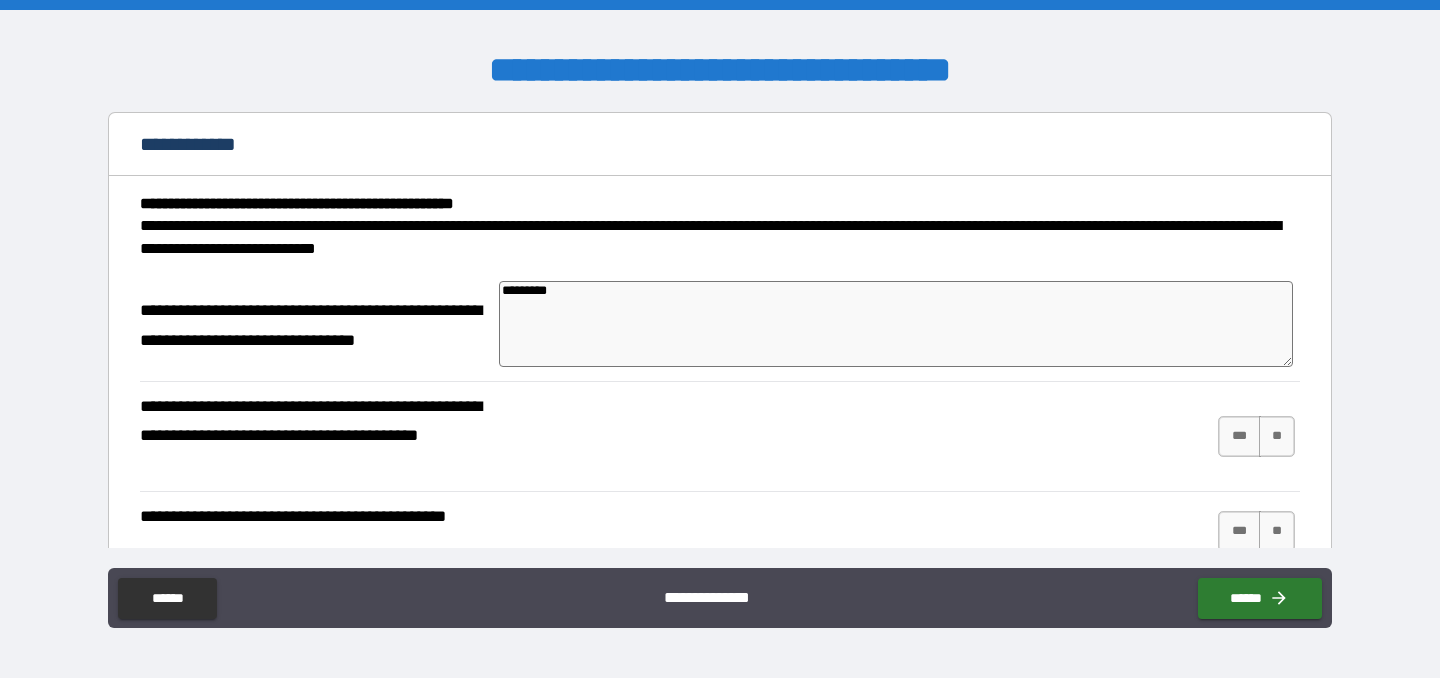 type on "**********" 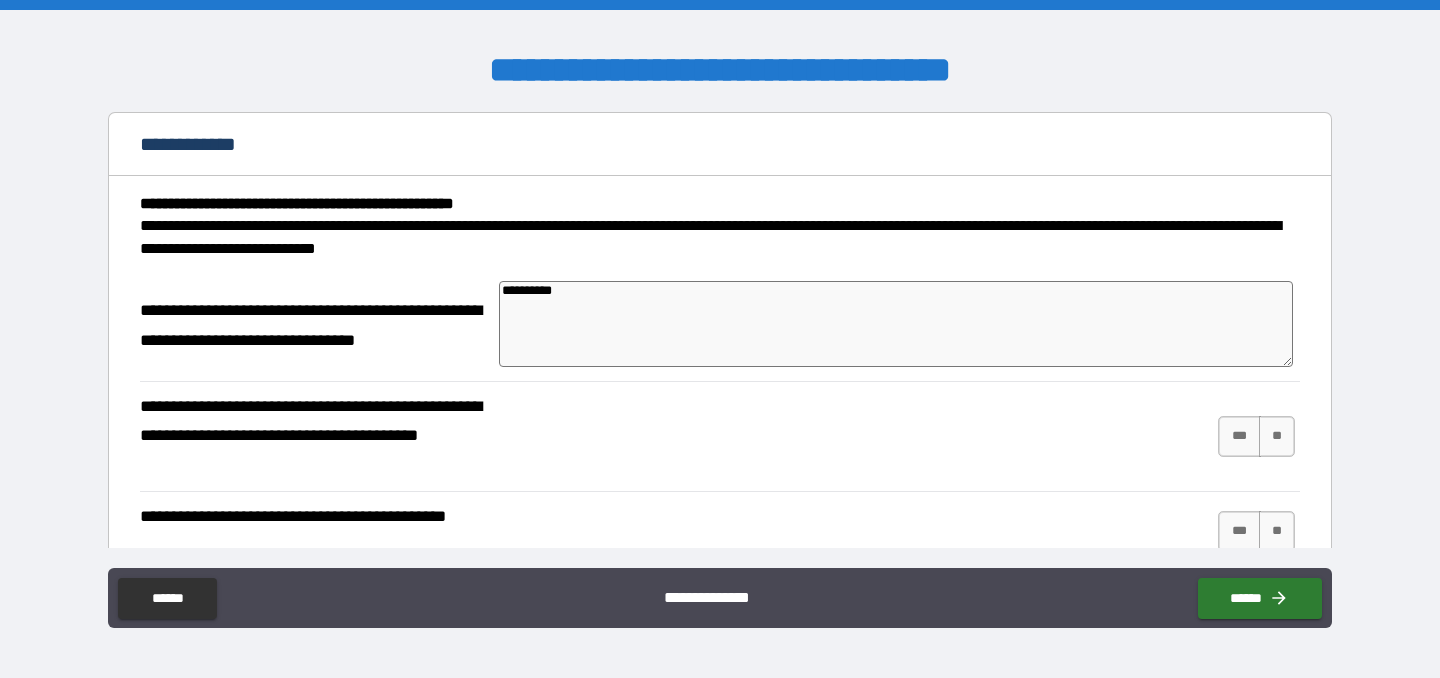 type on "**********" 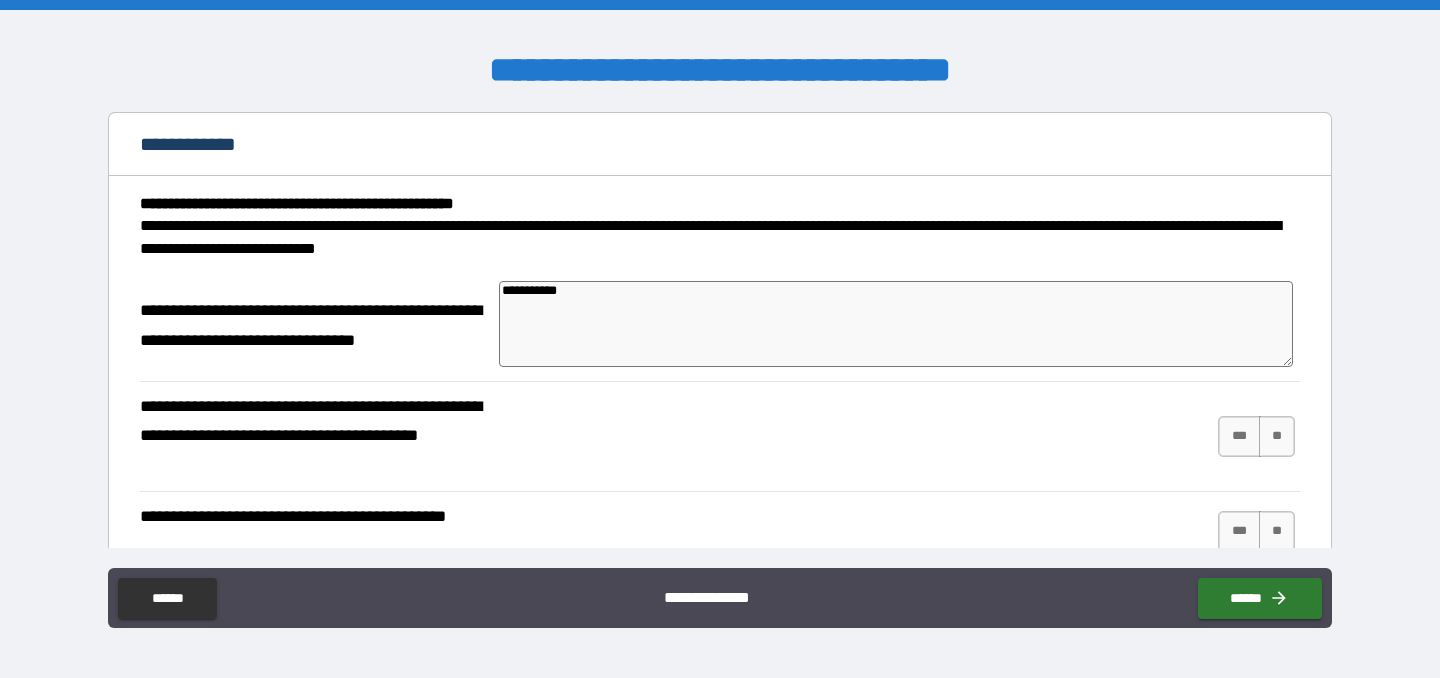 type on "**********" 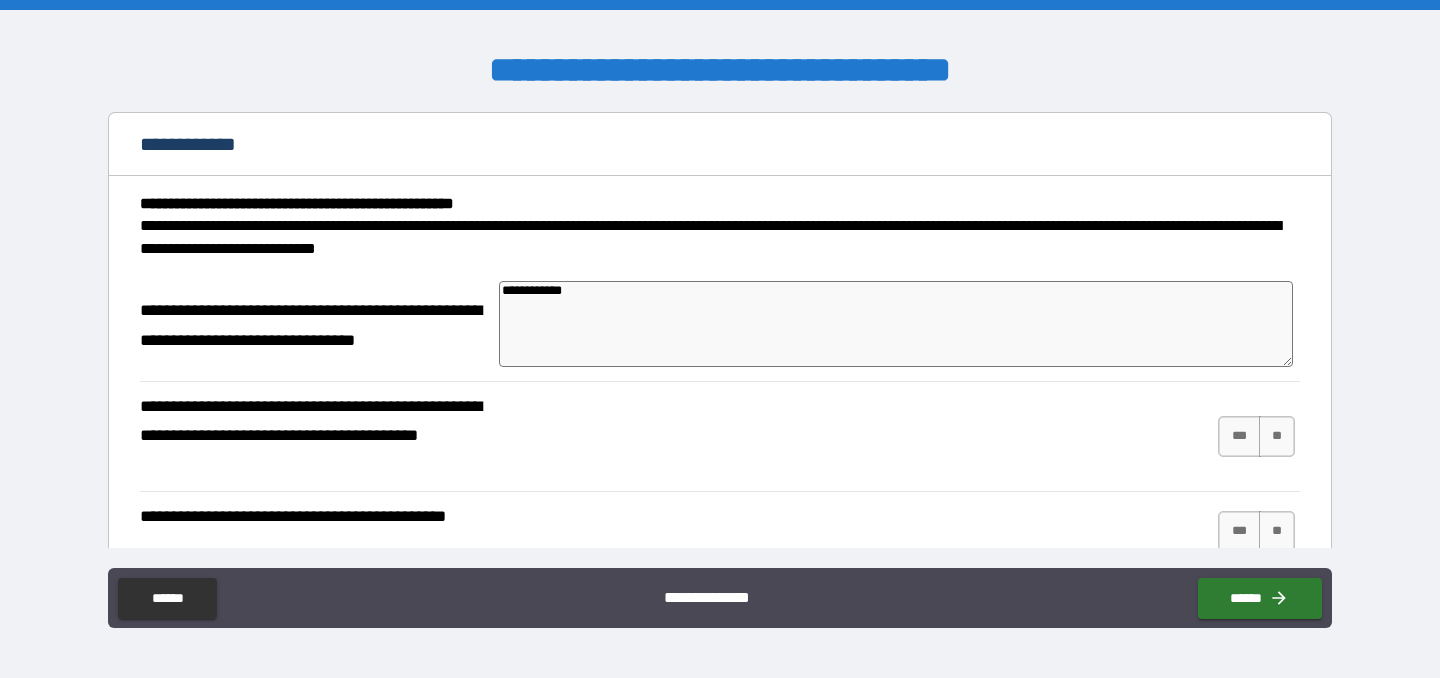 type on "**********" 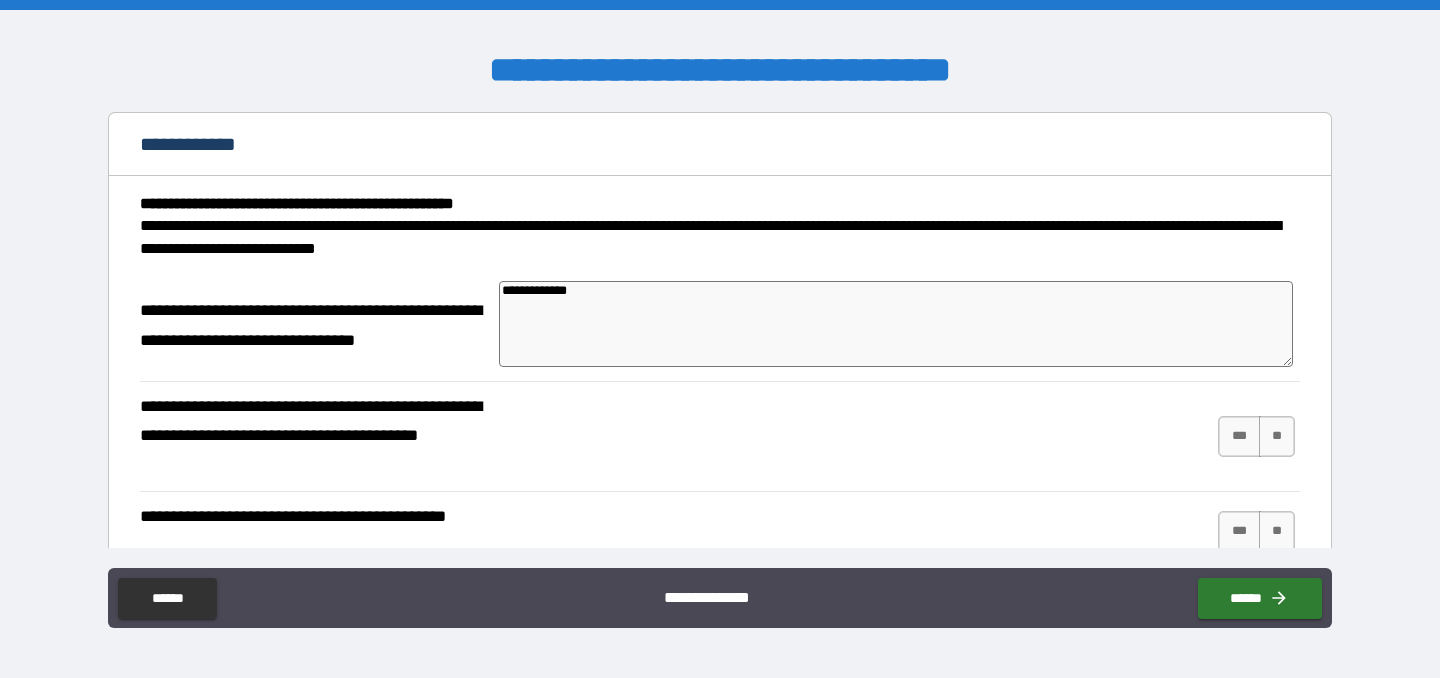 type on "**********" 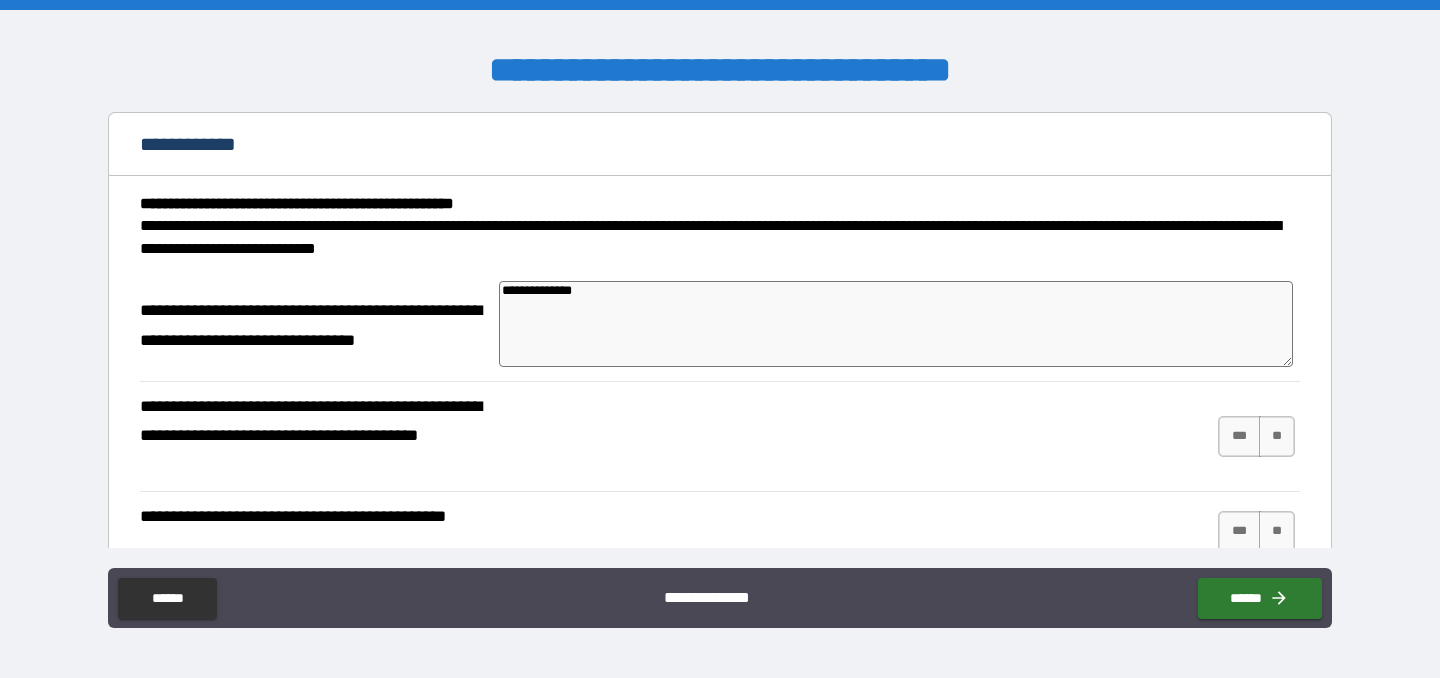 type on "*" 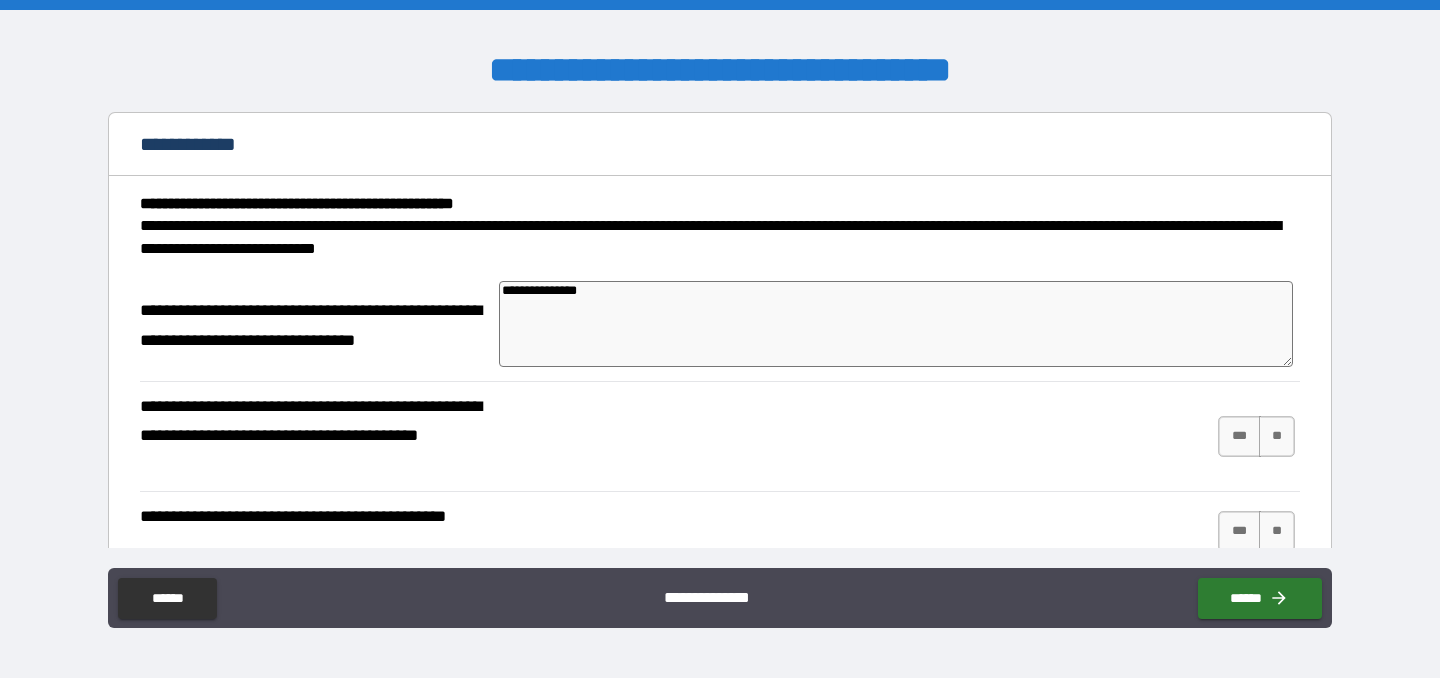 type on "*" 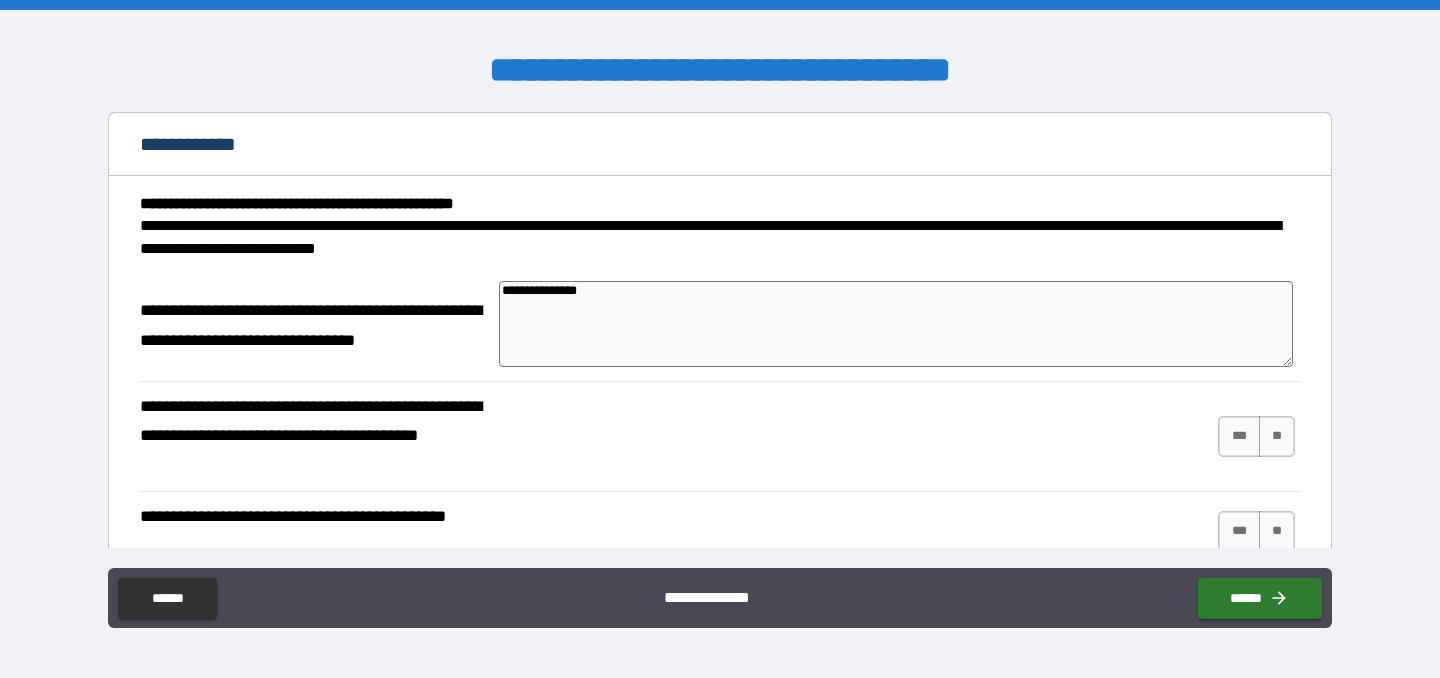 type on "**********" 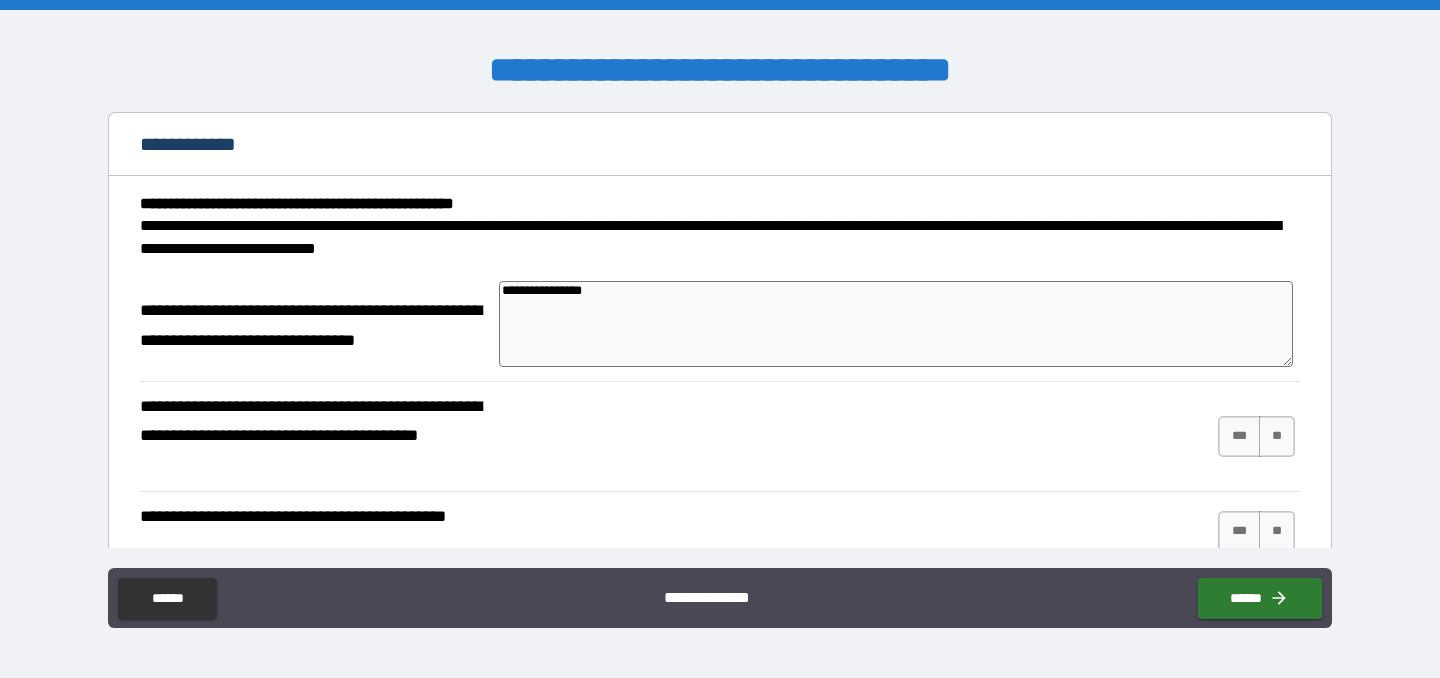 type on "*" 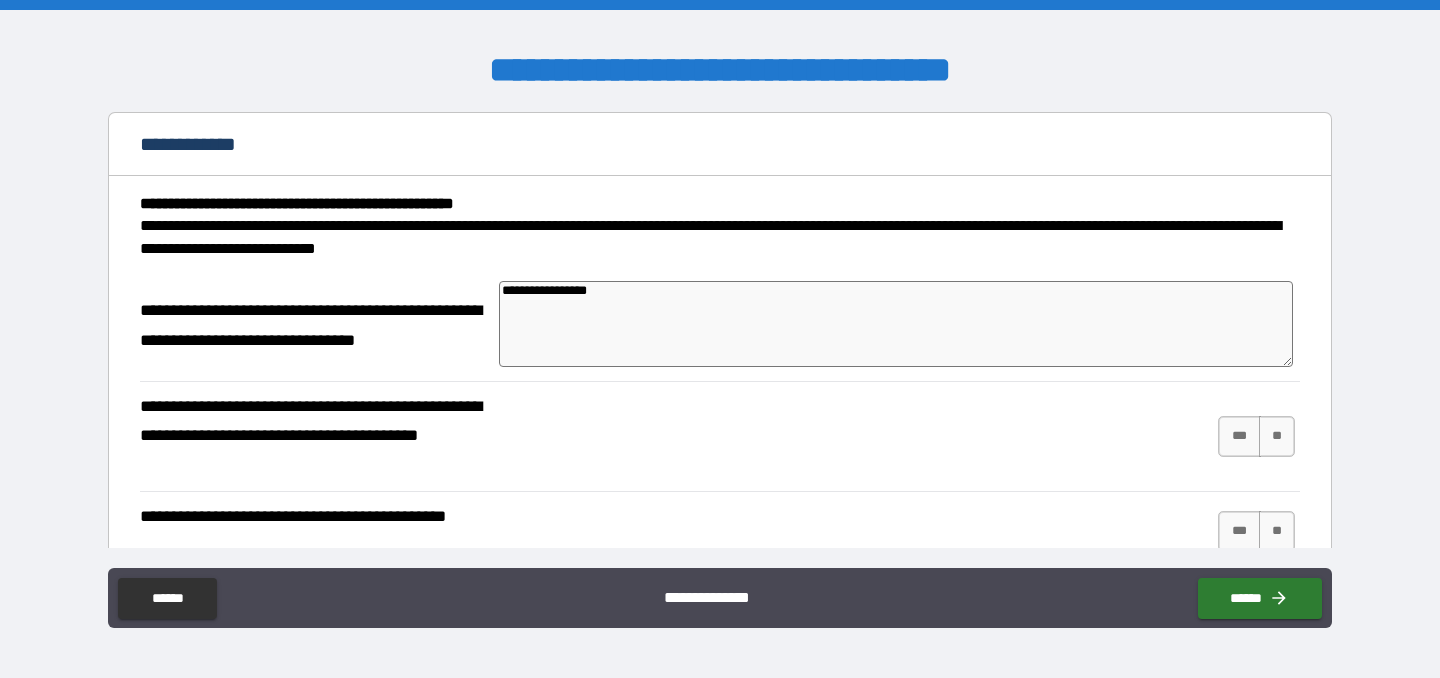 type on "**********" 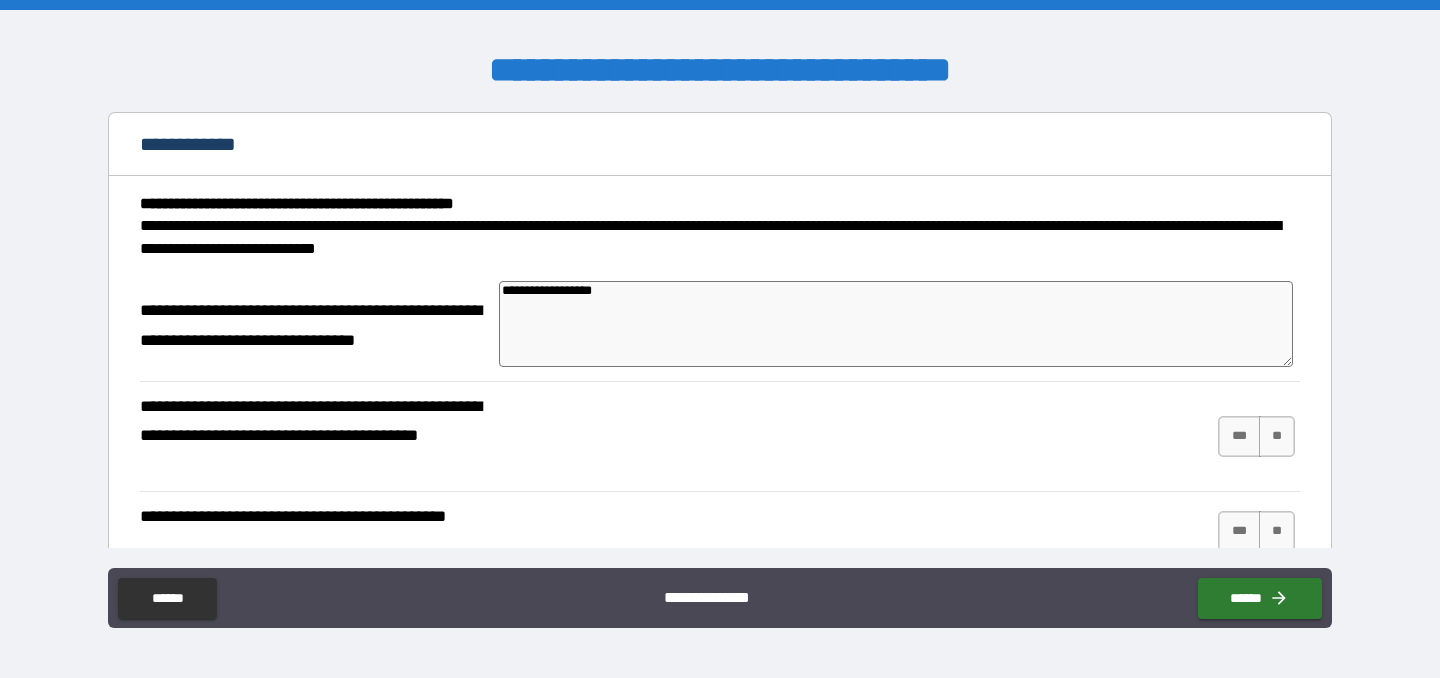 type on "*" 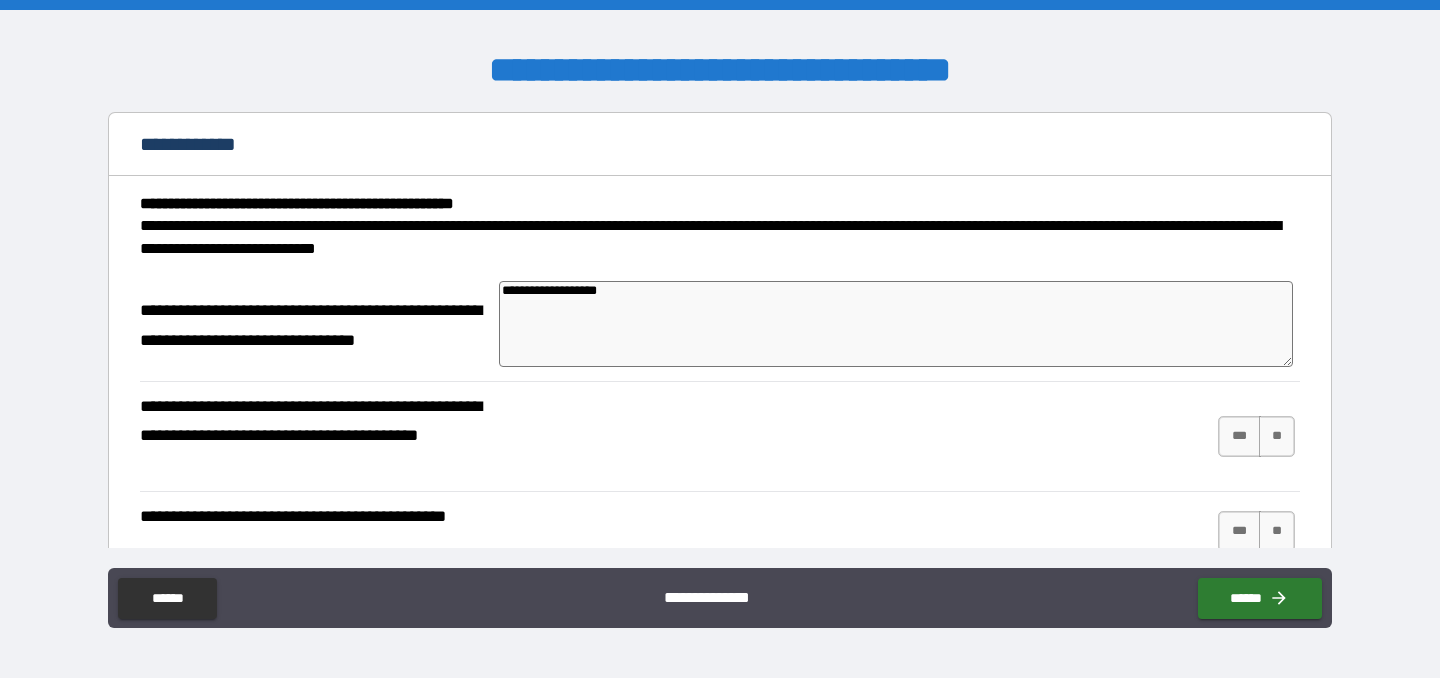 type on "*" 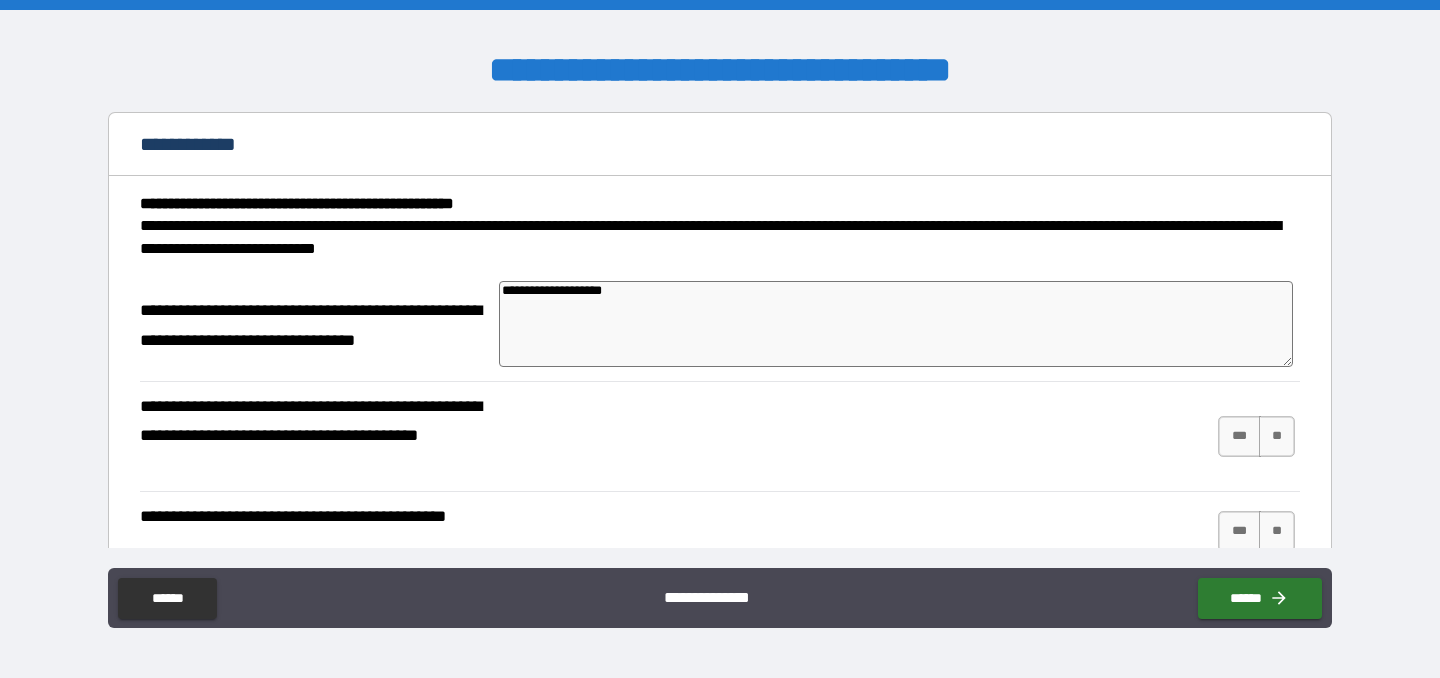 type on "**********" 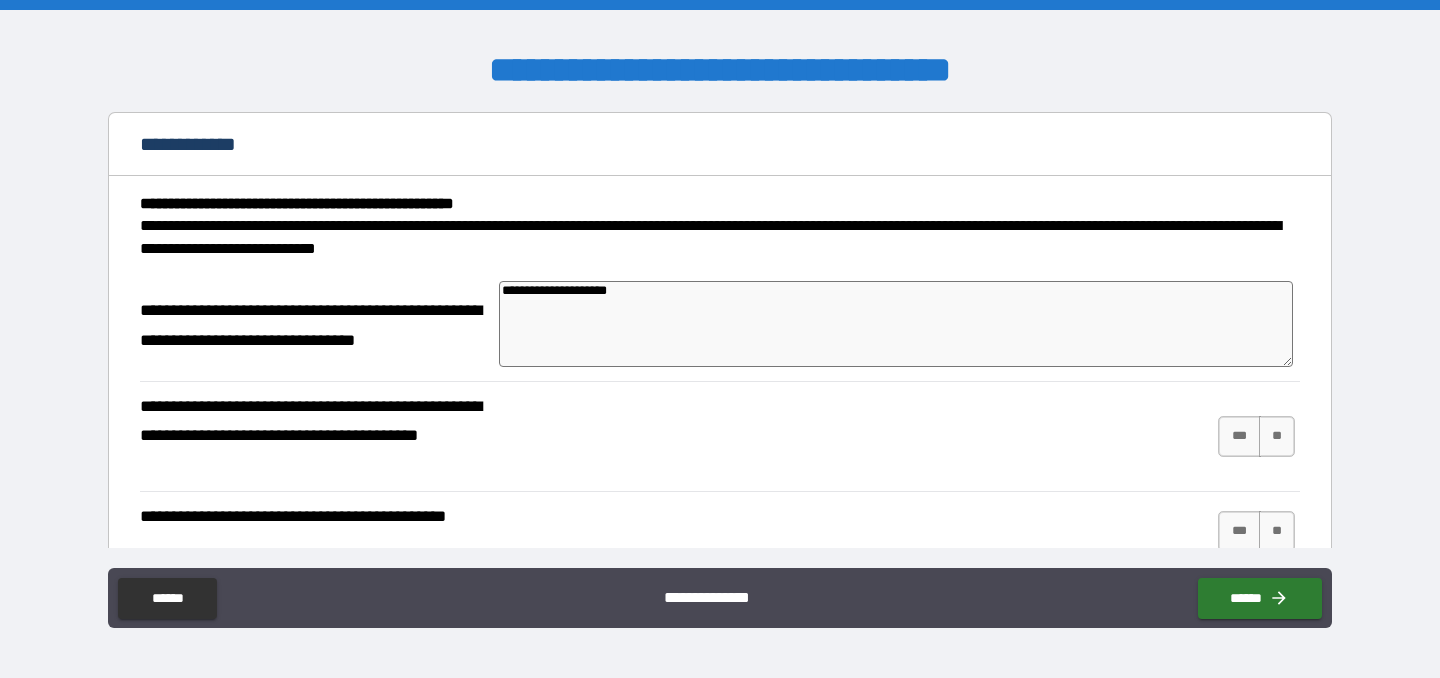 type on "**********" 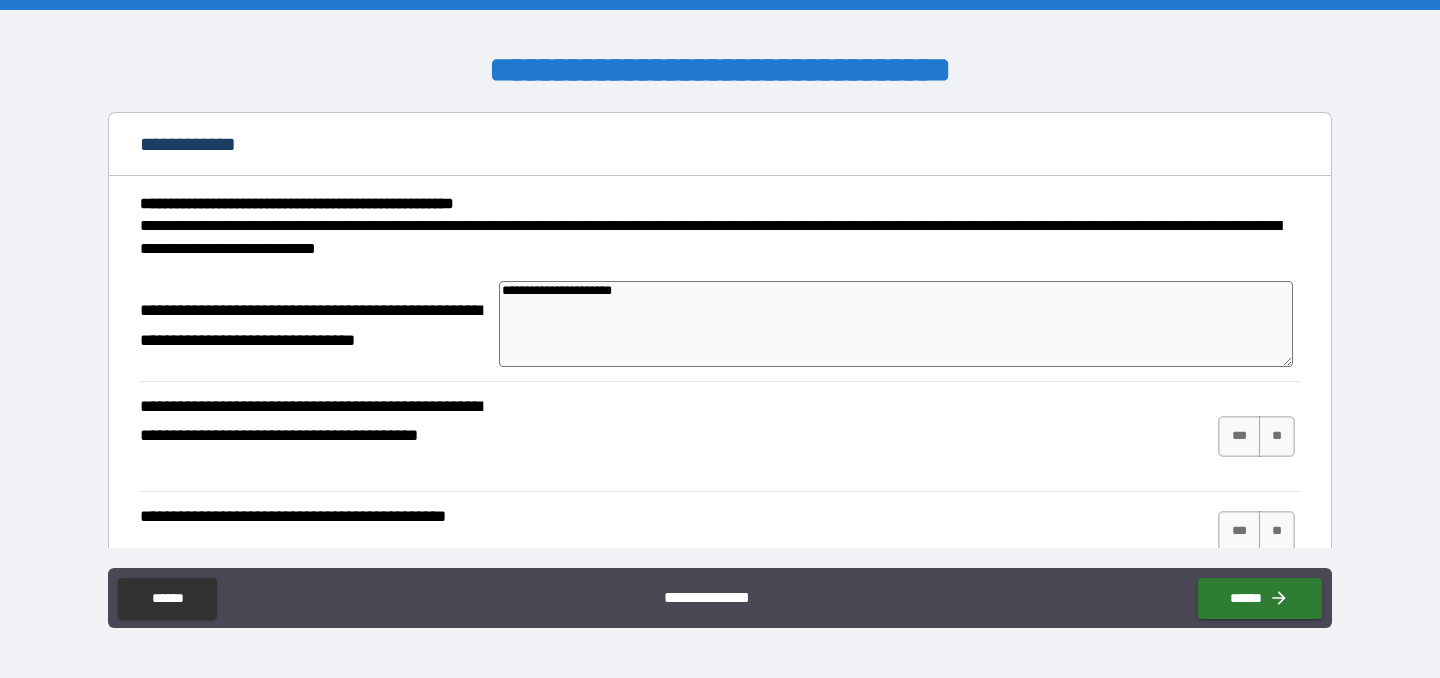 type on "**********" 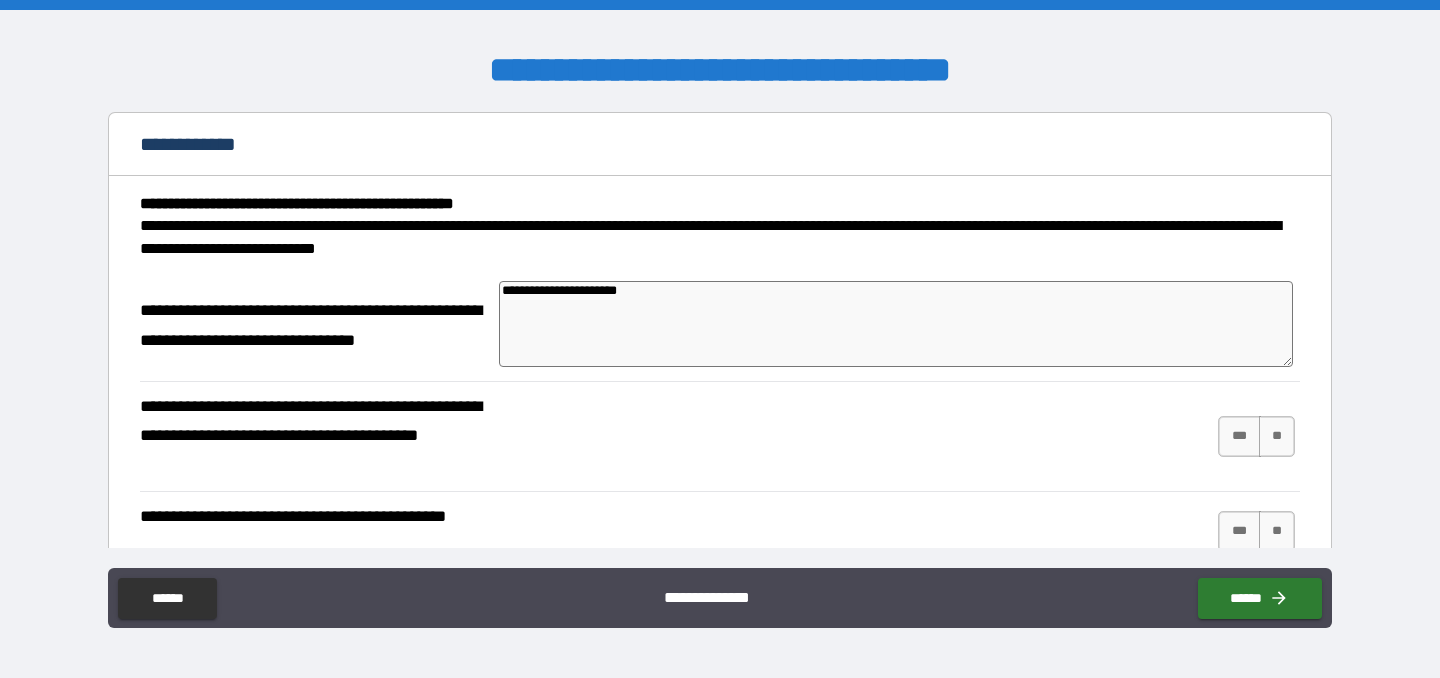type on "*" 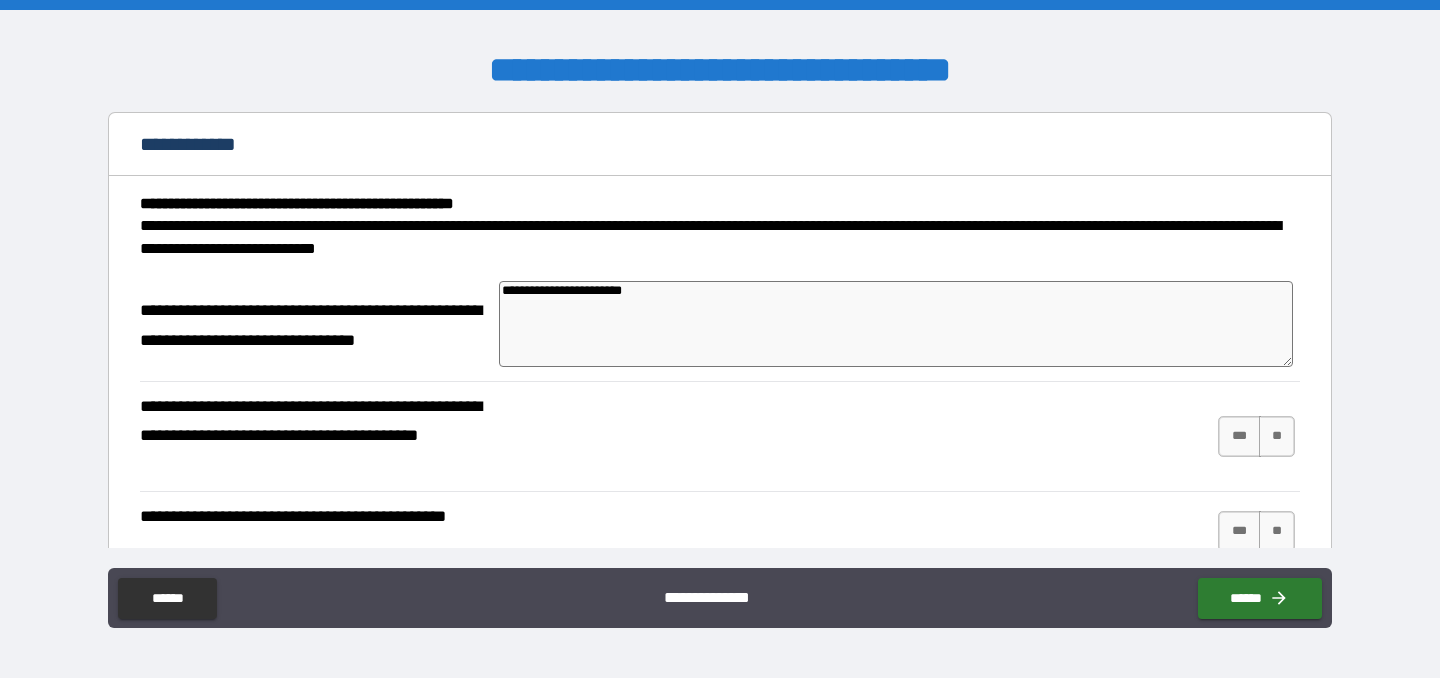 type on "**********" 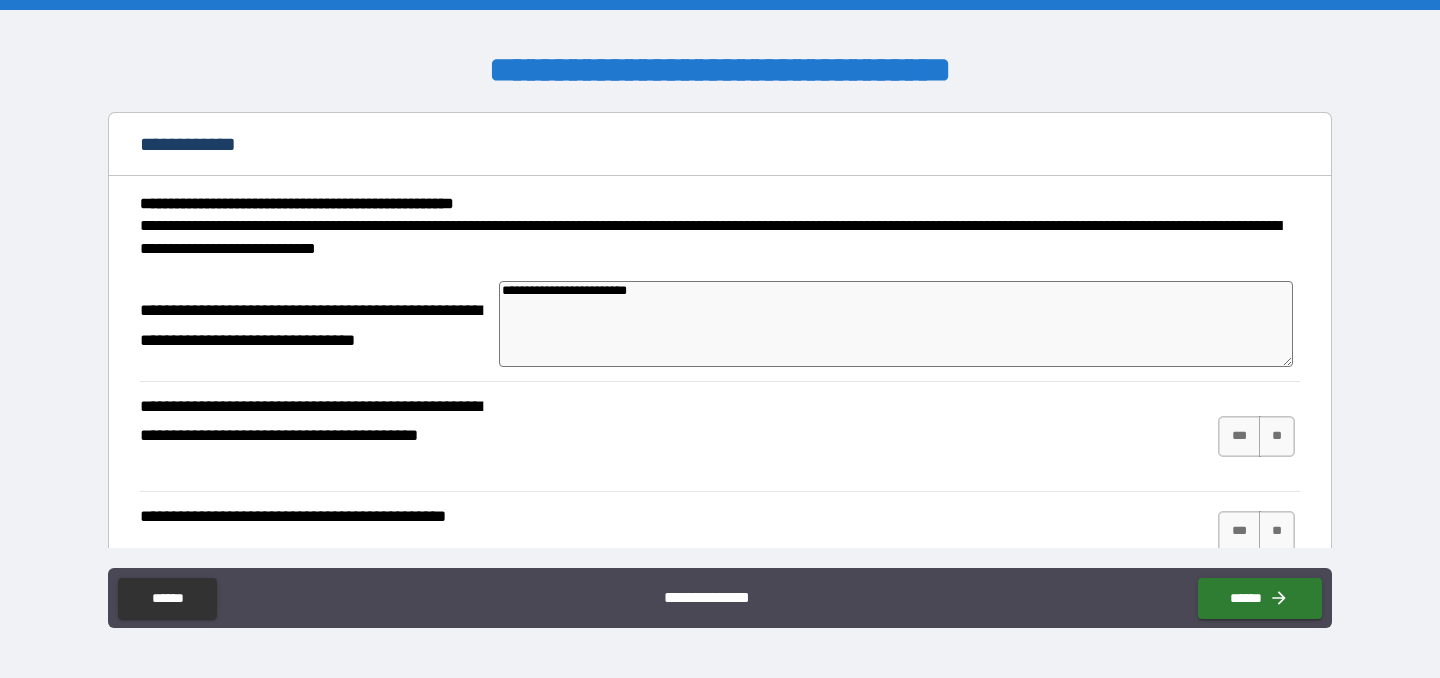 type on "*" 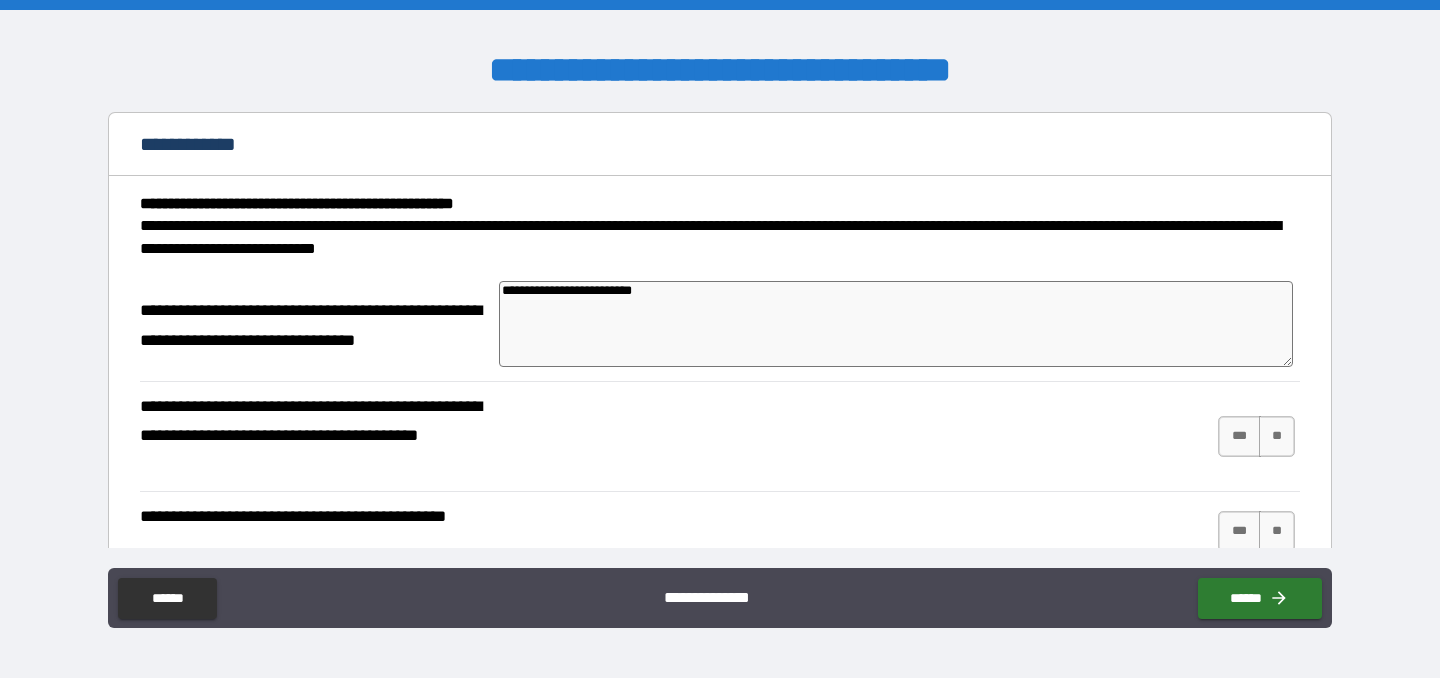 type on "*" 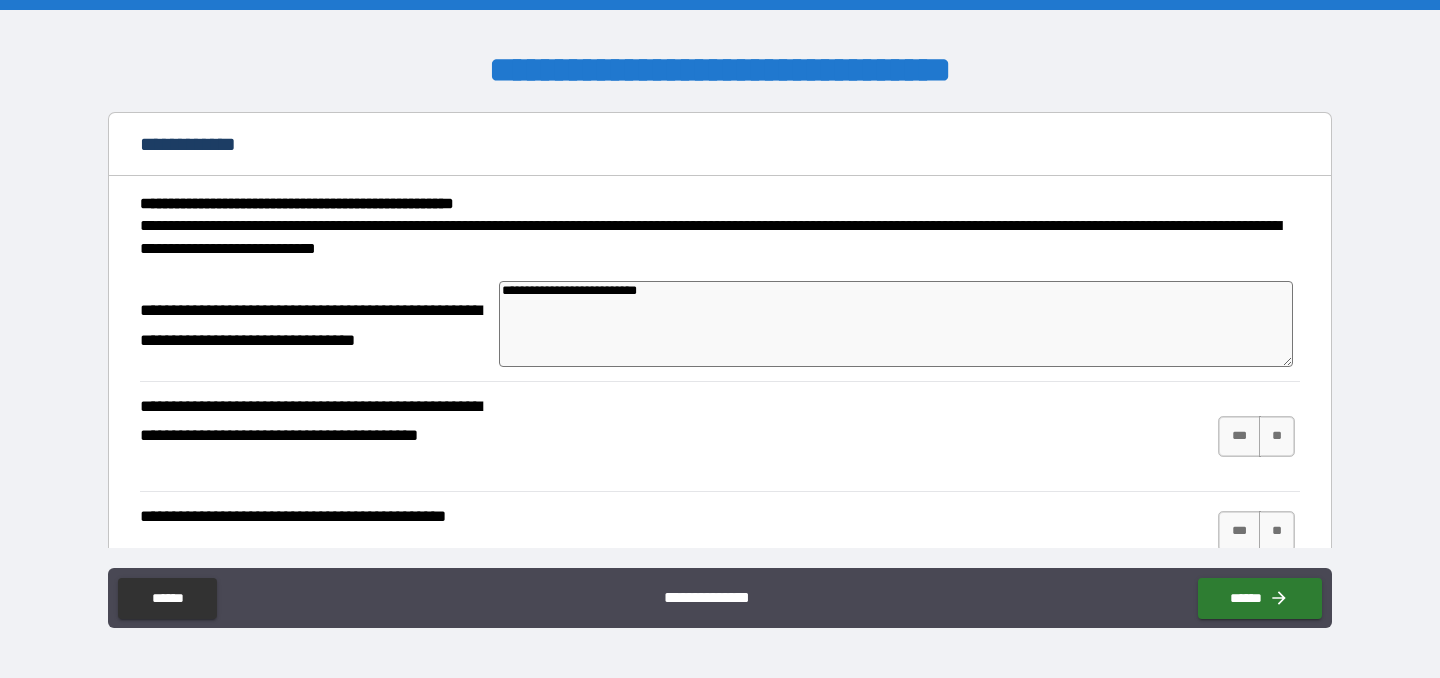 type on "*" 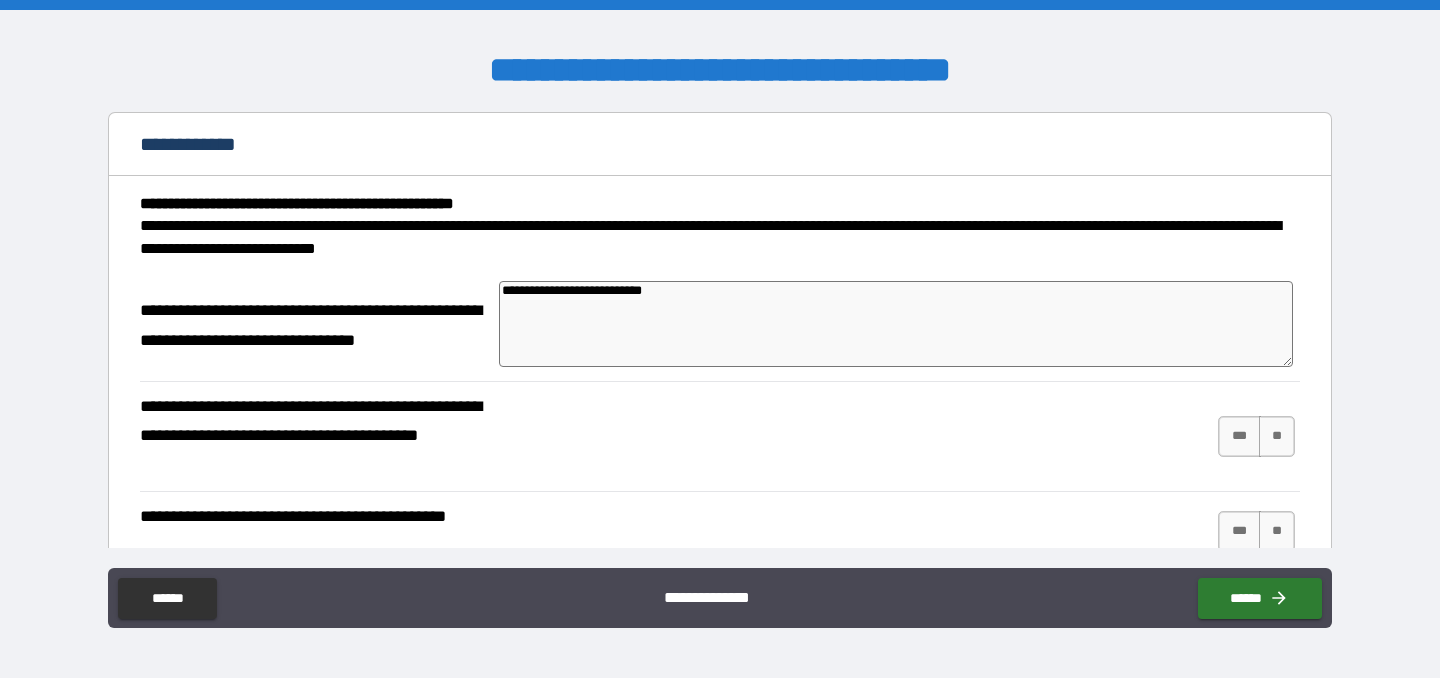 type on "*" 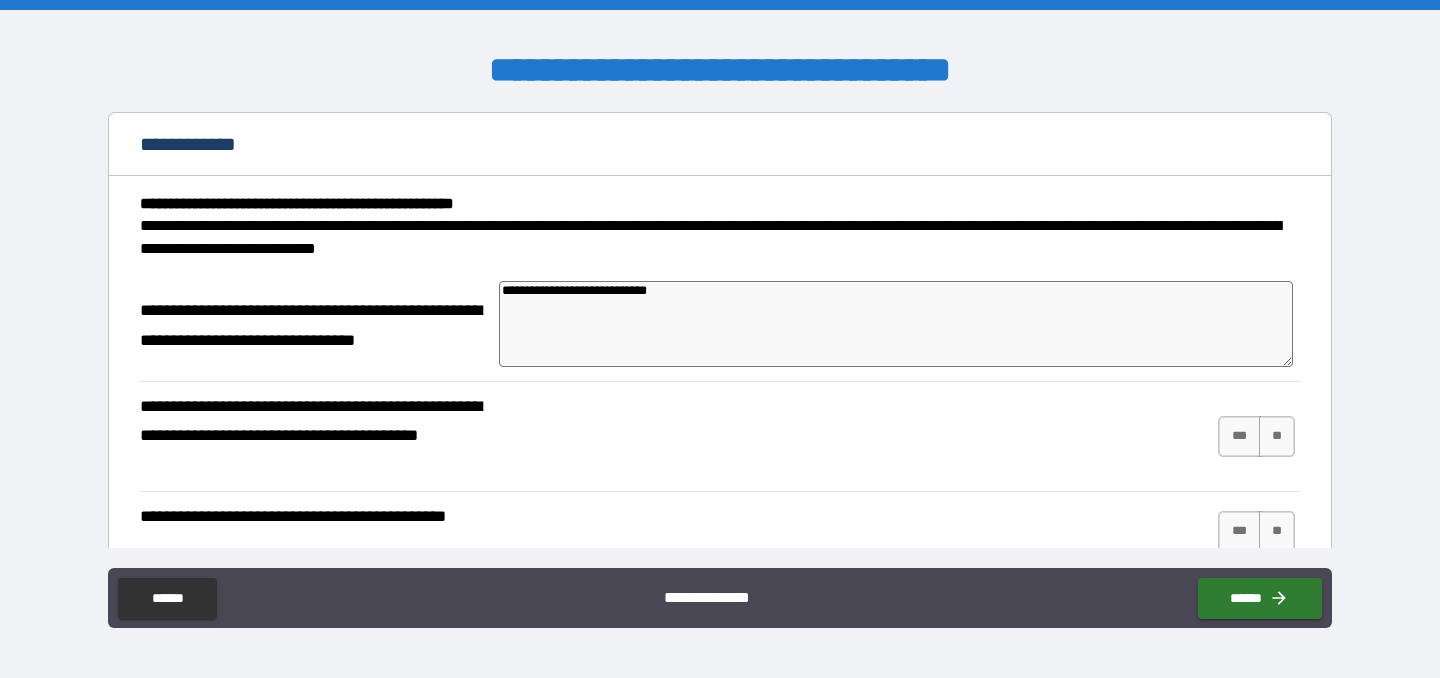 type on "*" 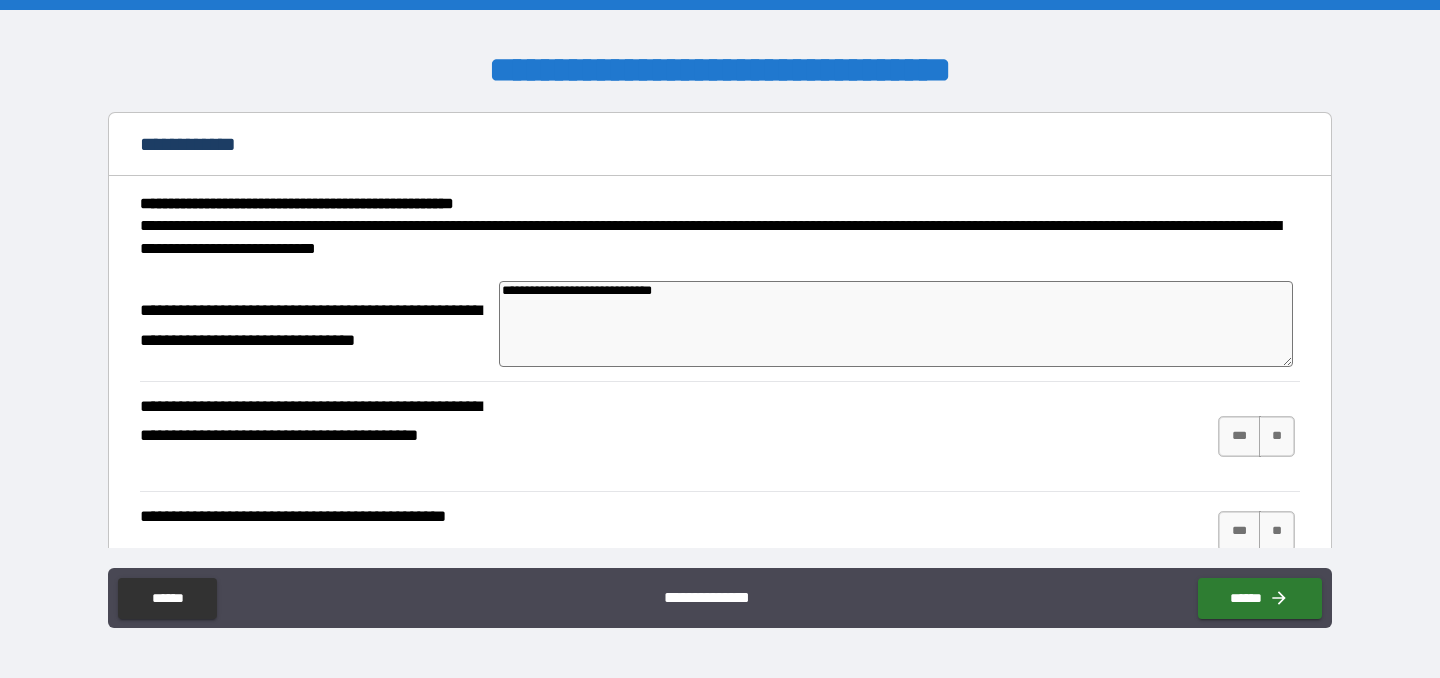 type on "*" 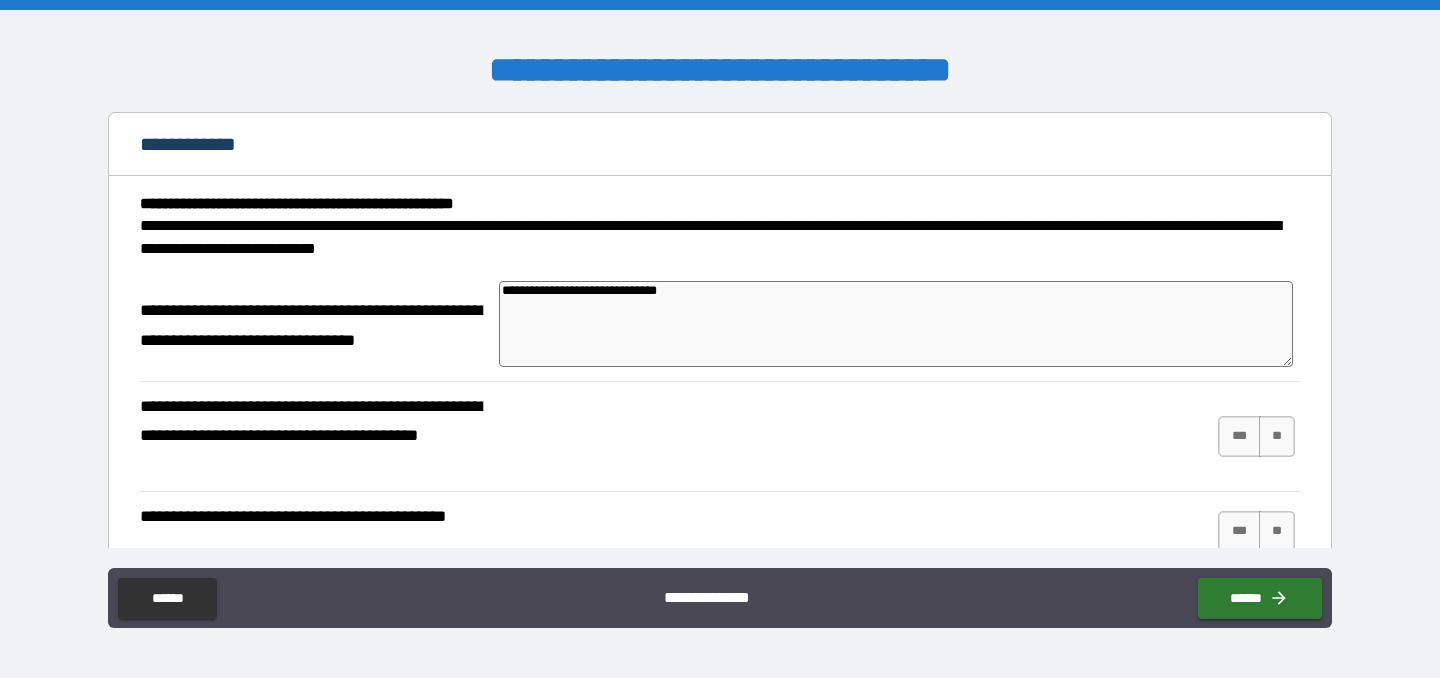 type on "*" 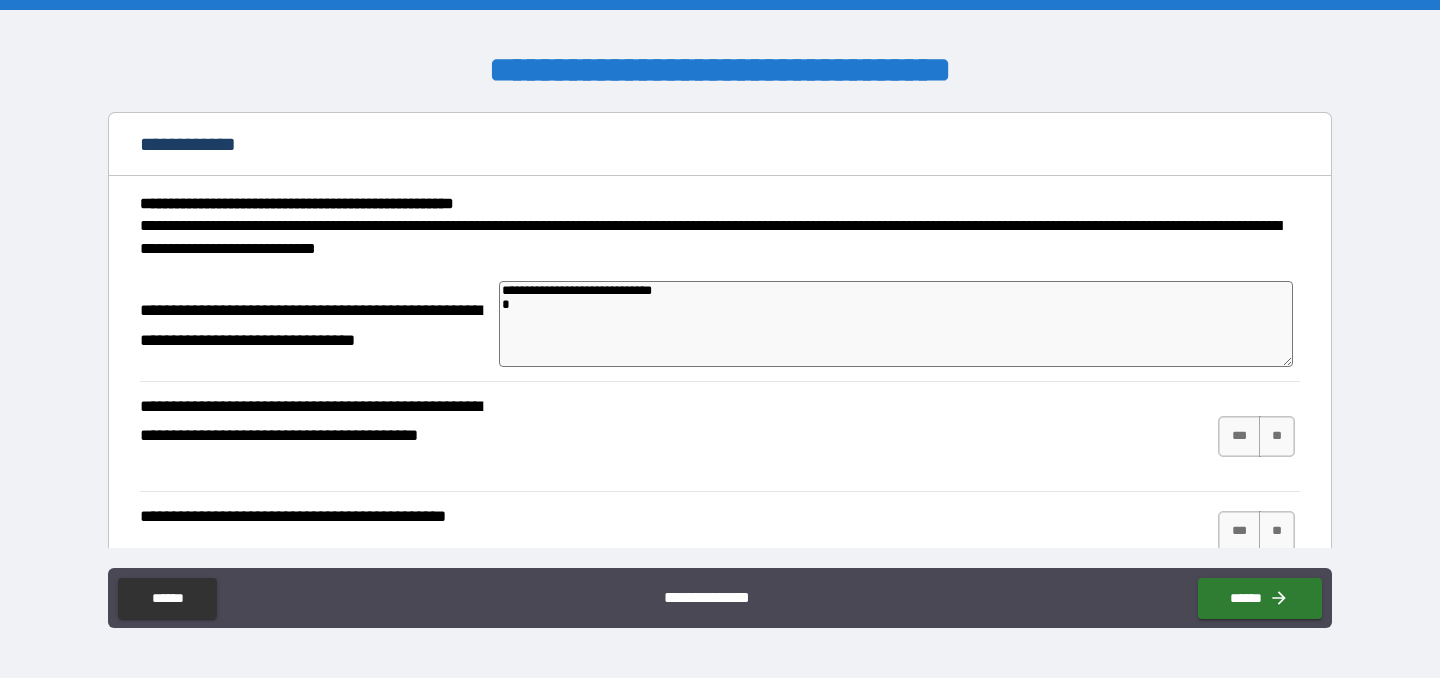 type on "**********" 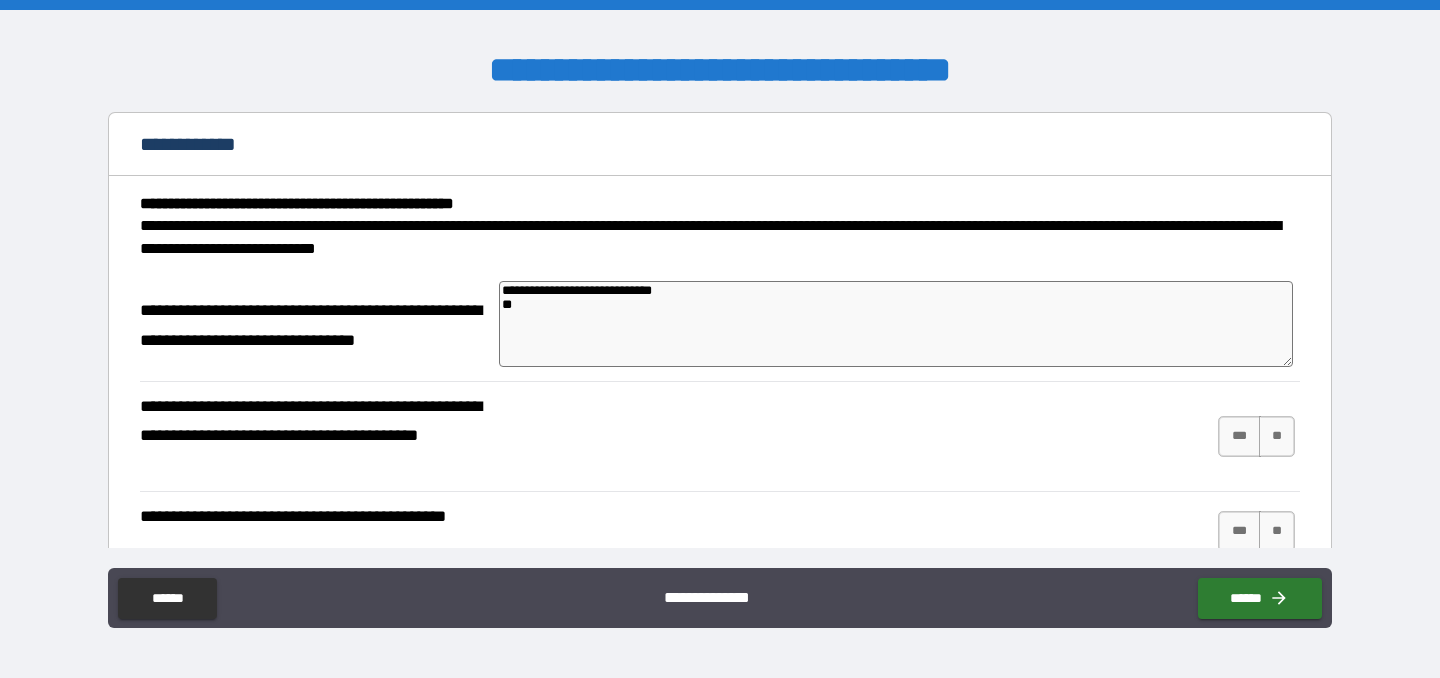 type on "**********" 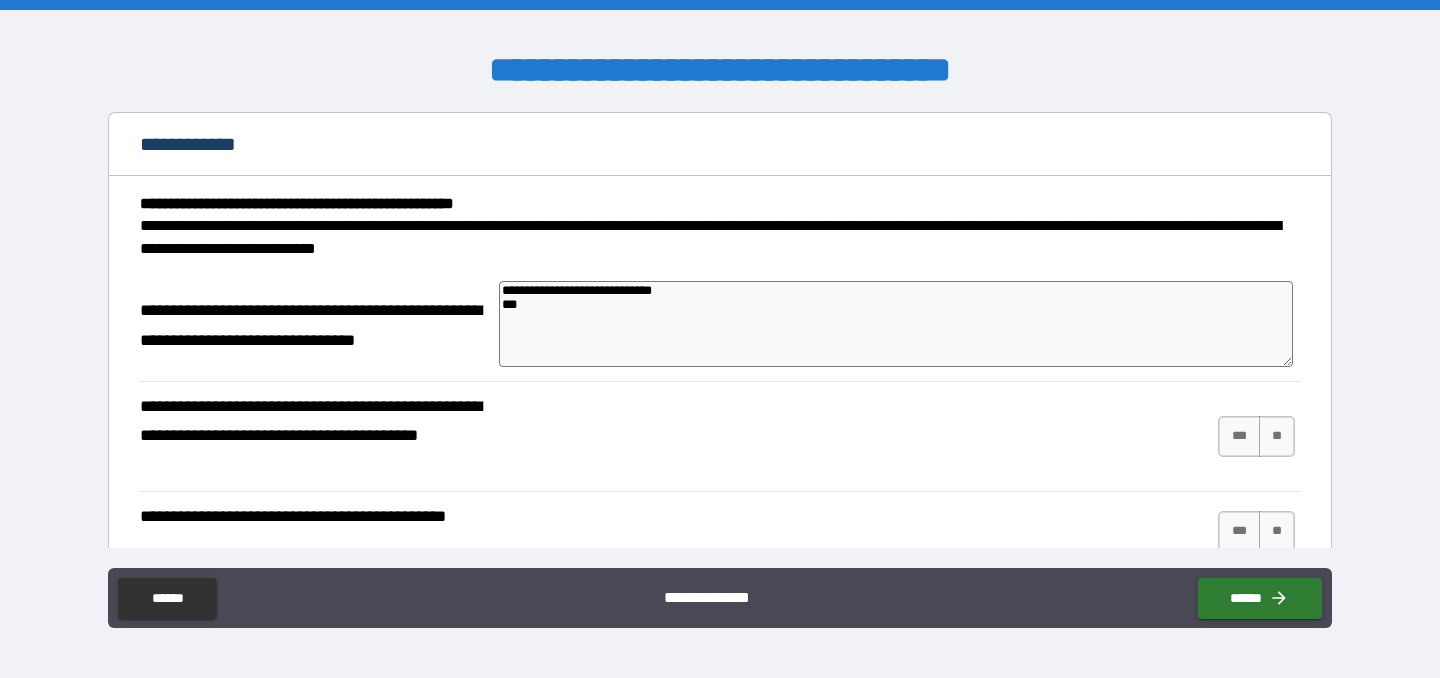 type on "*" 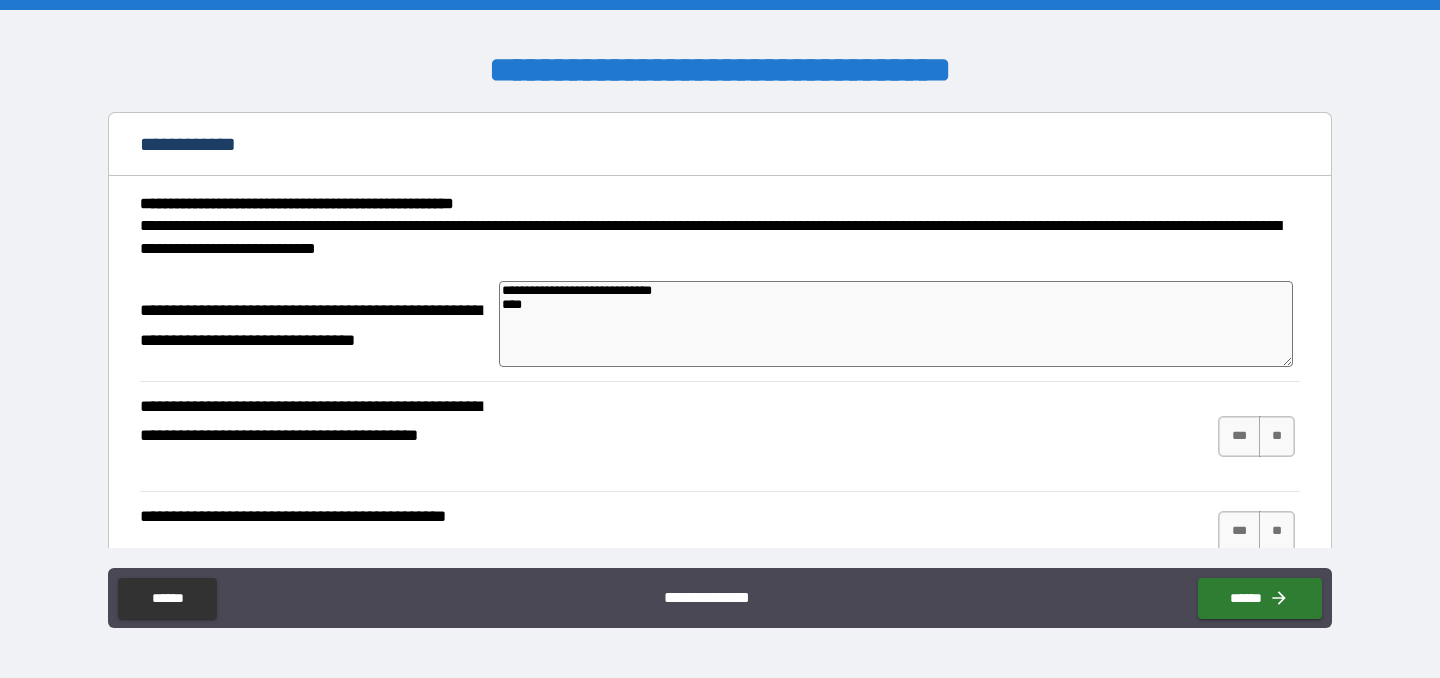 type on "*" 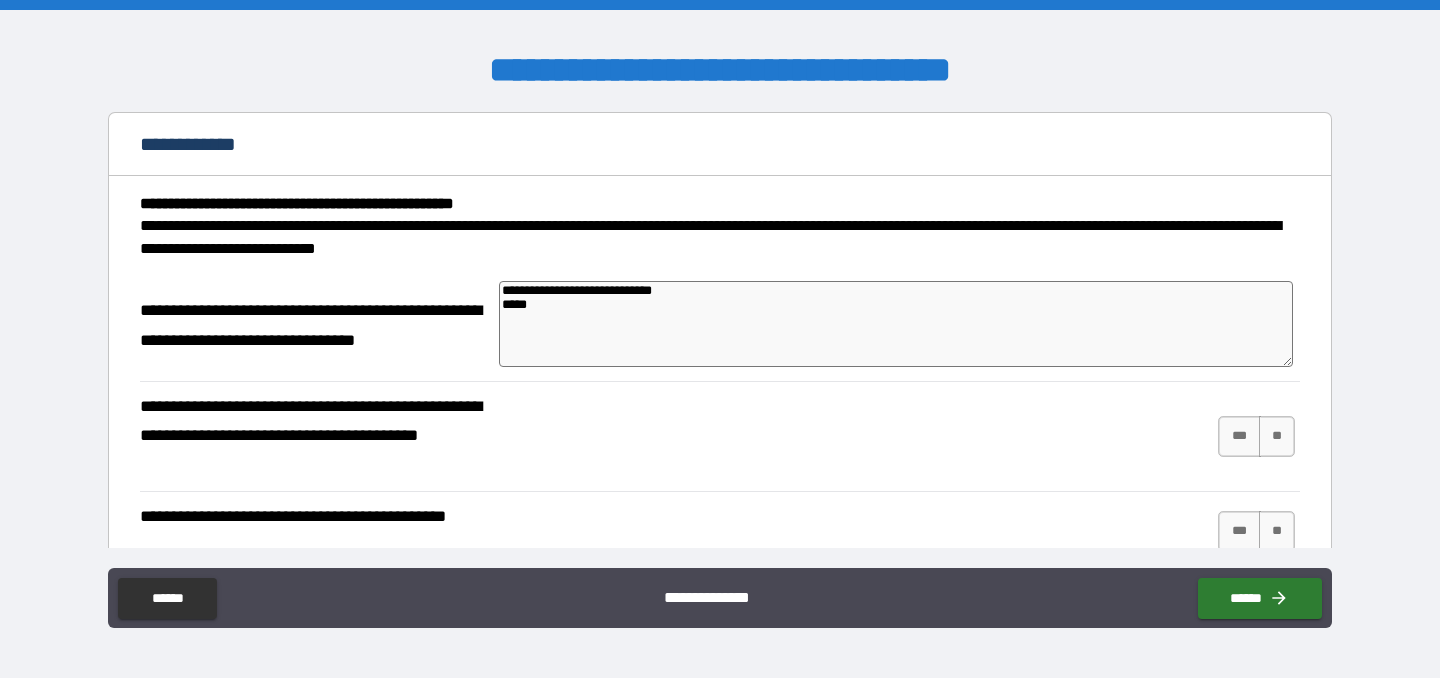 type on "*" 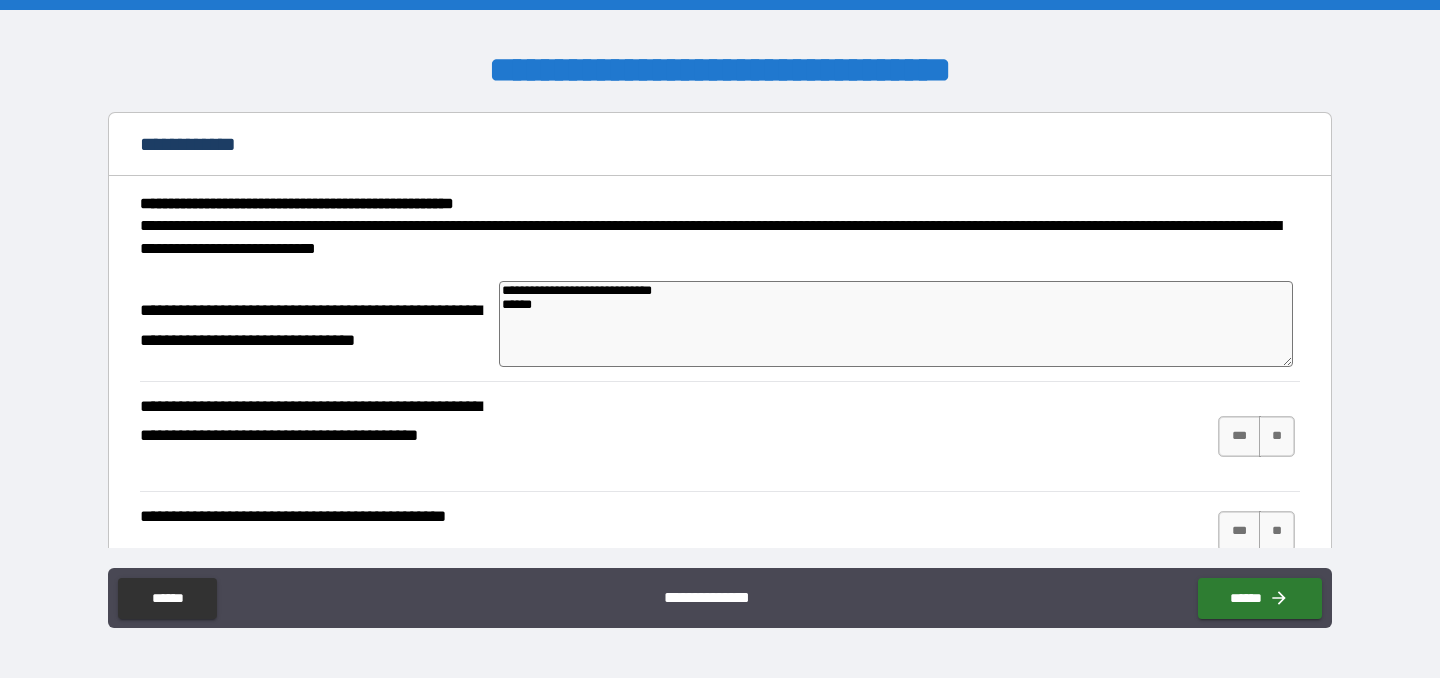 type on "*" 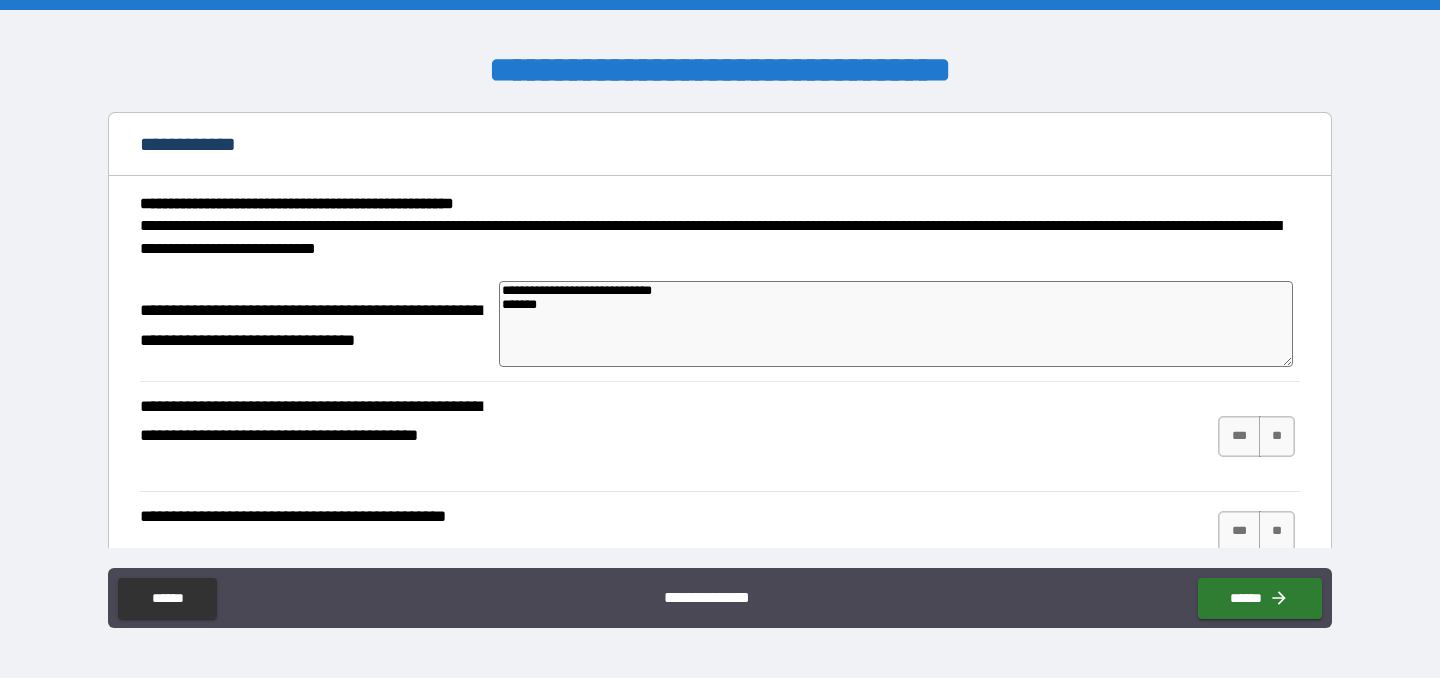 type on "*" 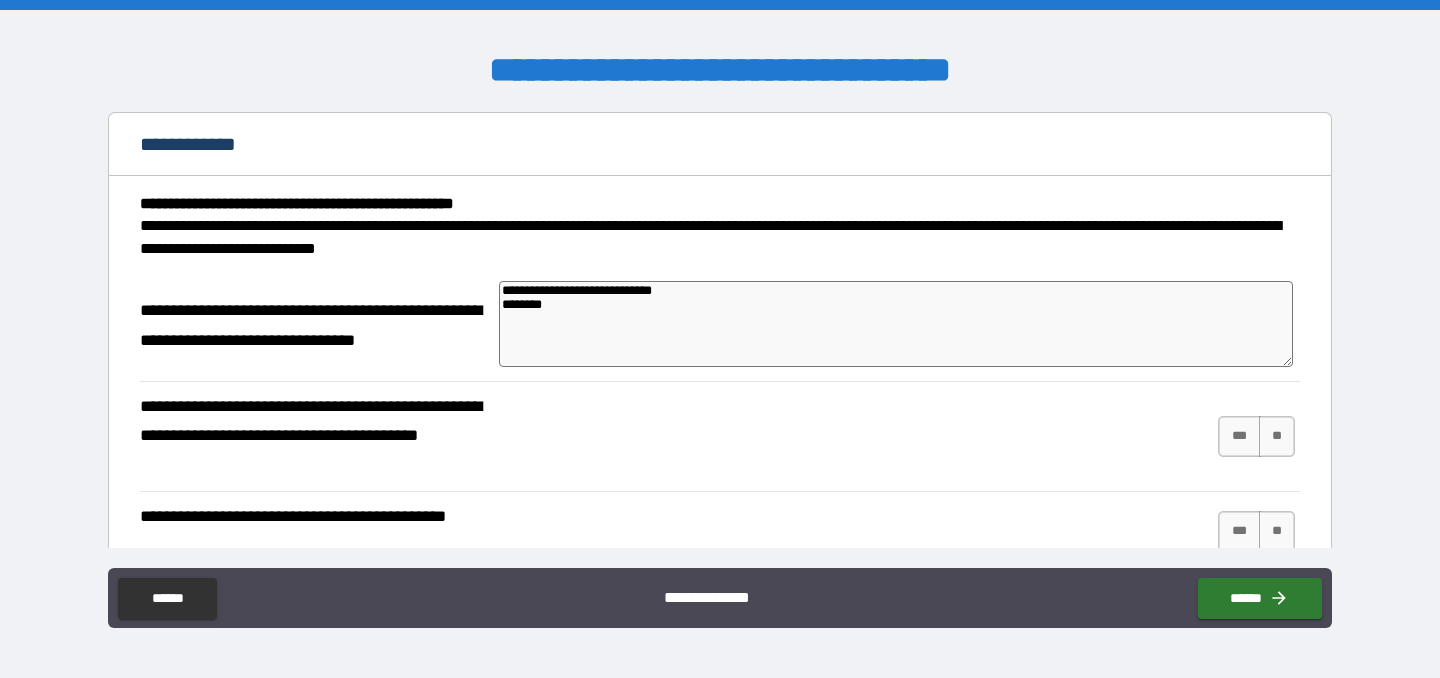 type on "**********" 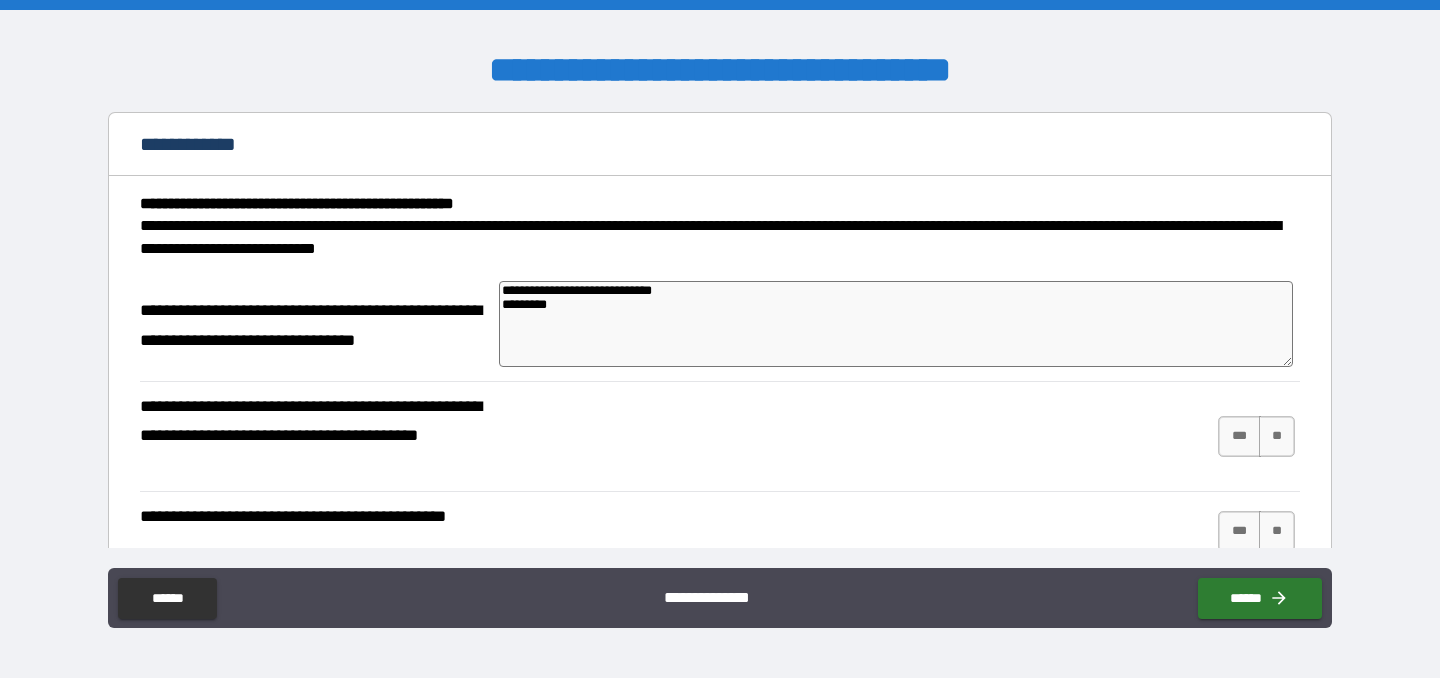 type on "*" 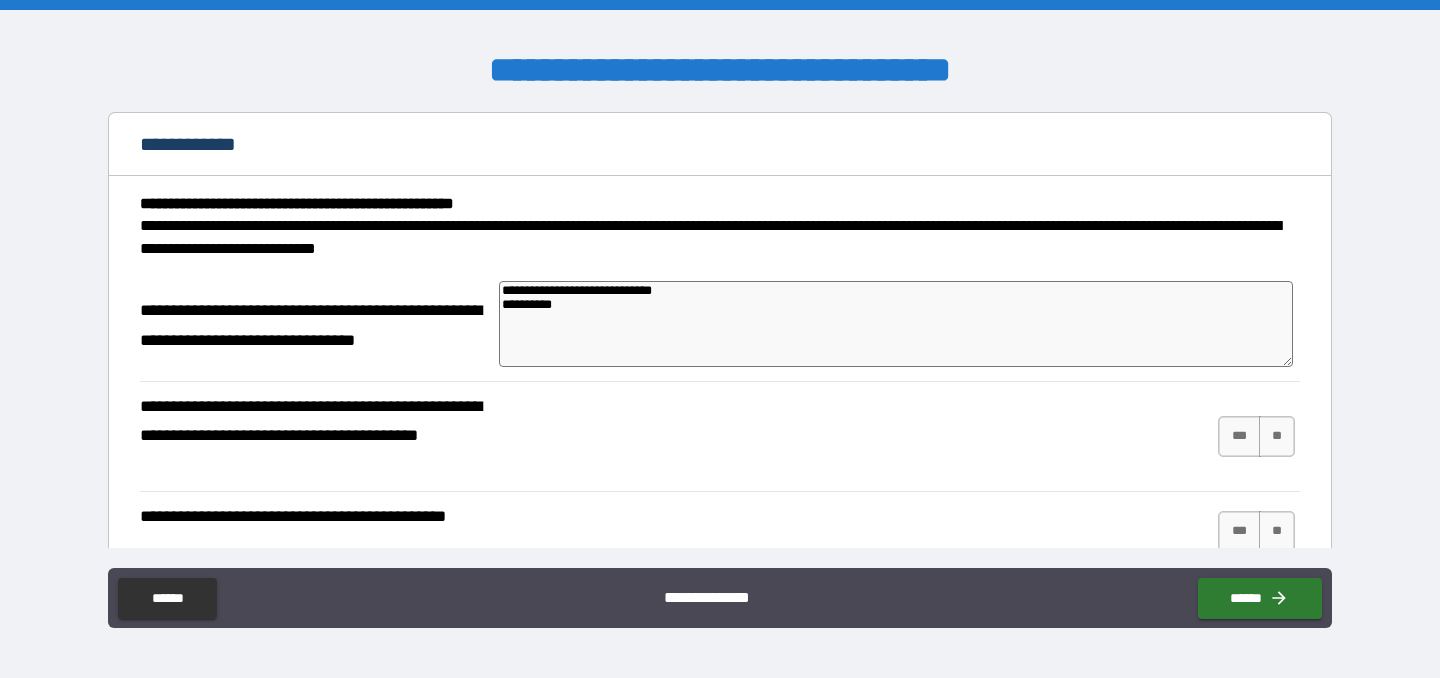 type on "**********" 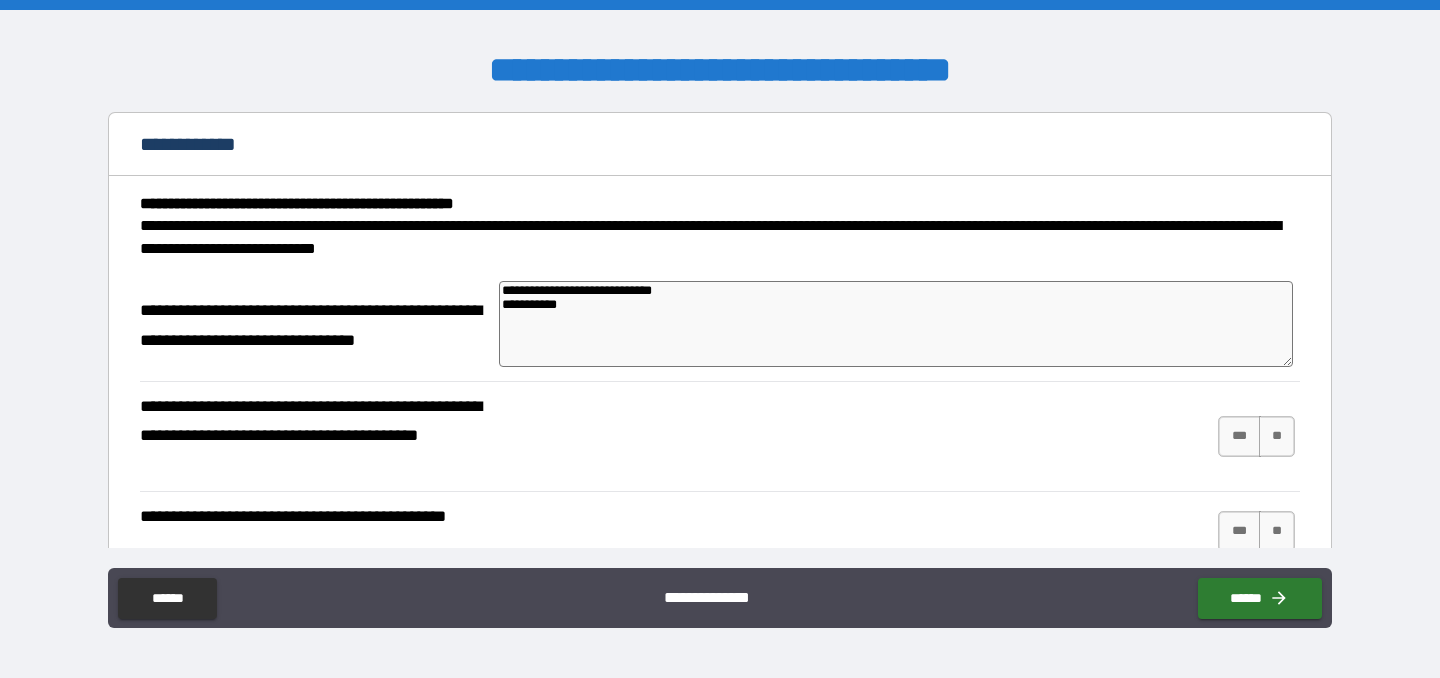 type on "**********" 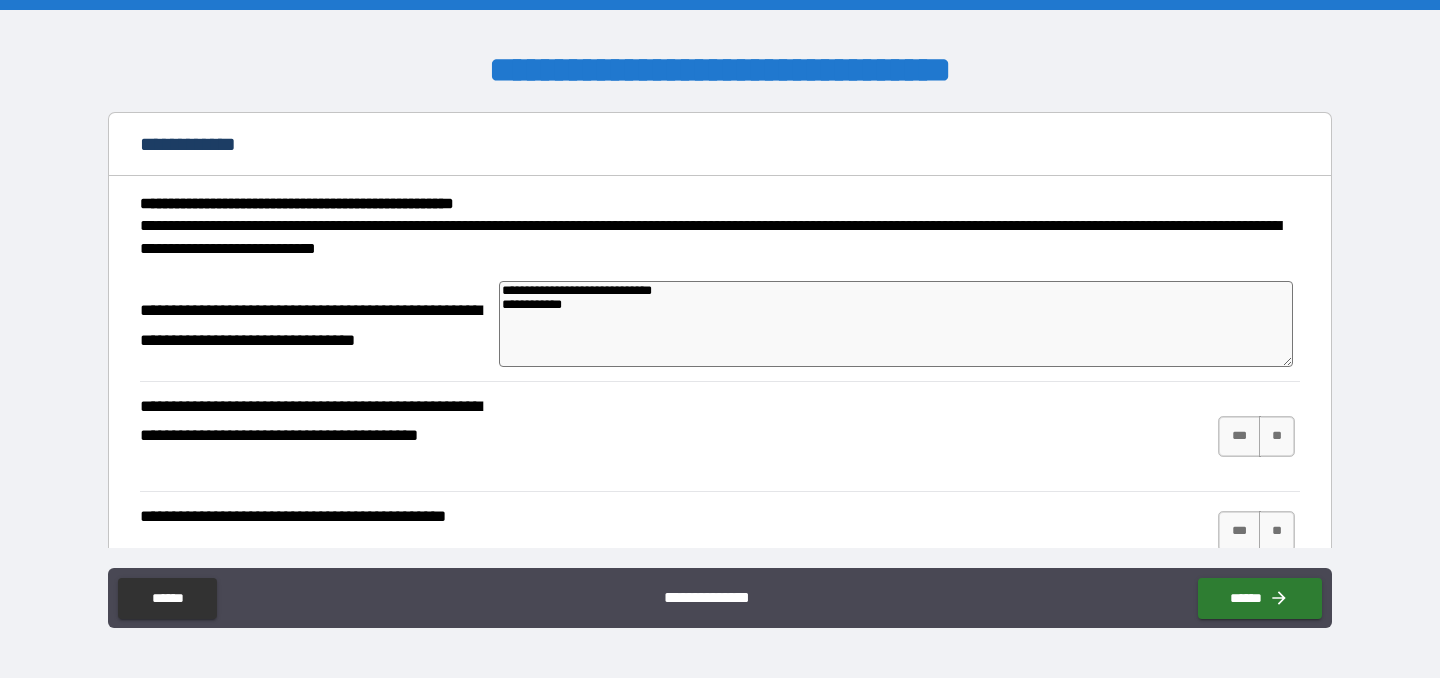 type on "*" 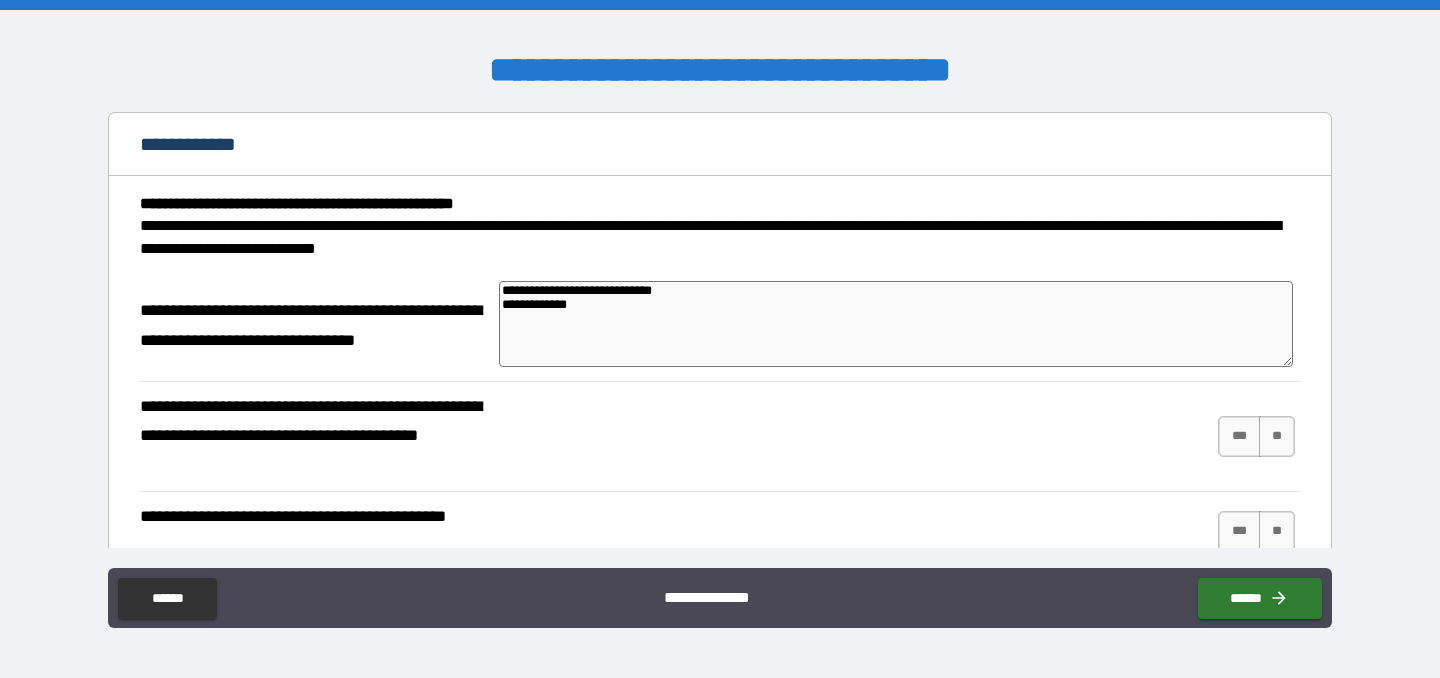 type on "**********" 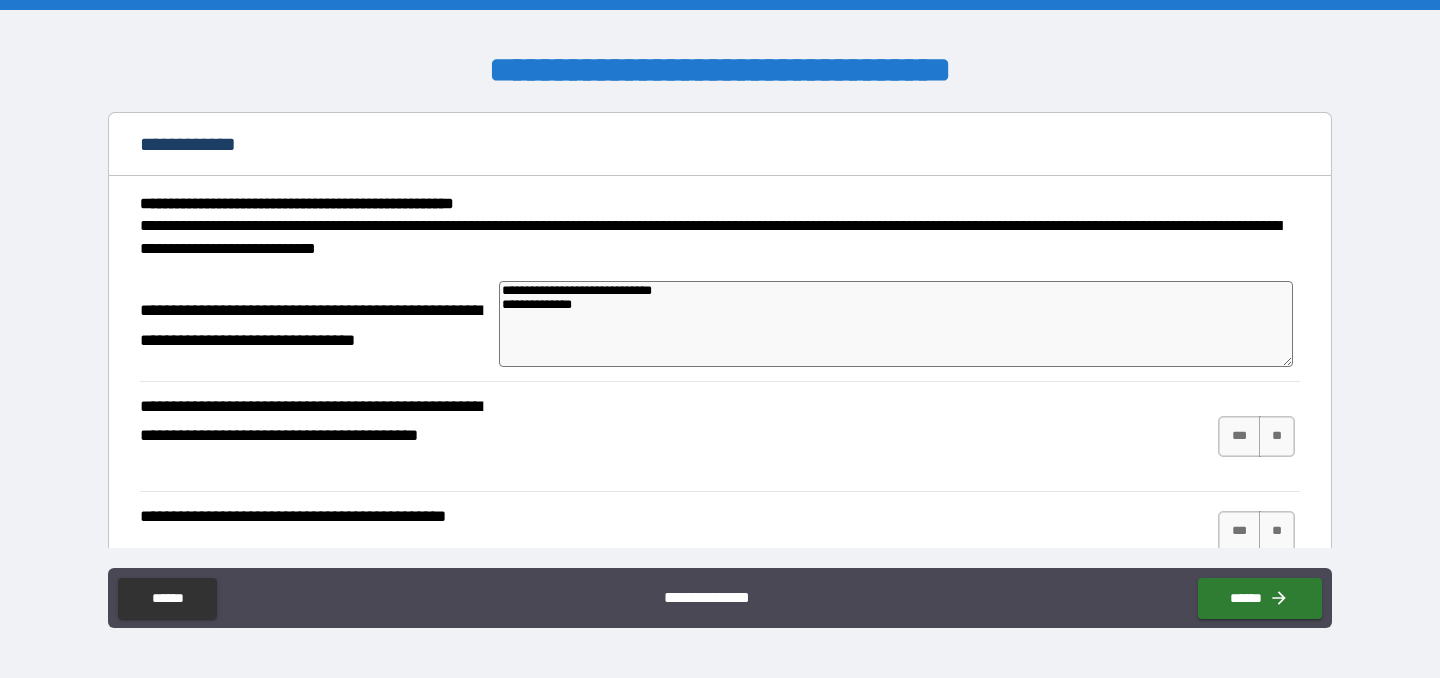 type on "*" 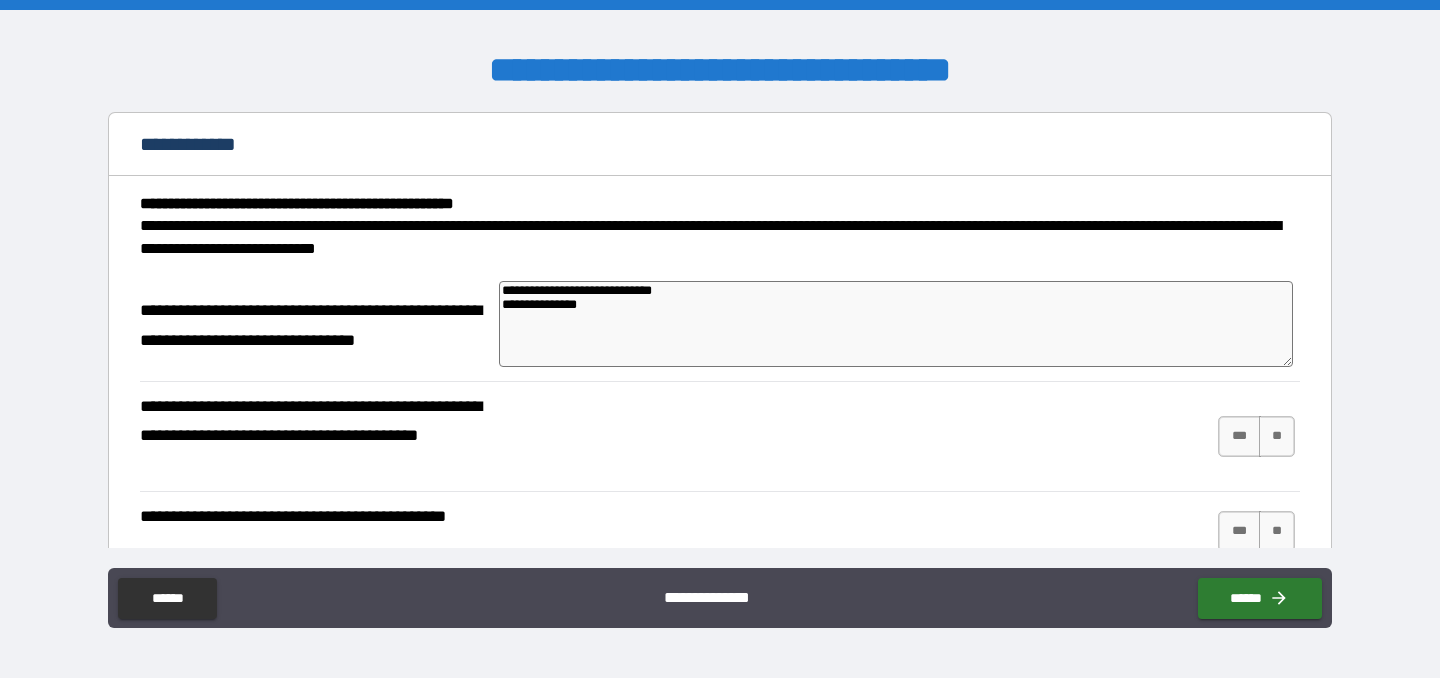 type on "**********" 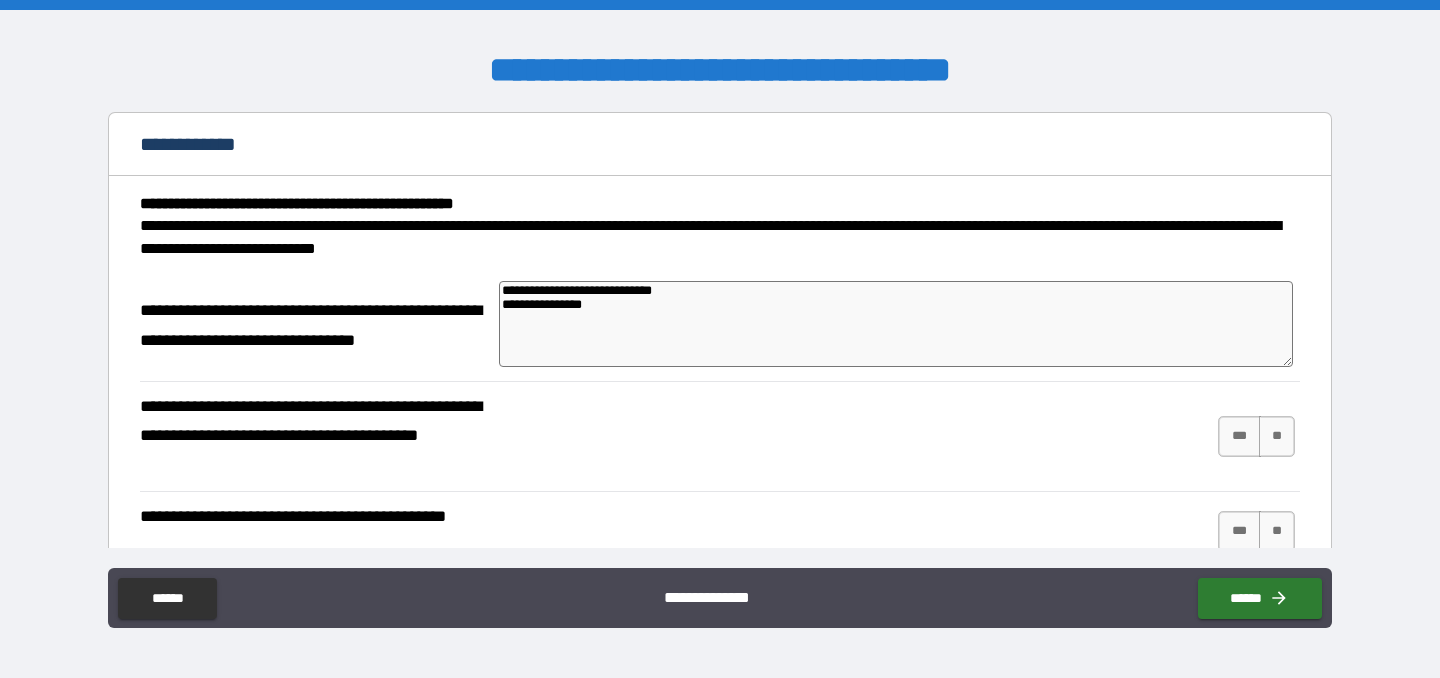 type on "*" 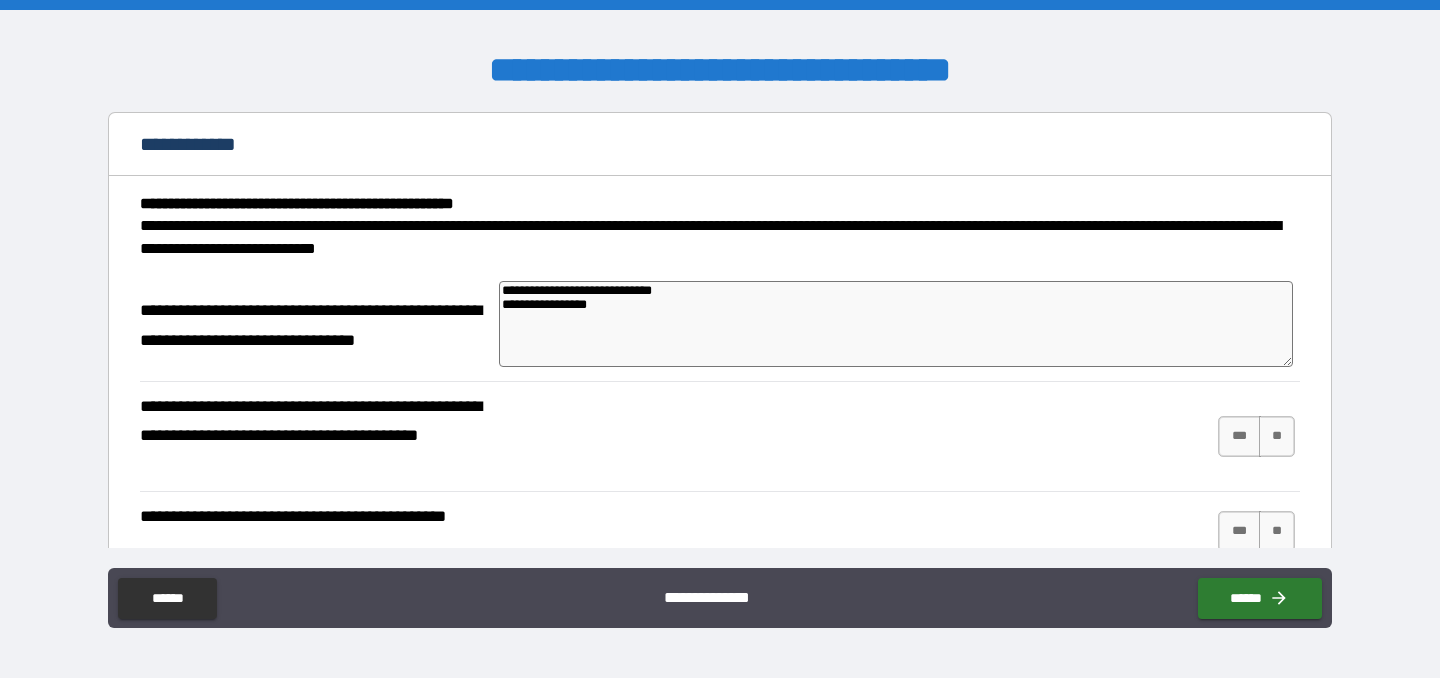 type on "**********" 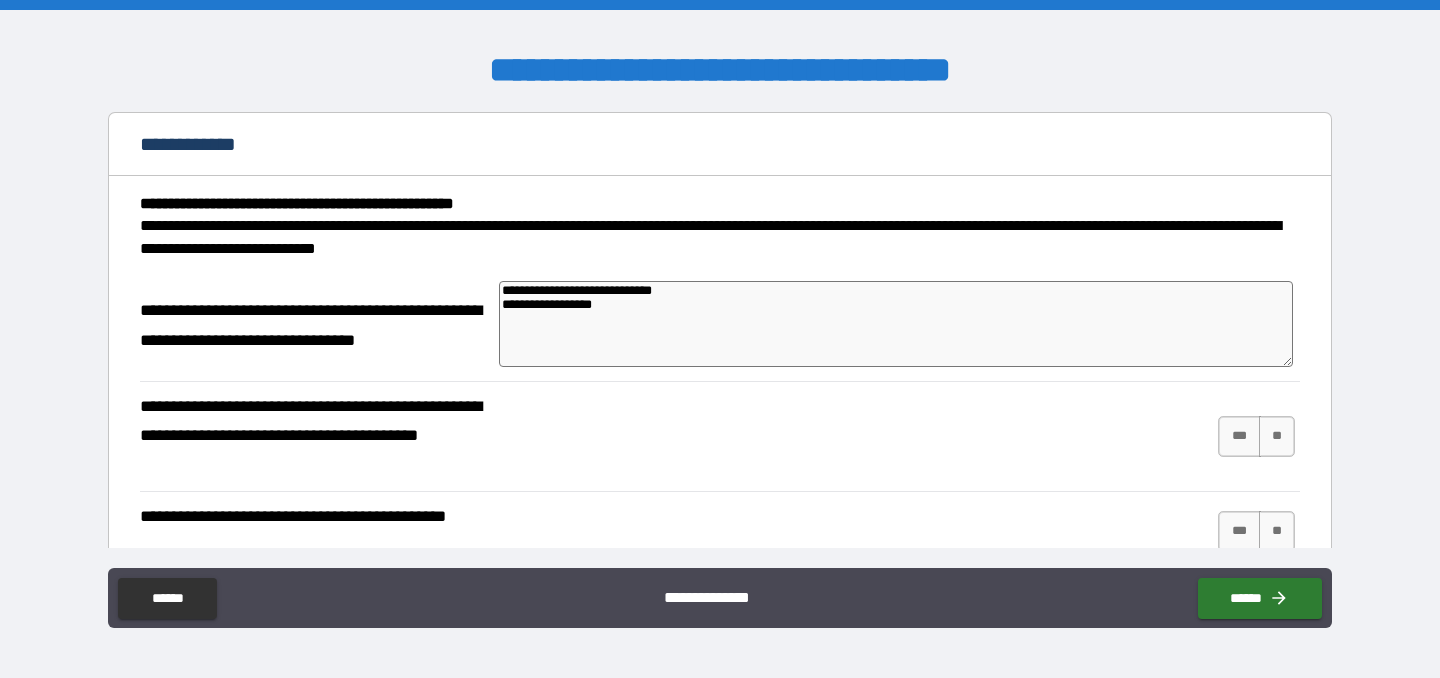 type on "*" 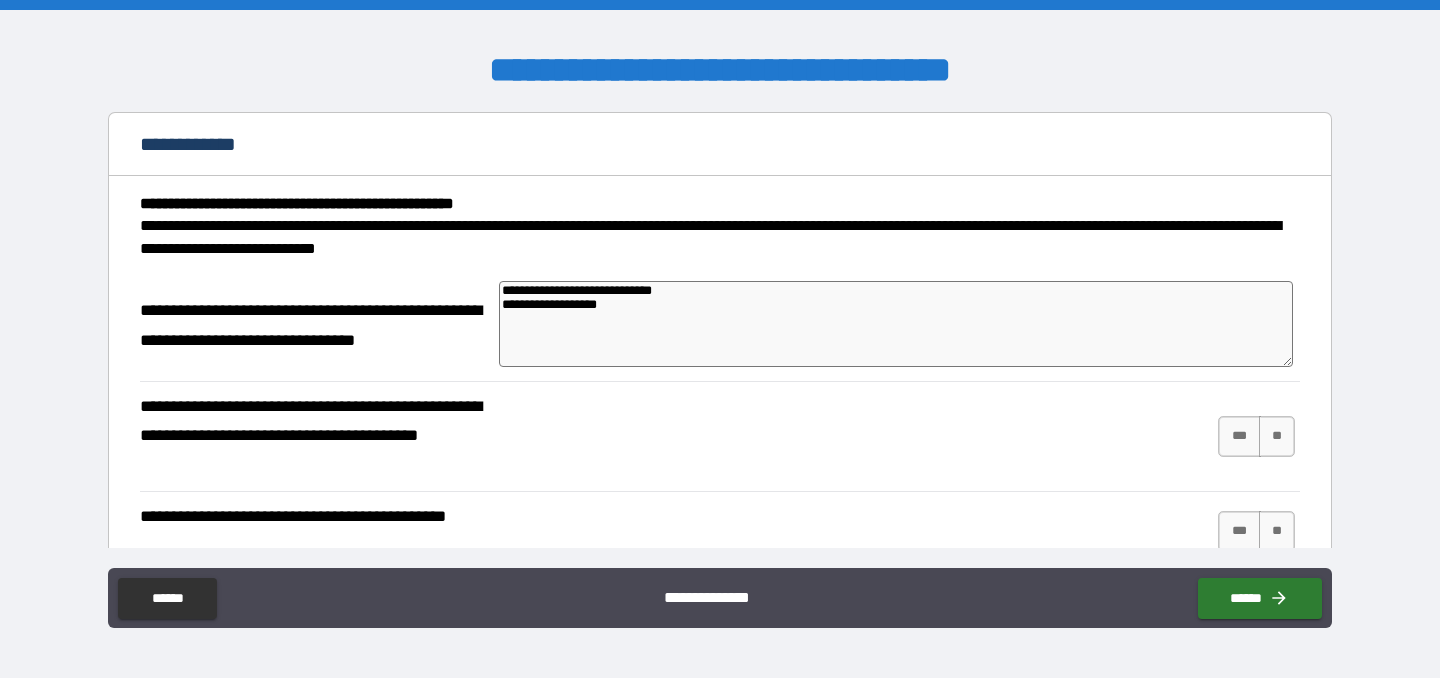 type on "*" 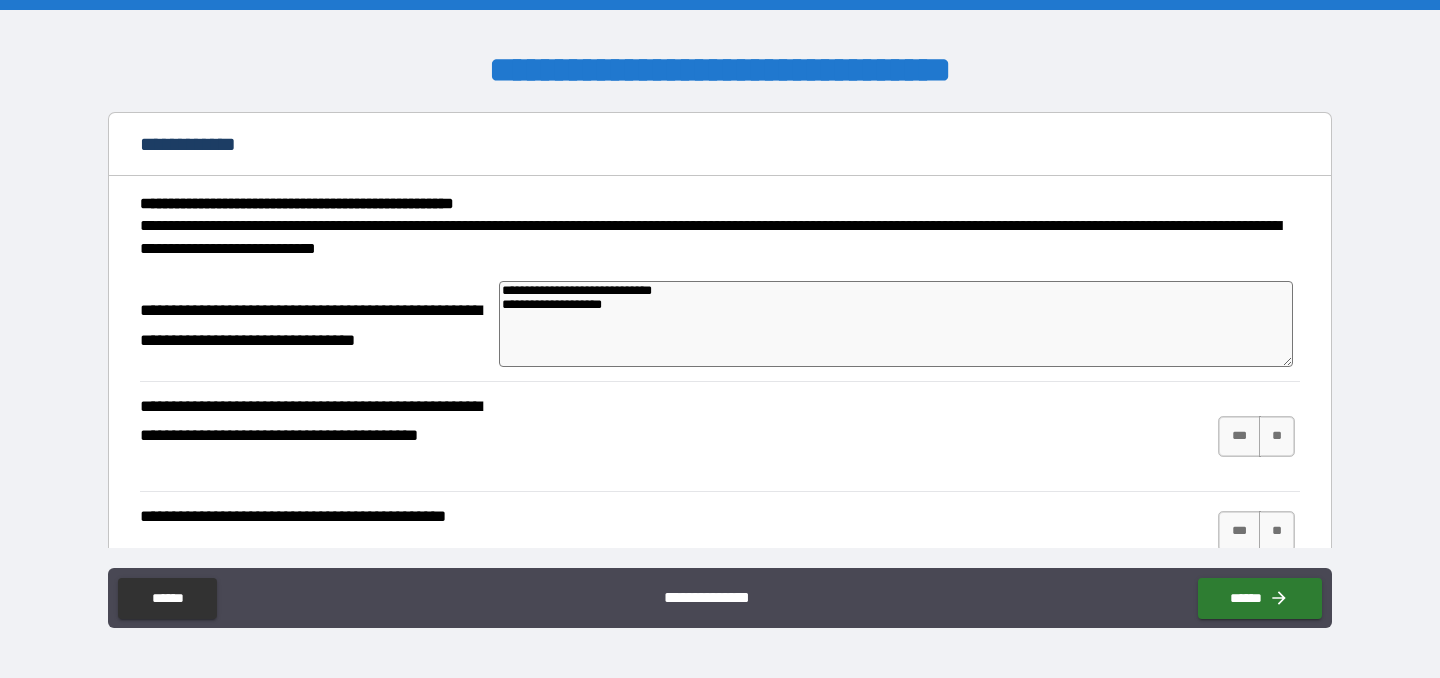 type on "*" 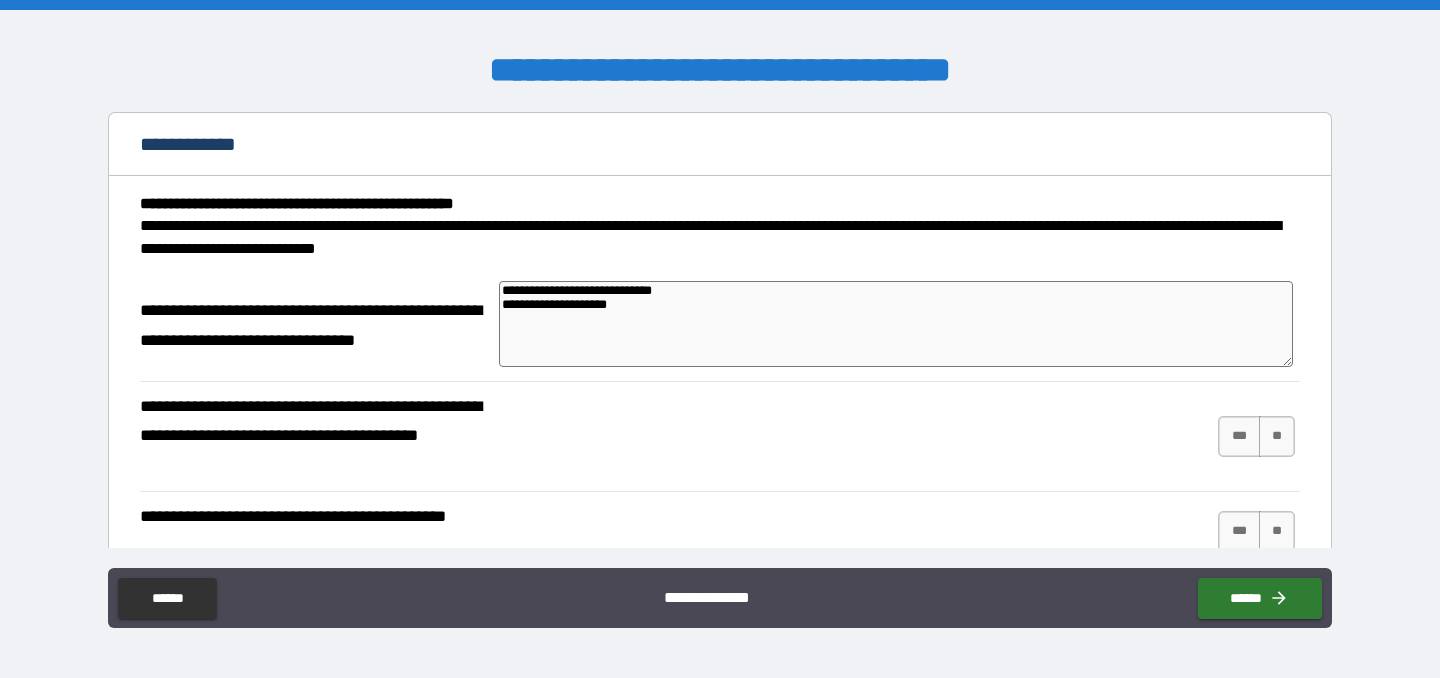 type on "*" 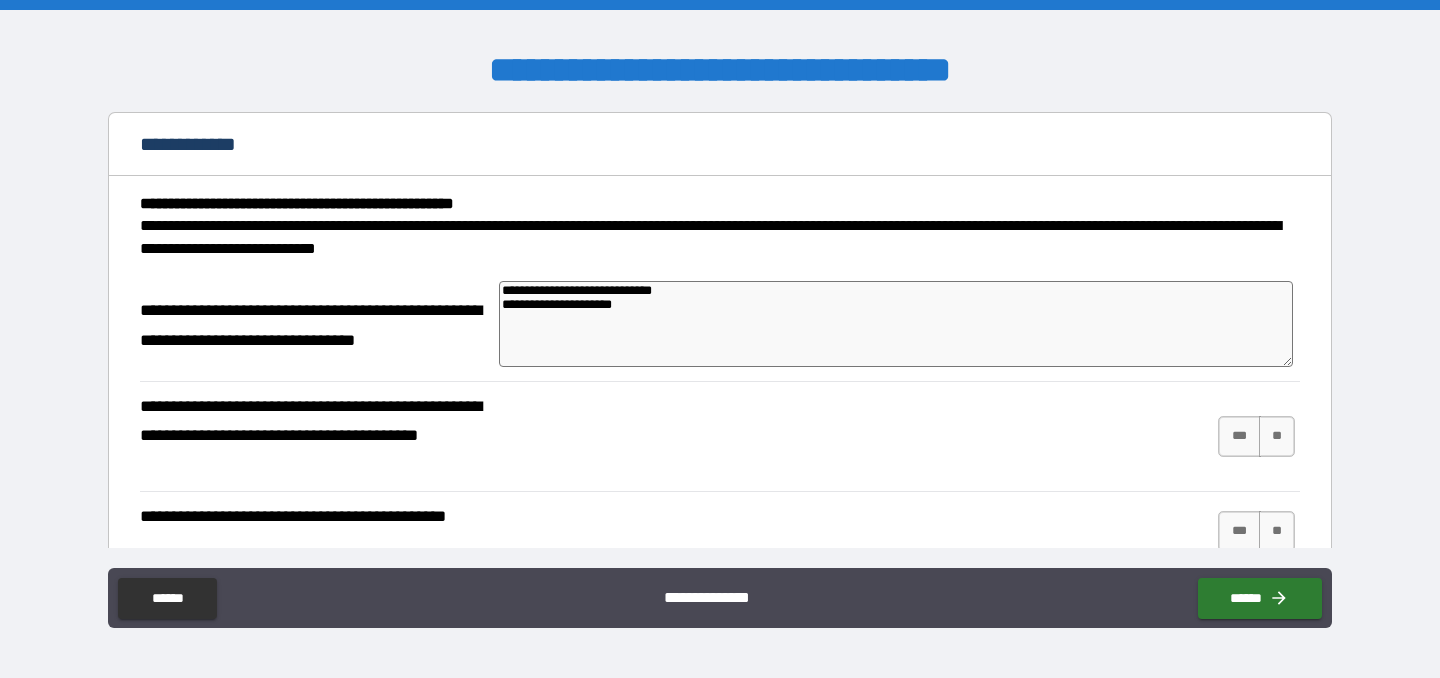 type on "*" 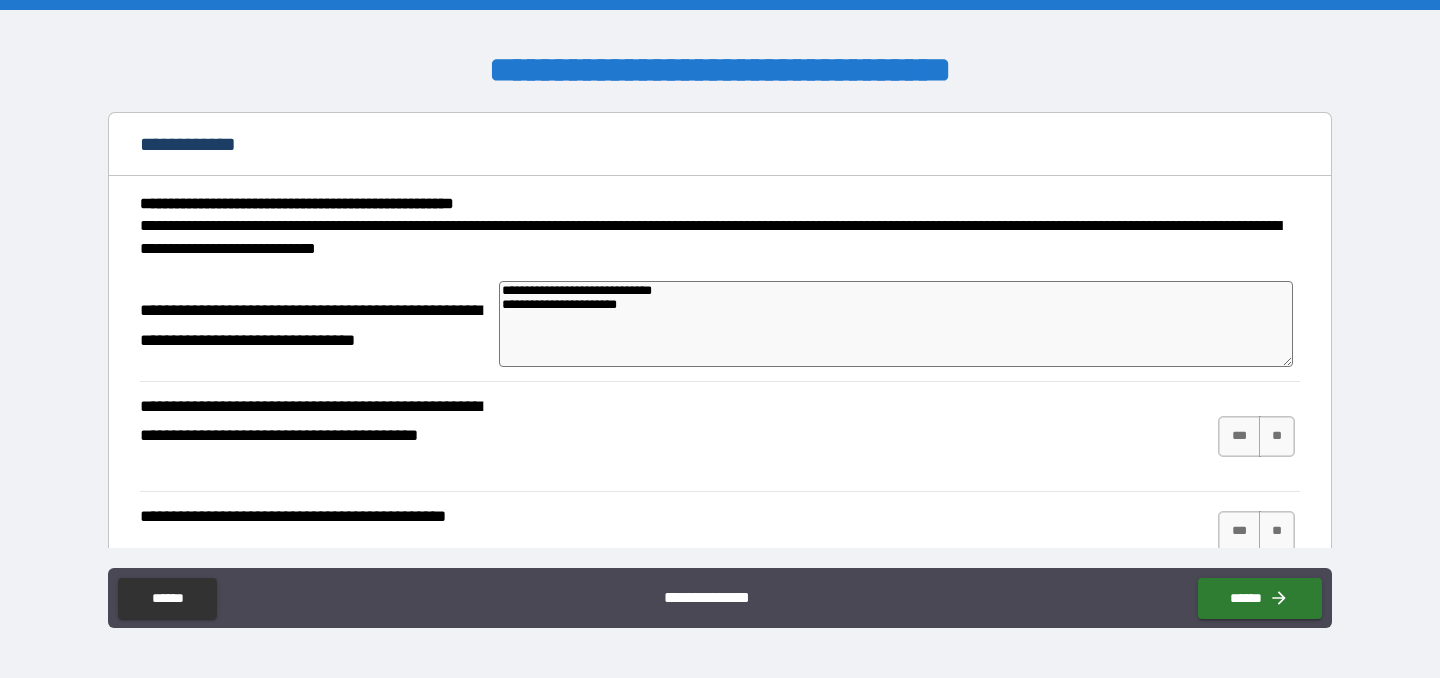 type on "*" 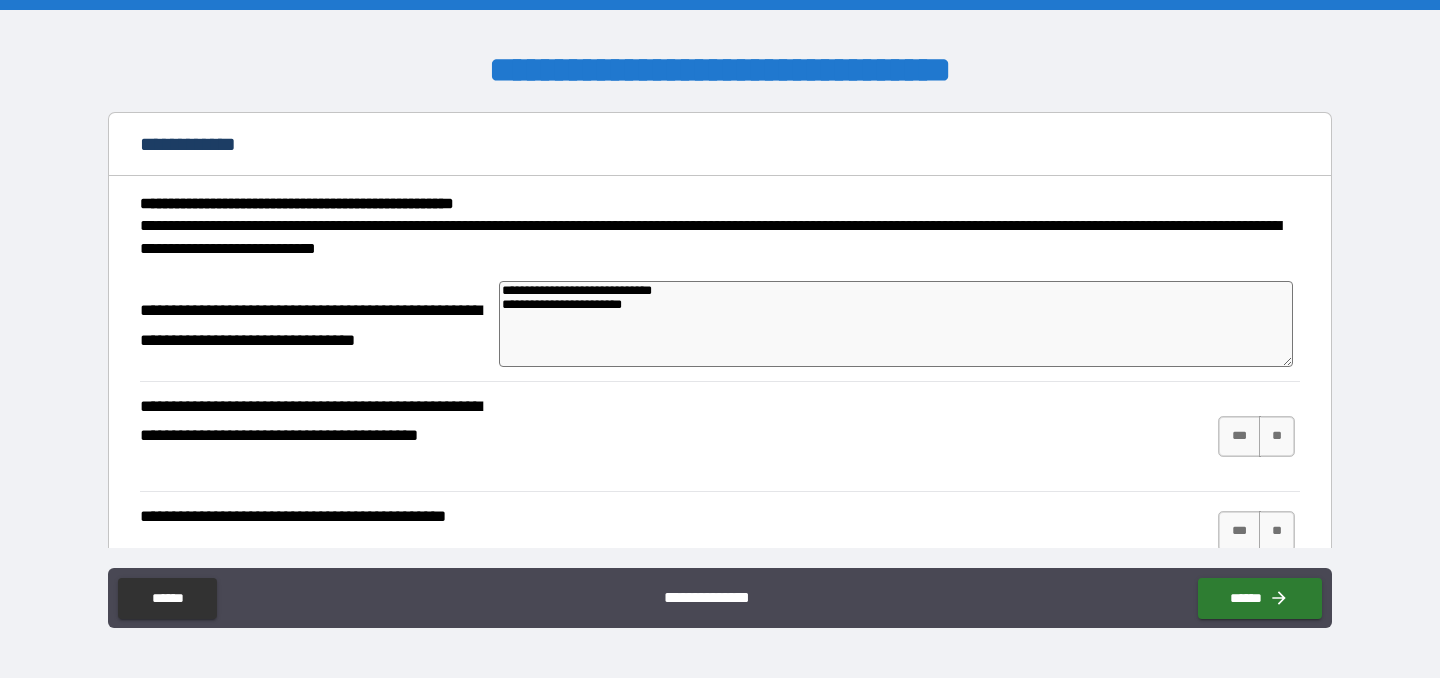 type on "*" 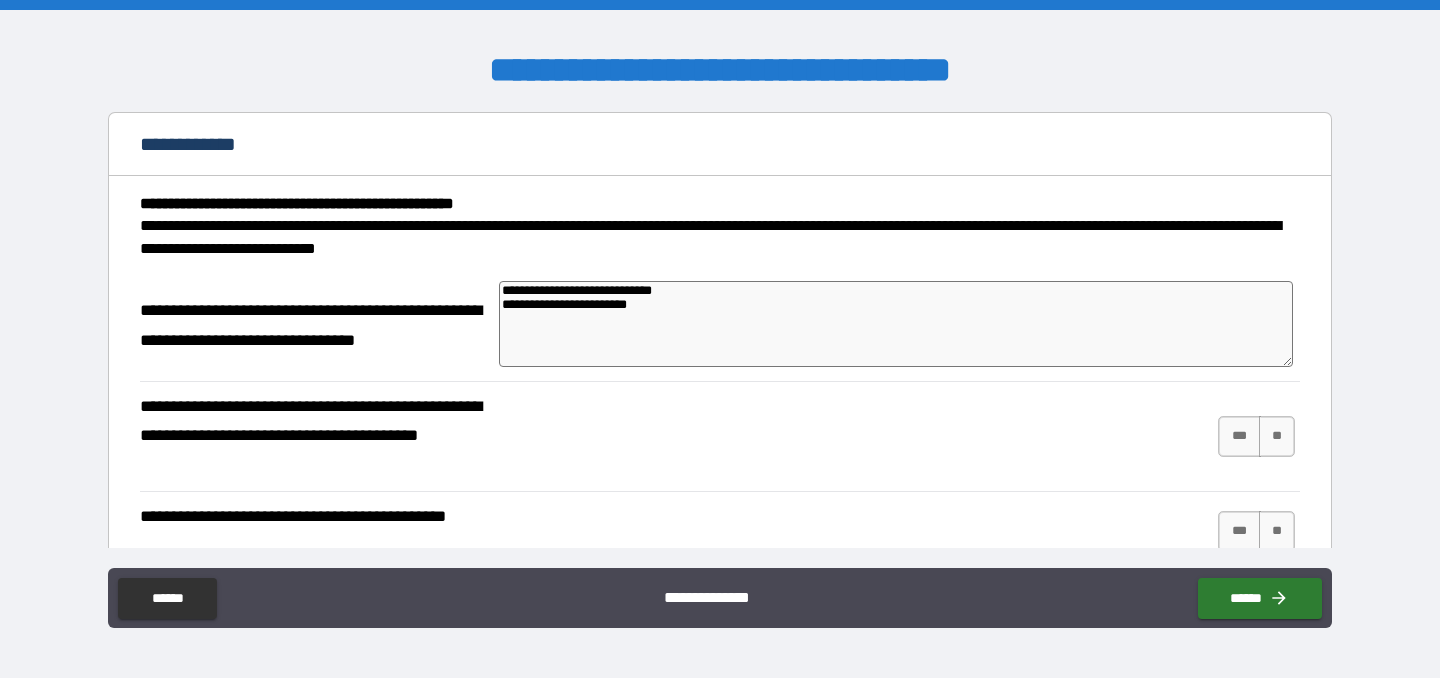 type on "*" 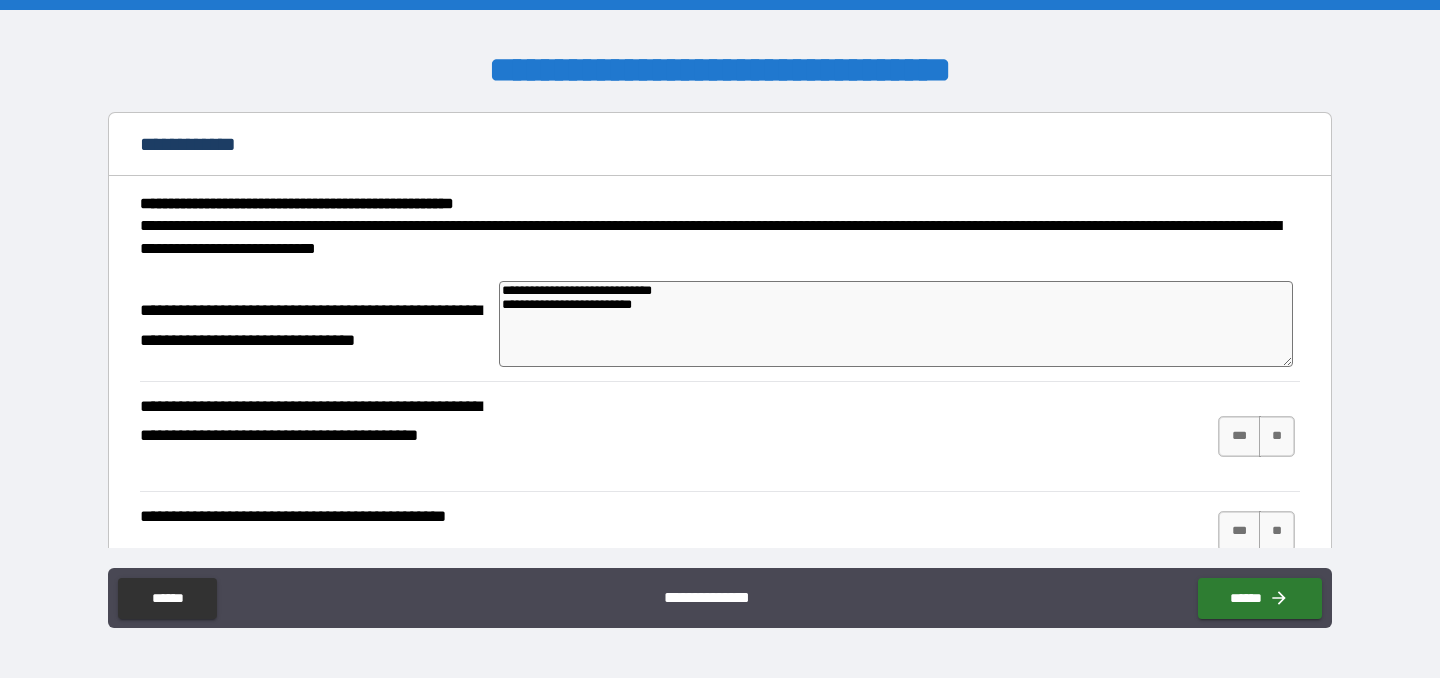 type on "**********" 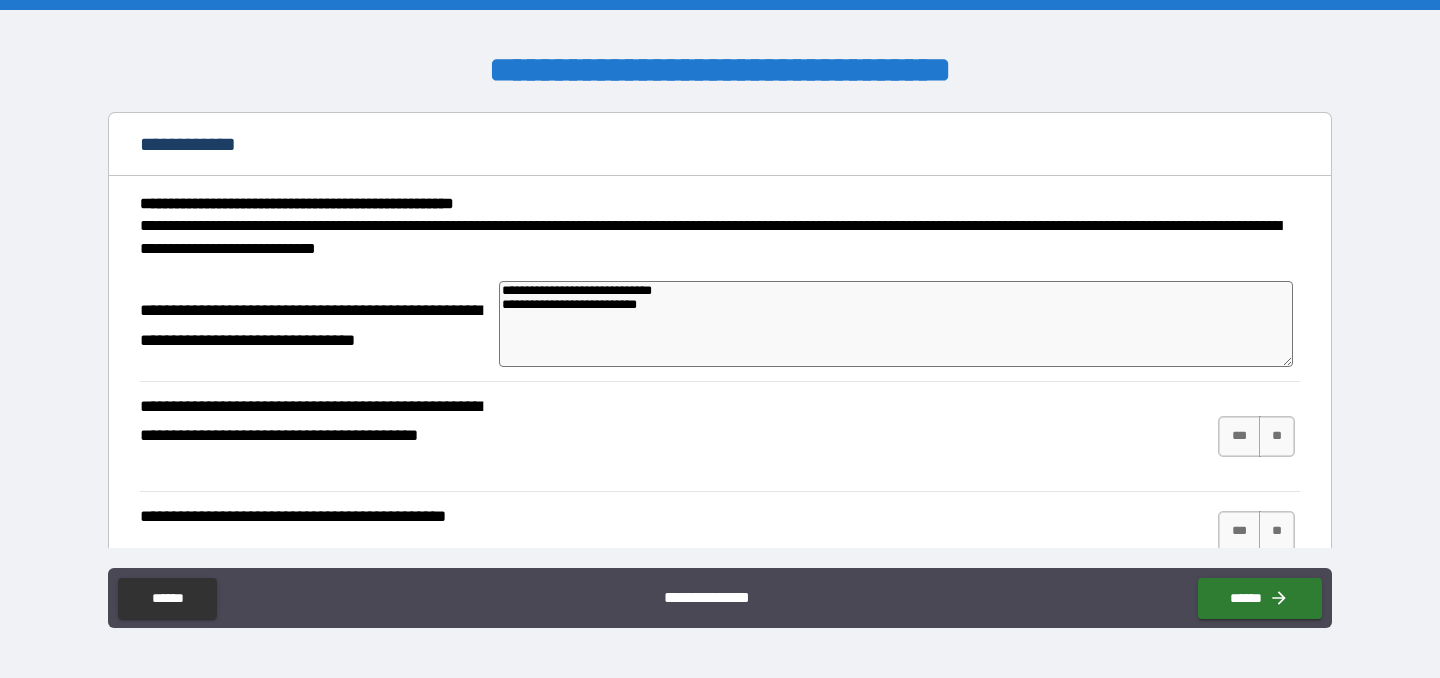 type on "*" 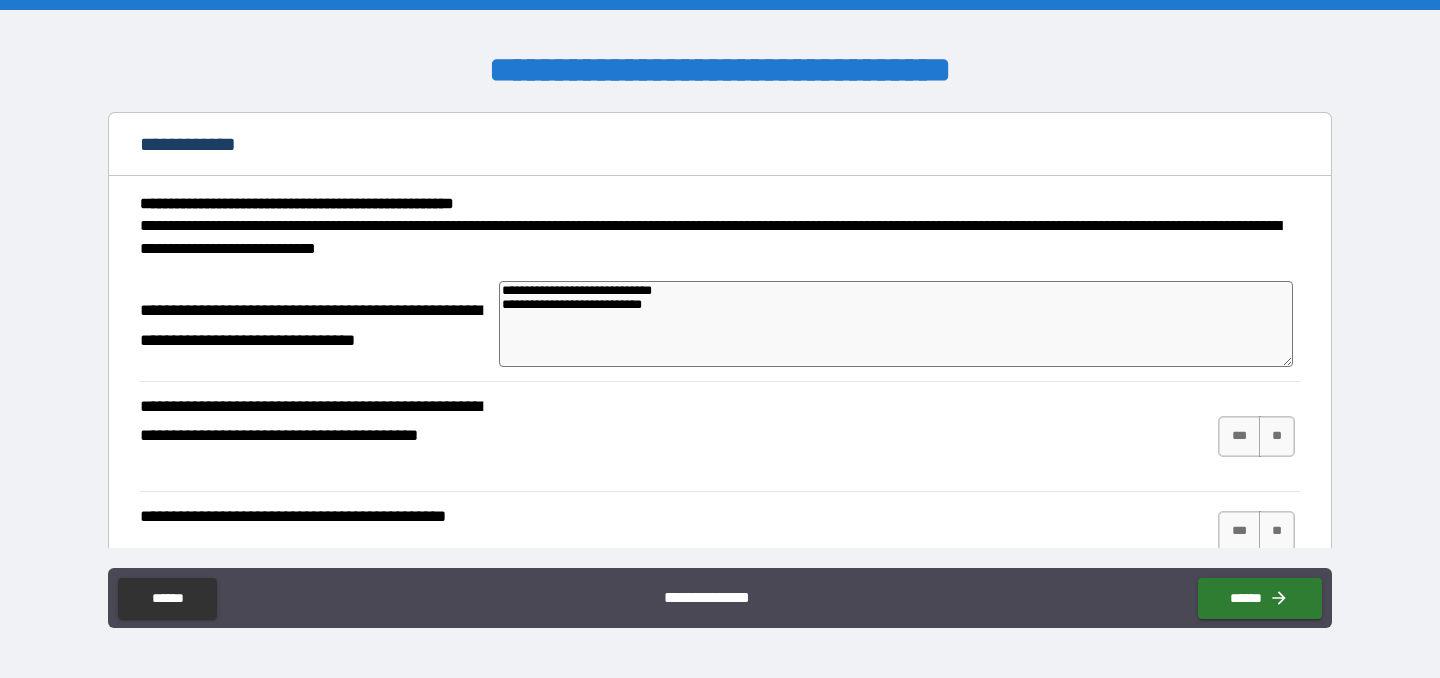 type on "*" 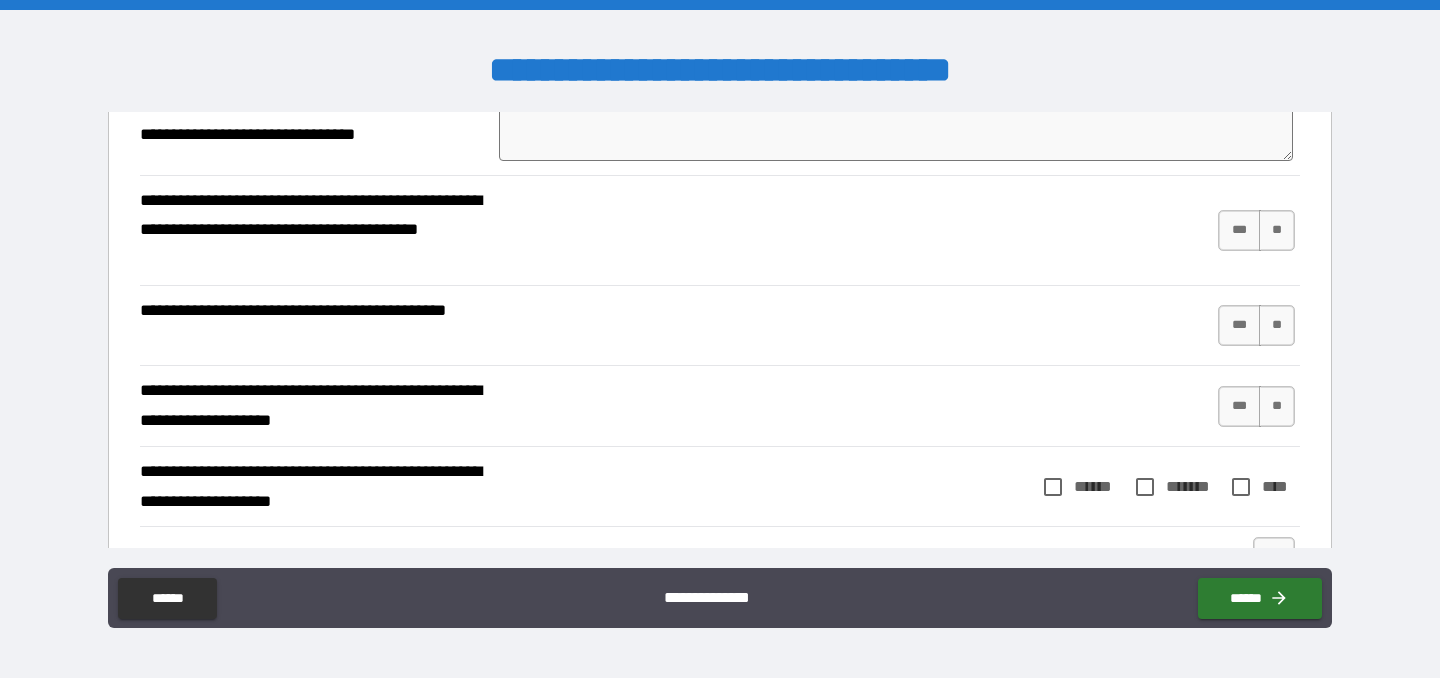 scroll, scrollTop: 213, scrollLeft: 0, axis: vertical 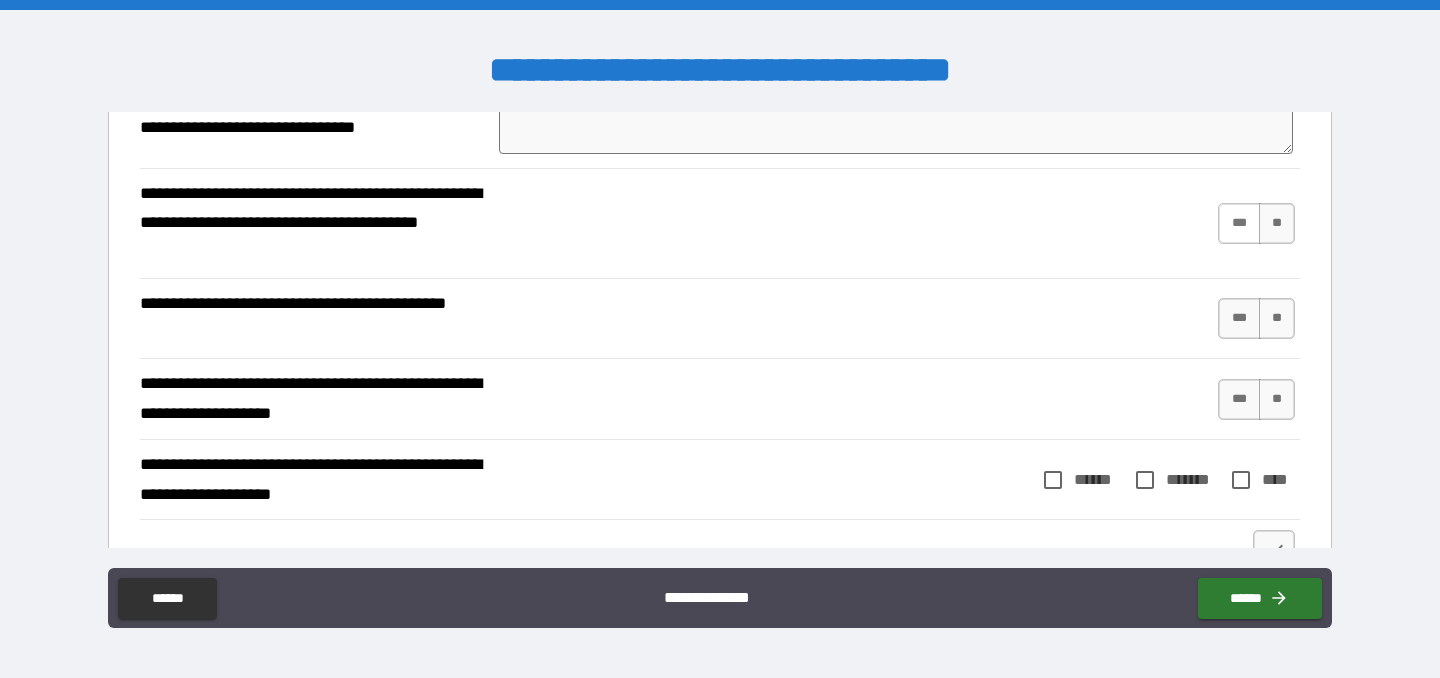 type on "**********" 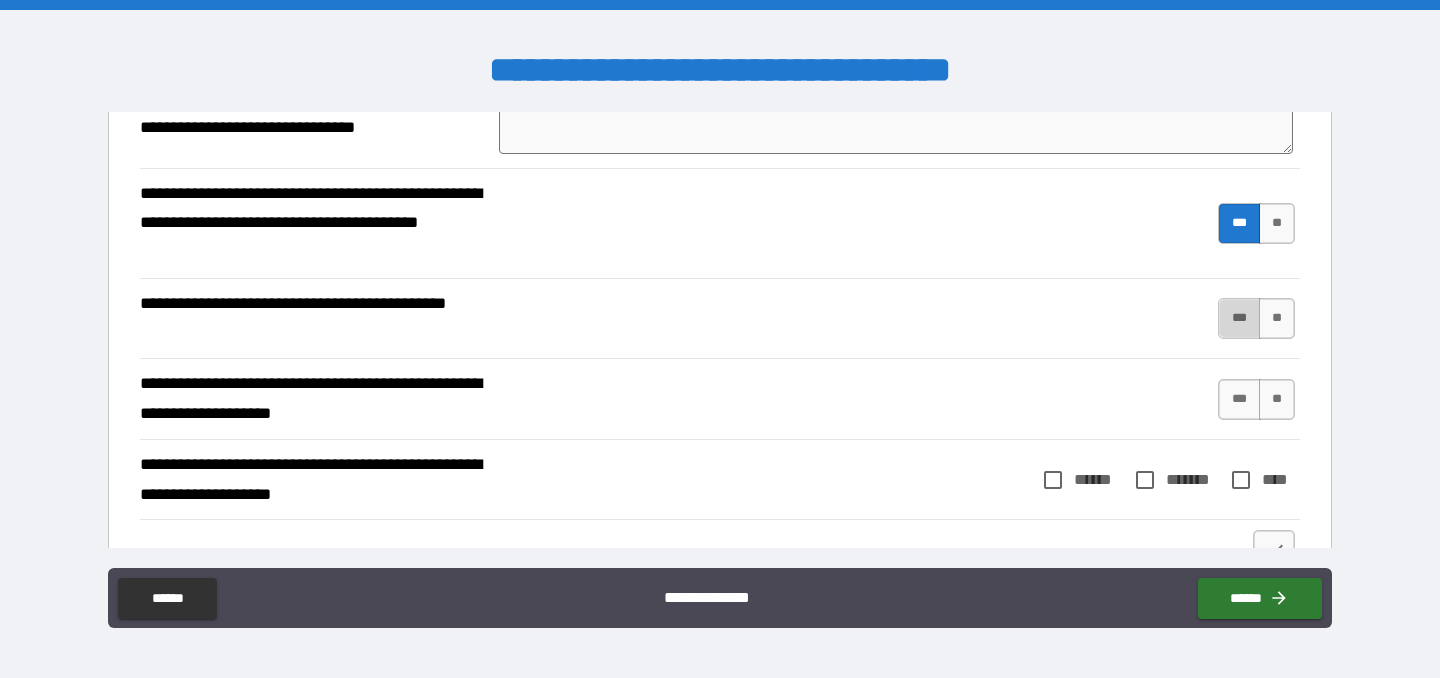 click on "***" at bounding box center [1239, 318] 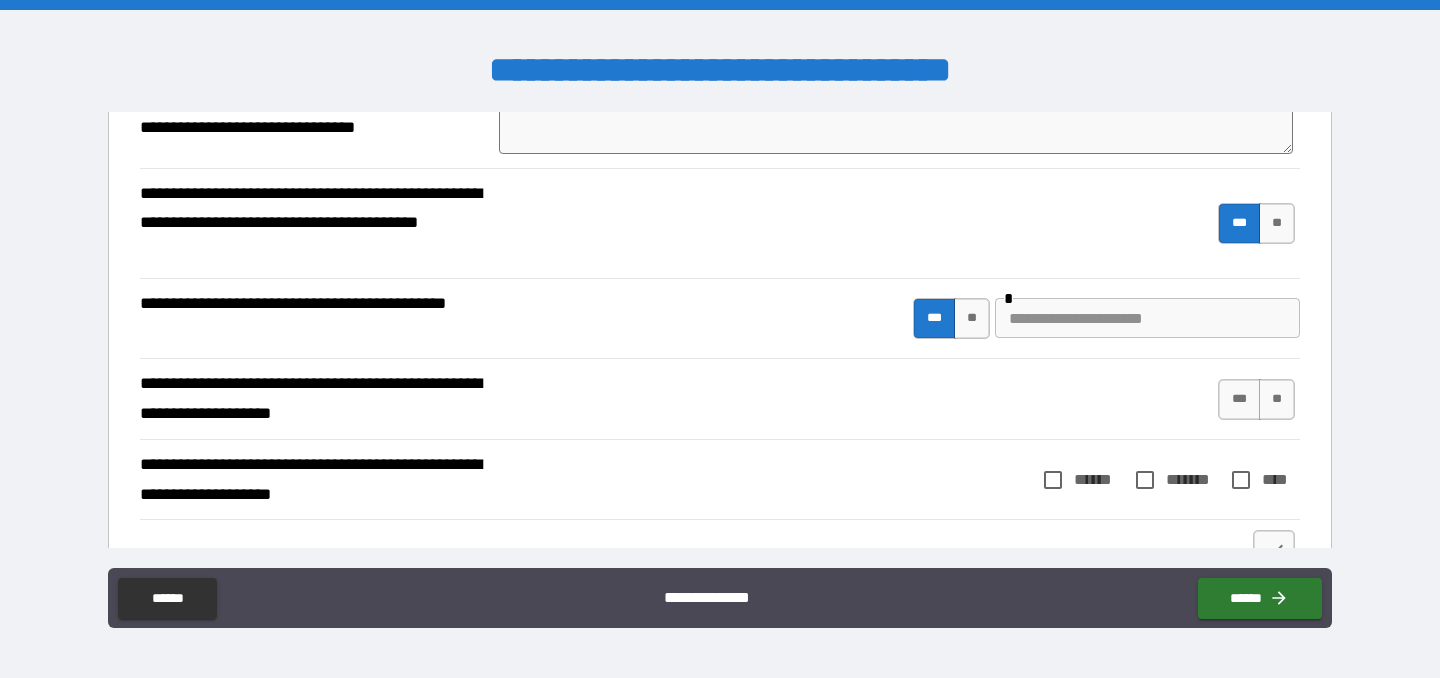 click at bounding box center (1147, 318) 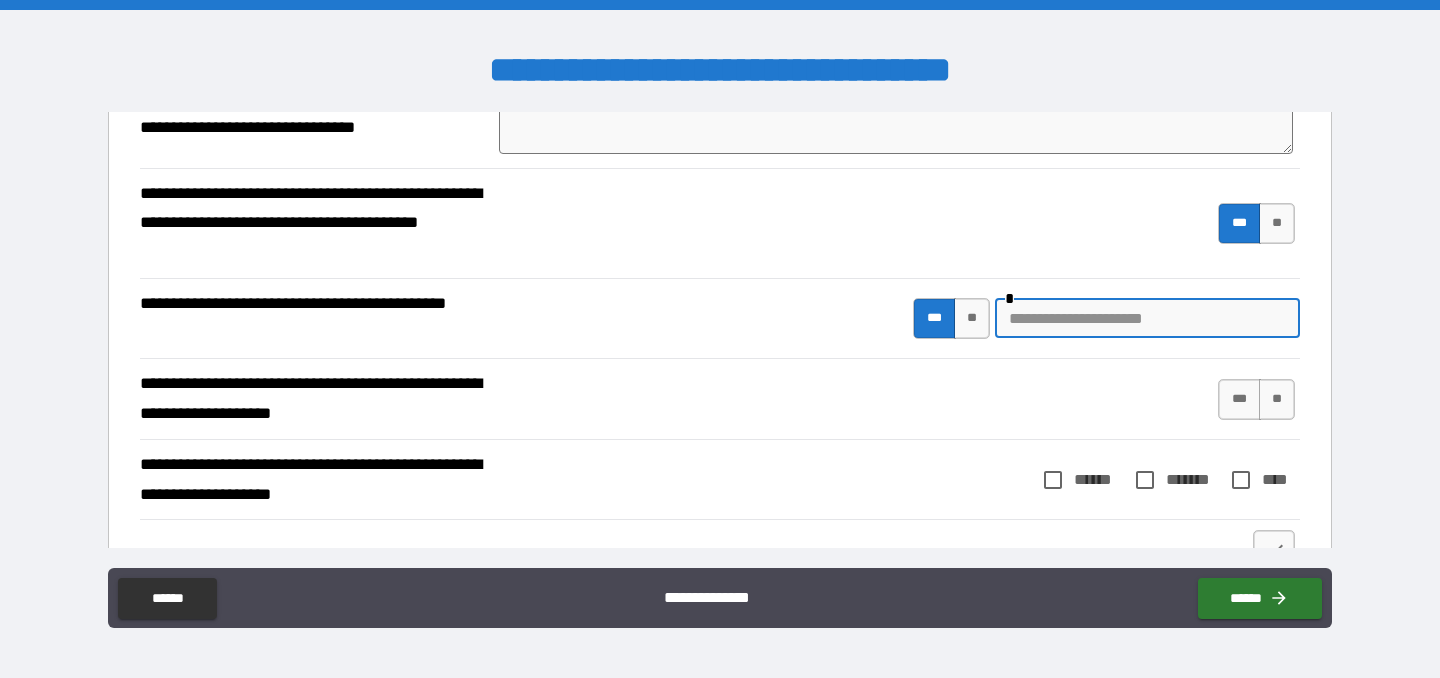 type on "**********" 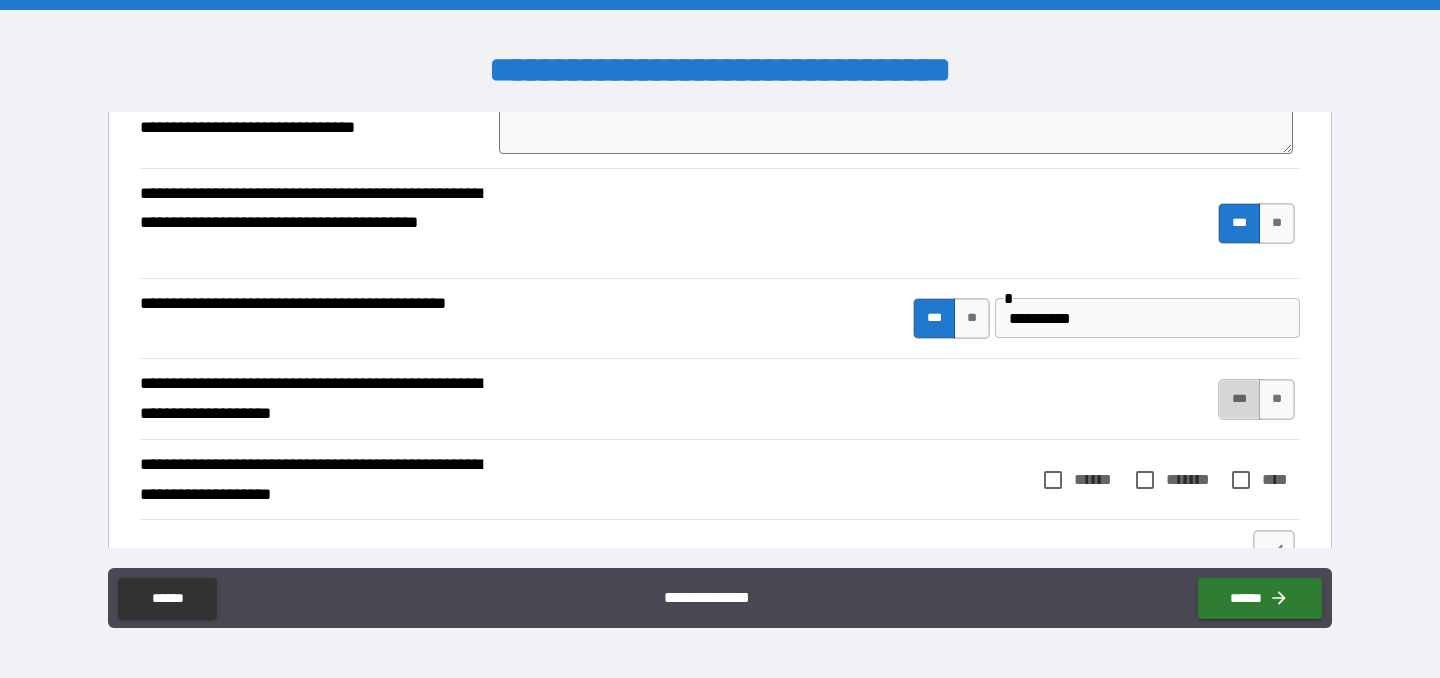 click on "***" at bounding box center [1239, 399] 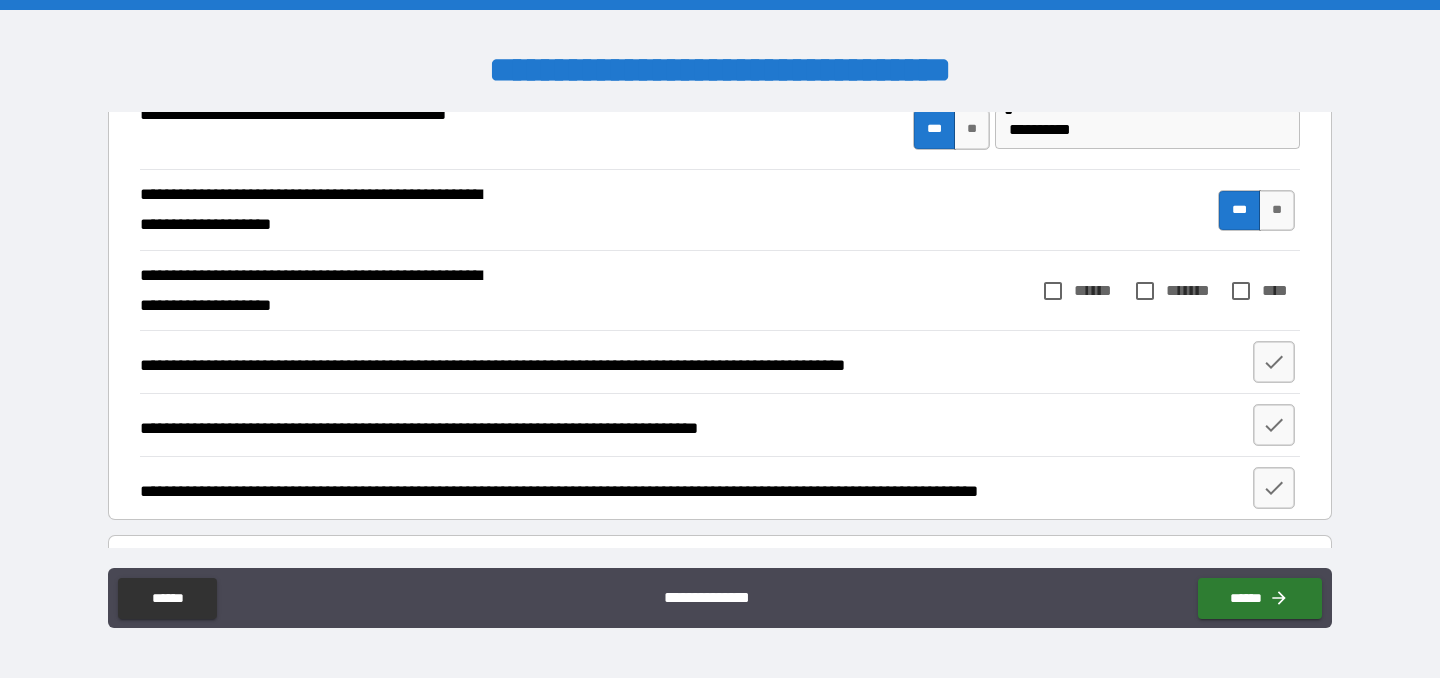 scroll, scrollTop: 413, scrollLeft: 0, axis: vertical 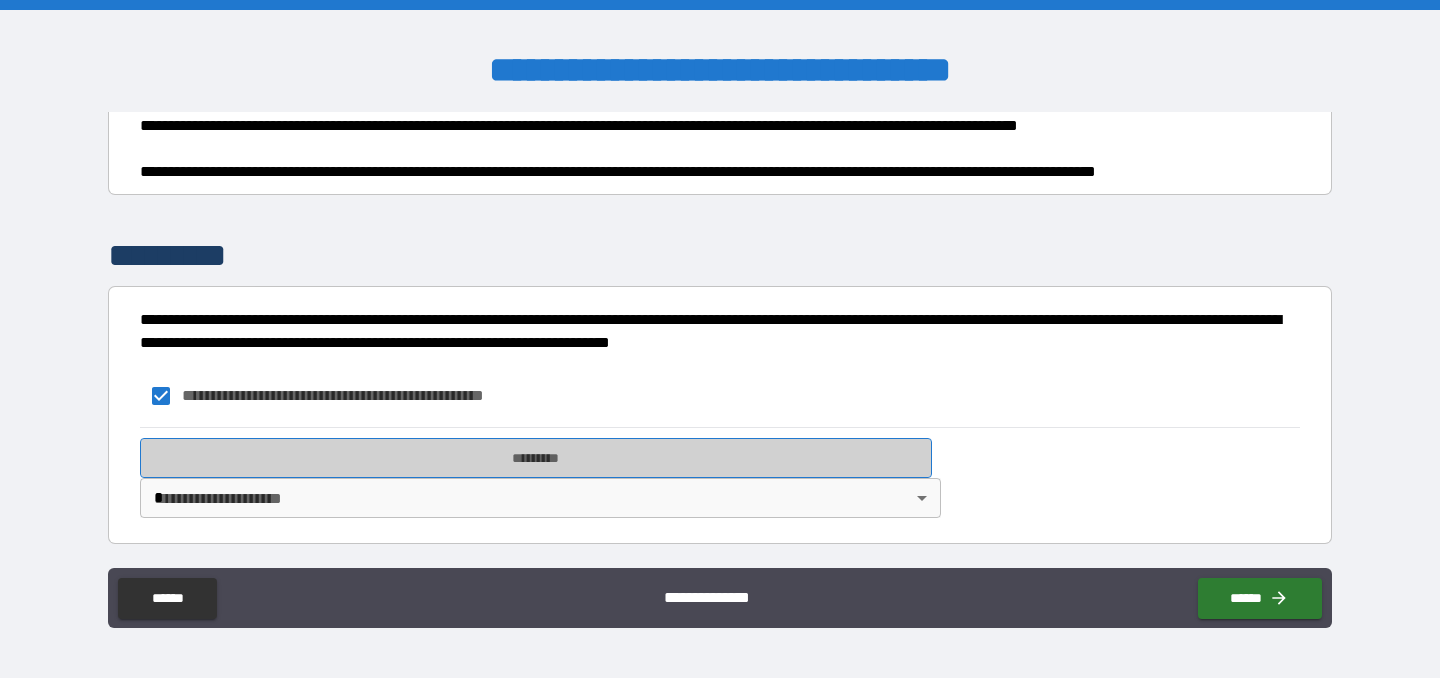 click on "*********" at bounding box center [536, 458] 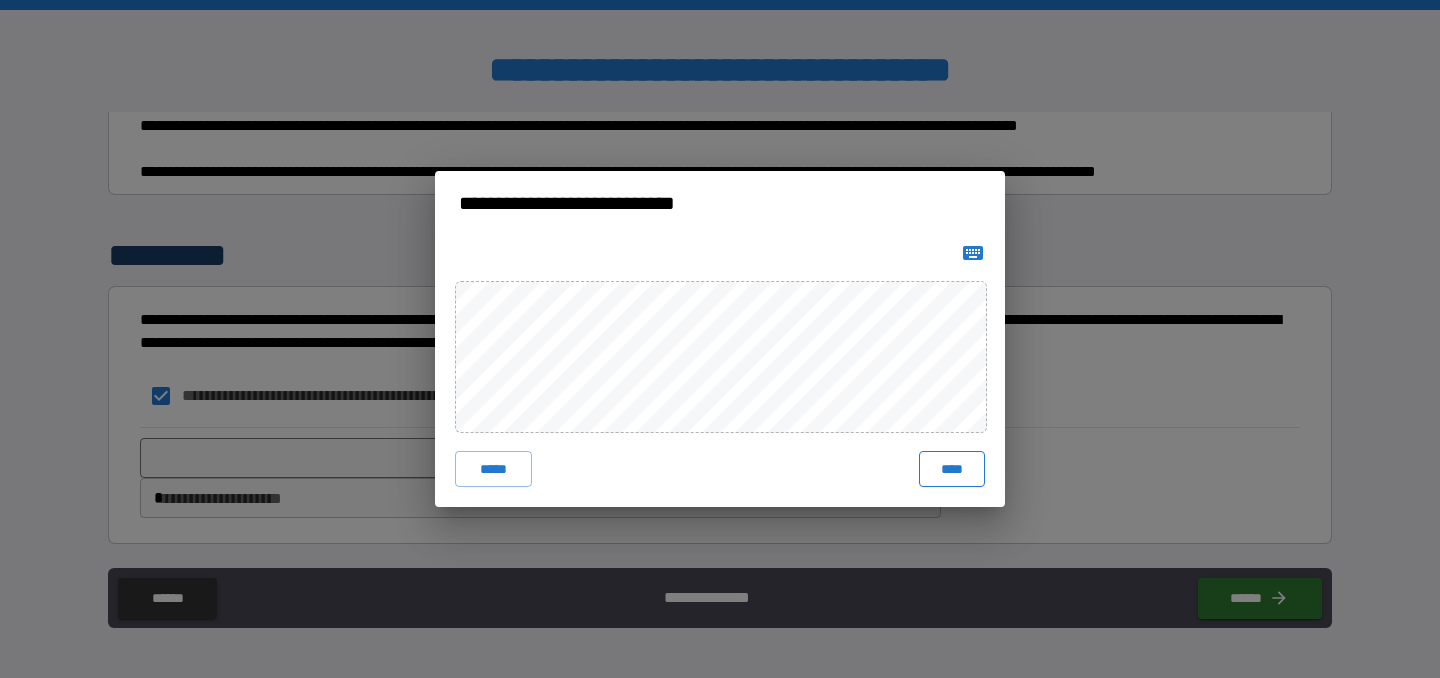 click on "****" at bounding box center (952, 469) 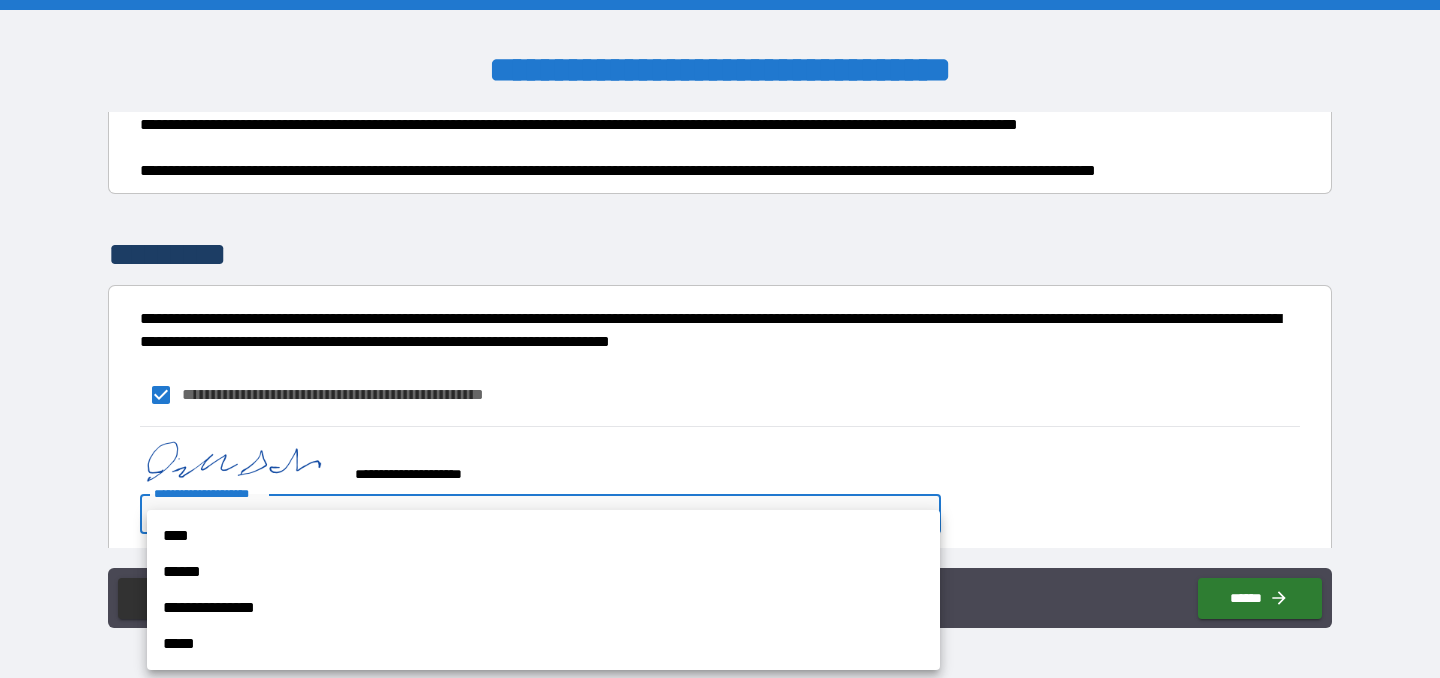 click on "**********" at bounding box center [720, 339] 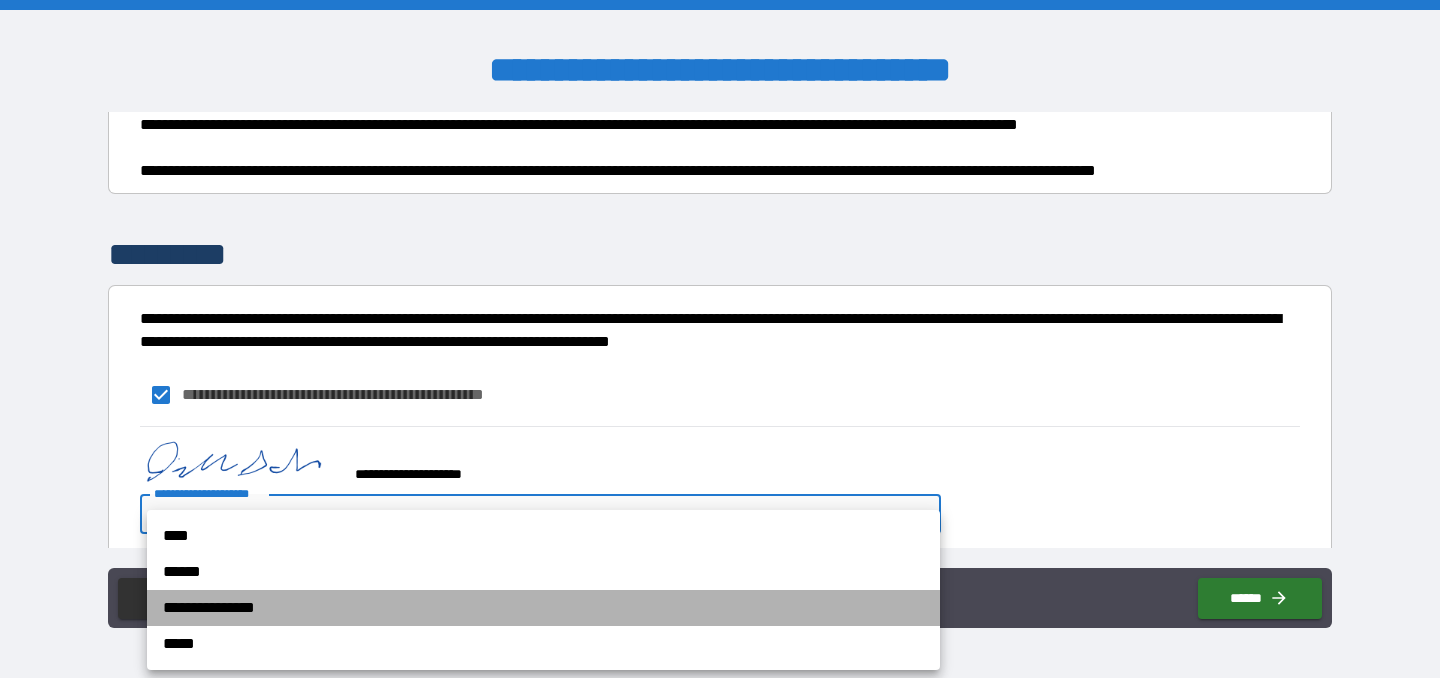 click on "**********" at bounding box center [543, 608] 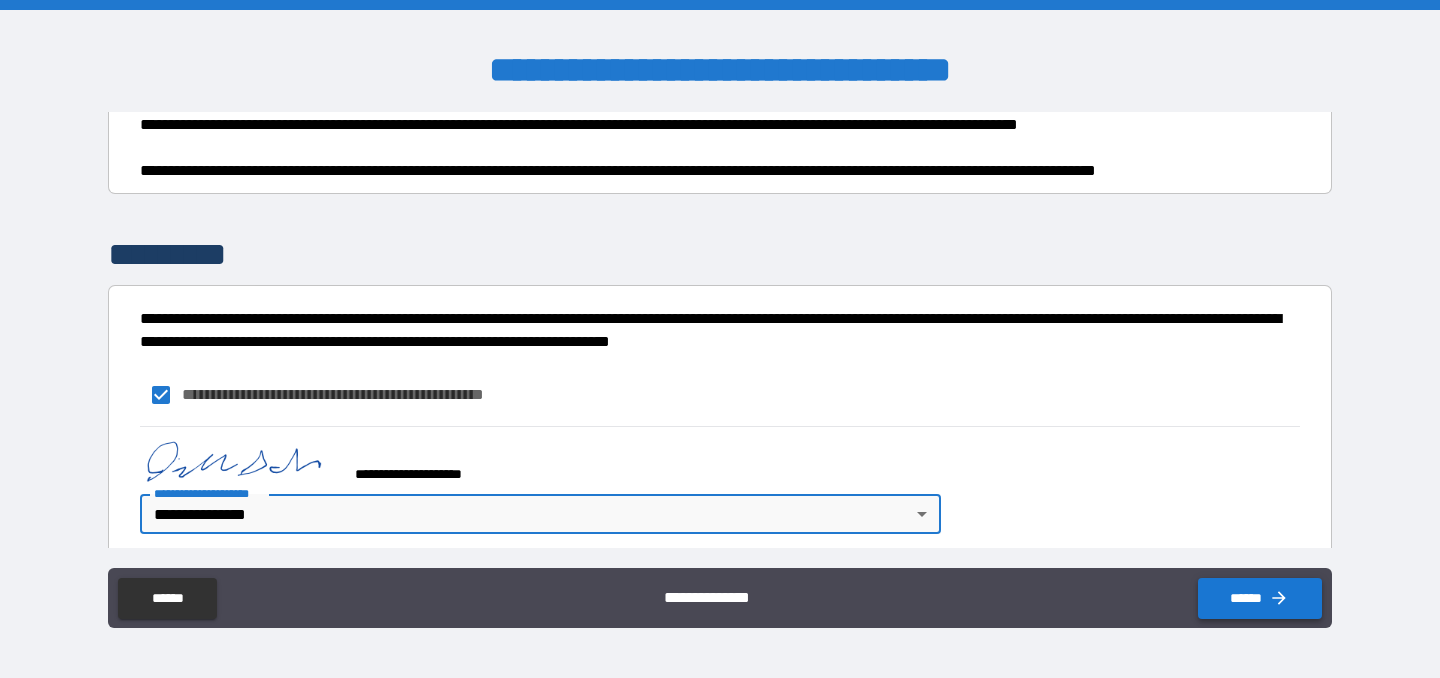 click on "******" at bounding box center [1260, 598] 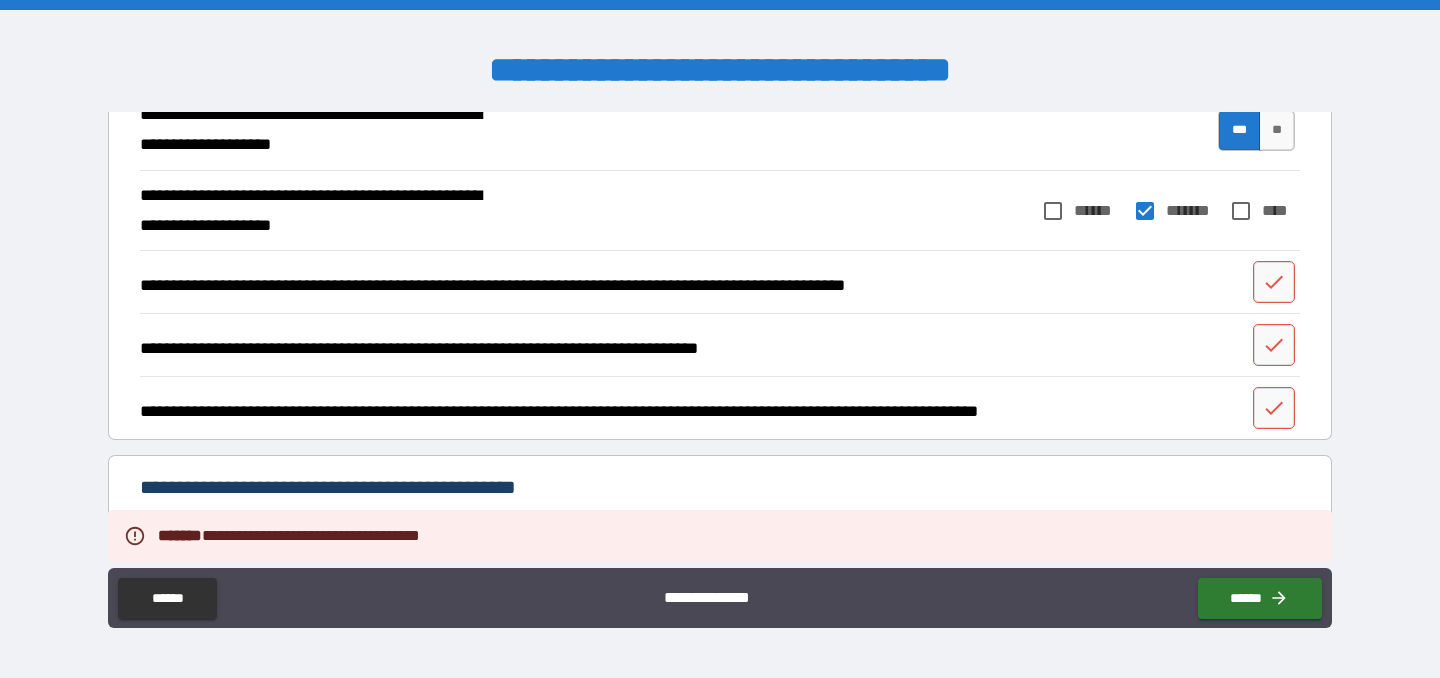 scroll, scrollTop: 487, scrollLeft: 0, axis: vertical 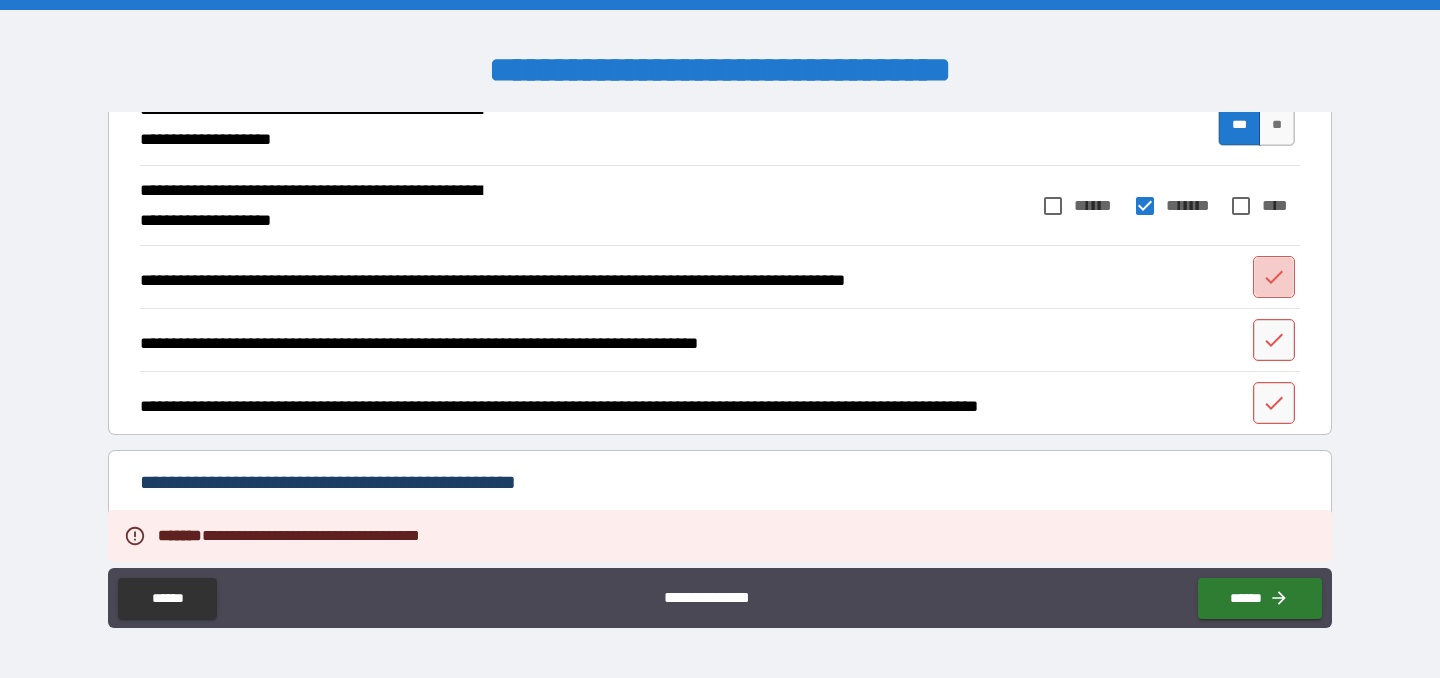 click 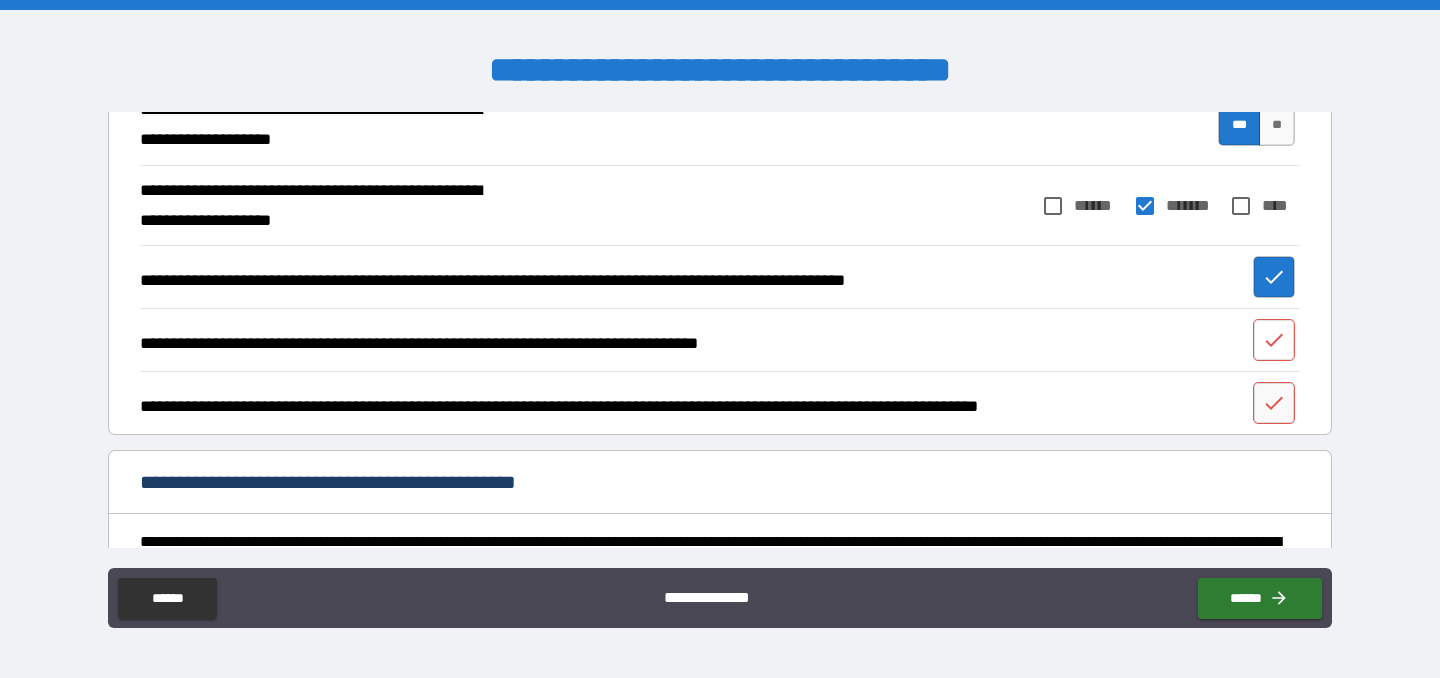 click 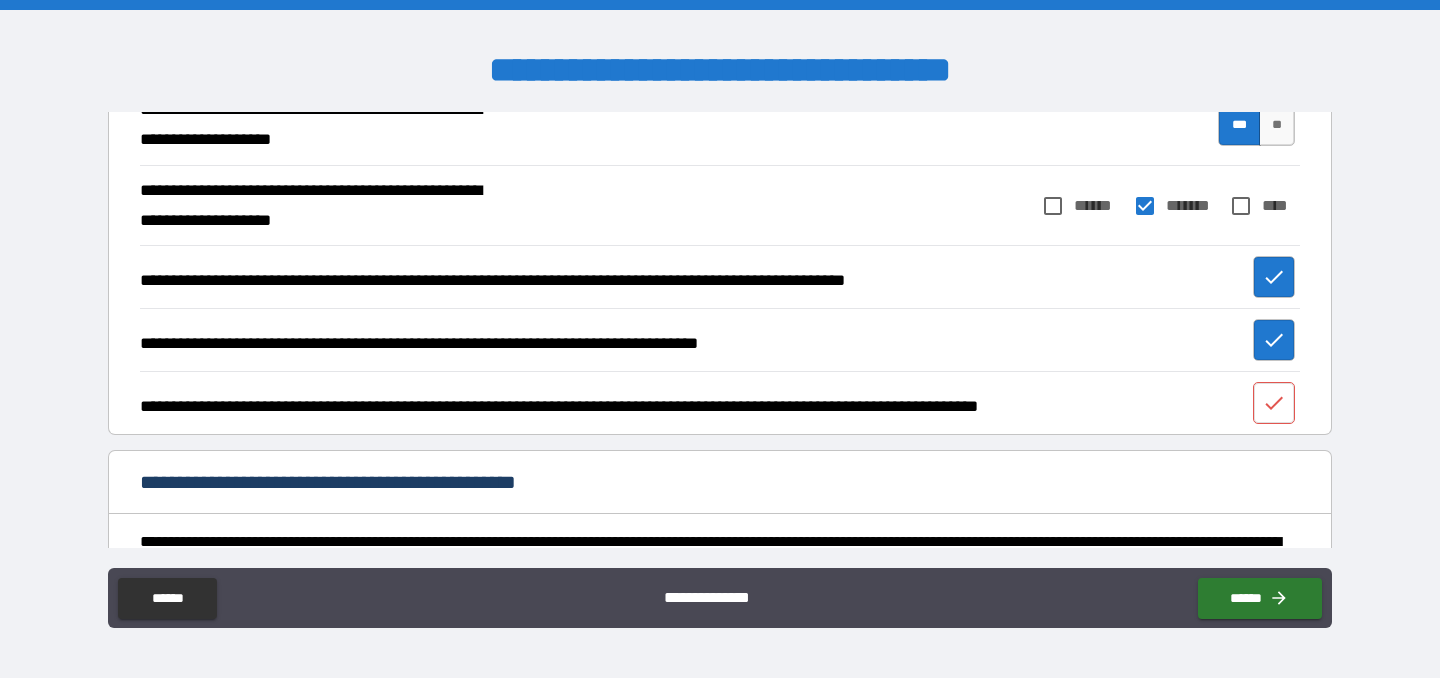 click 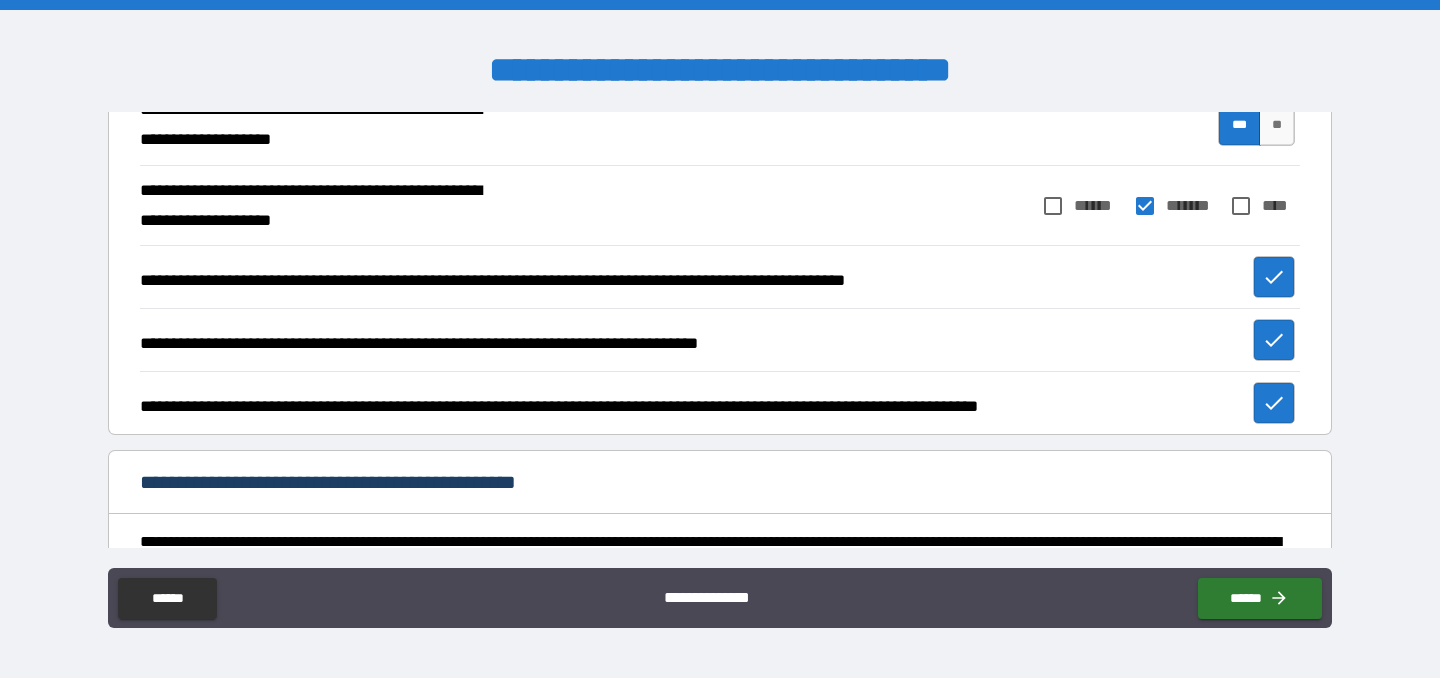 type on "*" 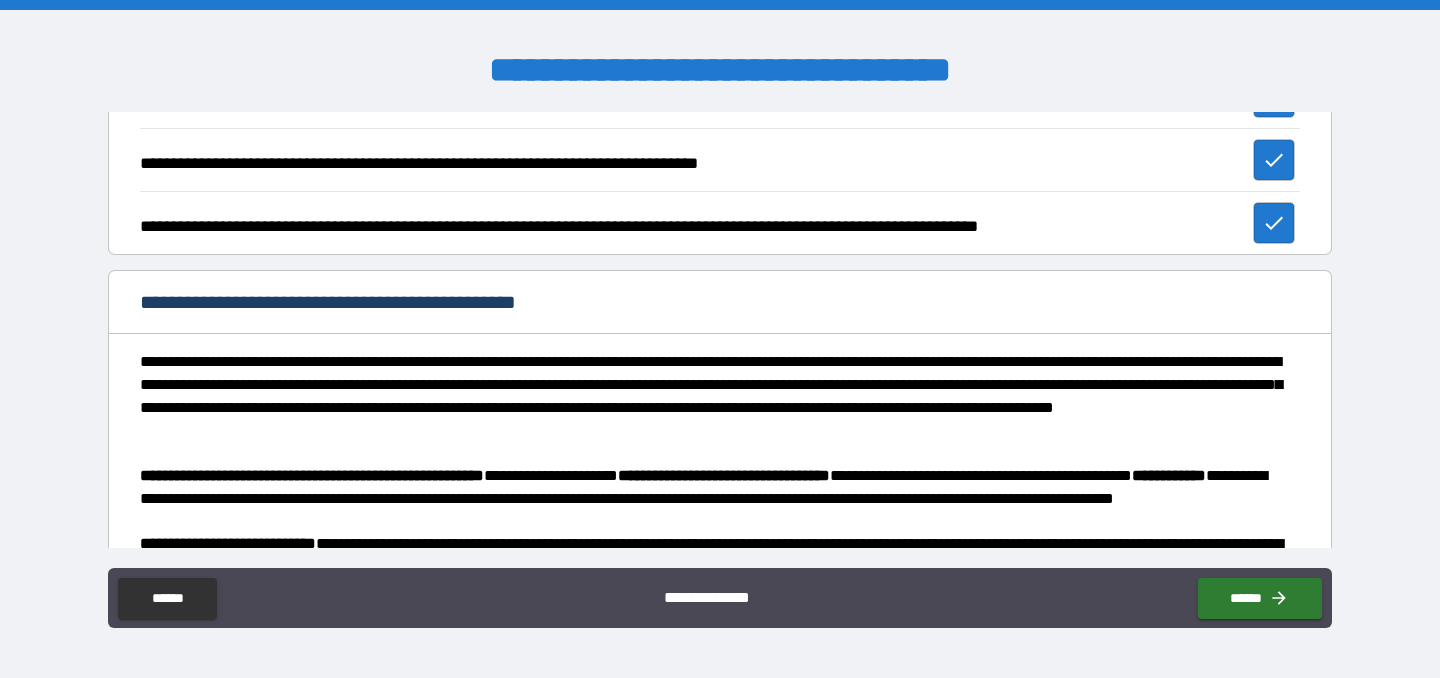 scroll, scrollTop: 679, scrollLeft: 0, axis: vertical 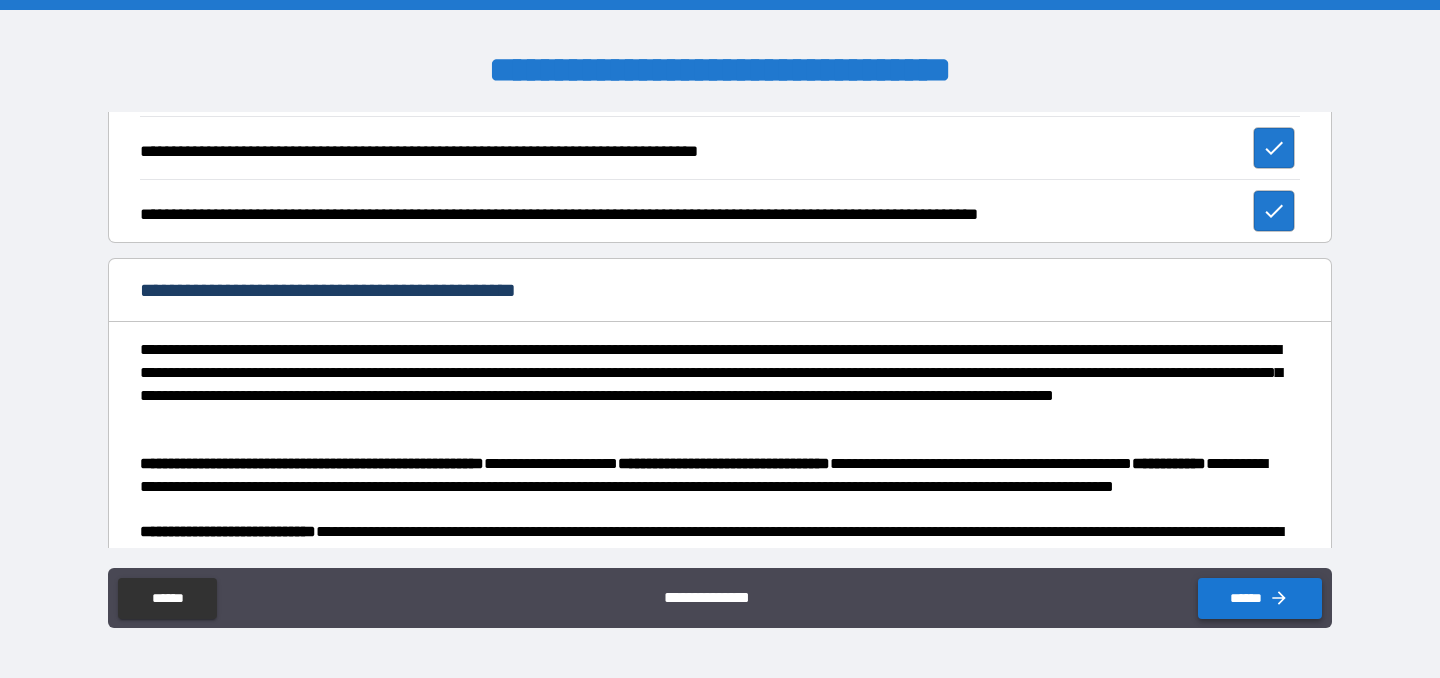 click on "******" at bounding box center [1260, 598] 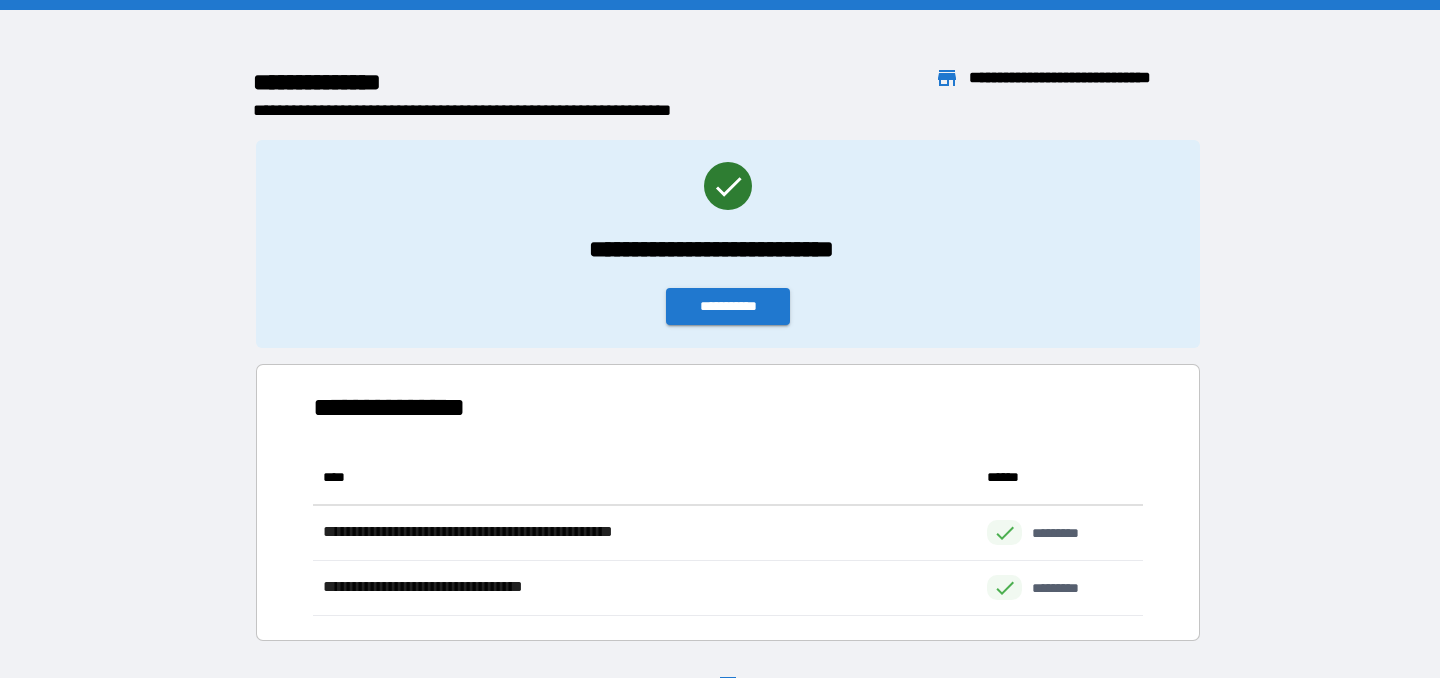 scroll, scrollTop: 1, scrollLeft: 1, axis: both 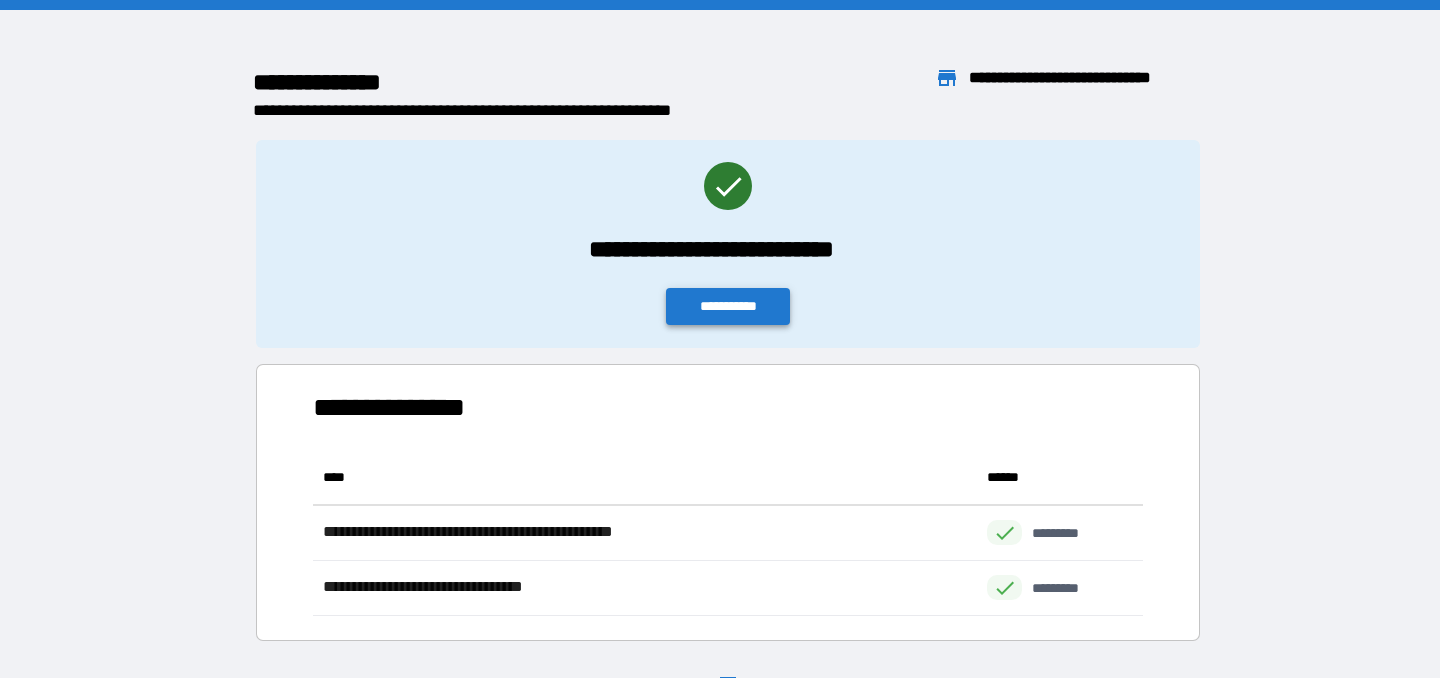 click on "**********" at bounding box center [728, 306] 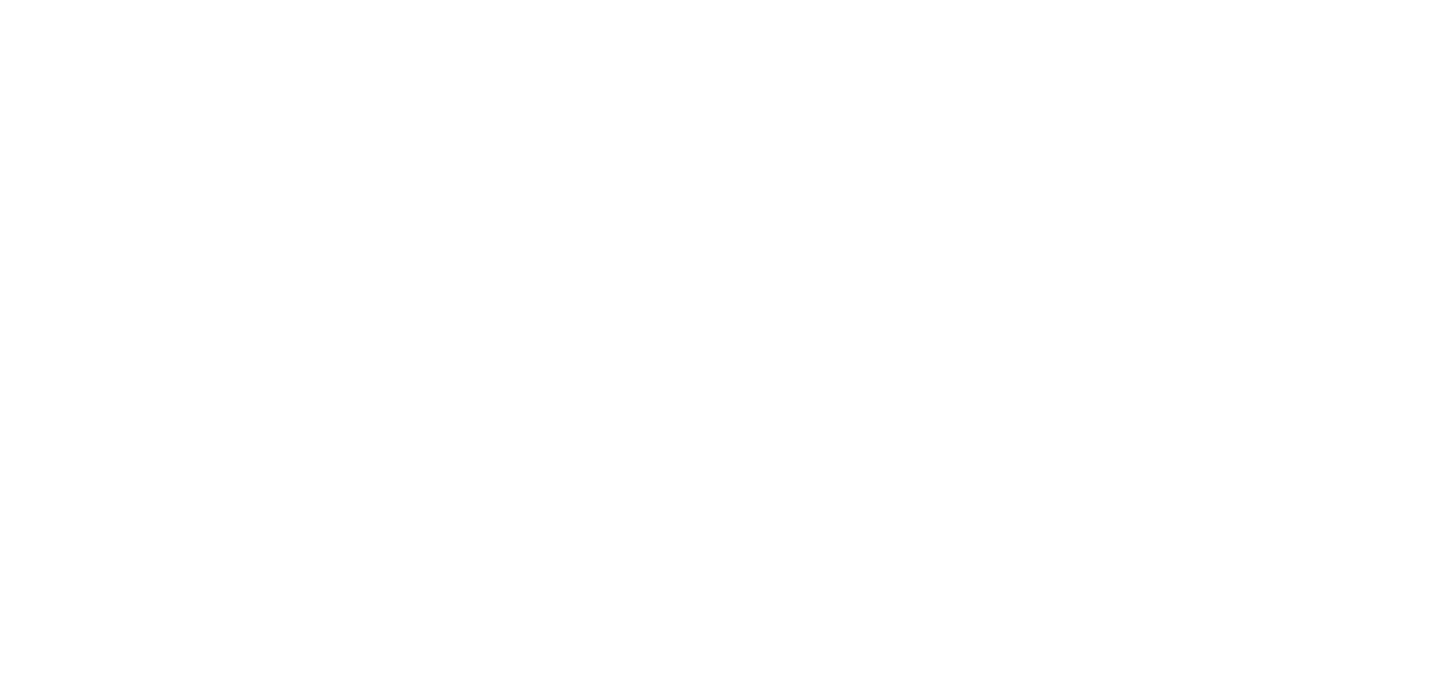 scroll, scrollTop: 0, scrollLeft: 0, axis: both 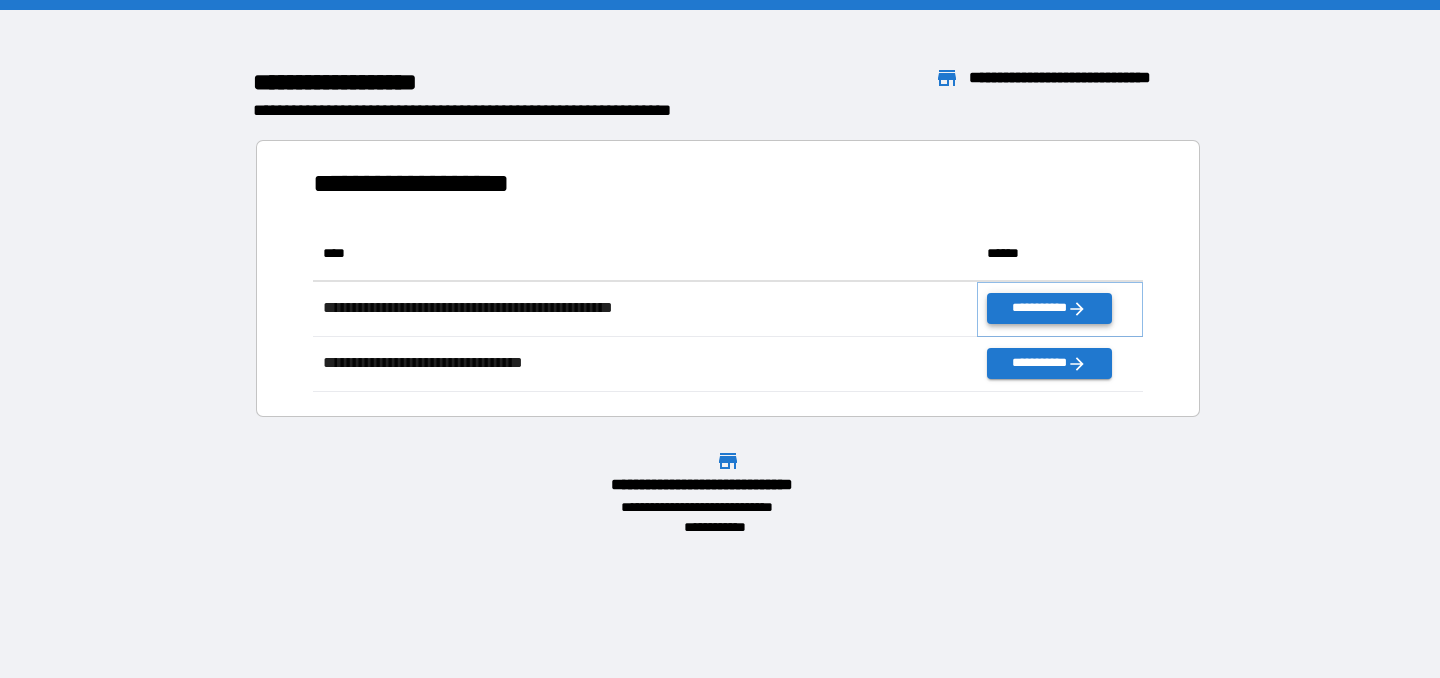 click on "**********" at bounding box center (1049, 308) 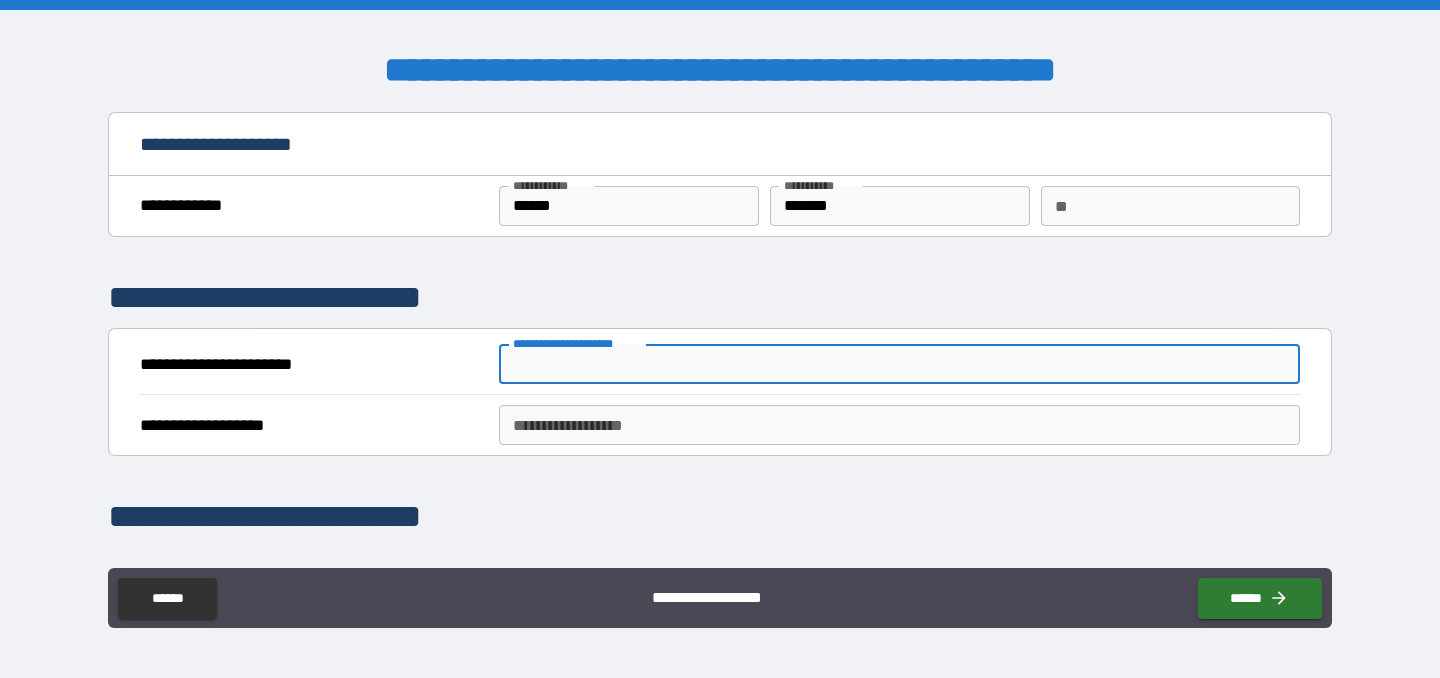 click on "**********" at bounding box center [899, 364] 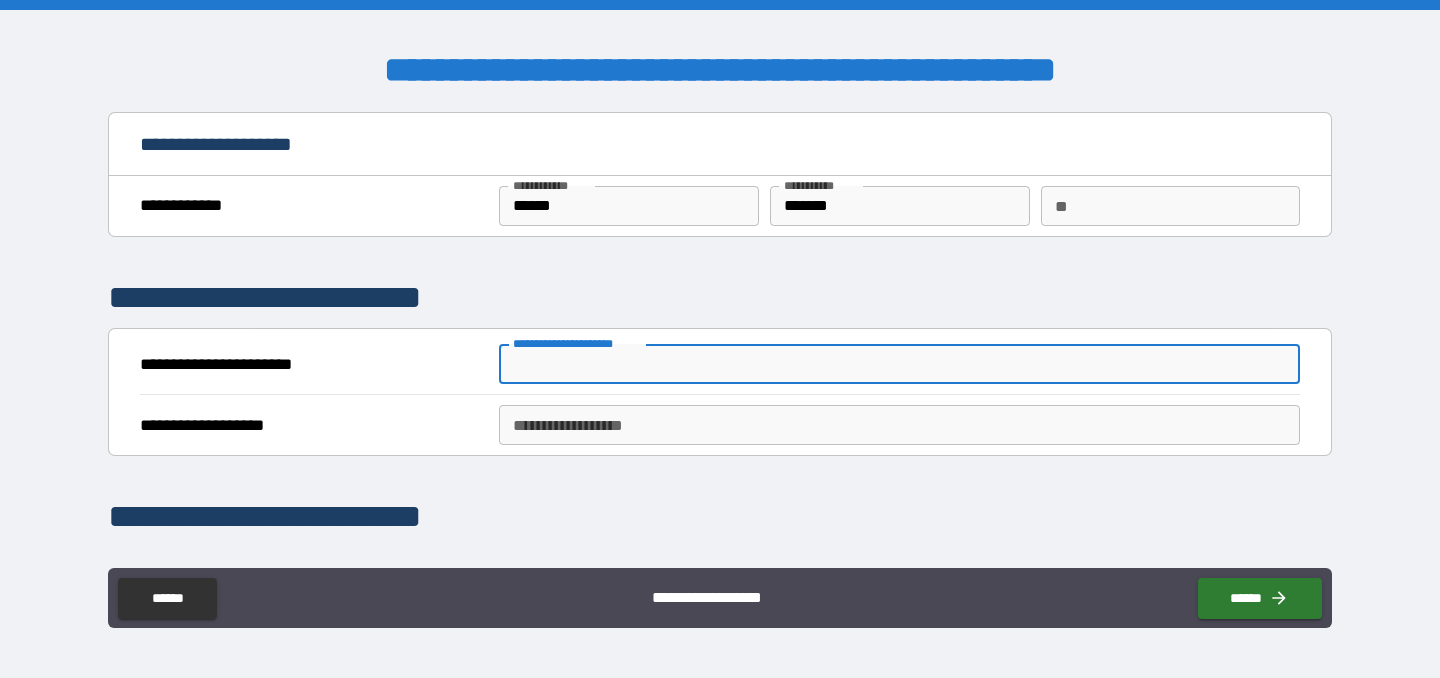 click on "**********" at bounding box center (899, 364) 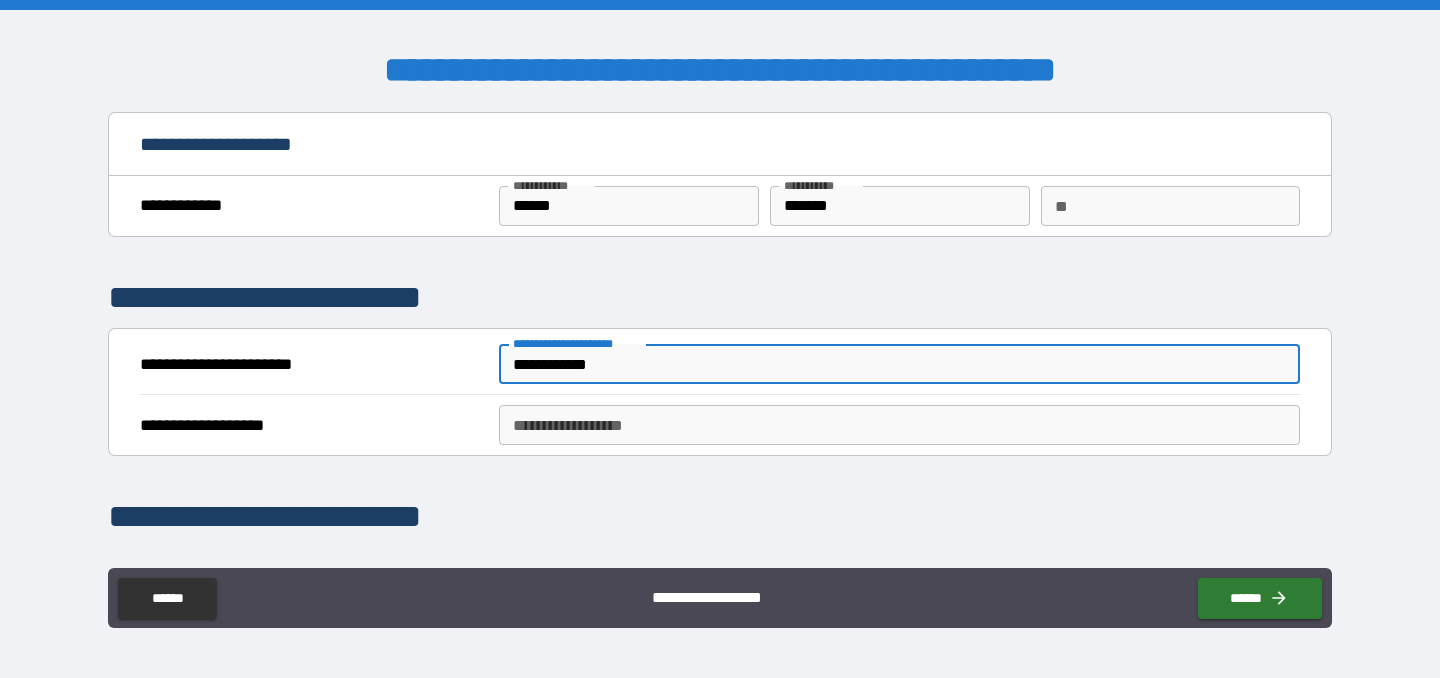 type on "**********" 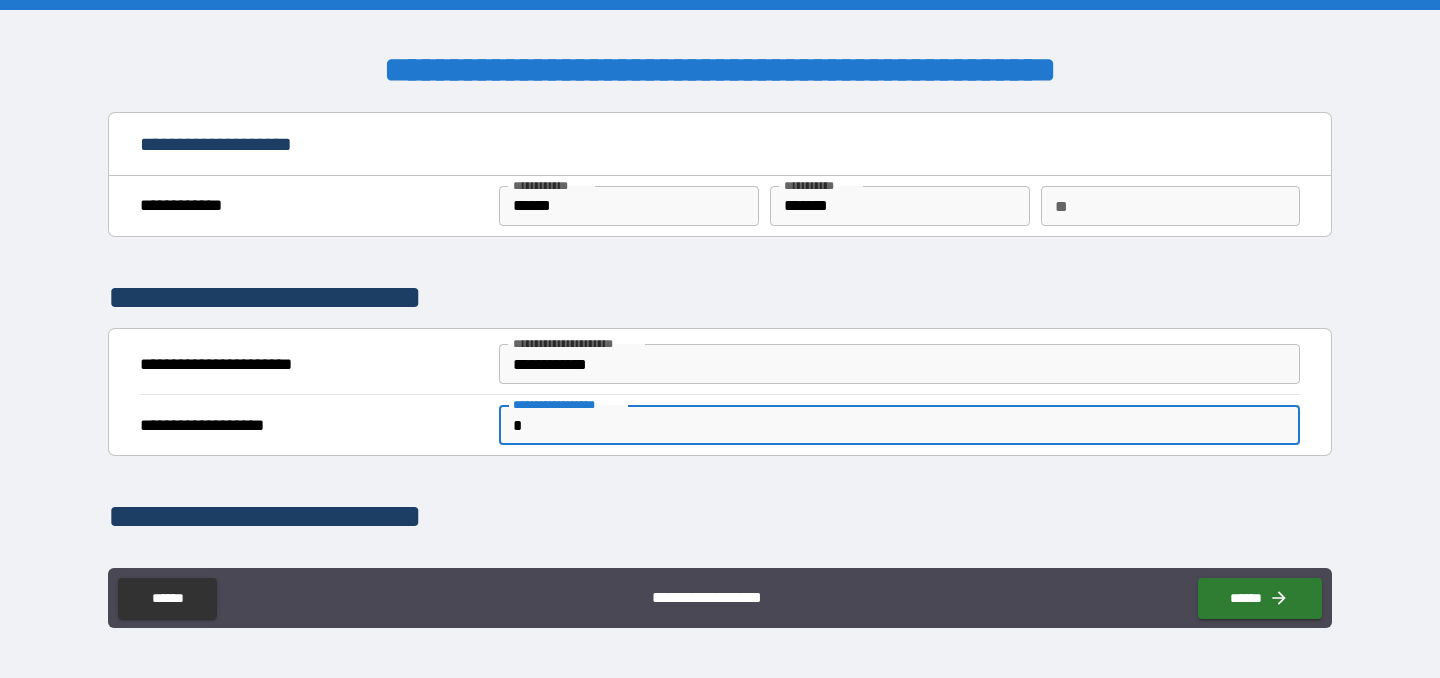 type on "**********" 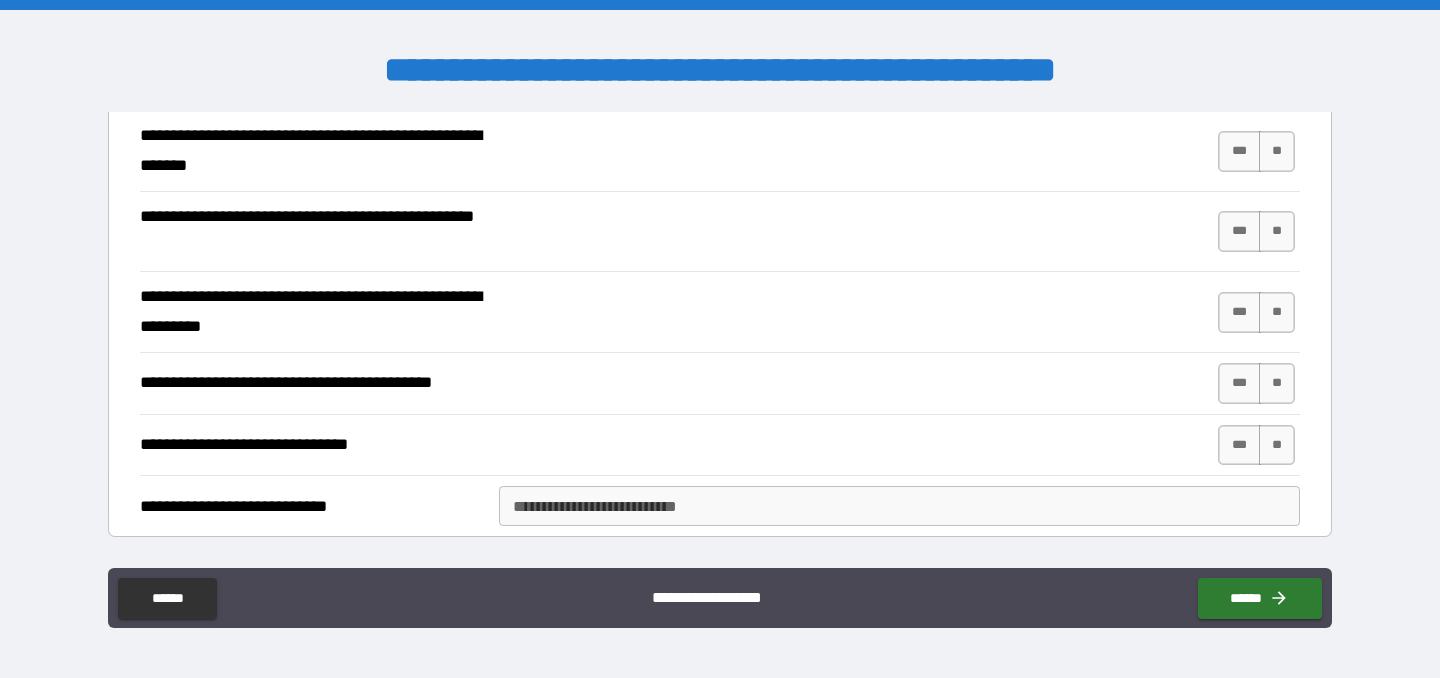scroll, scrollTop: 444, scrollLeft: 0, axis: vertical 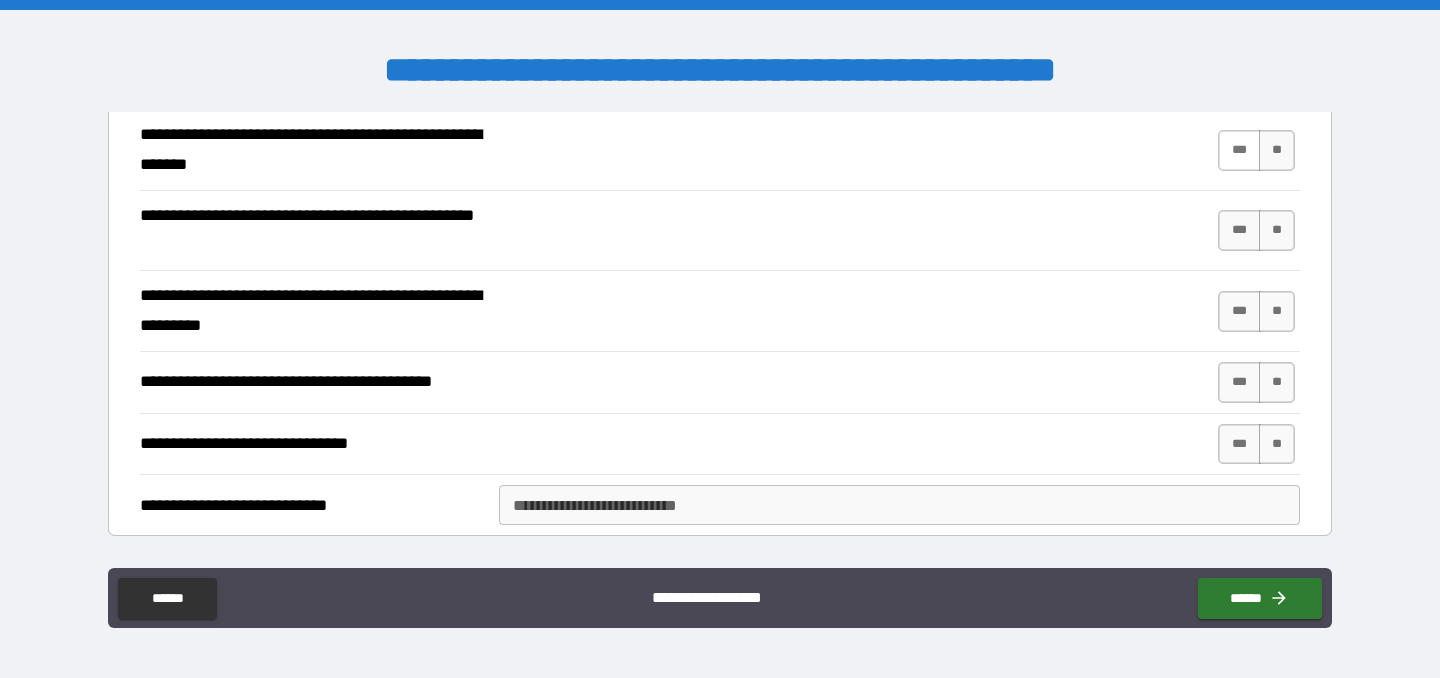 click on "***" at bounding box center (1239, 150) 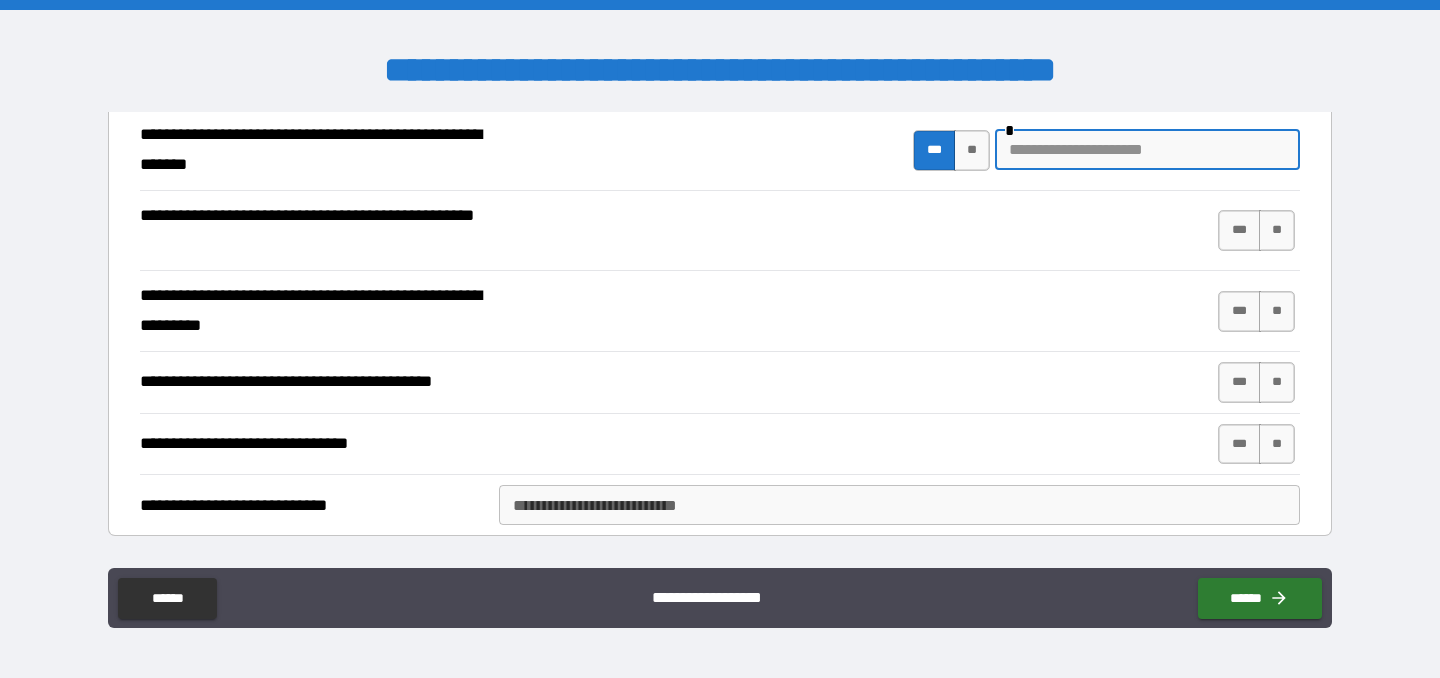 click at bounding box center (1147, 150) 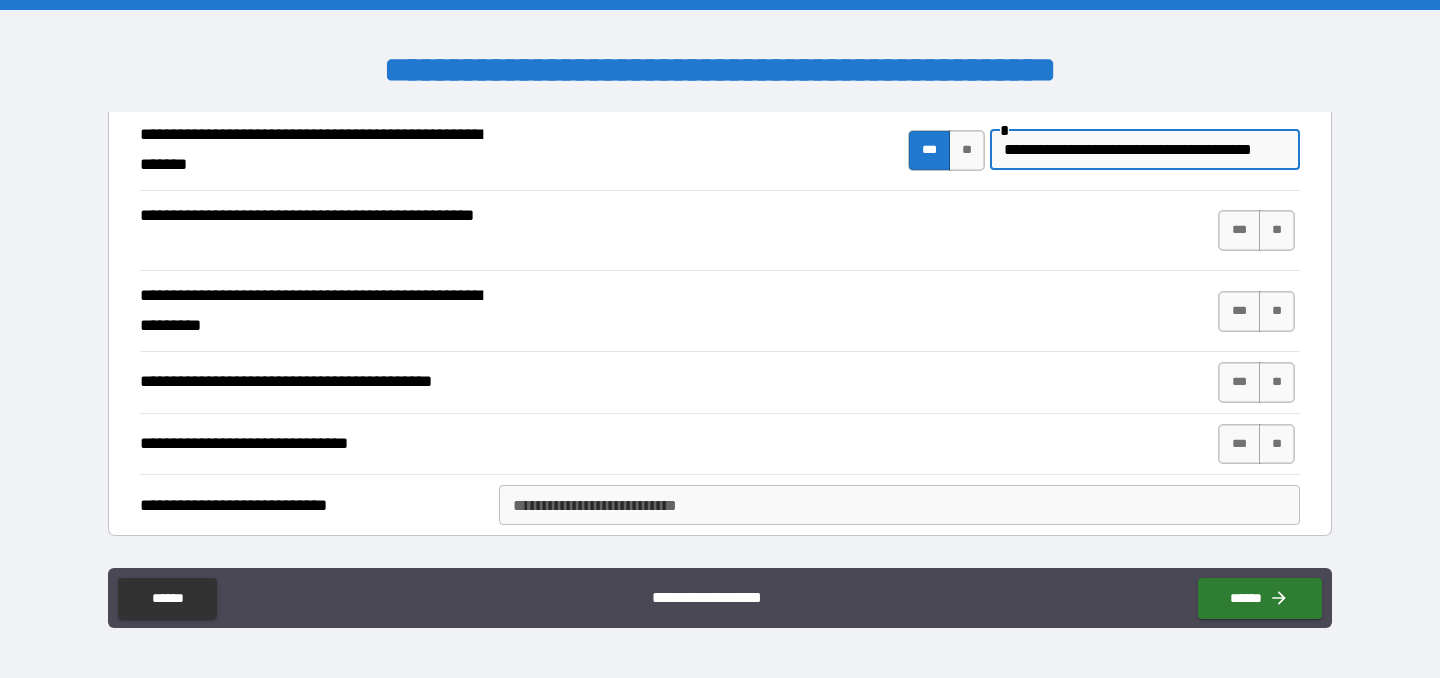 scroll, scrollTop: 0, scrollLeft: 24, axis: horizontal 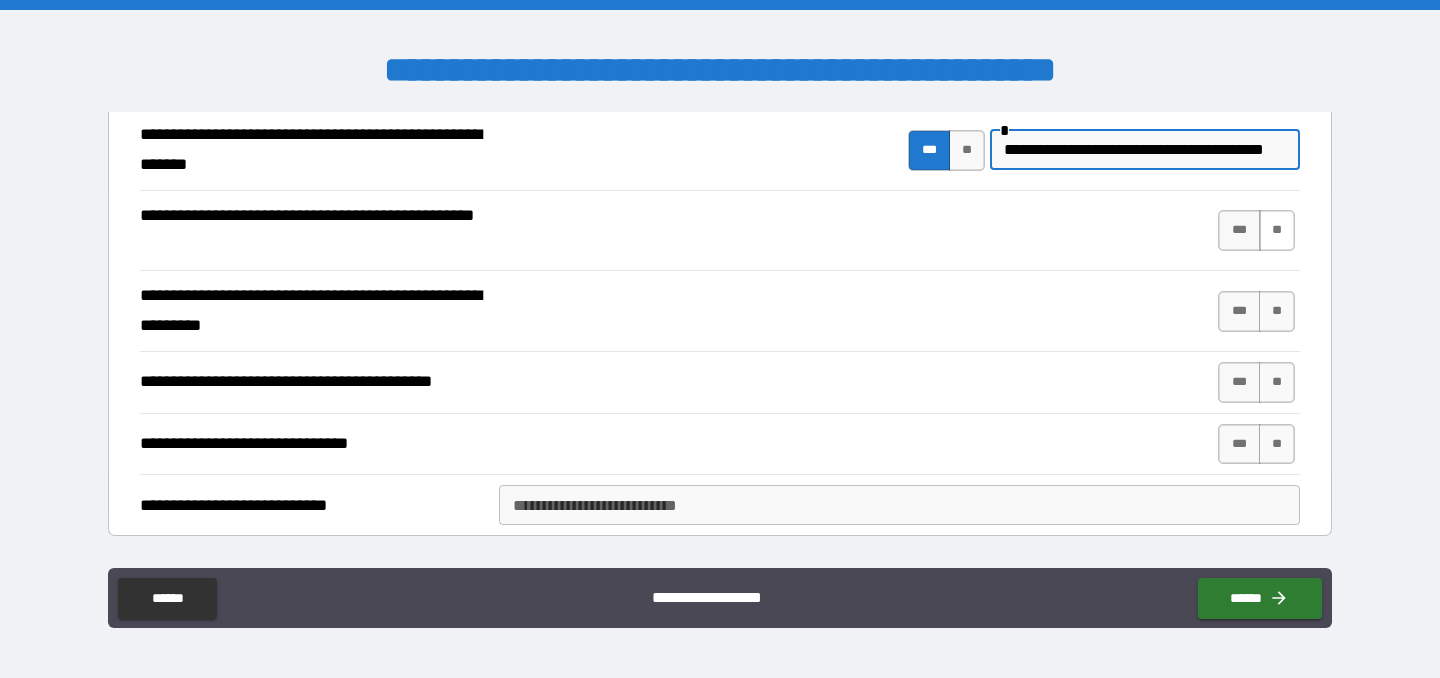 type on "**********" 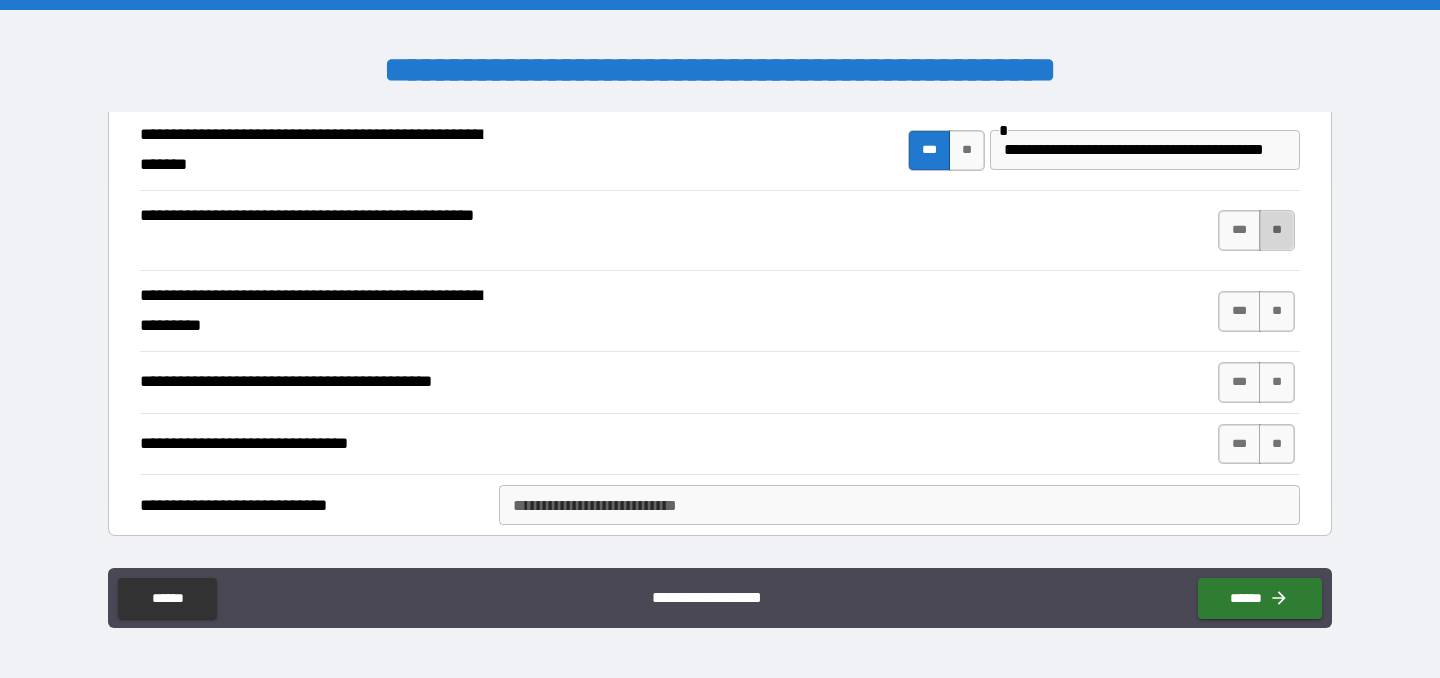 click on "**" at bounding box center (1277, 230) 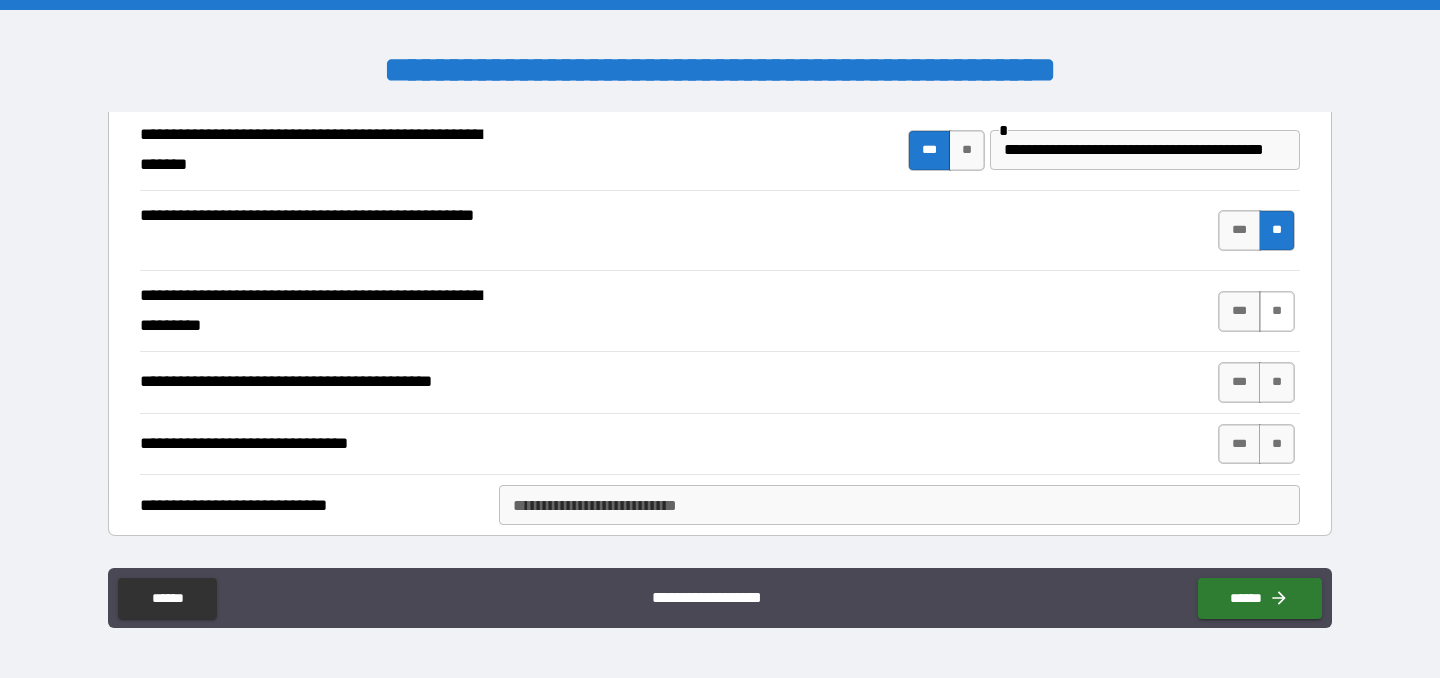 click on "**" at bounding box center [1277, 311] 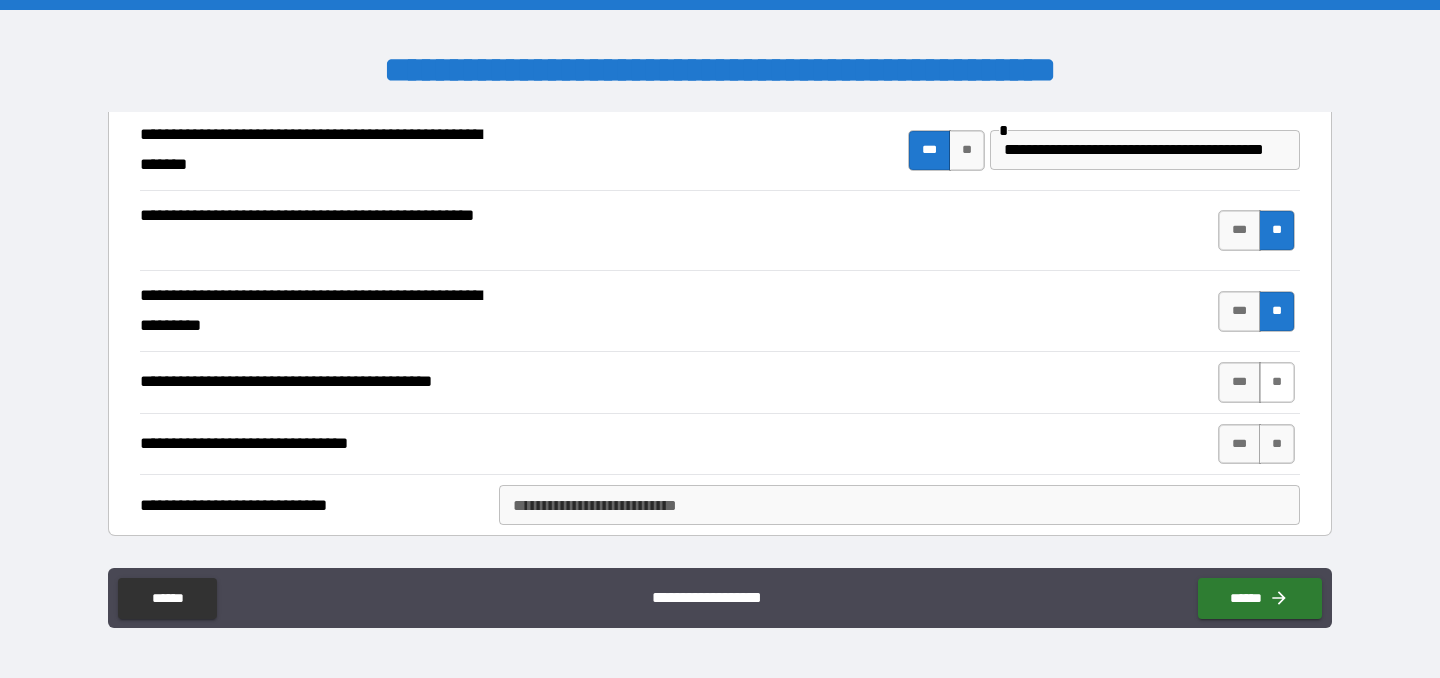 click on "**" at bounding box center (1277, 382) 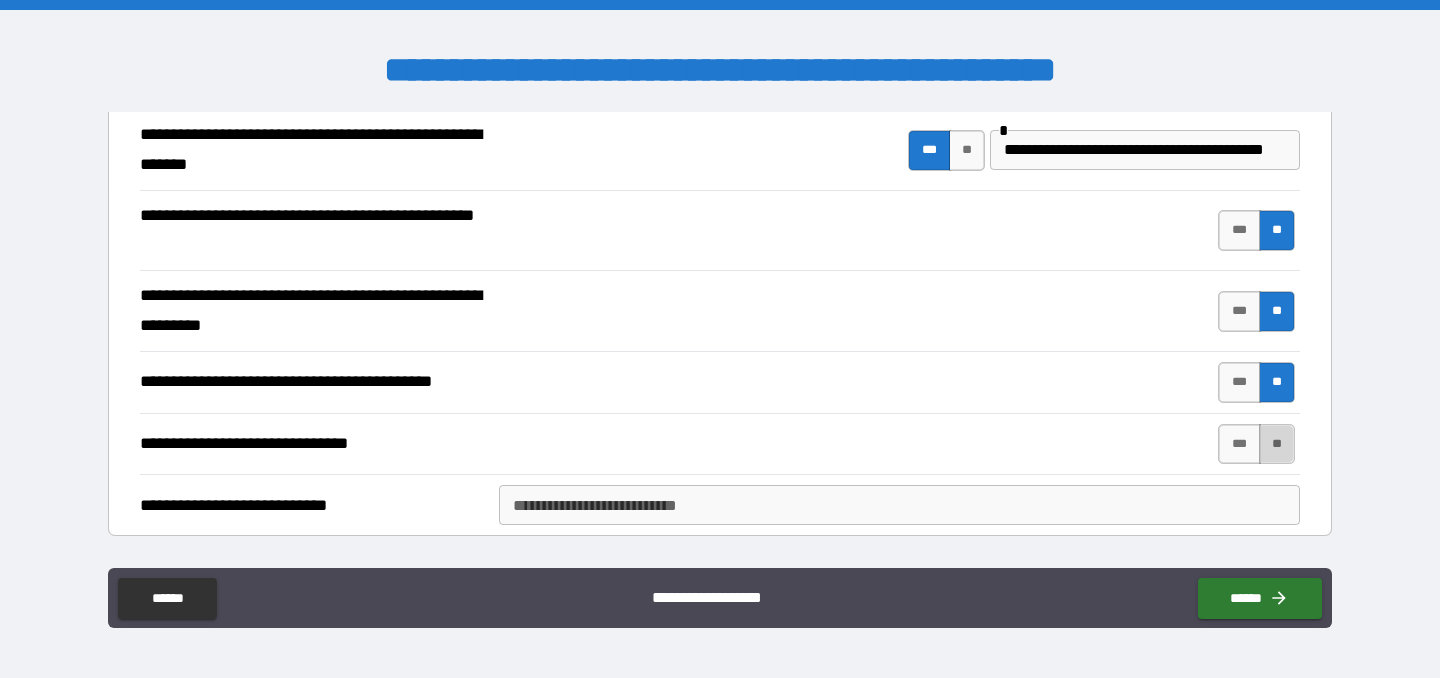 click on "**" at bounding box center (1277, 444) 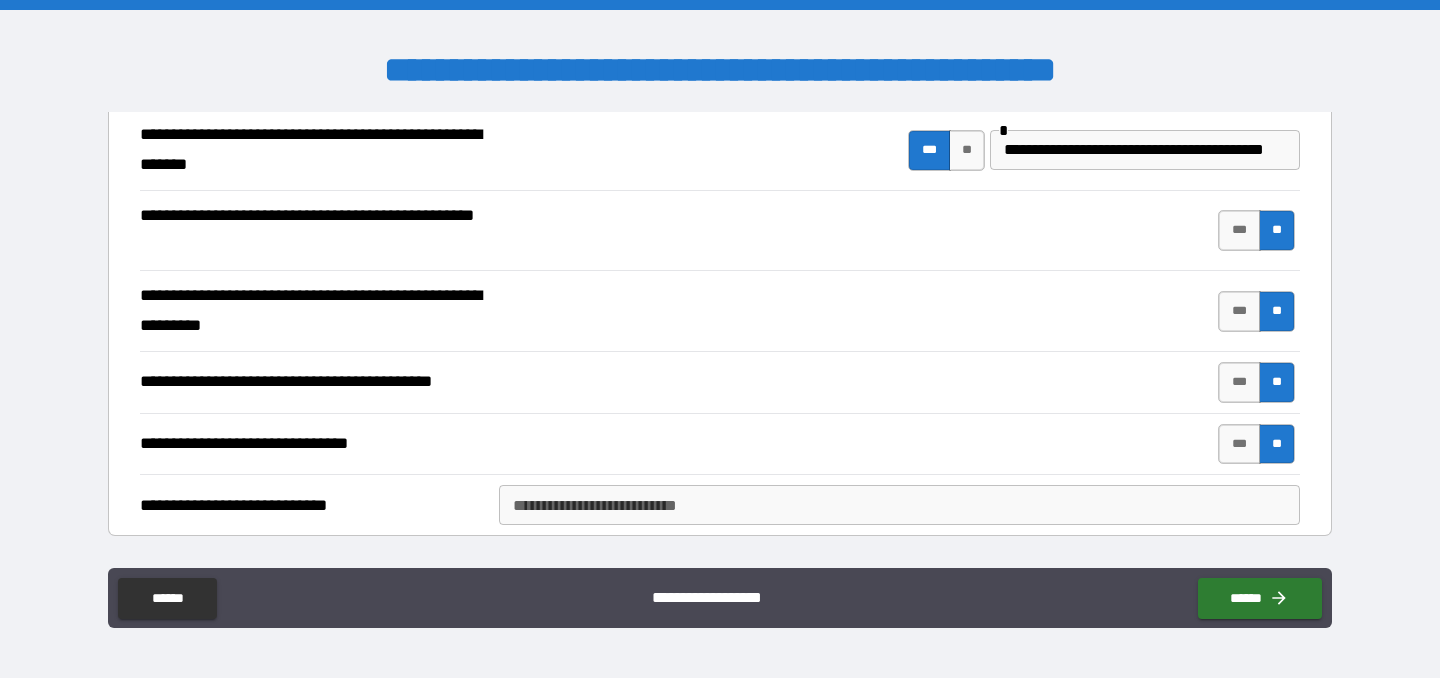 click on "**********" at bounding box center [899, 505] 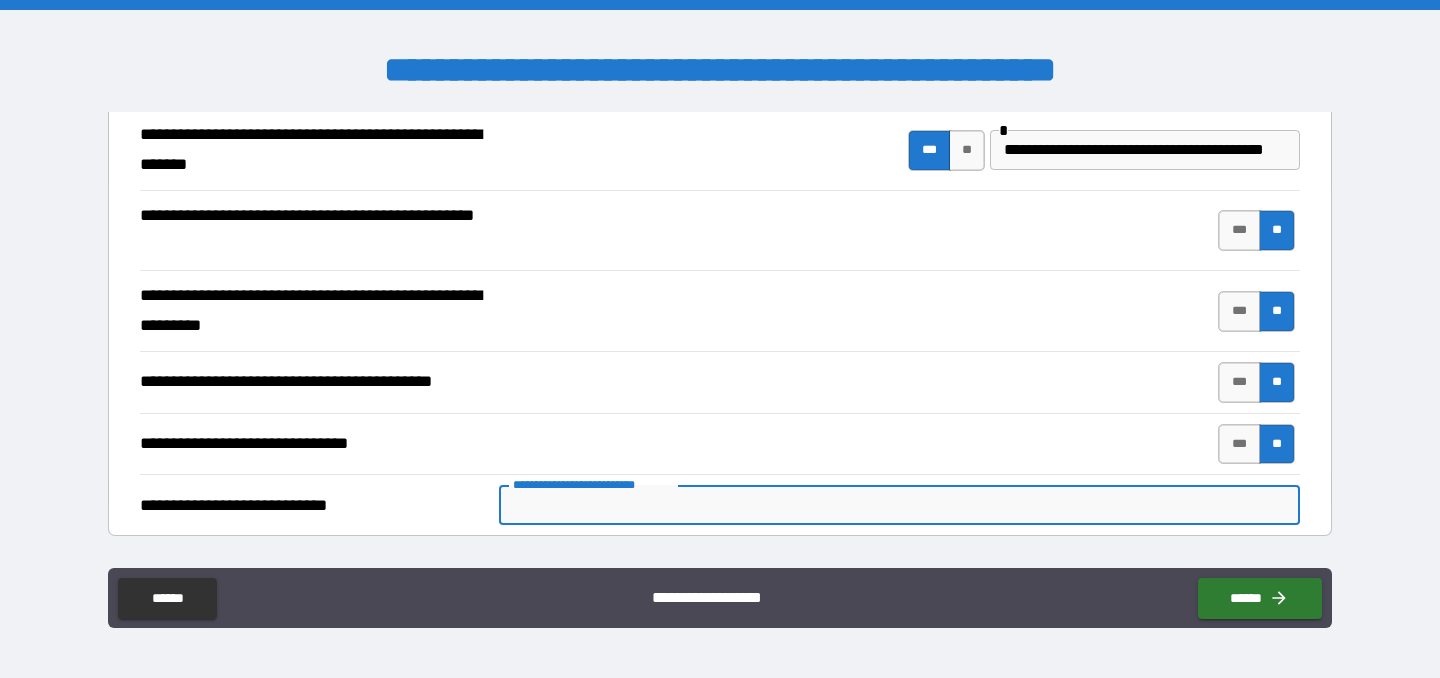 type on "*****" 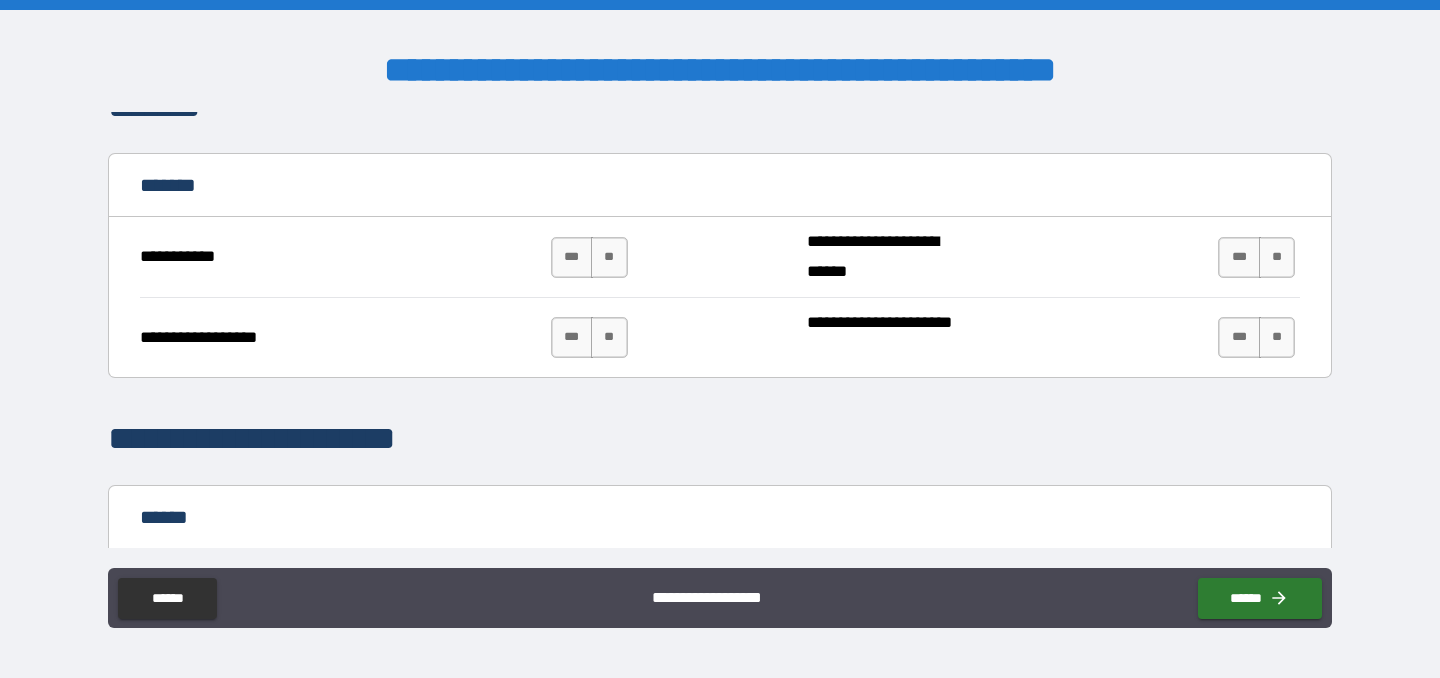 scroll, scrollTop: 922, scrollLeft: 0, axis: vertical 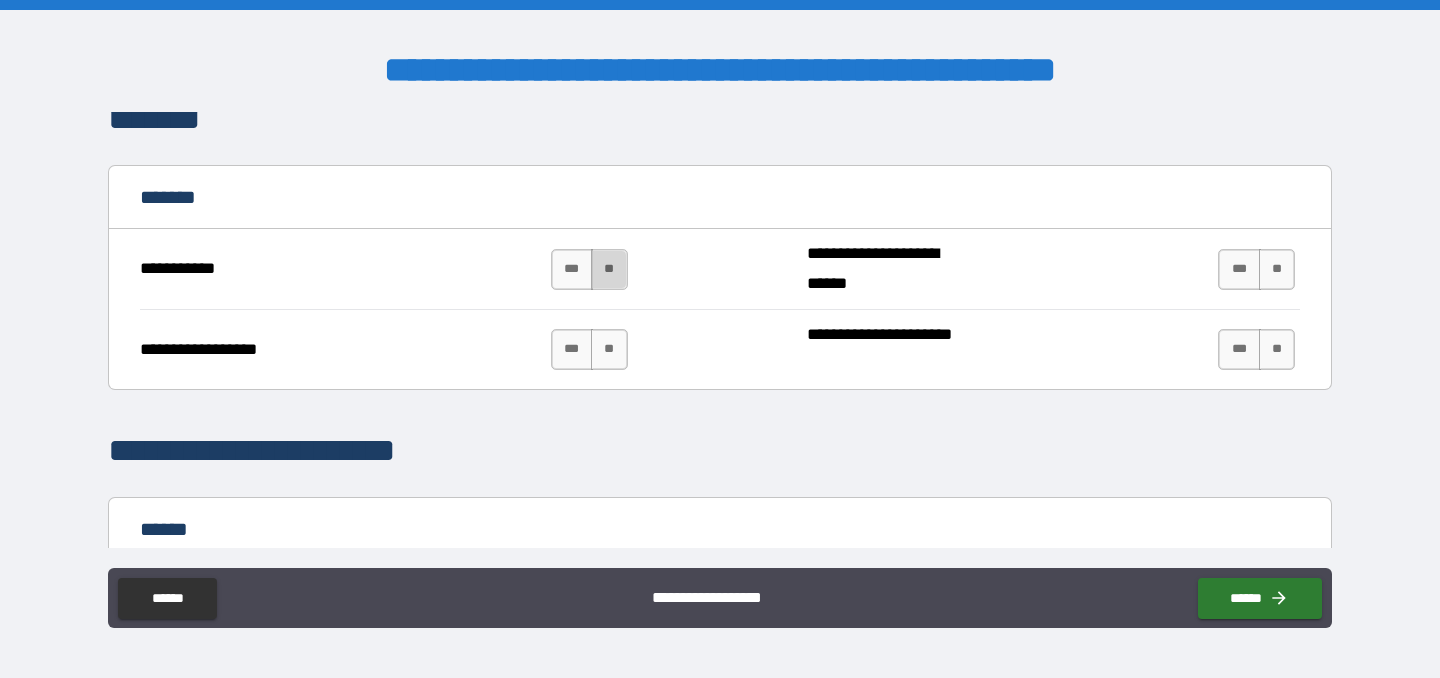 click on "**" at bounding box center (609, 269) 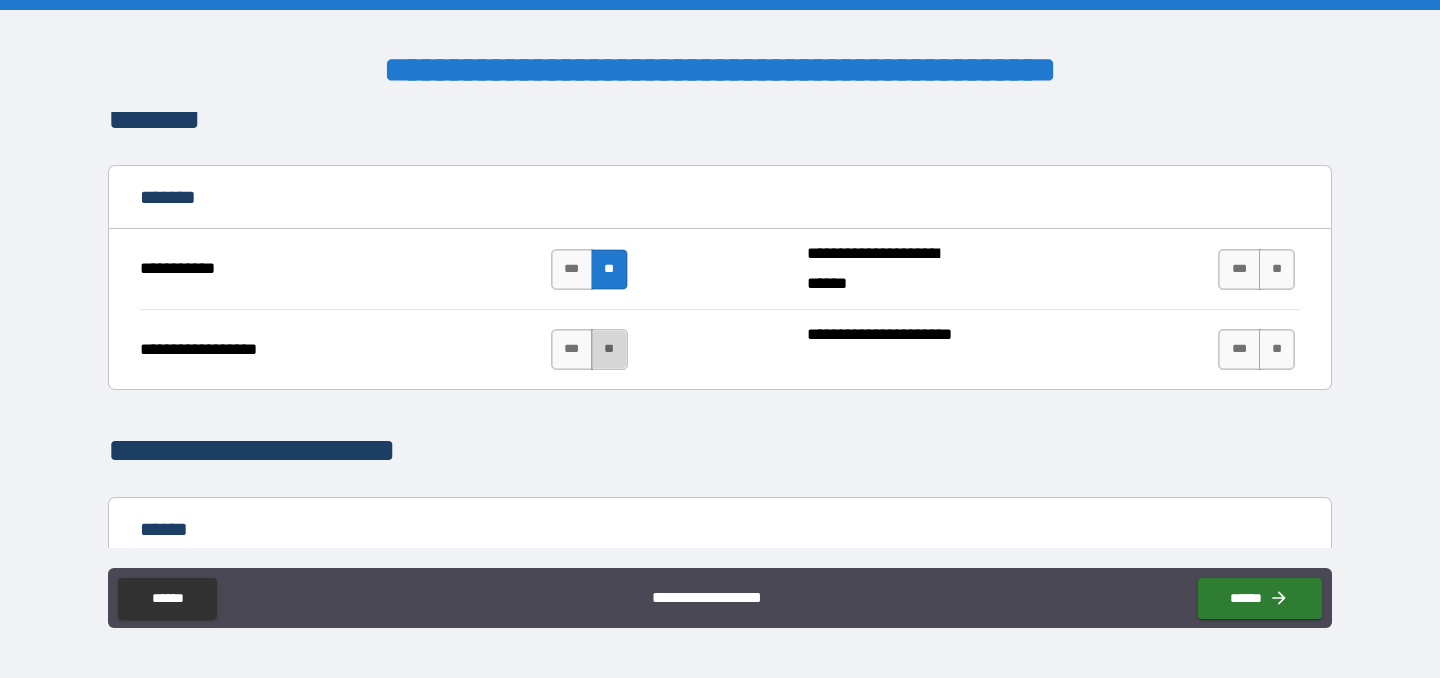 click on "**" at bounding box center (609, 349) 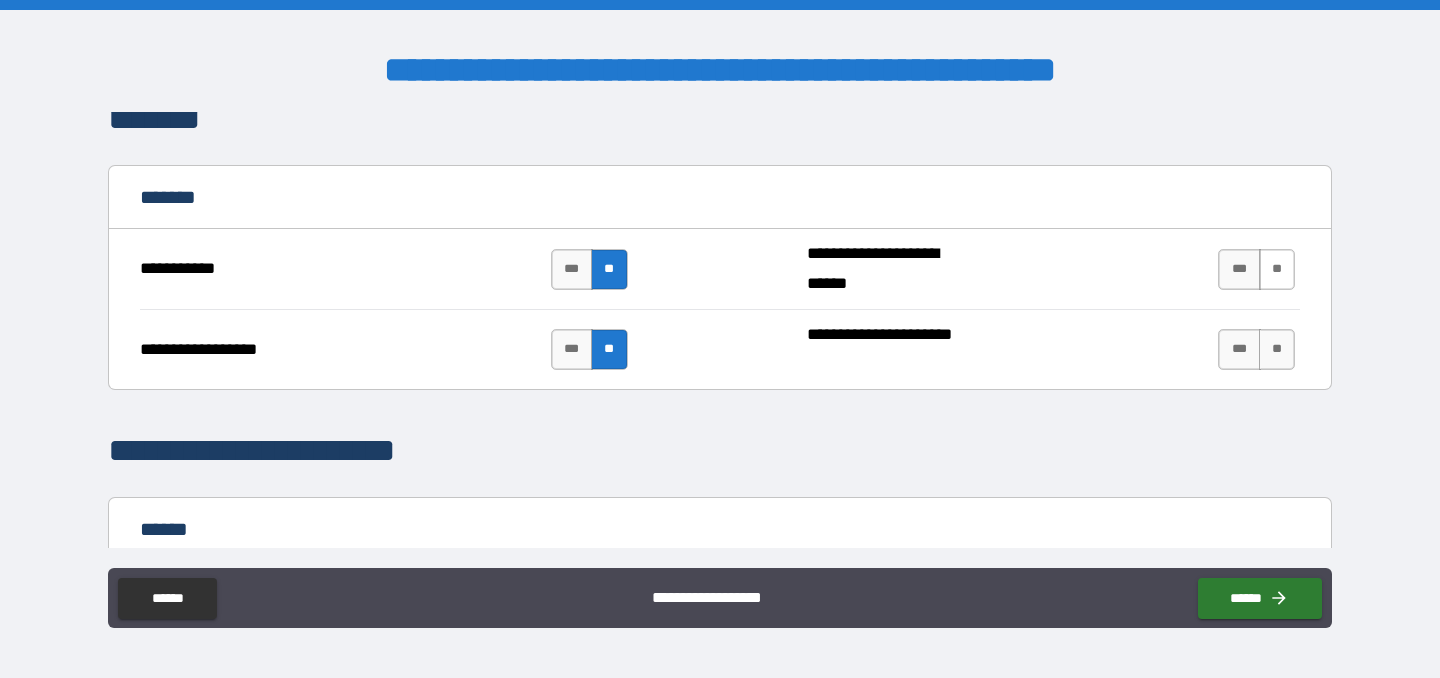 click on "**" at bounding box center [1277, 269] 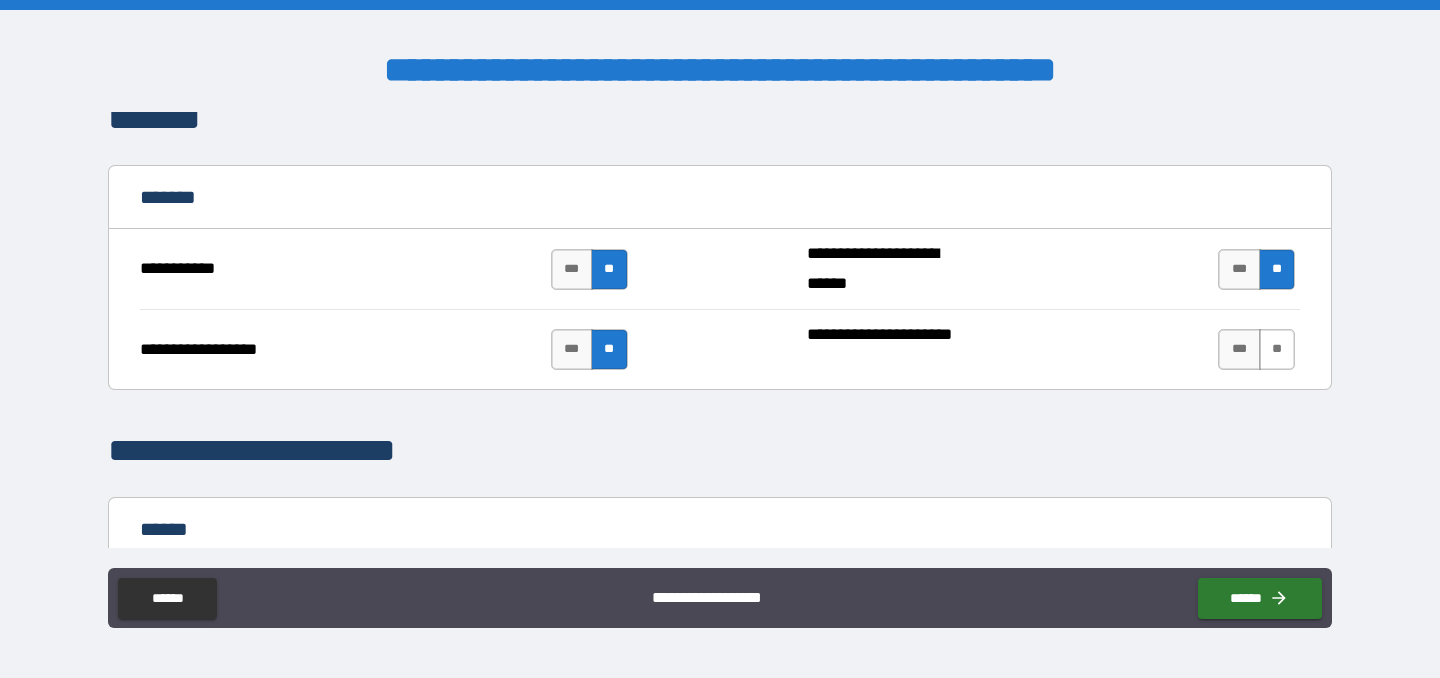 click on "**" at bounding box center (1277, 349) 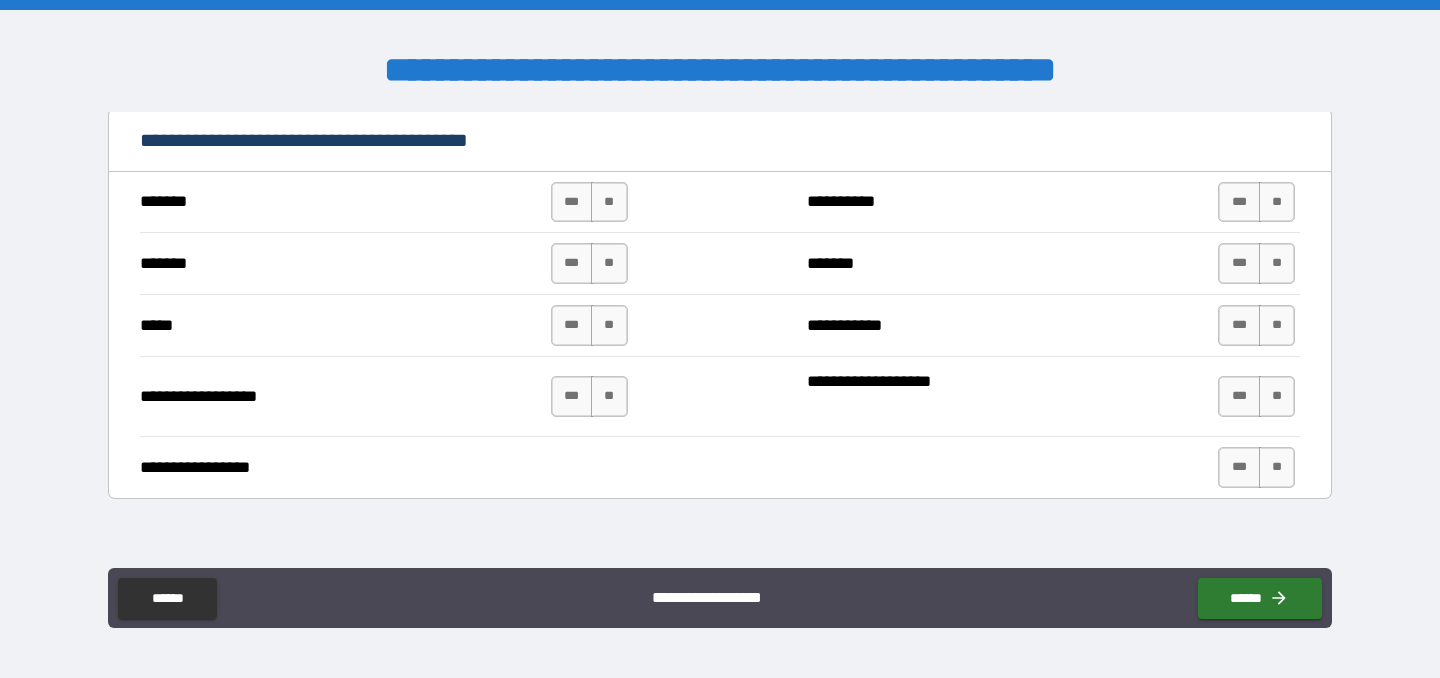 scroll, scrollTop: 1539, scrollLeft: 0, axis: vertical 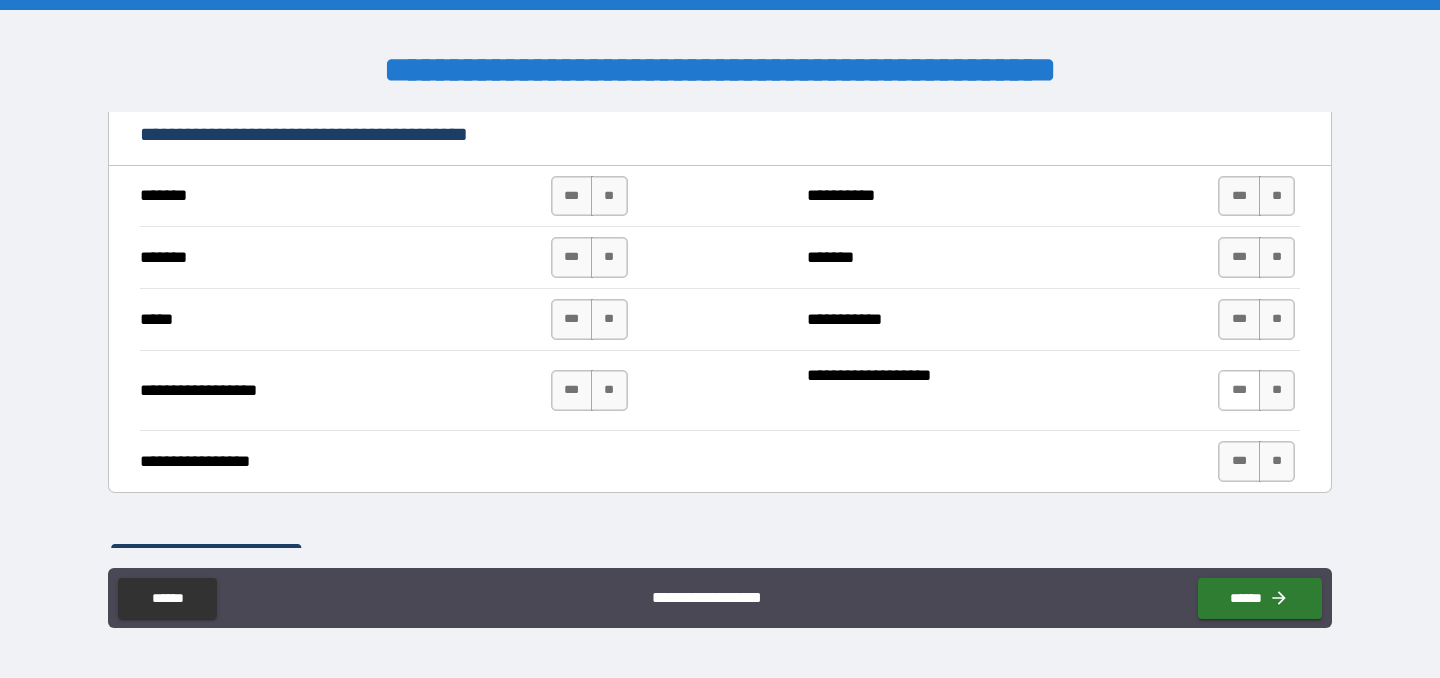 click on "***" at bounding box center [1239, 390] 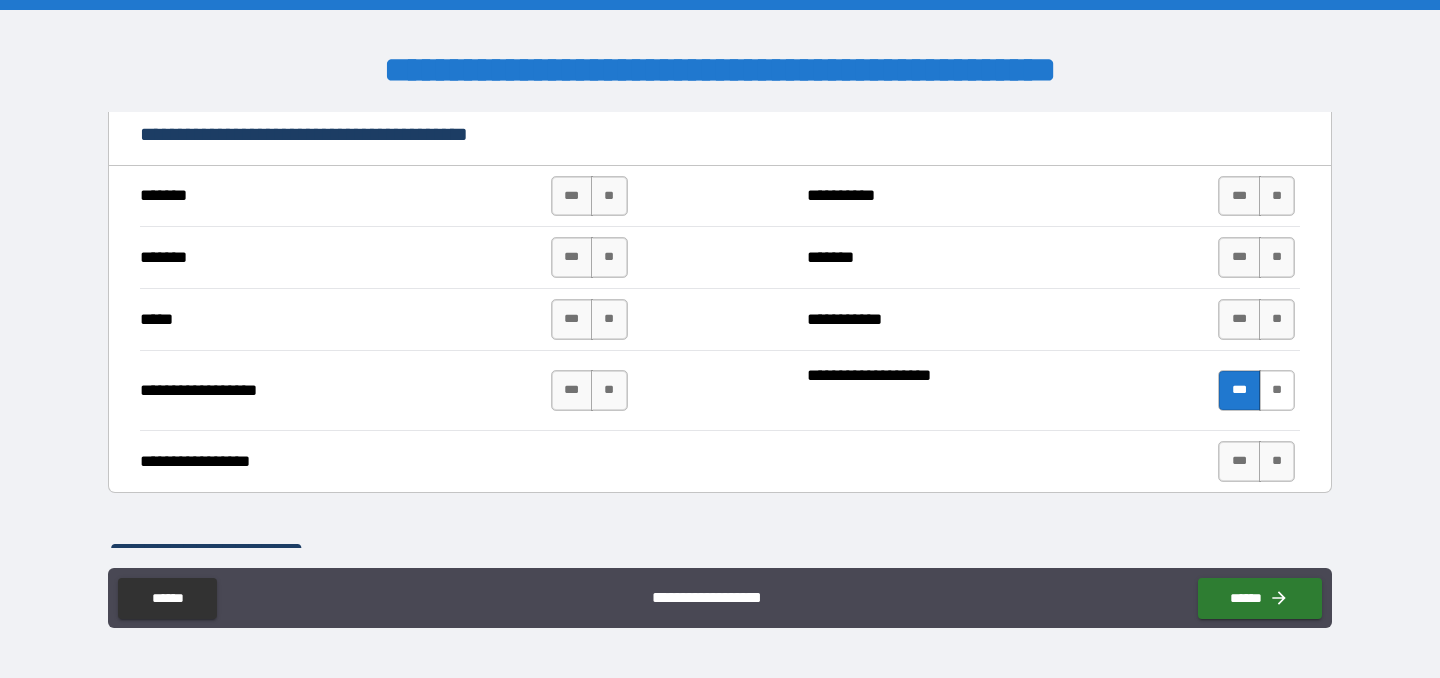 click on "**" at bounding box center [1277, 390] 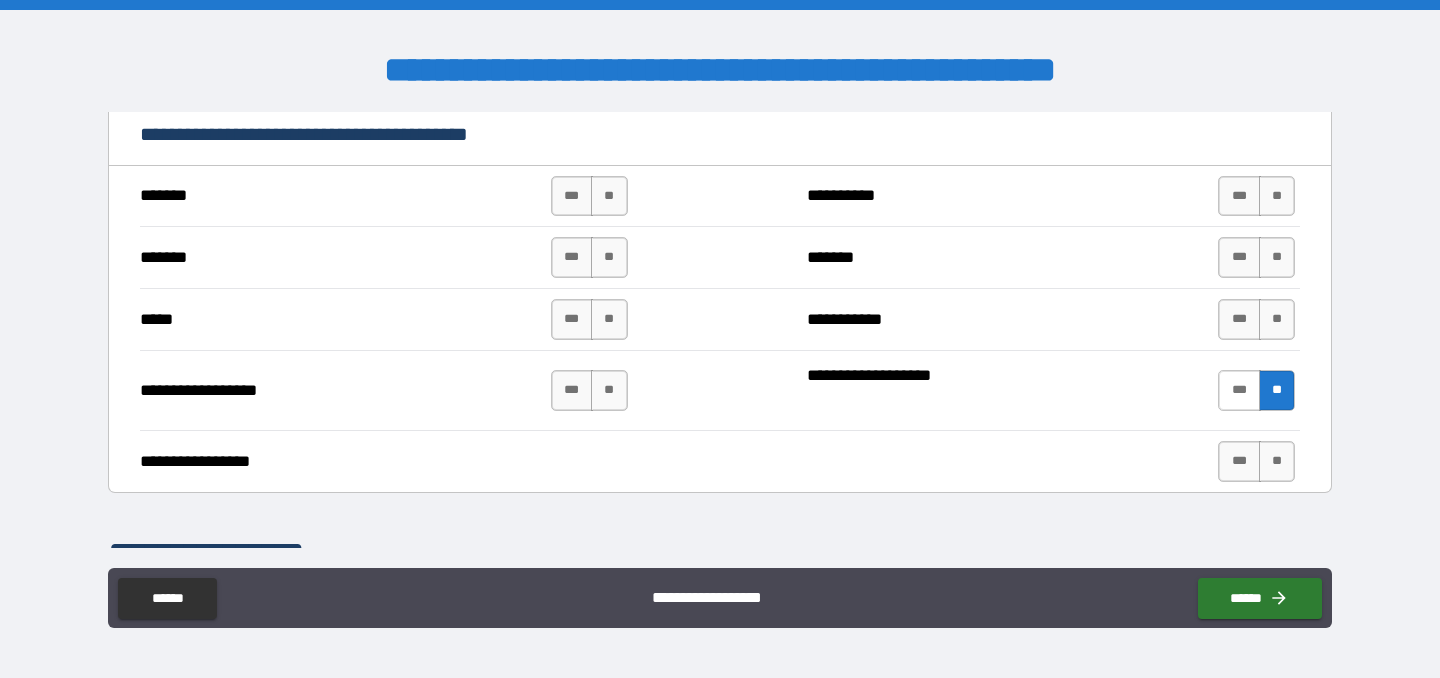 click on "***" at bounding box center [1239, 390] 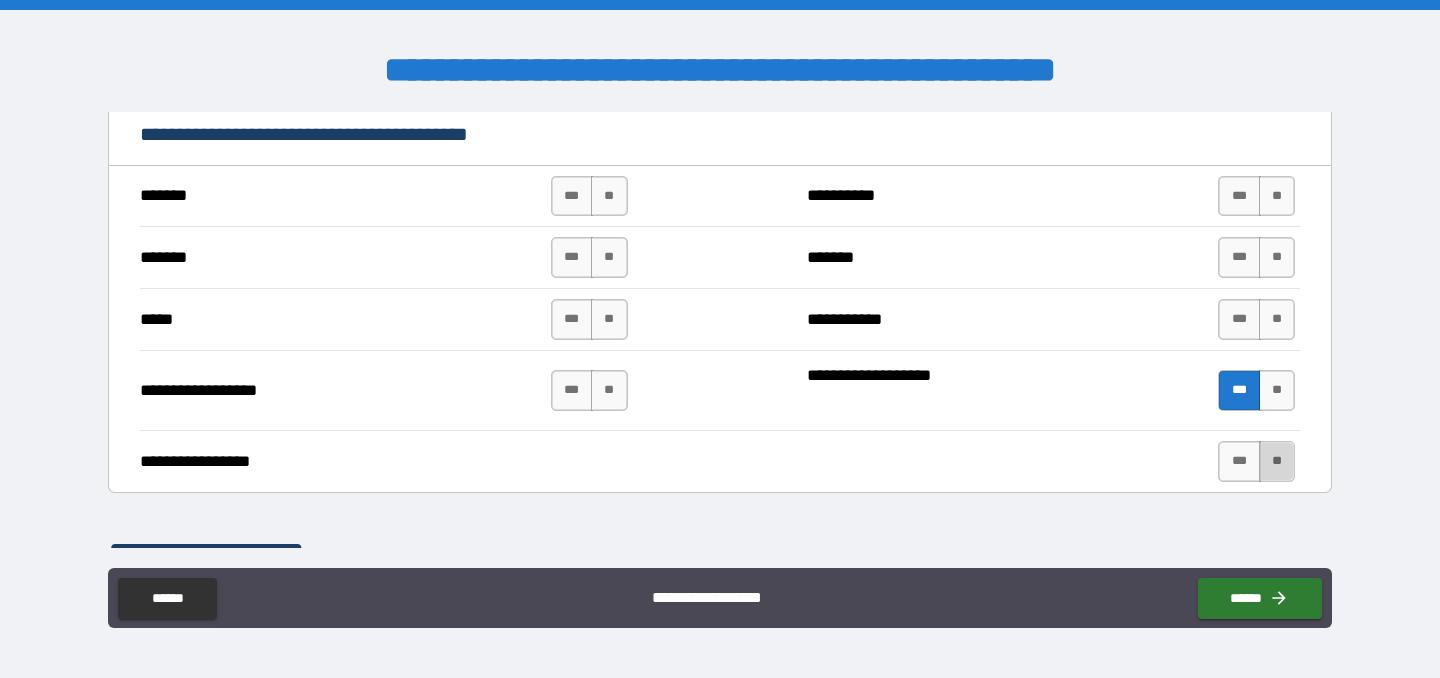 click on "**" at bounding box center (1277, 461) 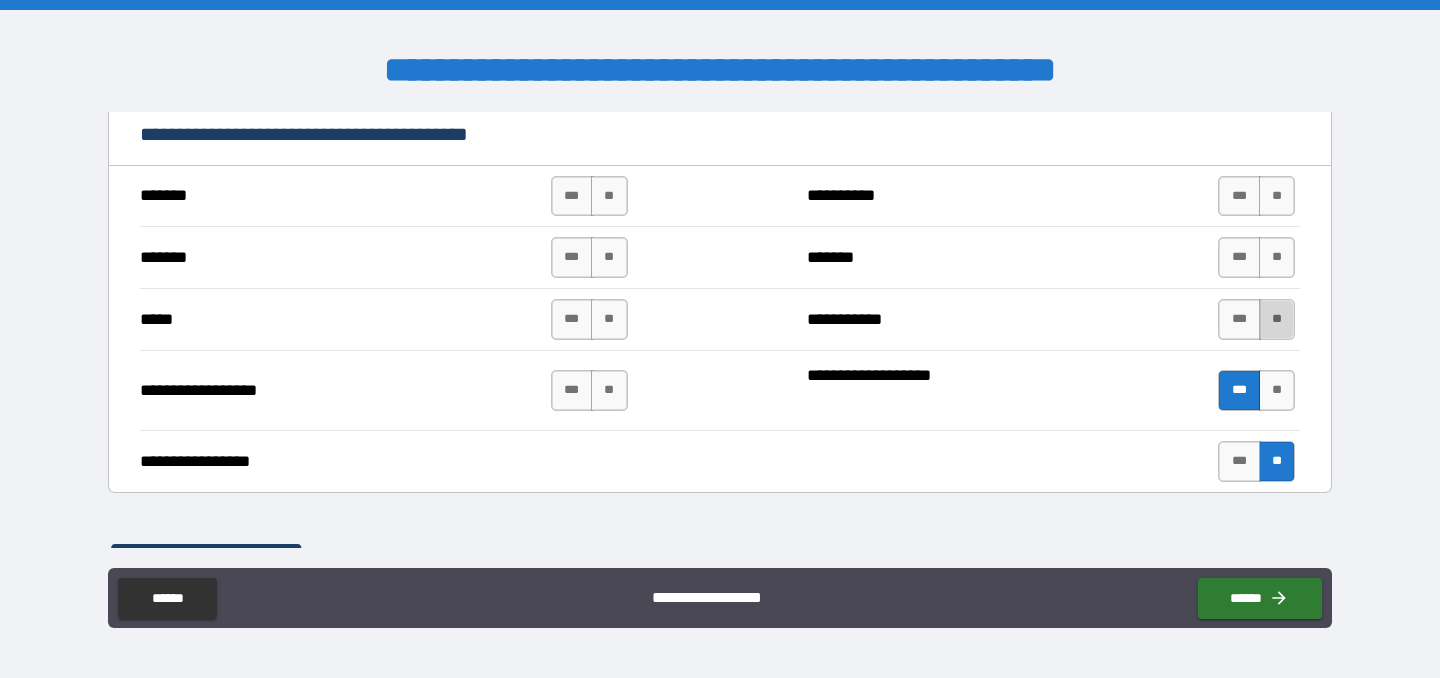 click on "**" at bounding box center (1277, 319) 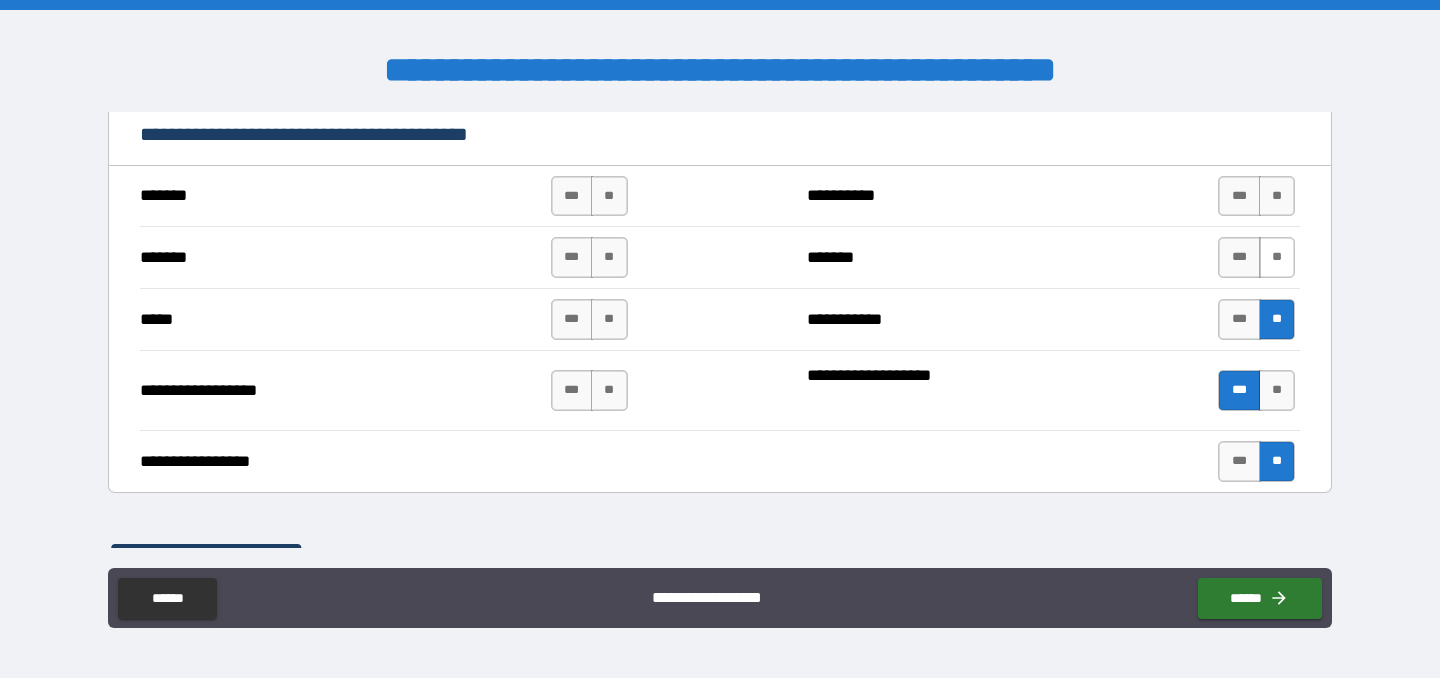click on "**" at bounding box center [1277, 257] 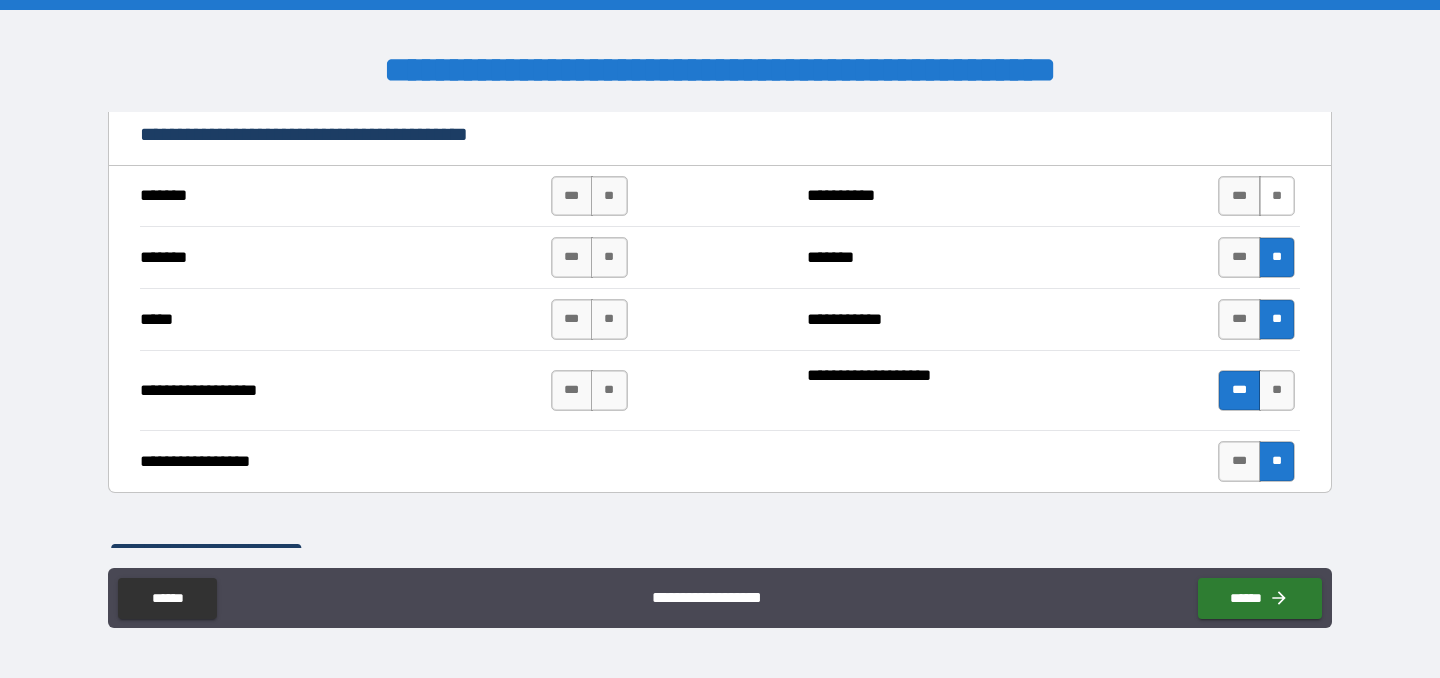 click on "**" at bounding box center [1277, 196] 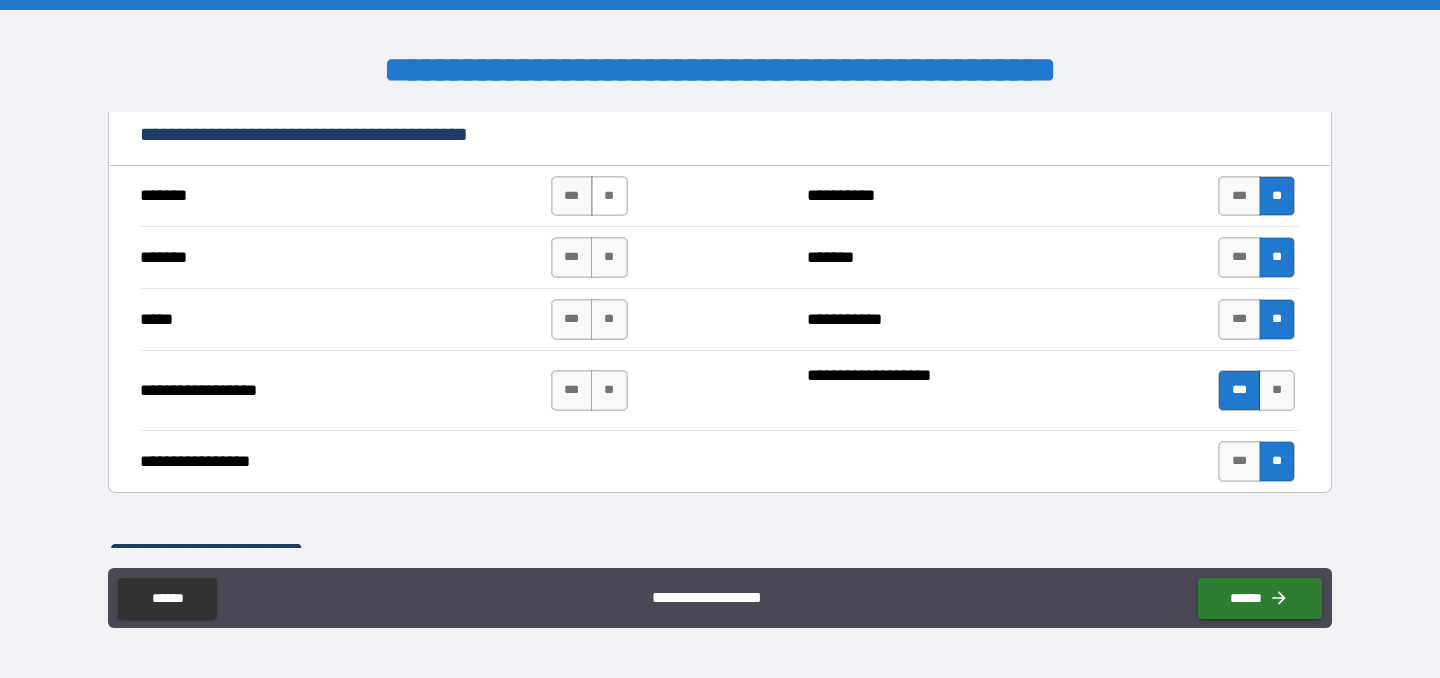 click on "**" at bounding box center (609, 196) 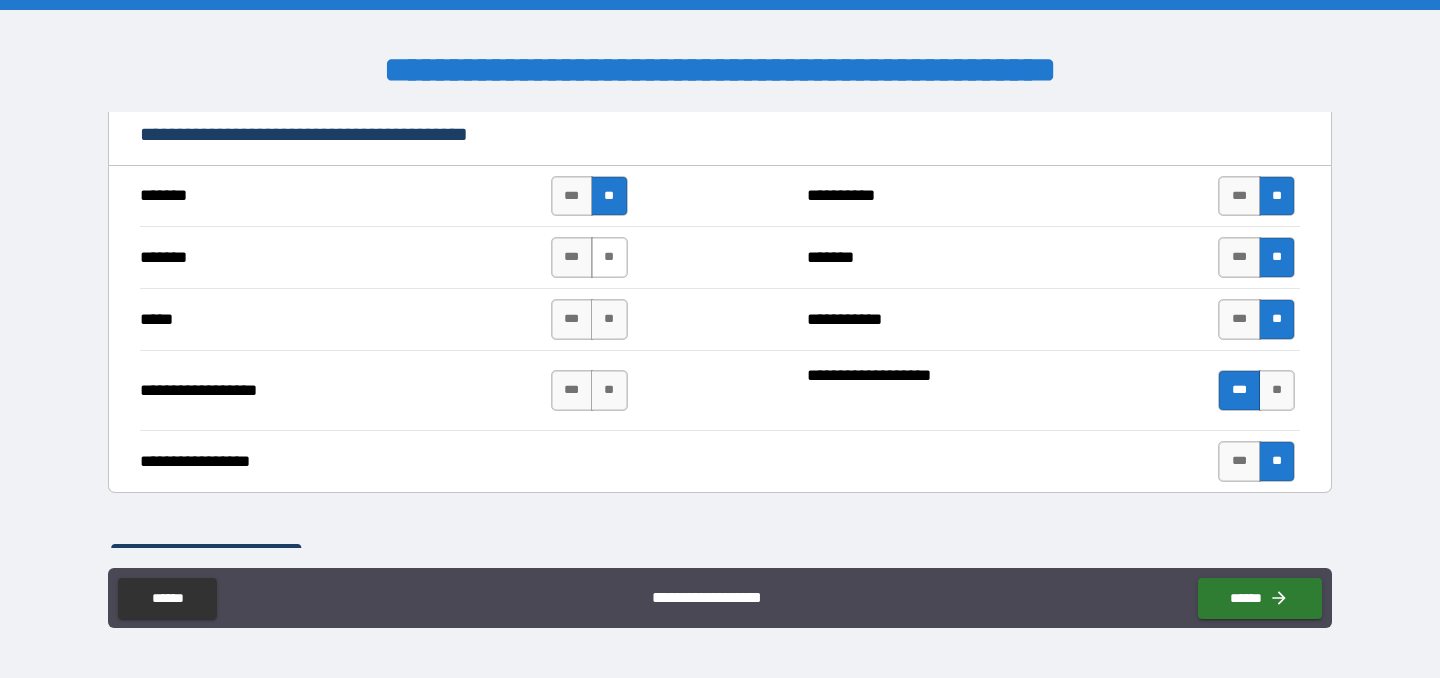 click on "**" at bounding box center [609, 257] 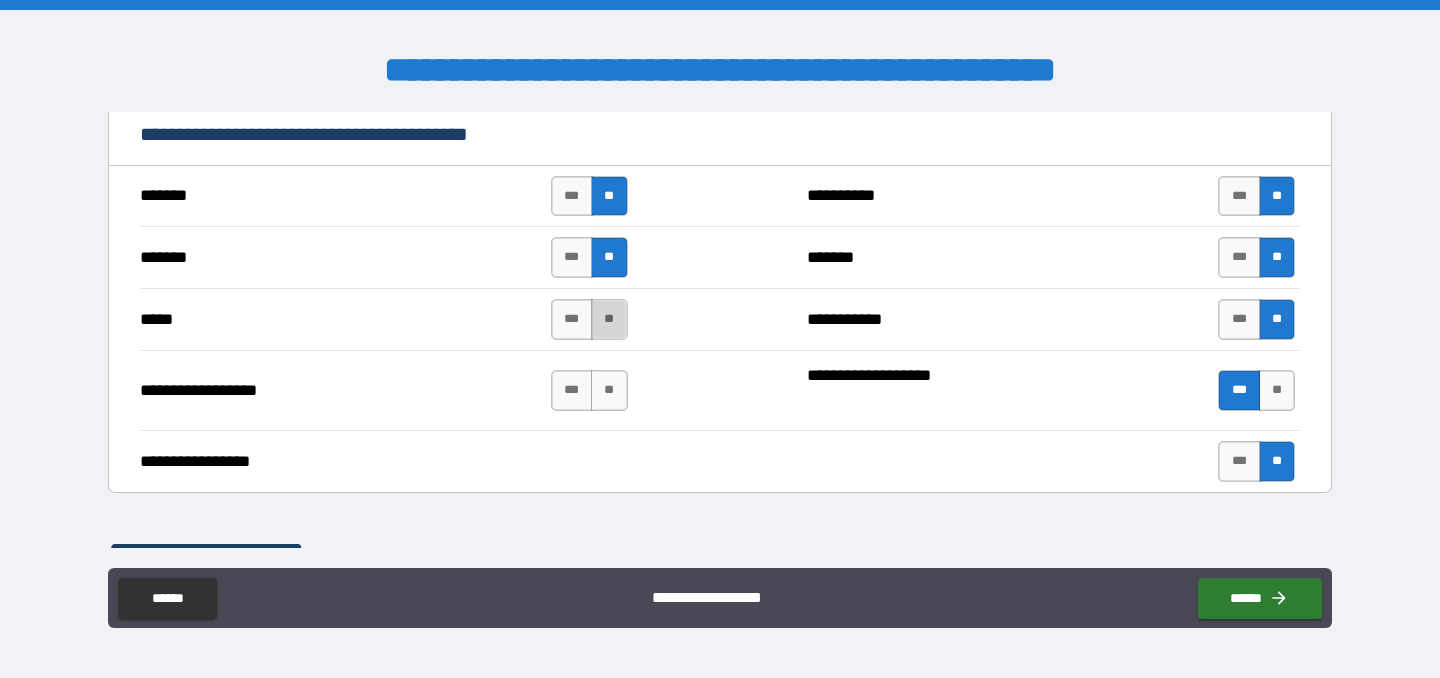 click on "**" at bounding box center [609, 319] 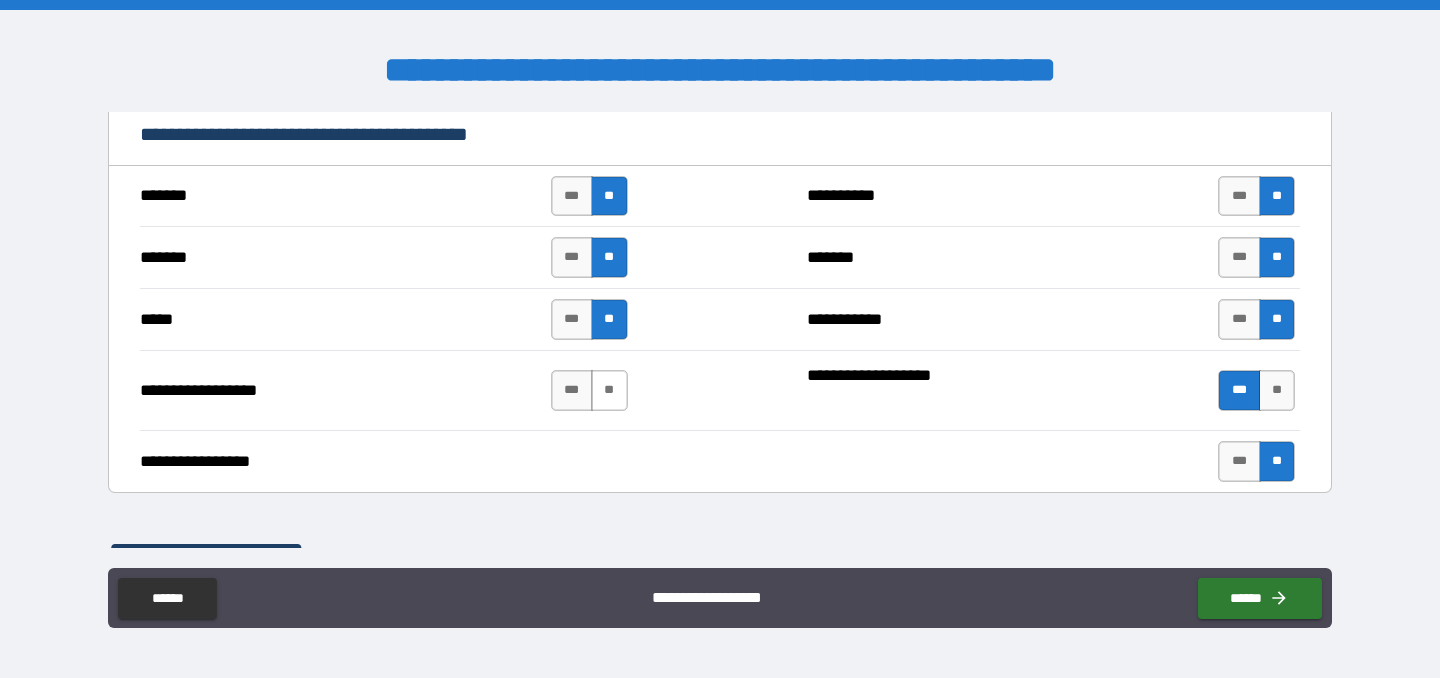 click on "**" at bounding box center (609, 390) 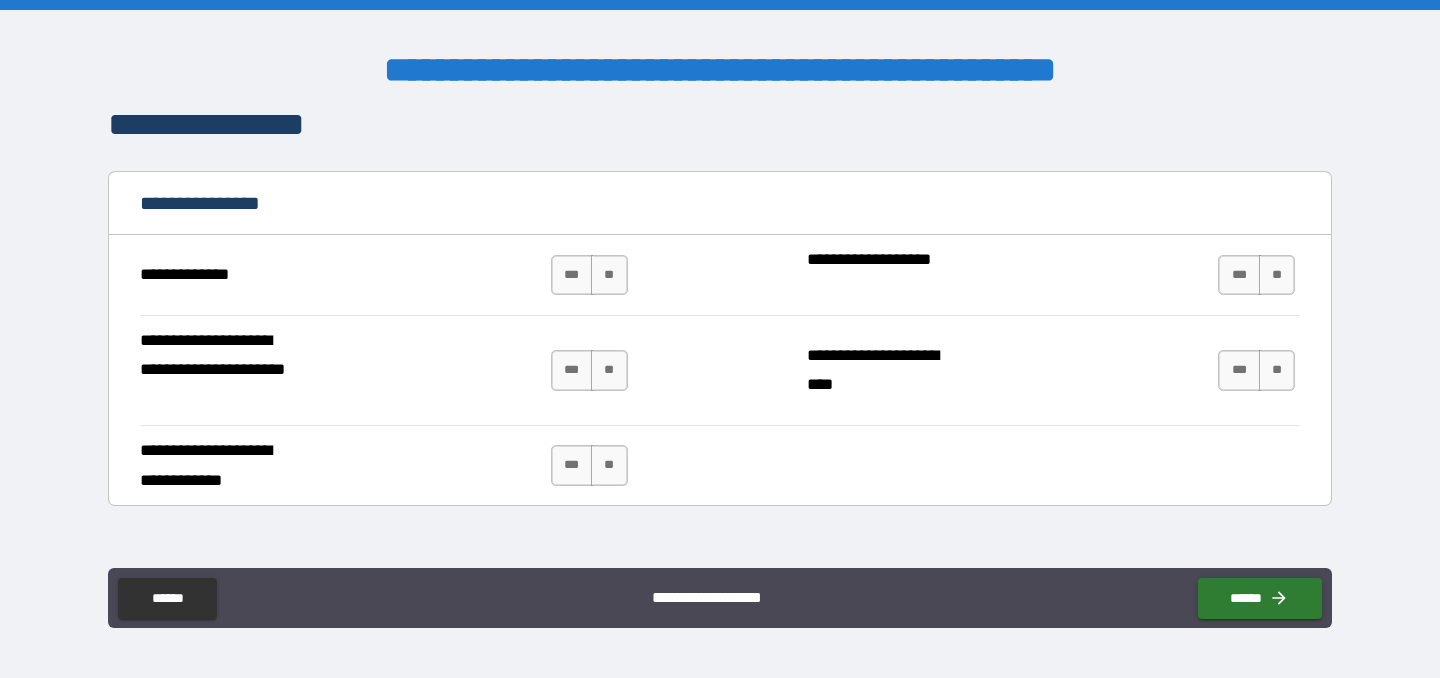 scroll, scrollTop: 1994, scrollLeft: 0, axis: vertical 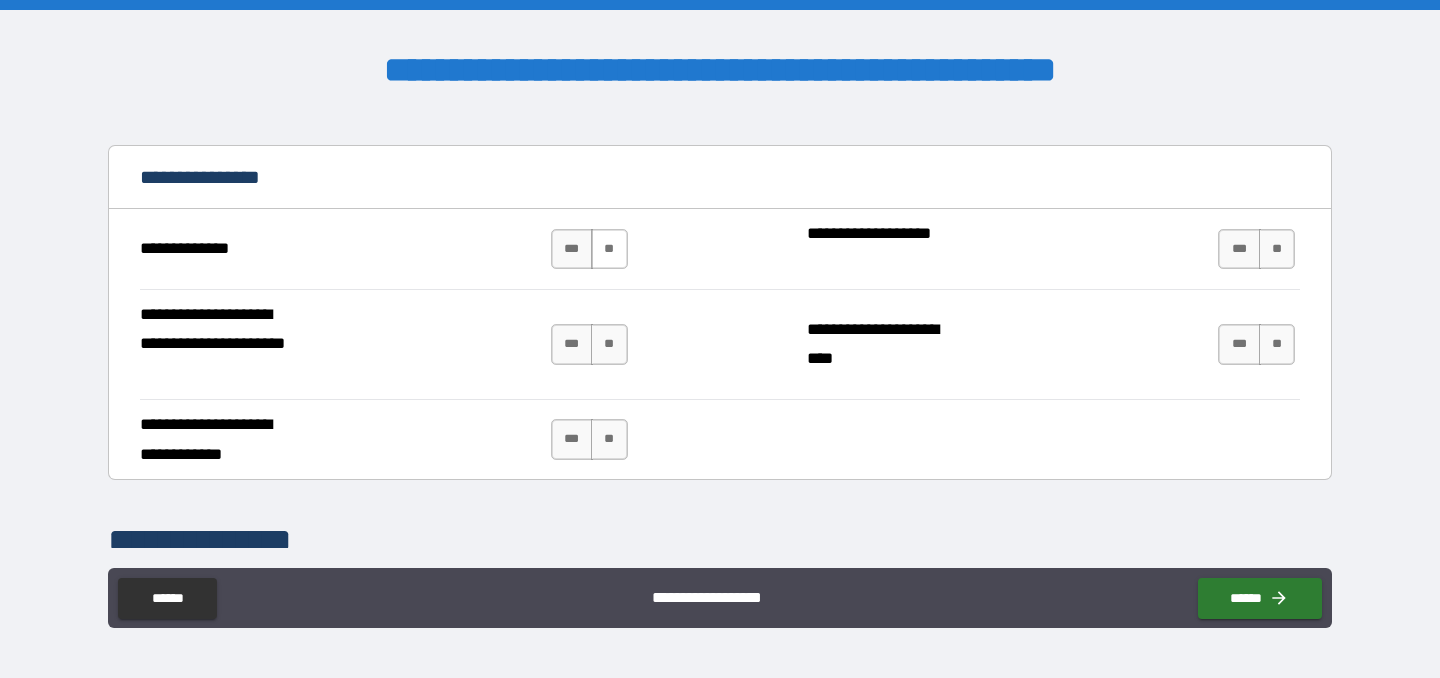 click on "**" at bounding box center (609, 249) 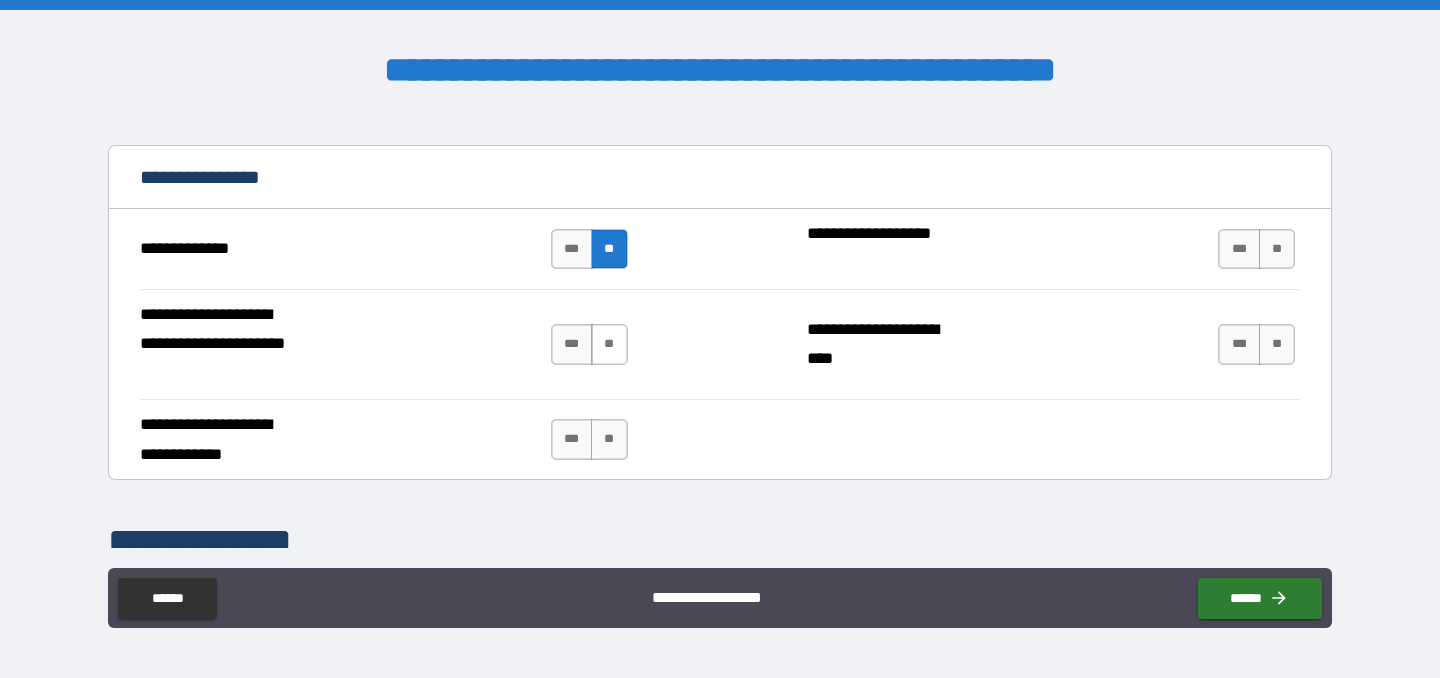 click on "**" at bounding box center (609, 344) 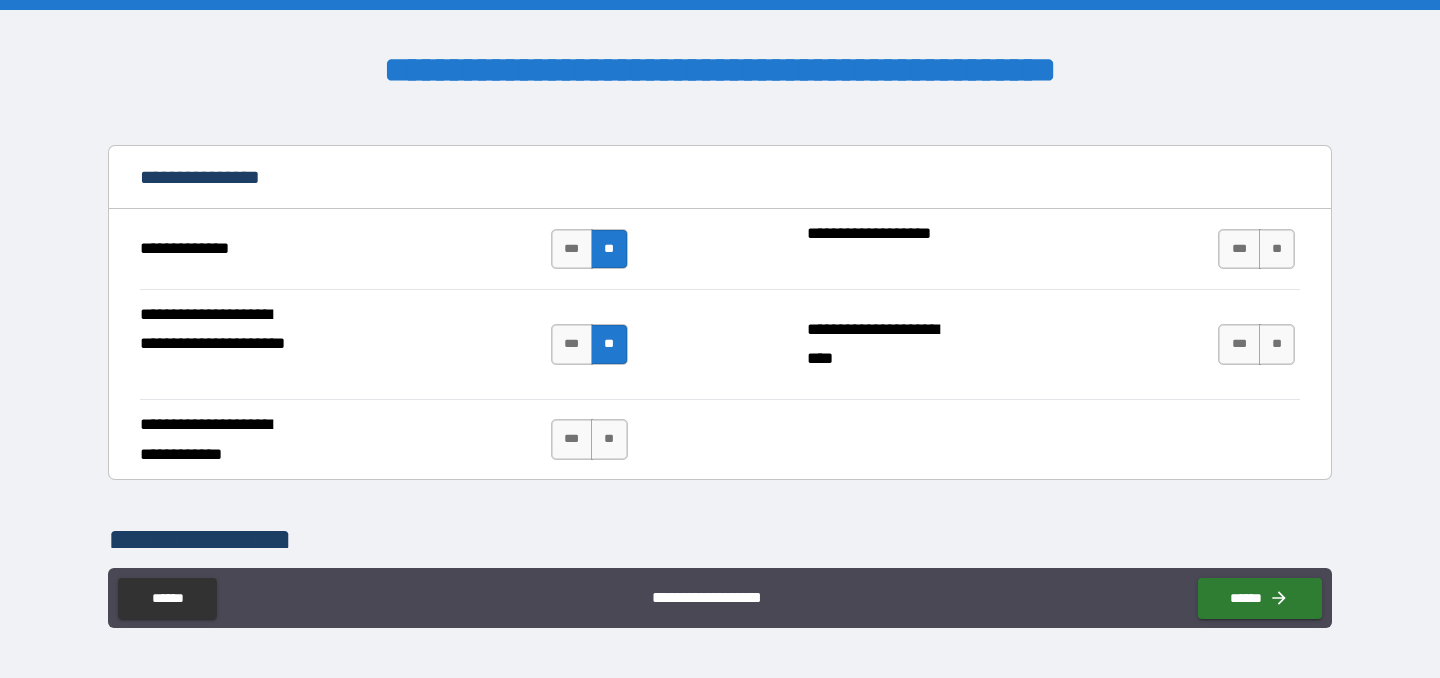 click on "*** **" at bounding box center [592, 440] 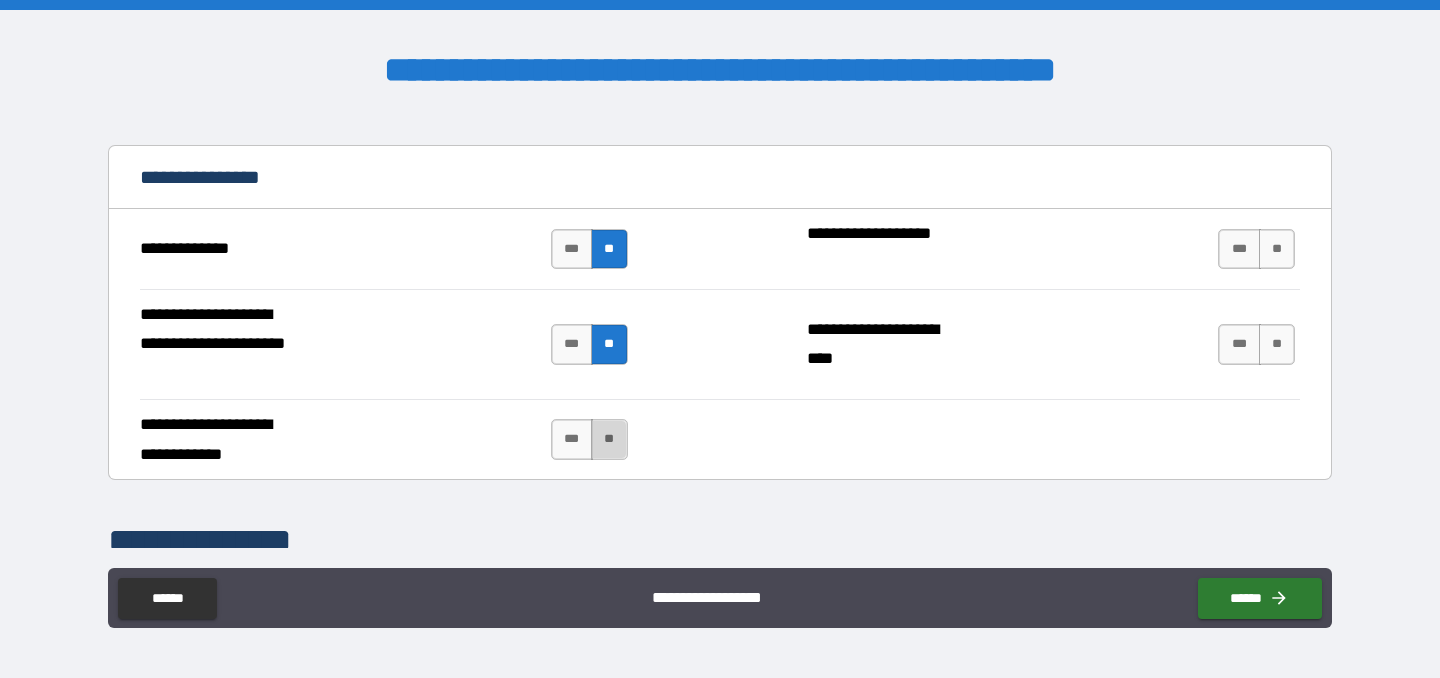 click on "**" at bounding box center [609, 439] 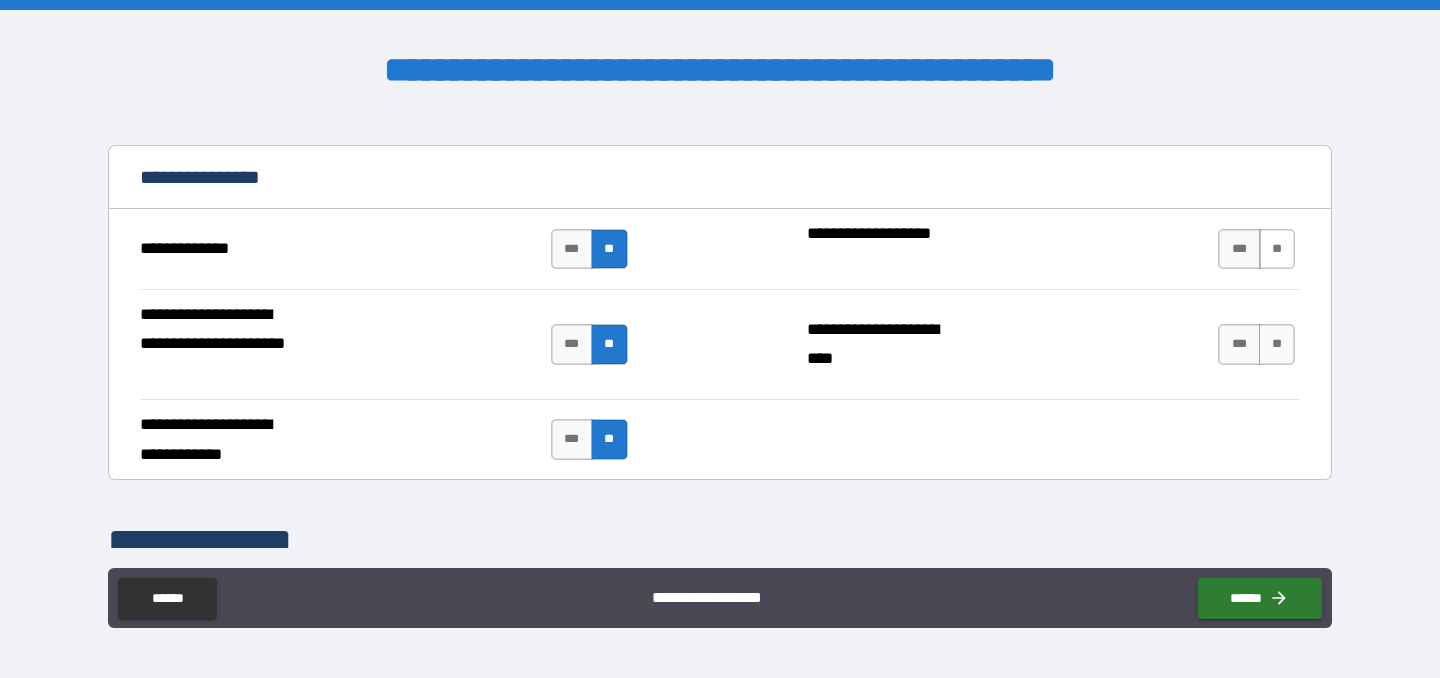 click on "**" at bounding box center (1277, 249) 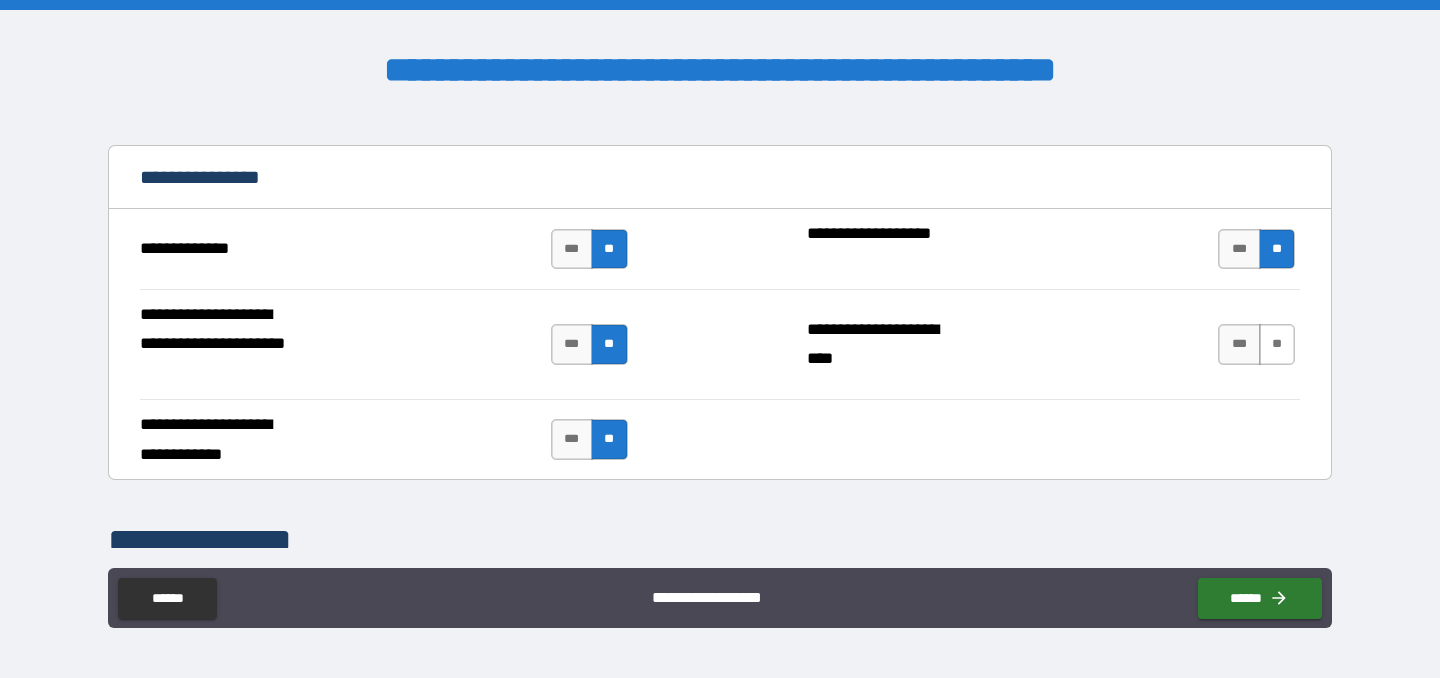 click on "**" at bounding box center (1277, 344) 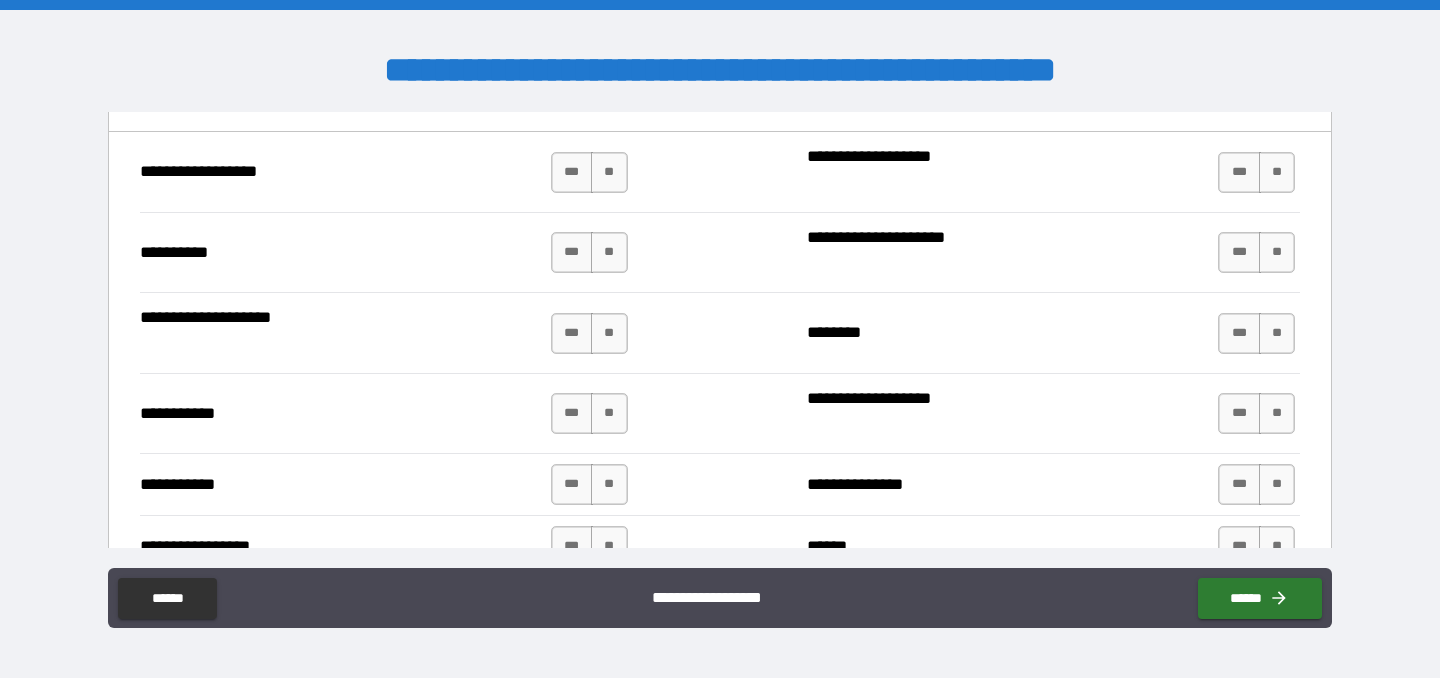 scroll, scrollTop: 2528, scrollLeft: 0, axis: vertical 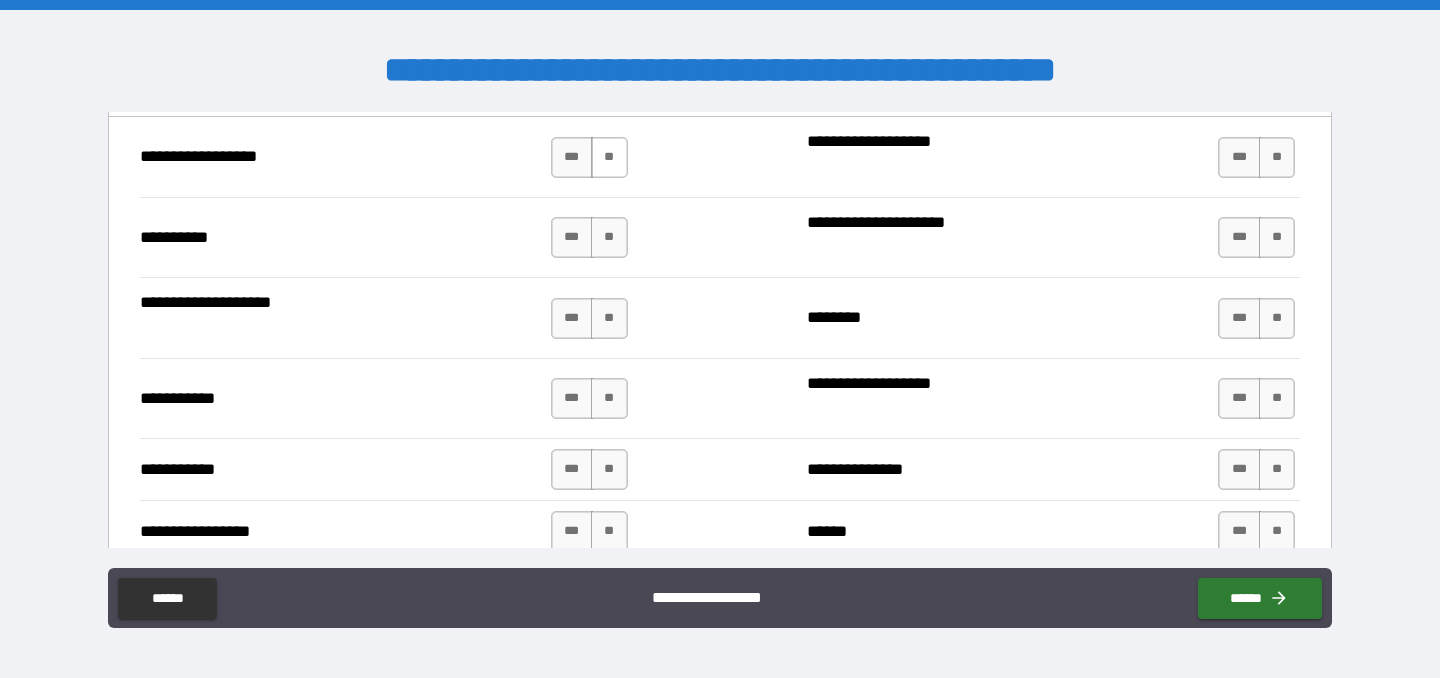 click on "**" at bounding box center (609, 157) 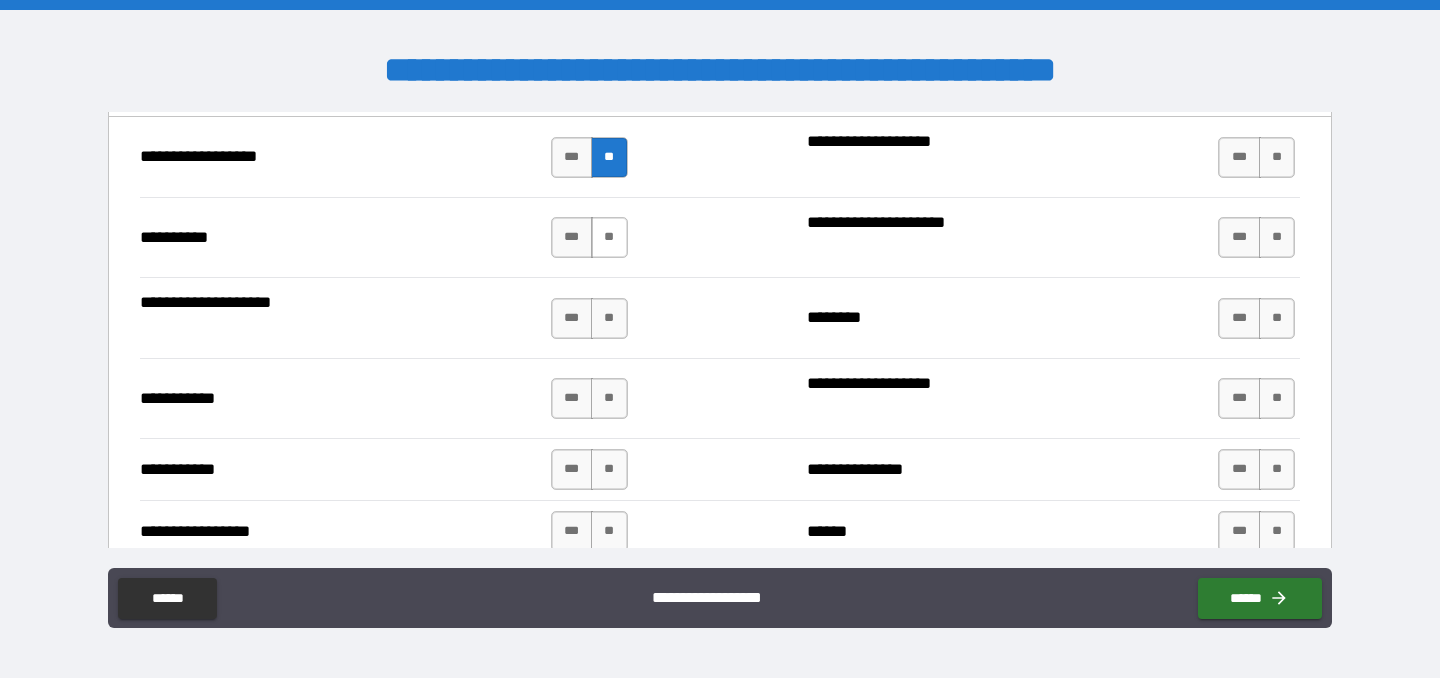 click on "**" at bounding box center [609, 237] 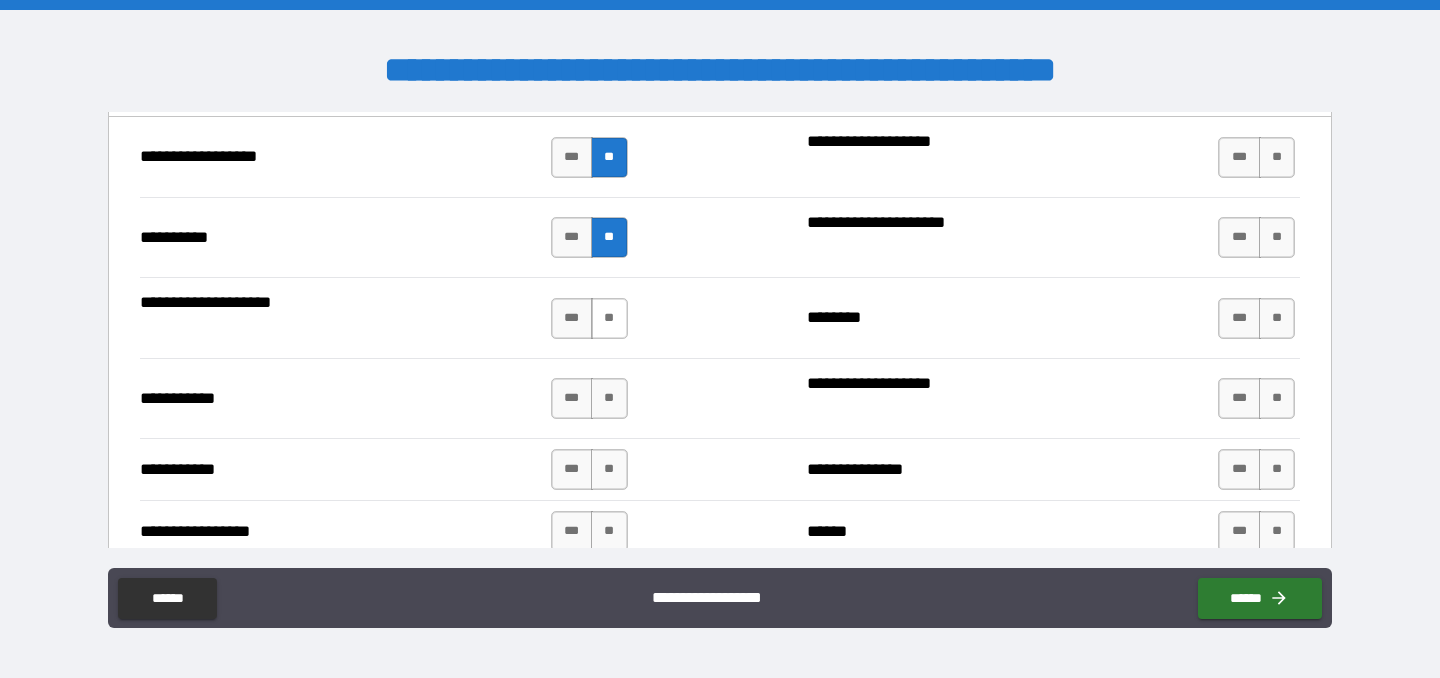 click on "**" at bounding box center [609, 318] 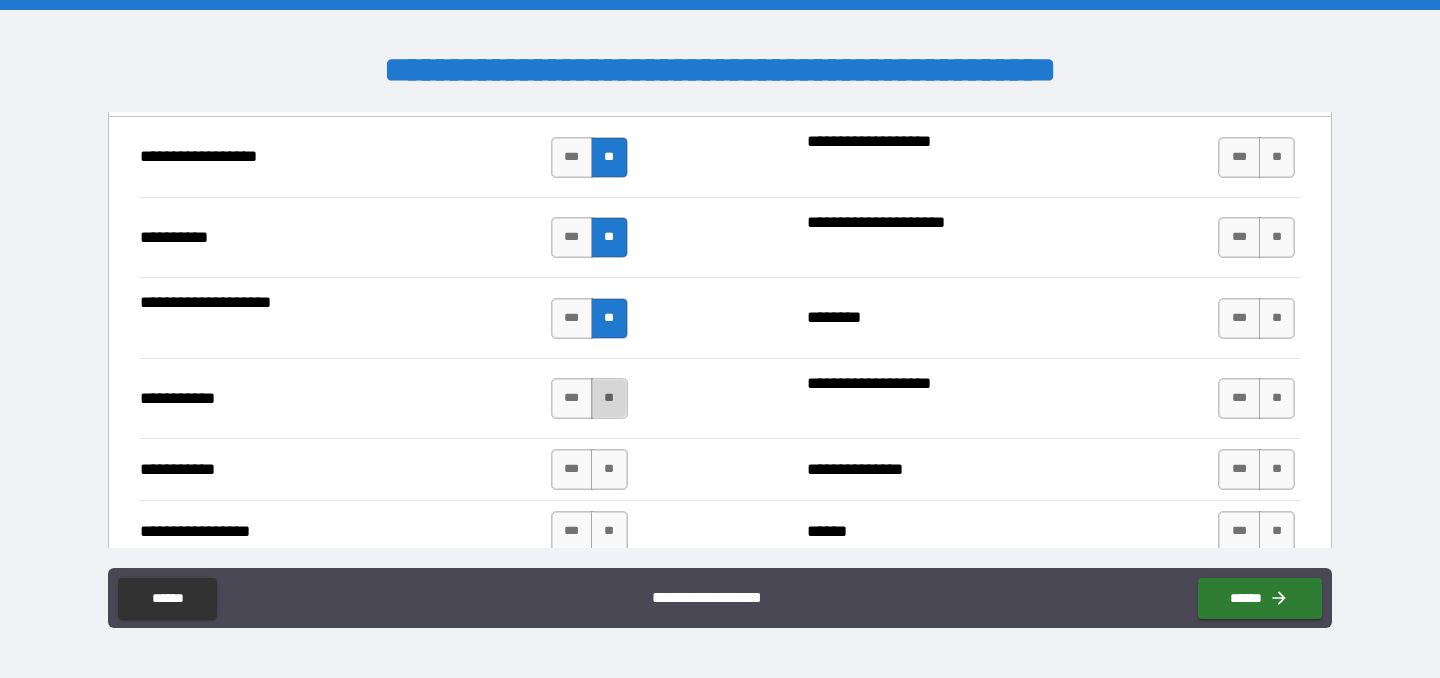 click on "**" at bounding box center (609, 398) 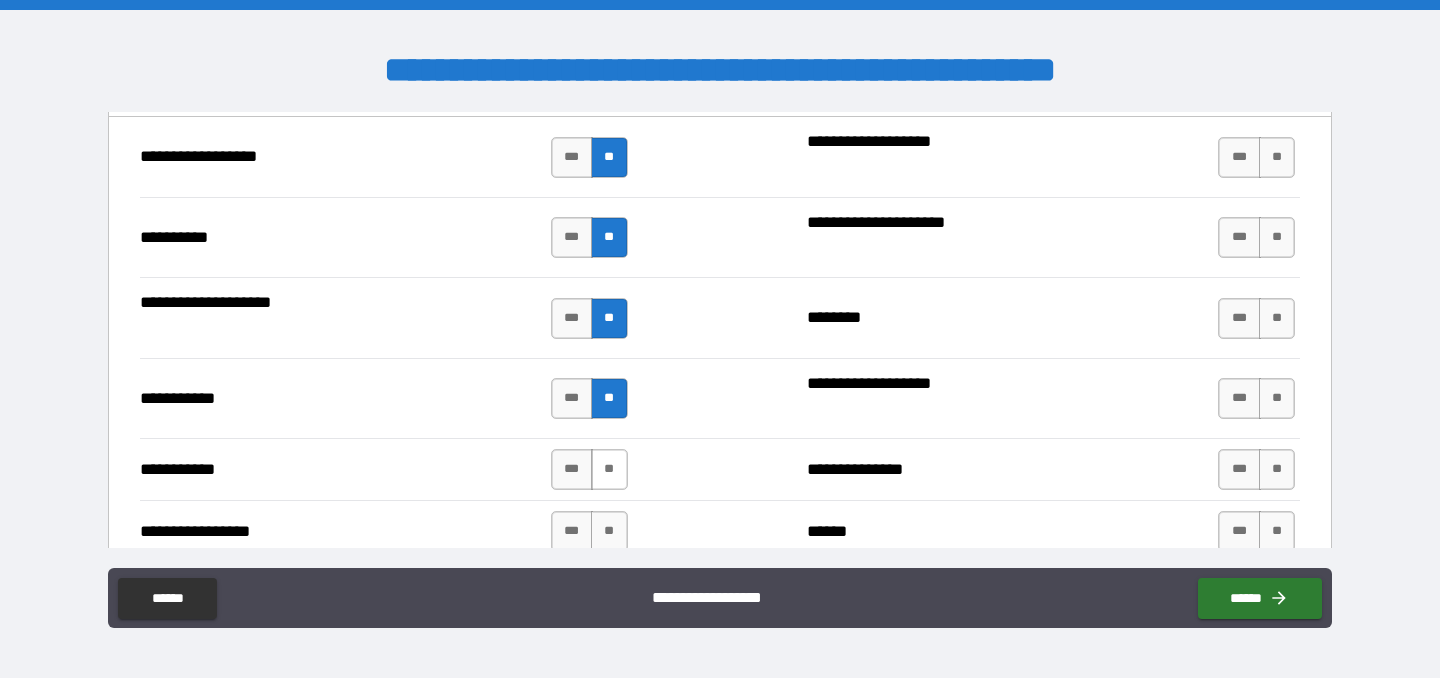 click on "**" at bounding box center (609, 469) 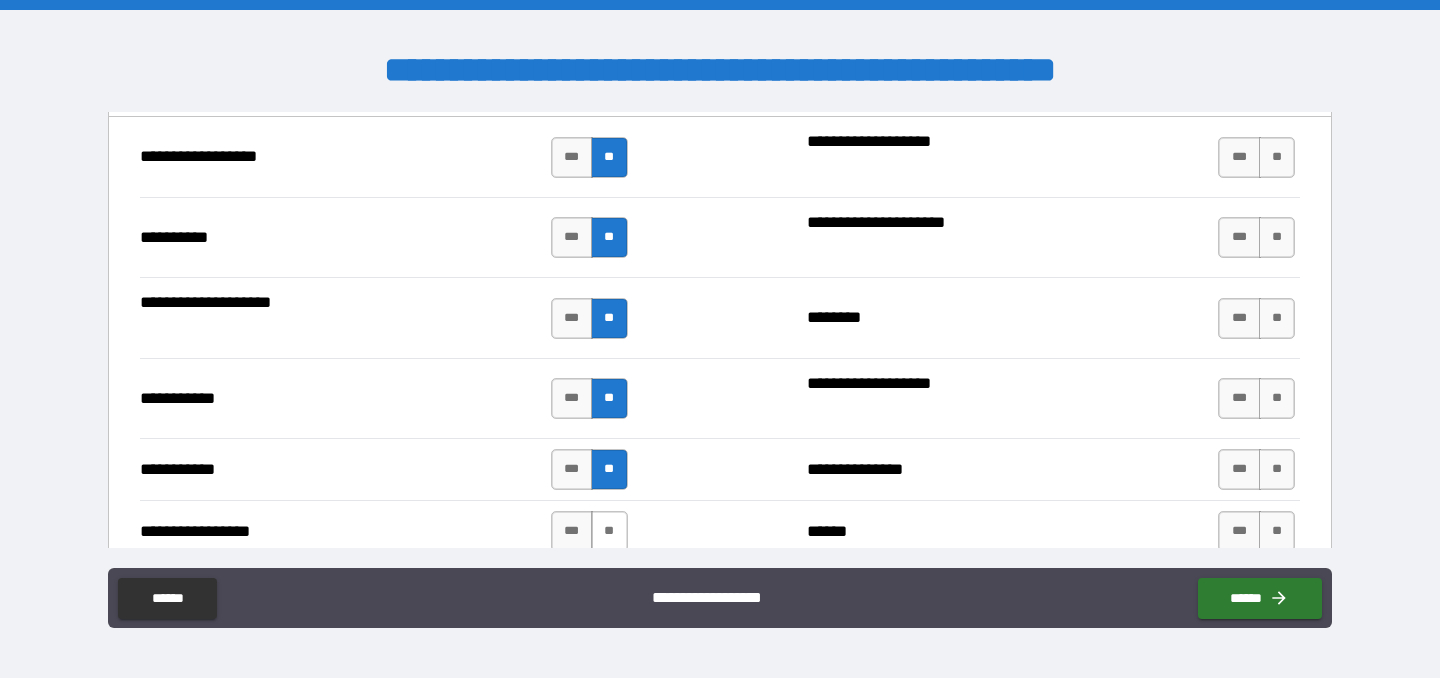 click on "**" at bounding box center [609, 531] 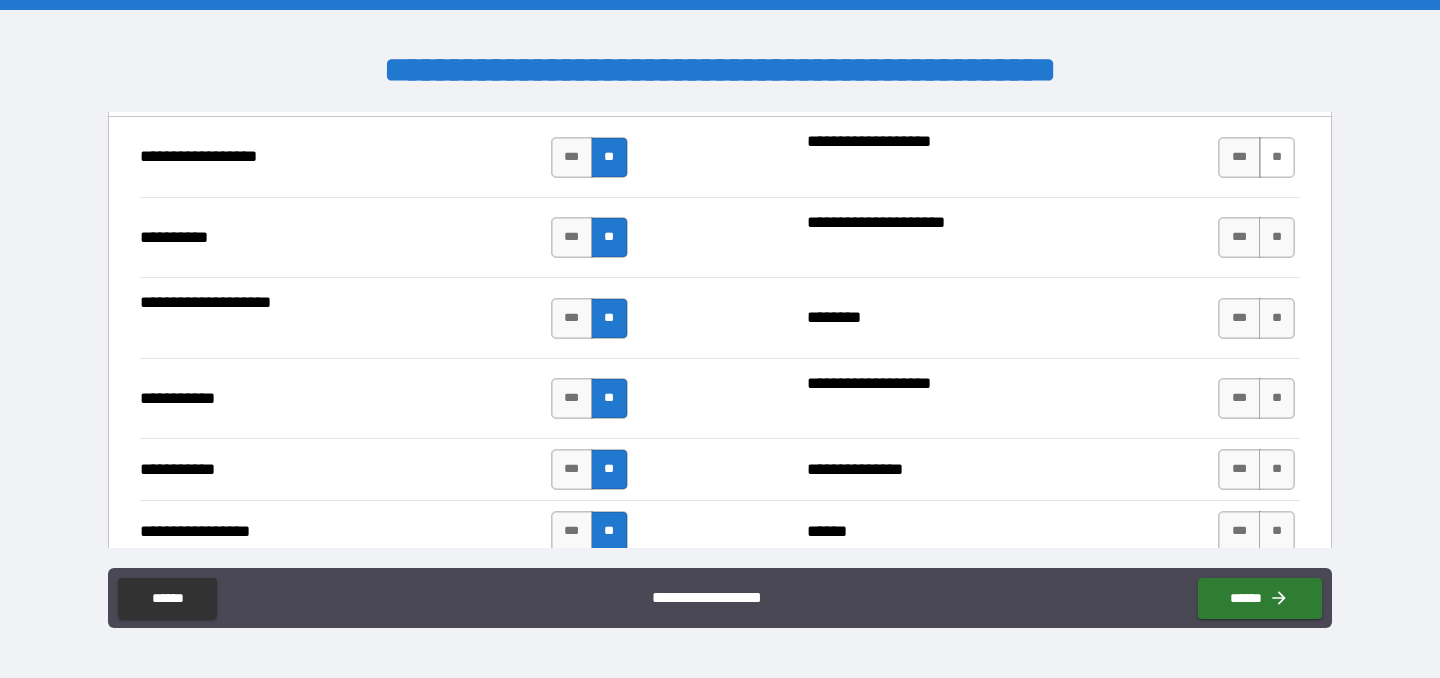 click on "**" at bounding box center (1277, 157) 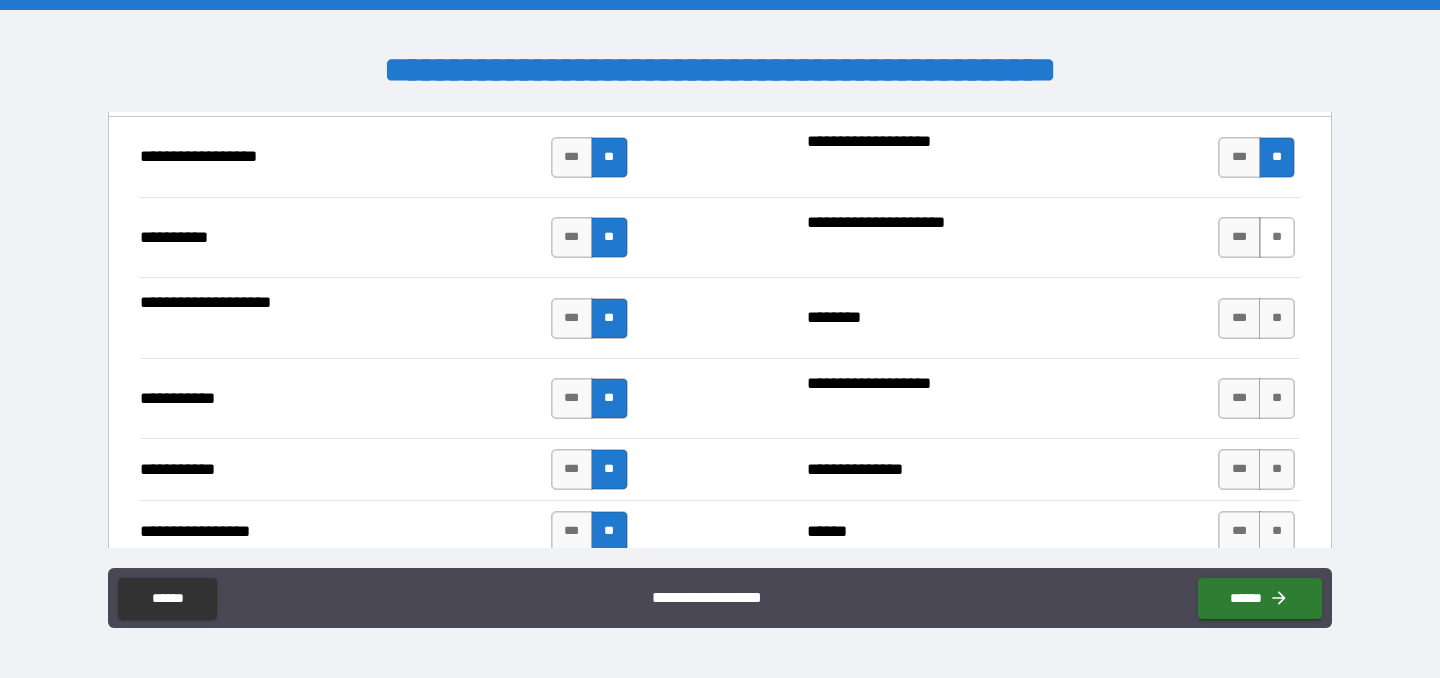 click on "**" at bounding box center (1277, 237) 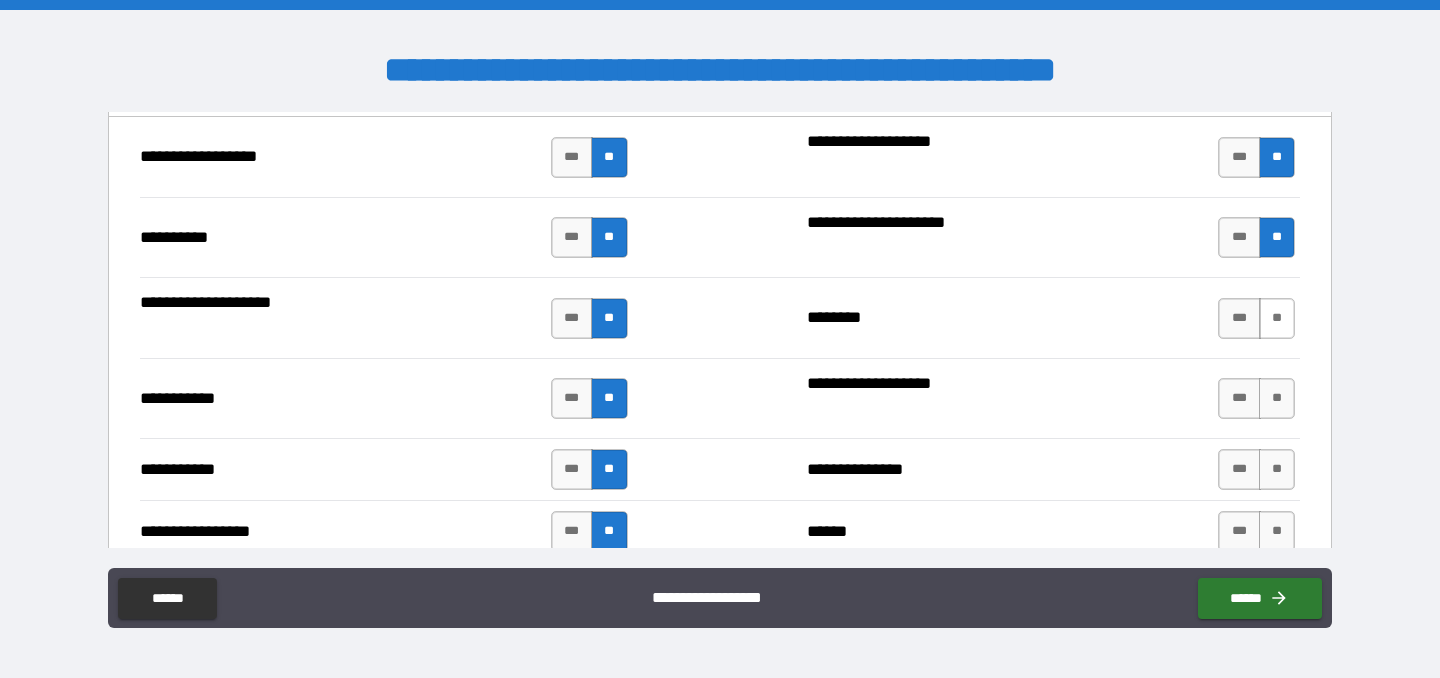 click on "**" at bounding box center [1277, 318] 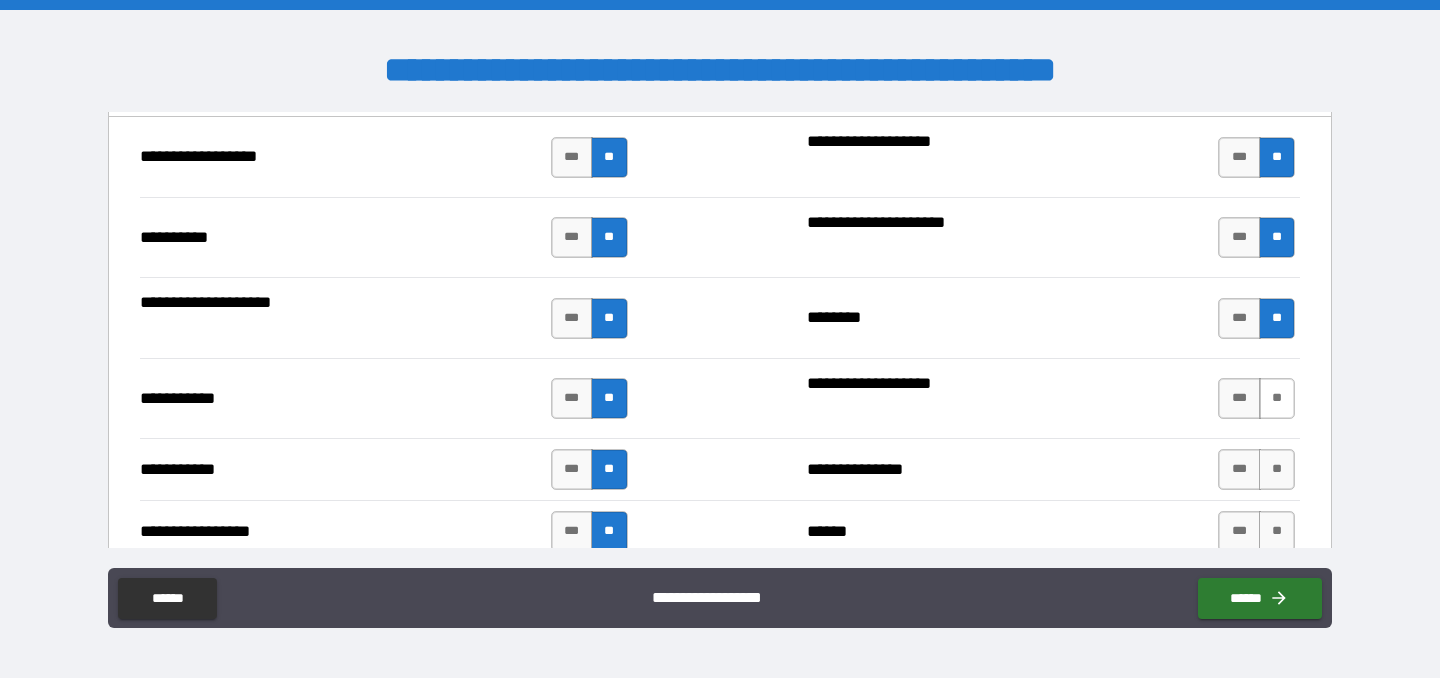 click on "**" at bounding box center (1277, 398) 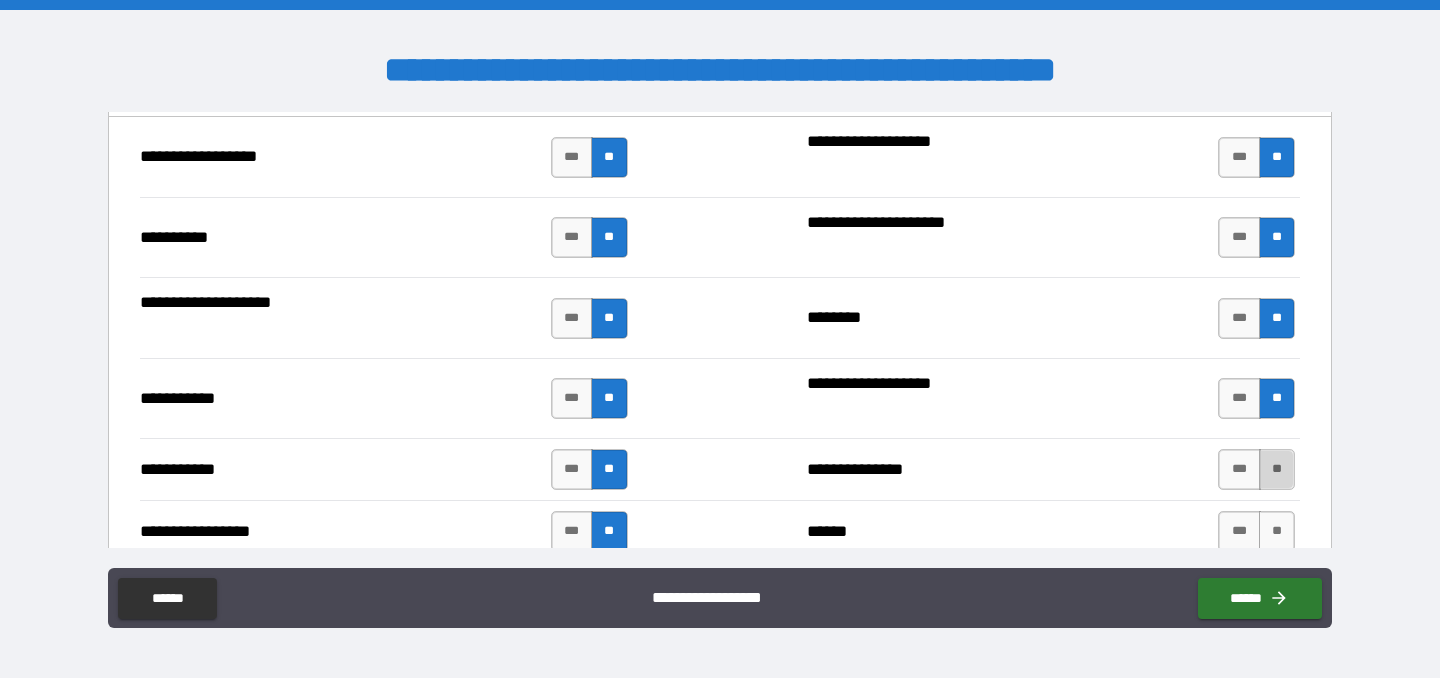 click on "**" at bounding box center [1277, 469] 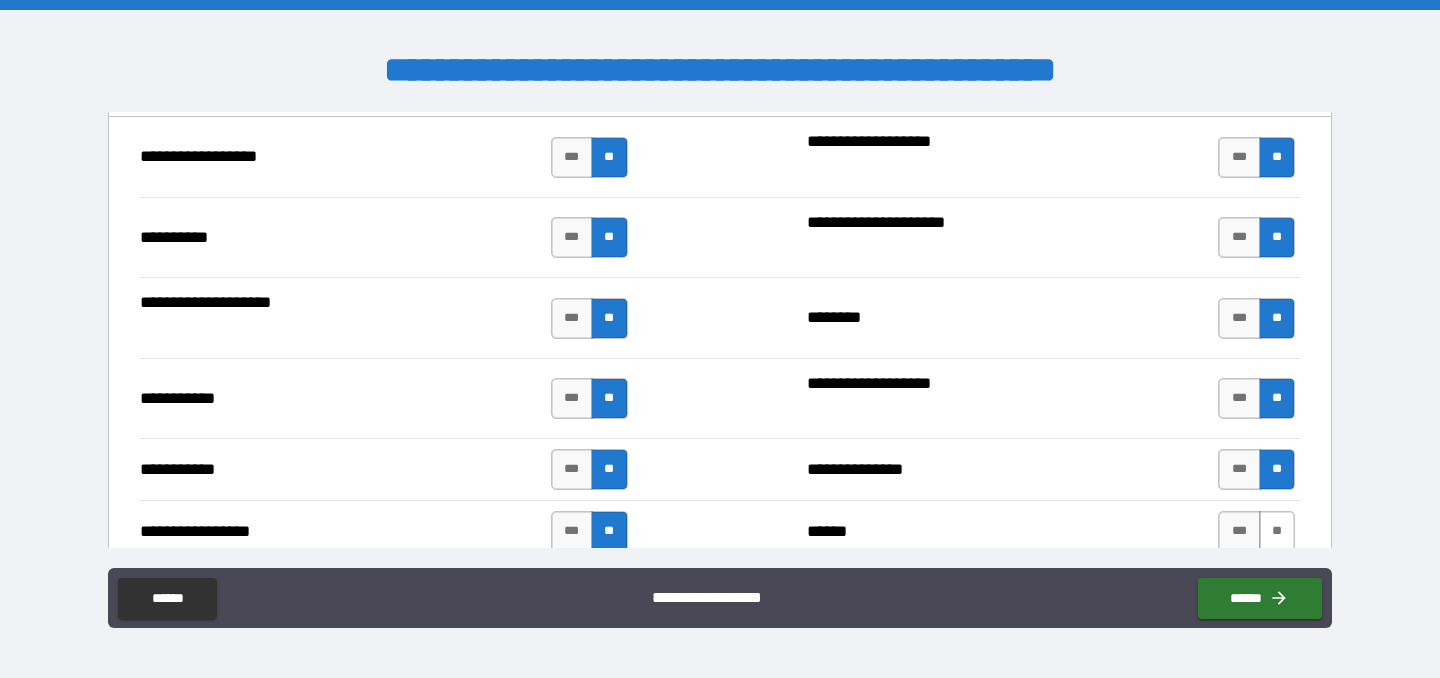 click on "**" at bounding box center (1277, 531) 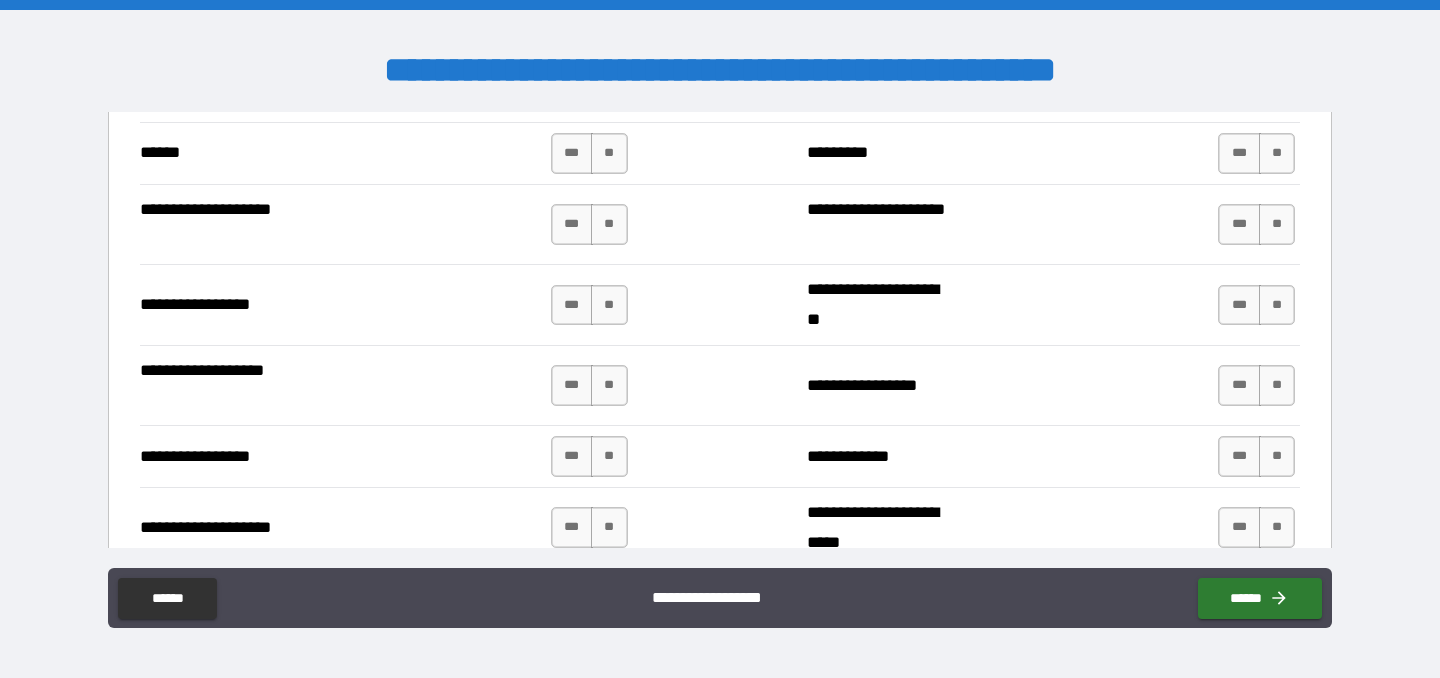 scroll, scrollTop: 2969, scrollLeft: 0, axis: vertical 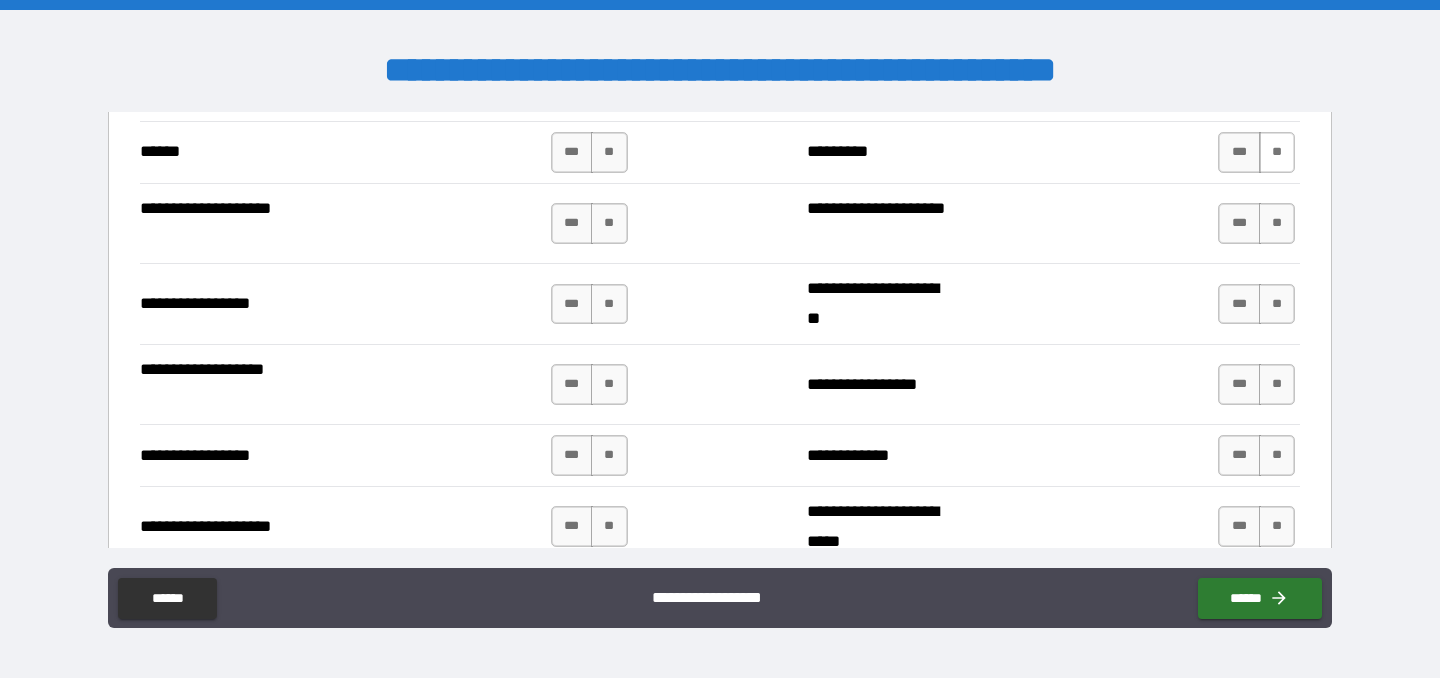 click on "**" at bounding box center [1277, 152] 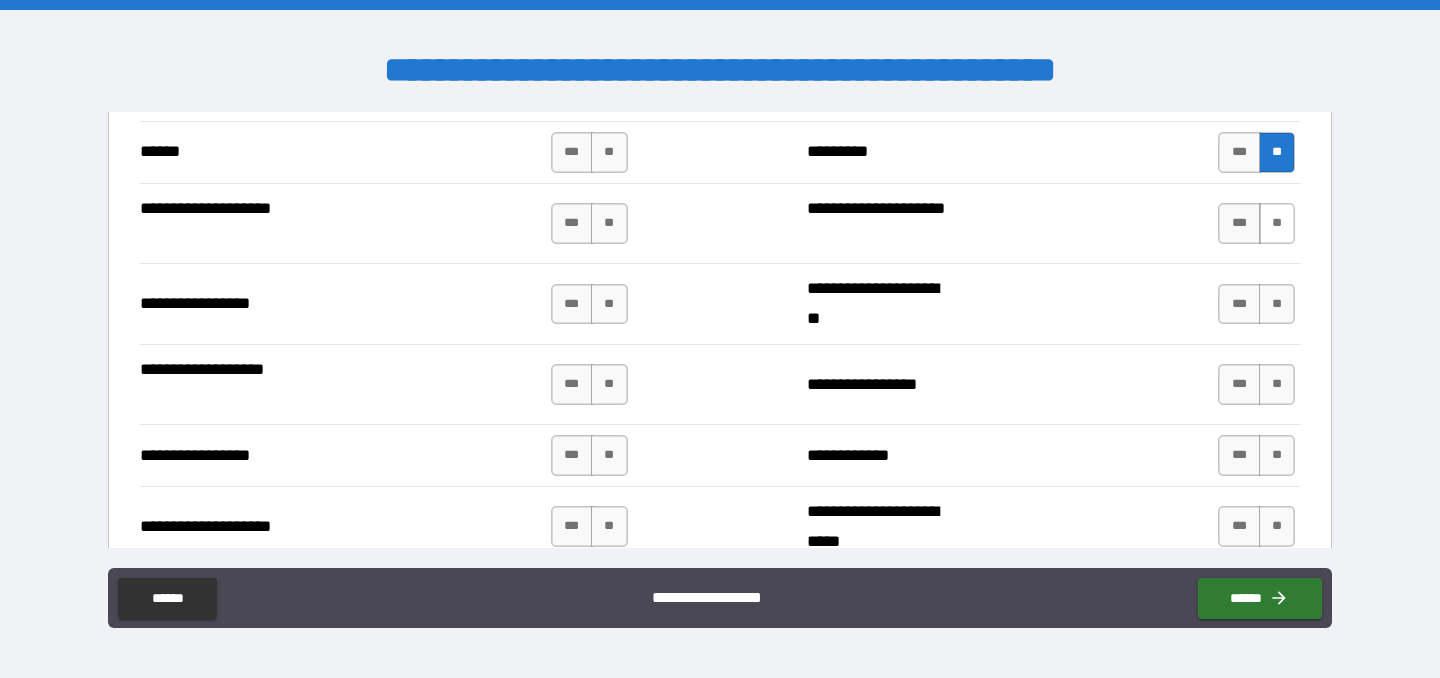 click on "**" at bounding box center [1277, 223] 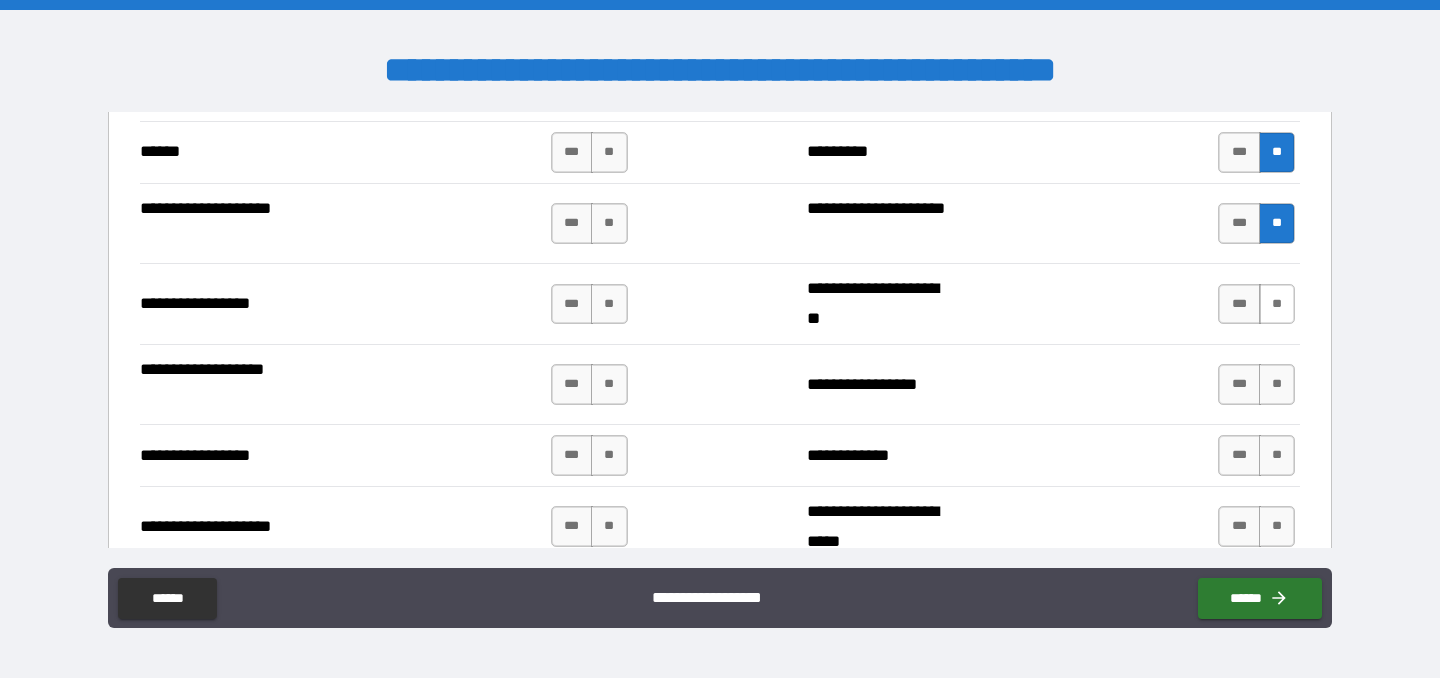 click on "**" at bounding box center [1277, 304] 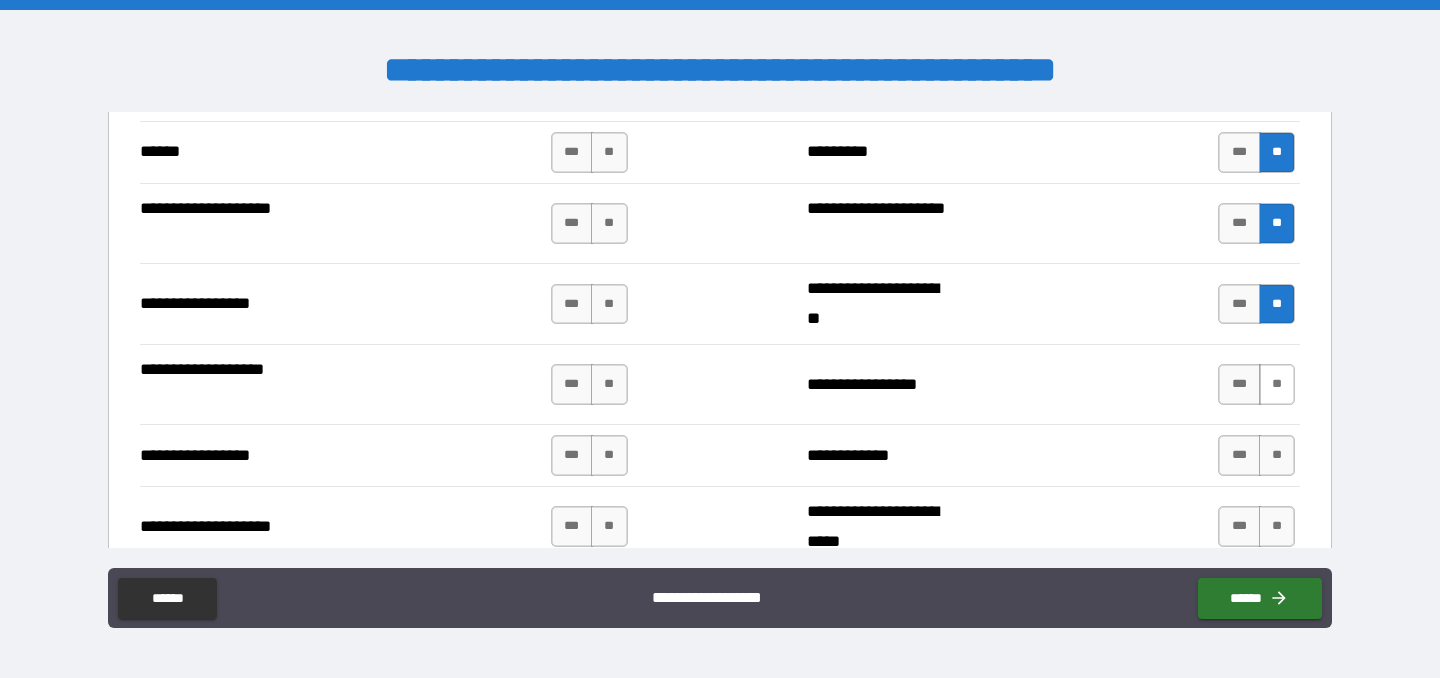 click on "**" at bounding box center (1277, 384) 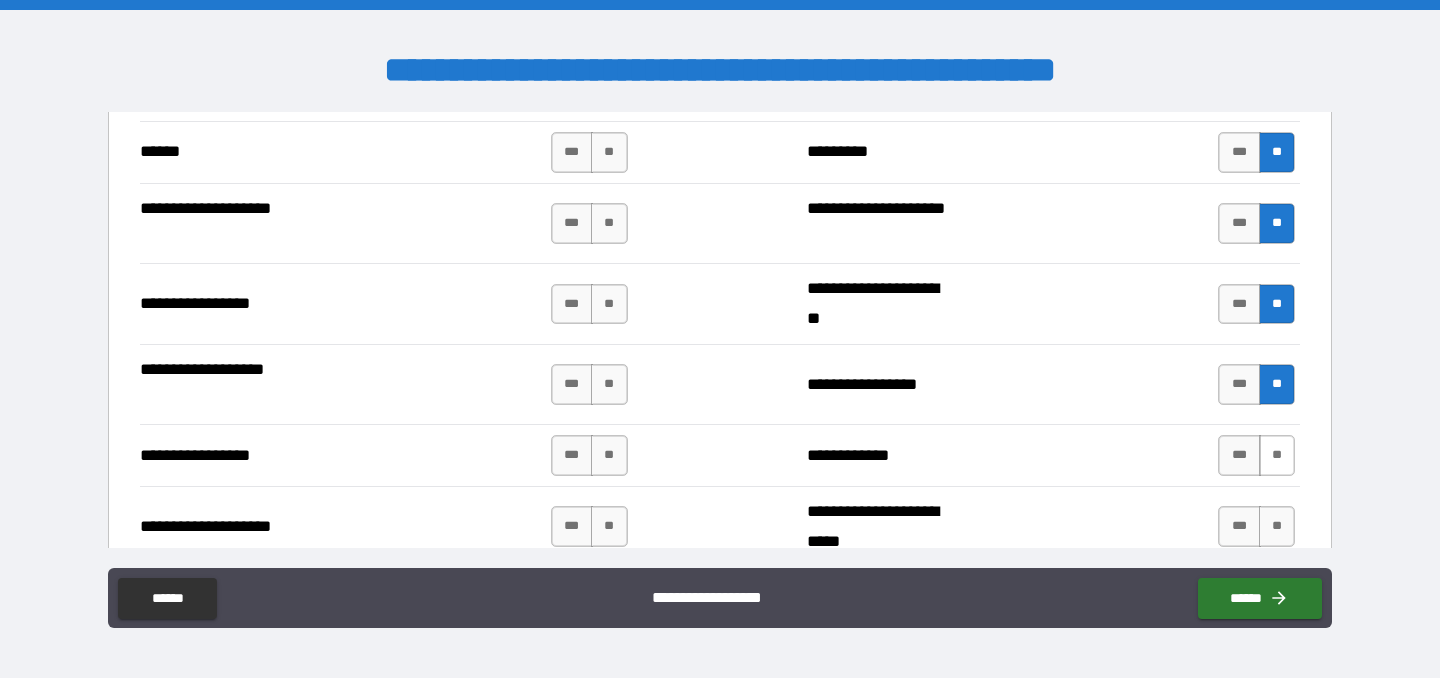 click on "**" at bounding box center [1277, 455] 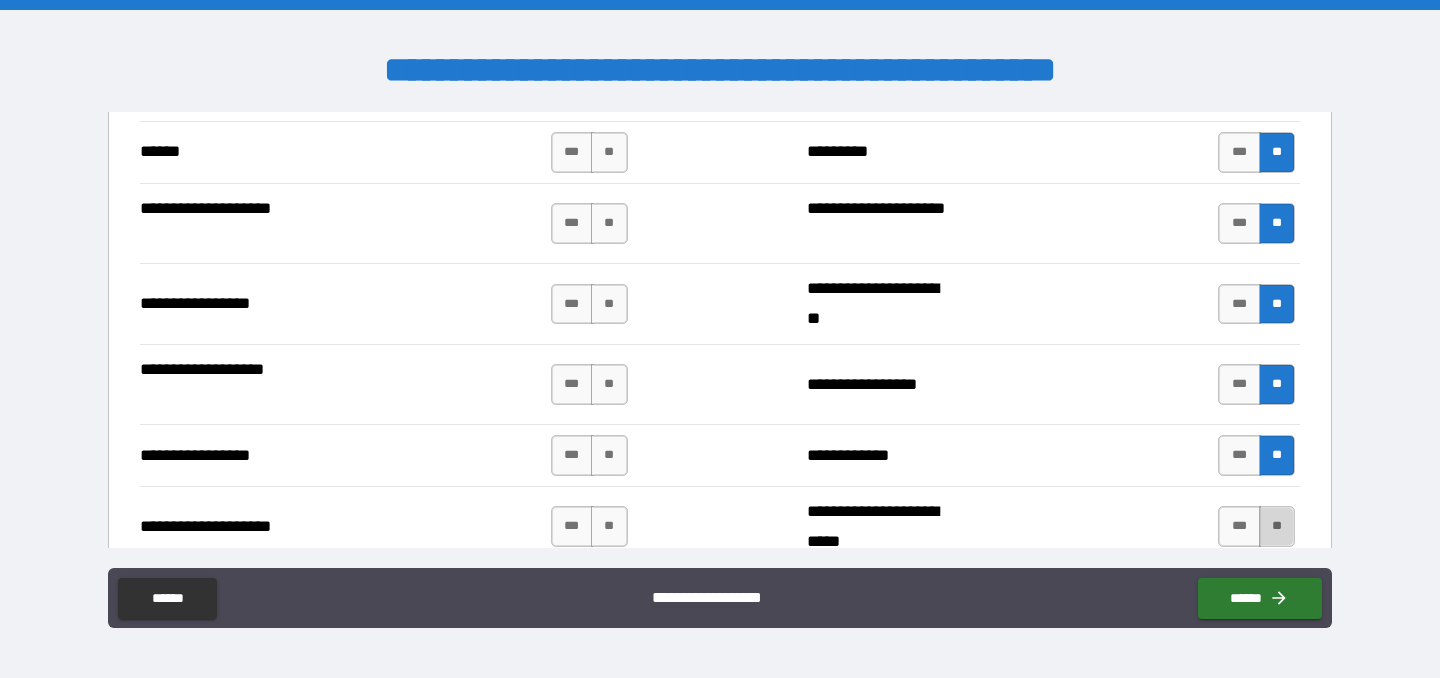 click on "**" at bounding box center (1277, 526) 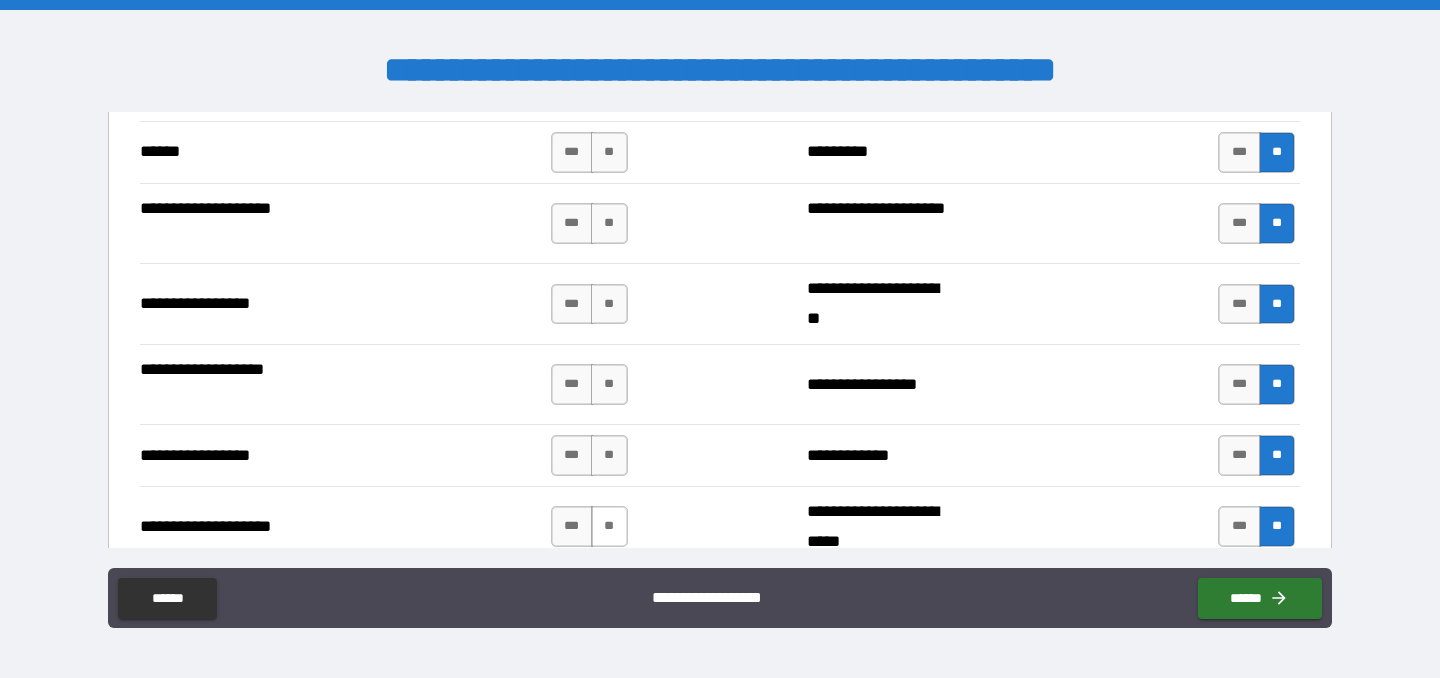 click on "**" at bounding box center [609, 526] 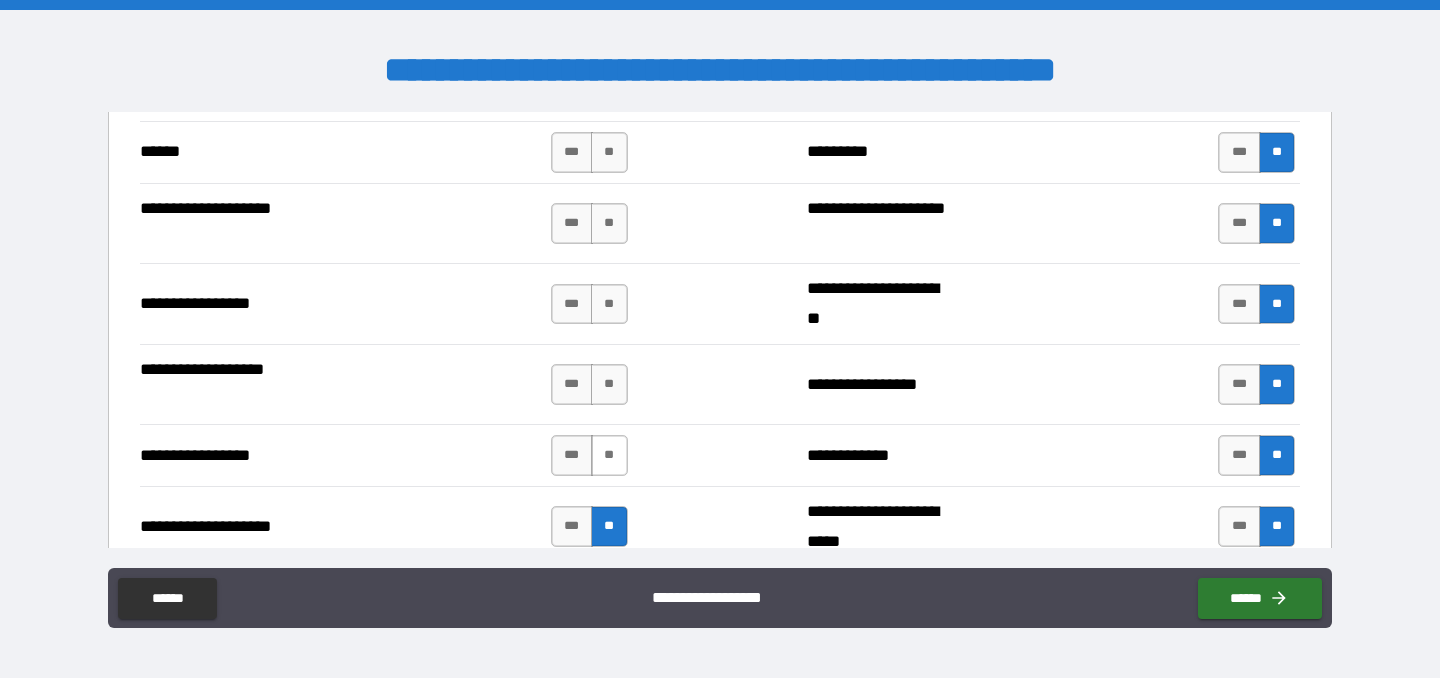 click on "**" at bounding box center (609, 455) 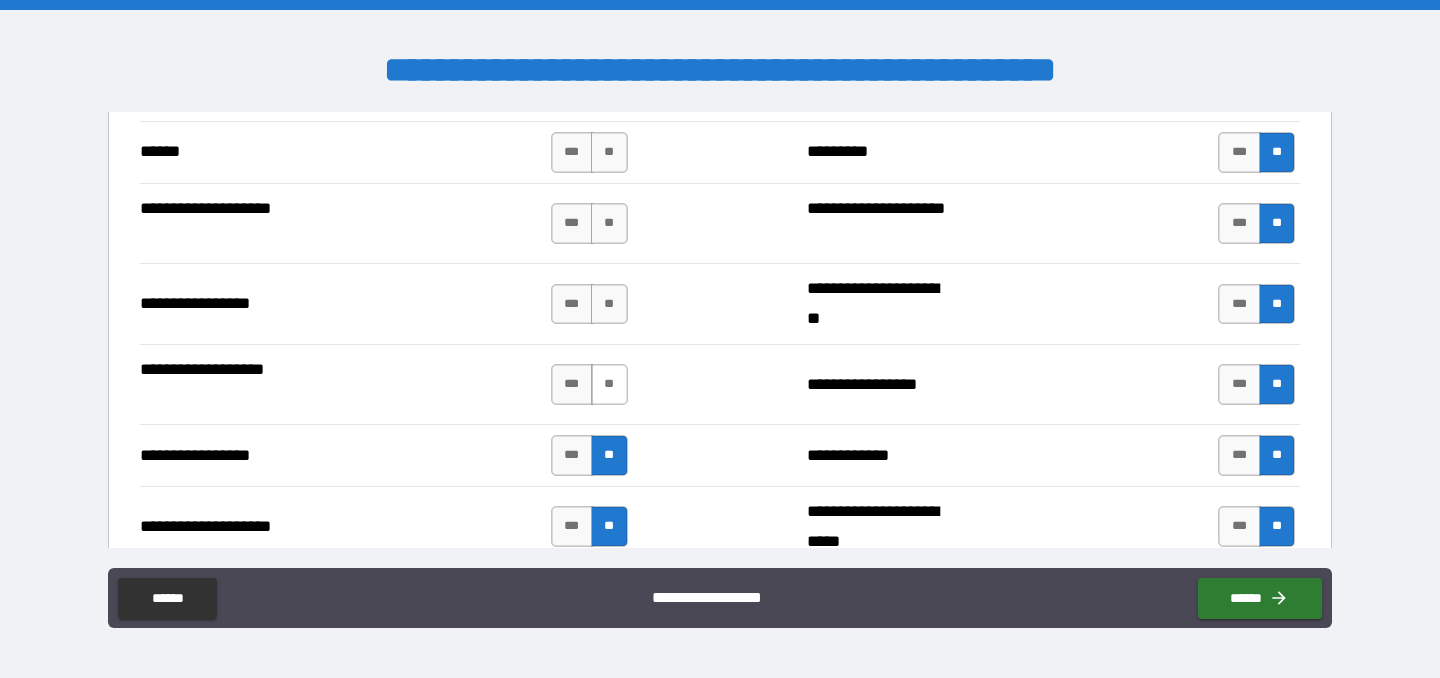 click on "**" at bounding box center (609, 384) 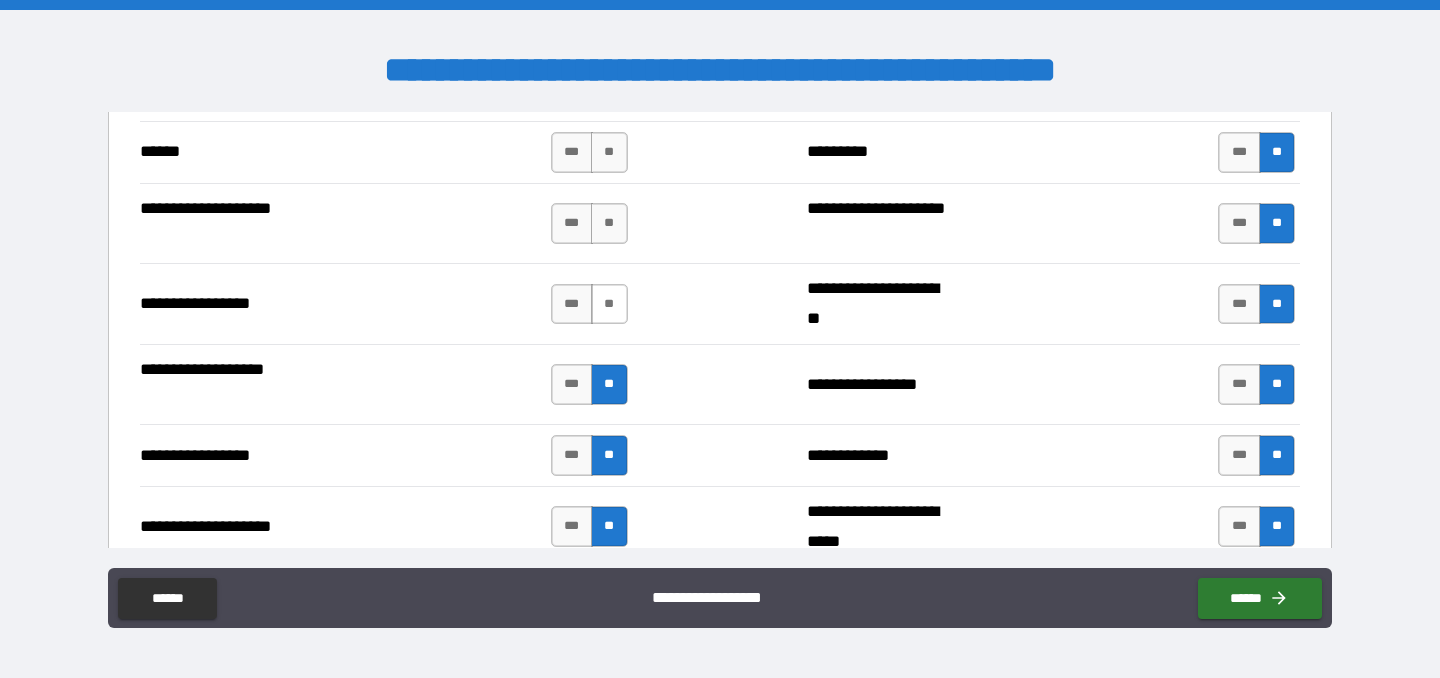 click on "**" at bounding box center [609, 304] 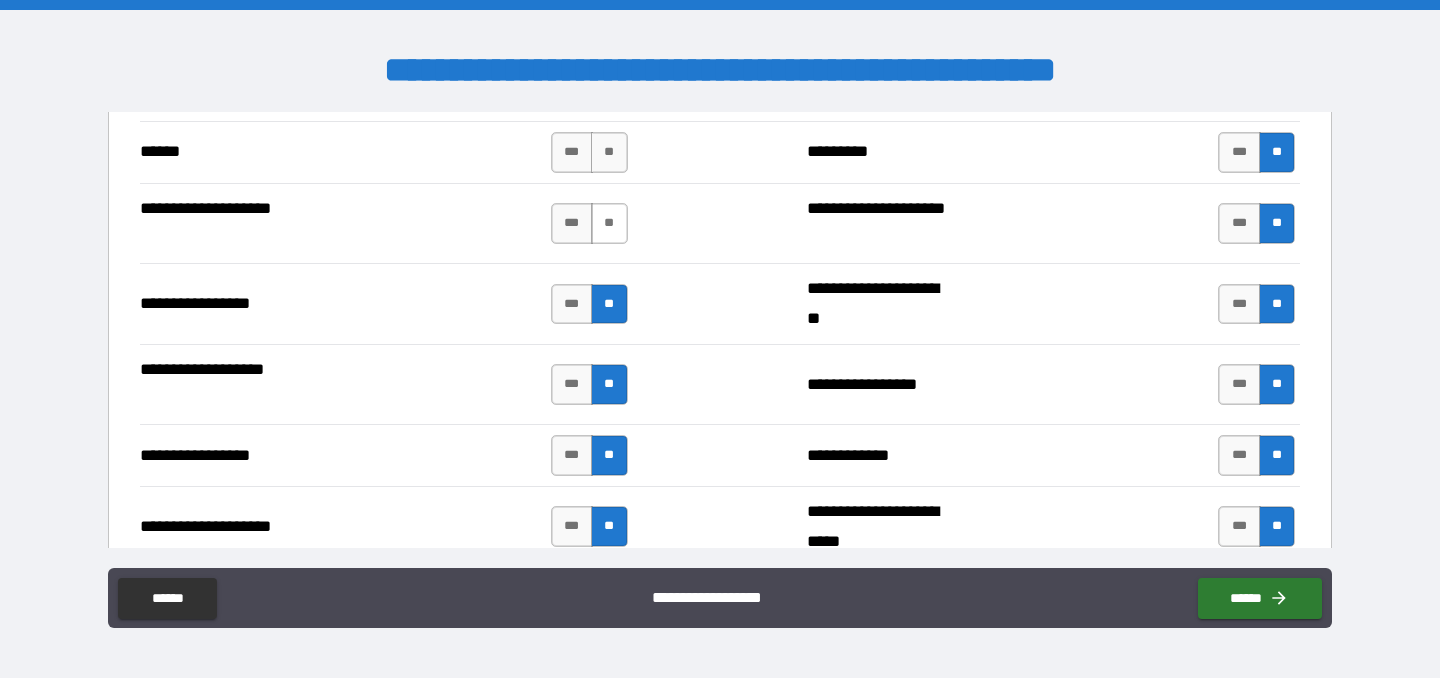 click on "**" at bounding box center [609, 223] 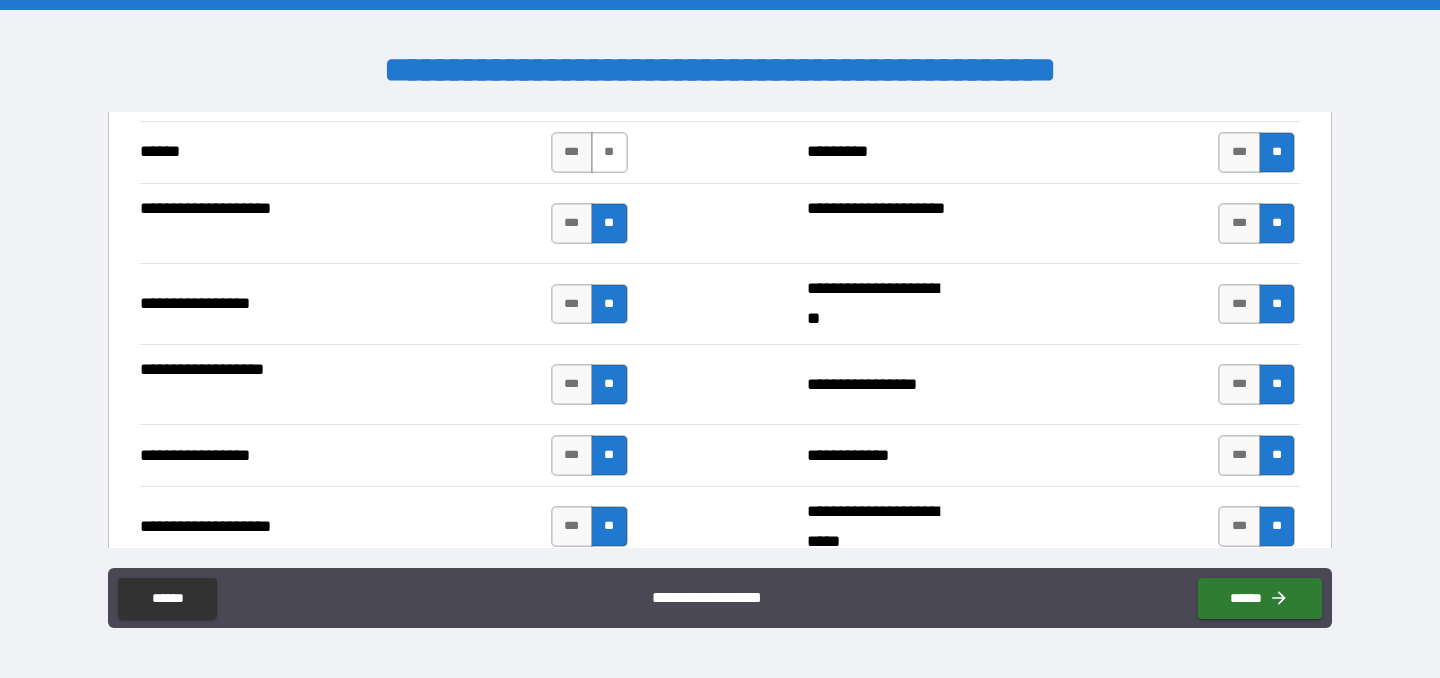 click on "**" at bounding box center [609, 152] 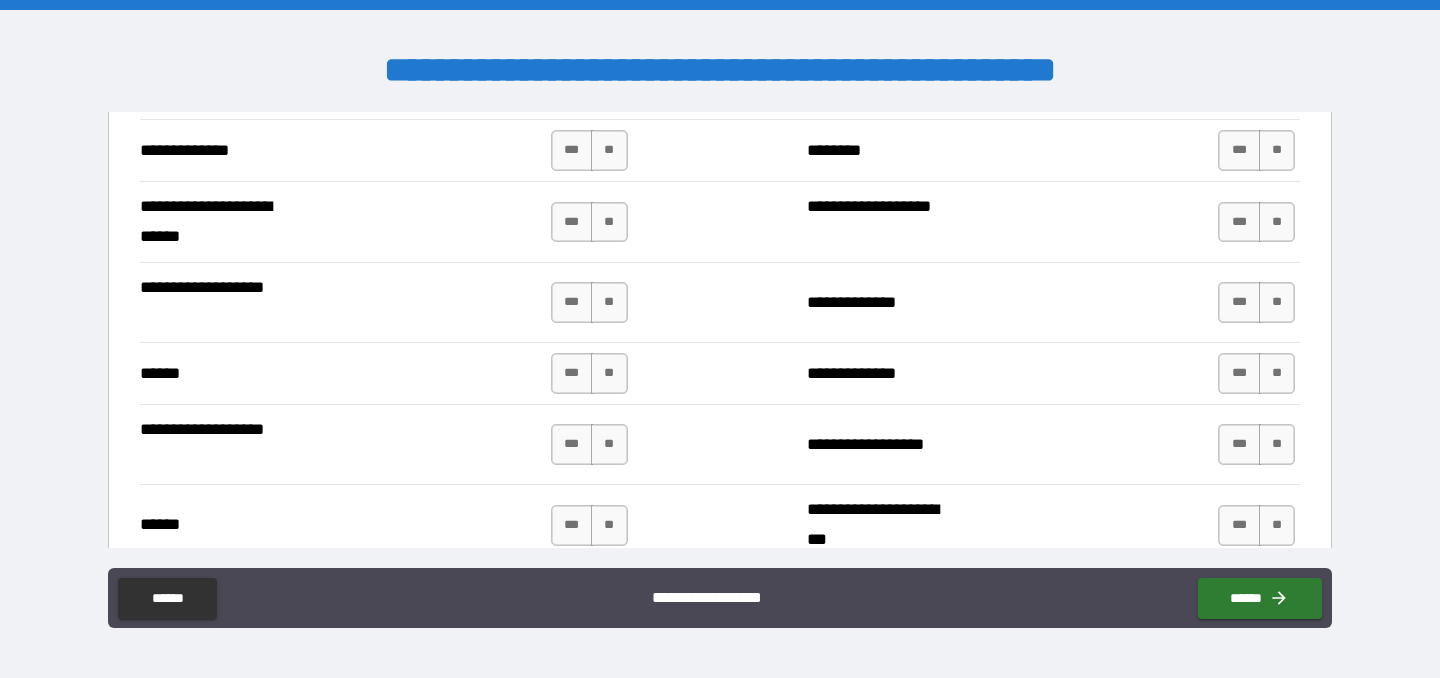 scroll, scrollTop: 3427, scrollLeft: 0, axis: vertical 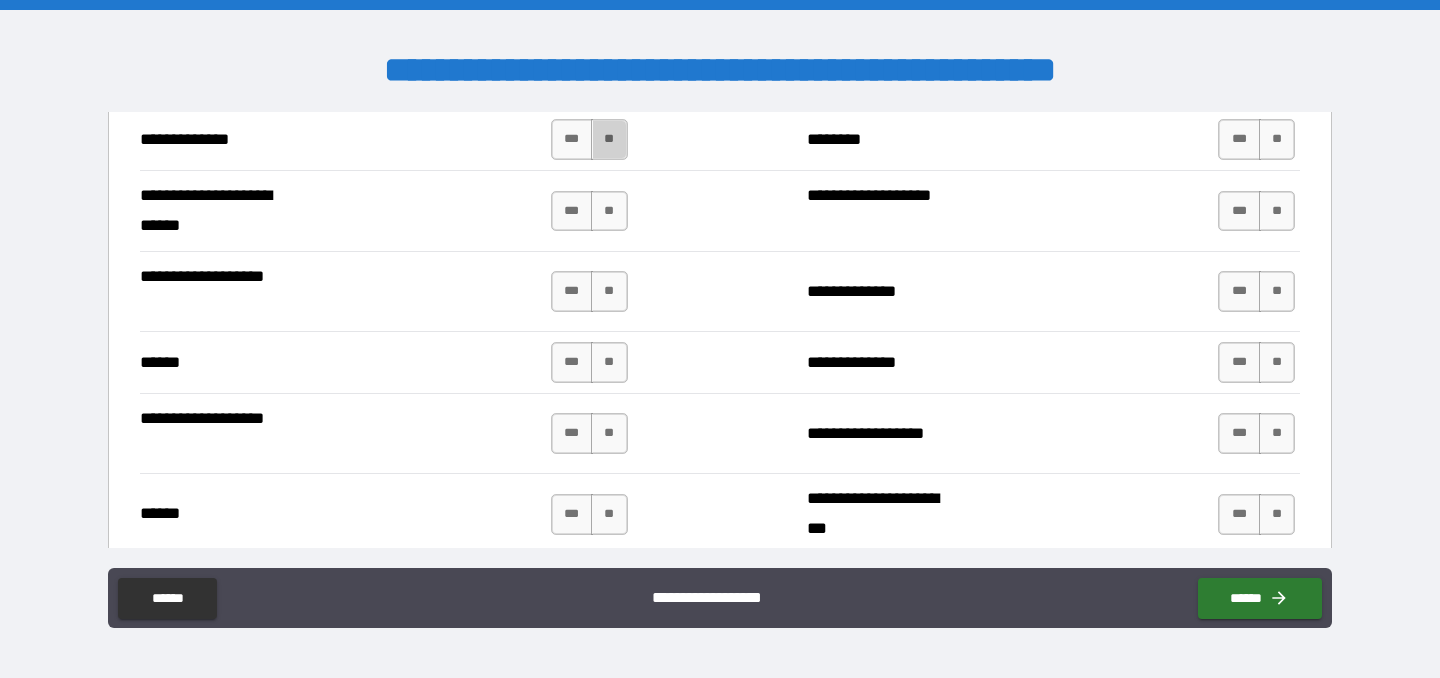 click on "**" at bounding box center [609, 139] 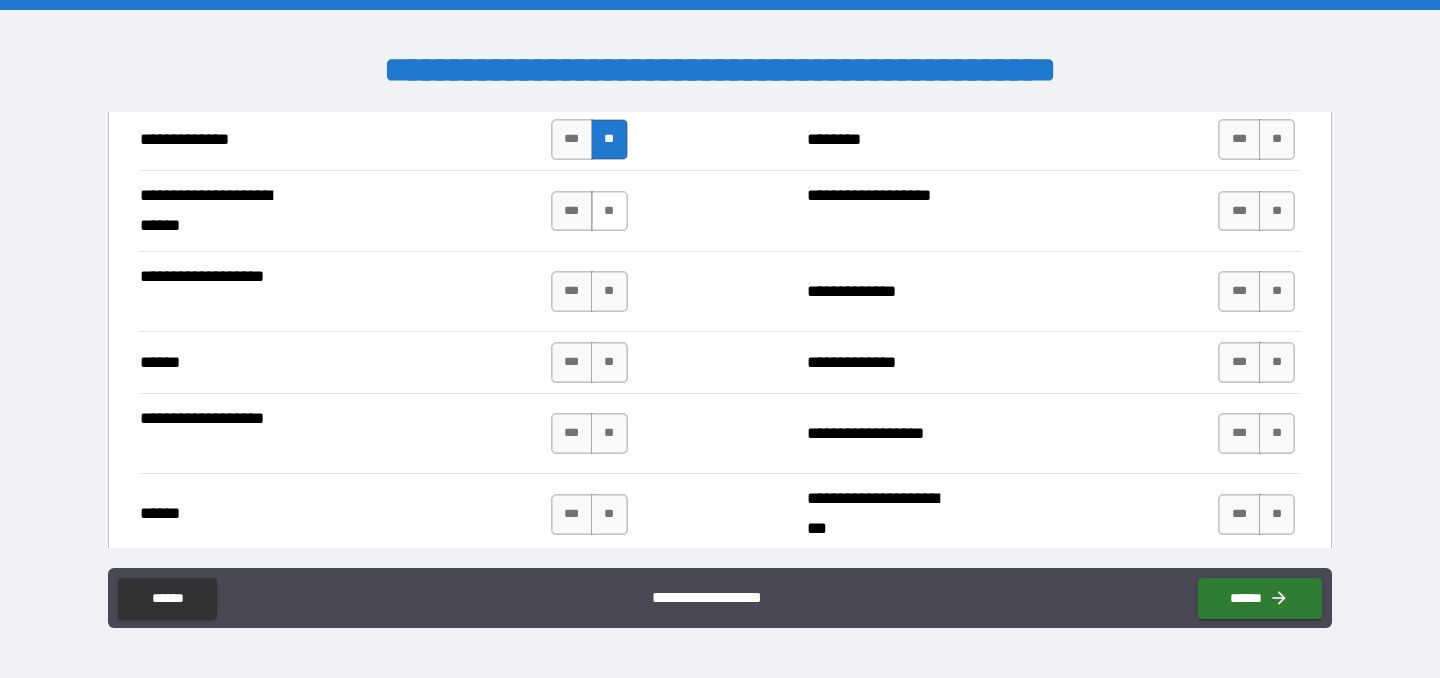 click on "**" at bounding box center [609, 211] 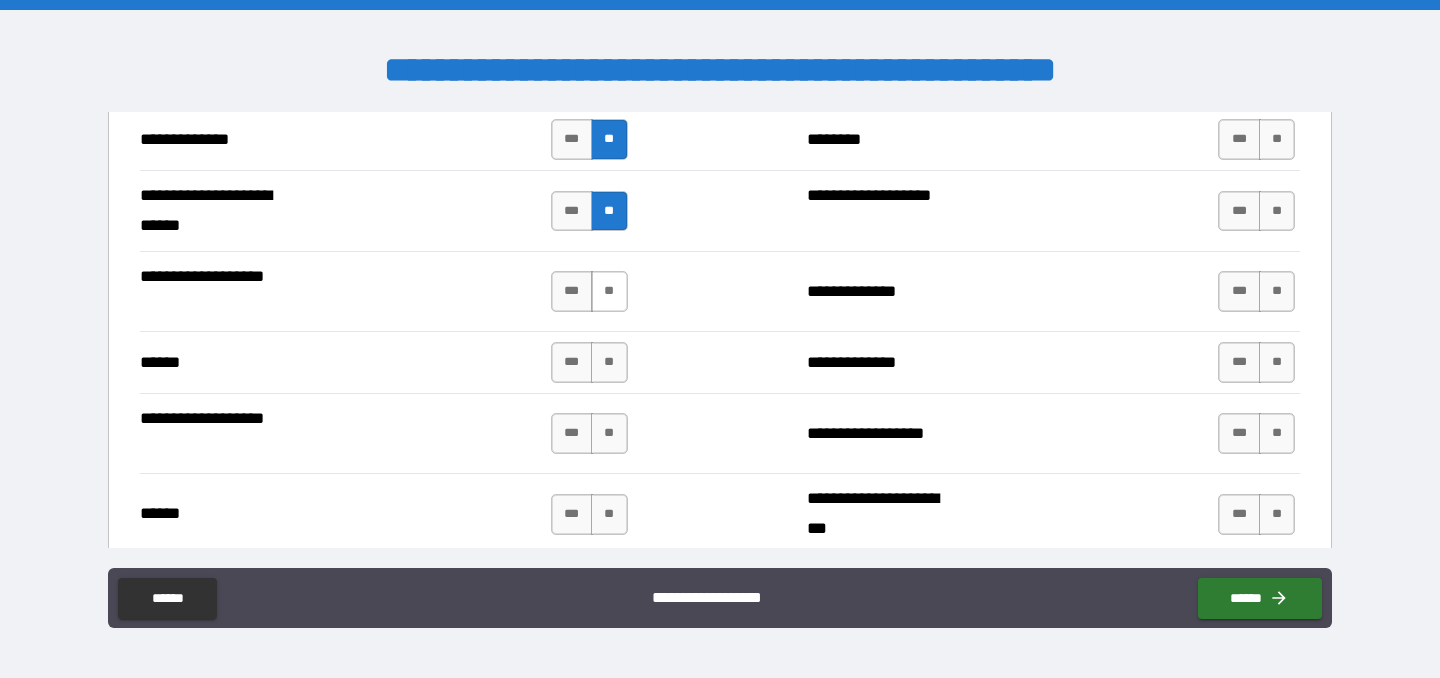 click on "**" at bounding box center [609, 291] 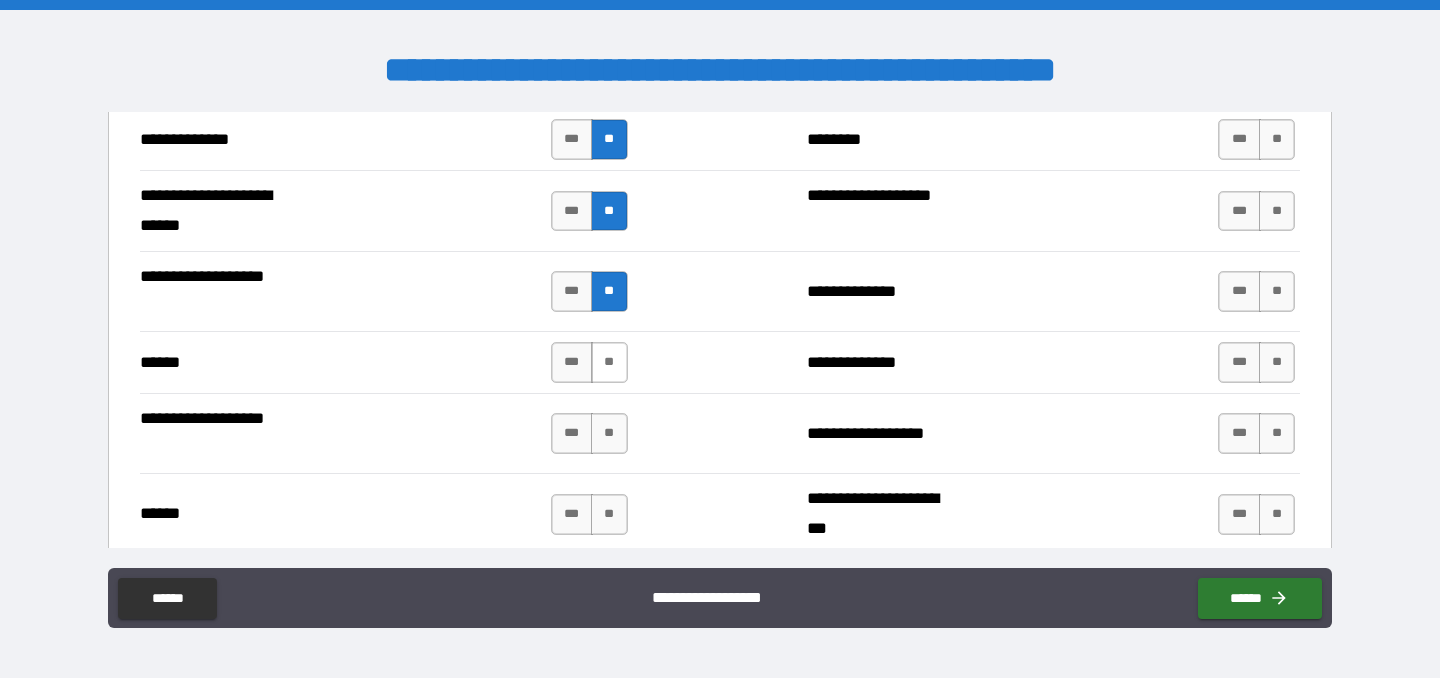 click on "**" at bounding box center (609, 362) 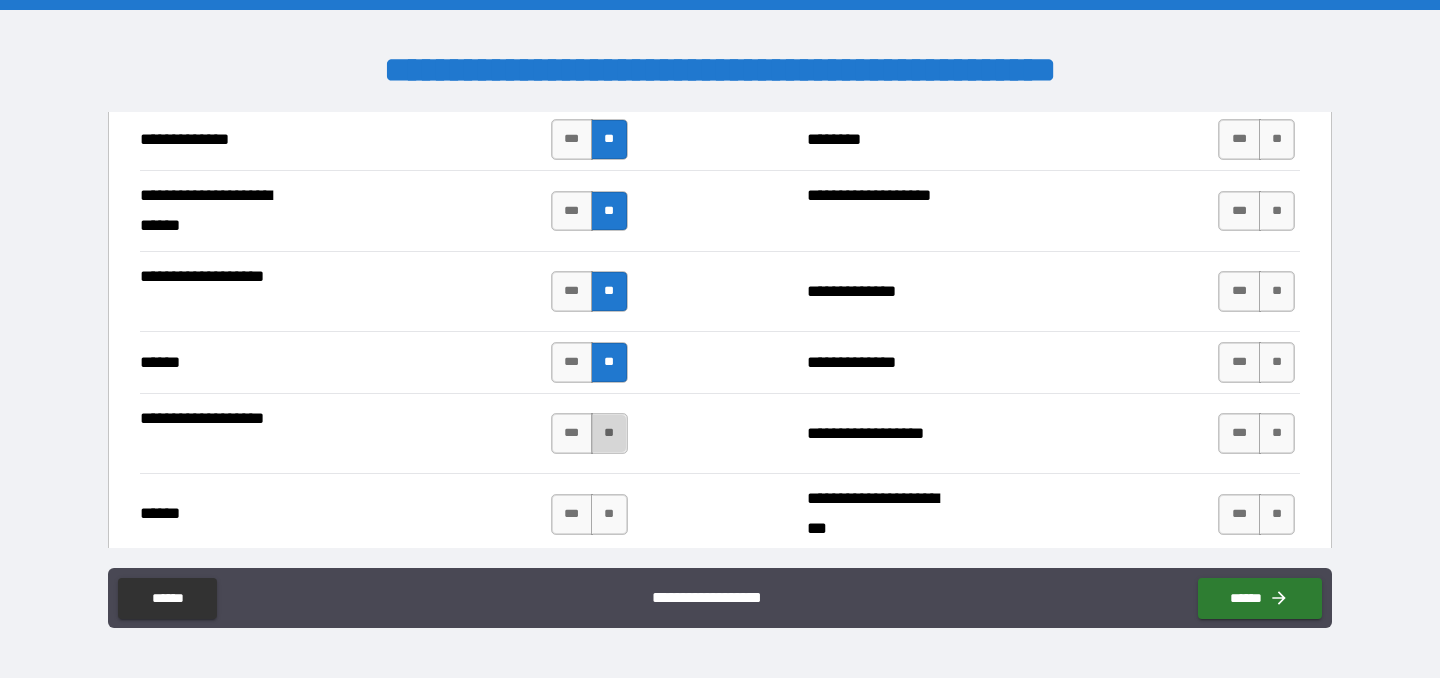 click on "**" at bounding box center (609, 433) 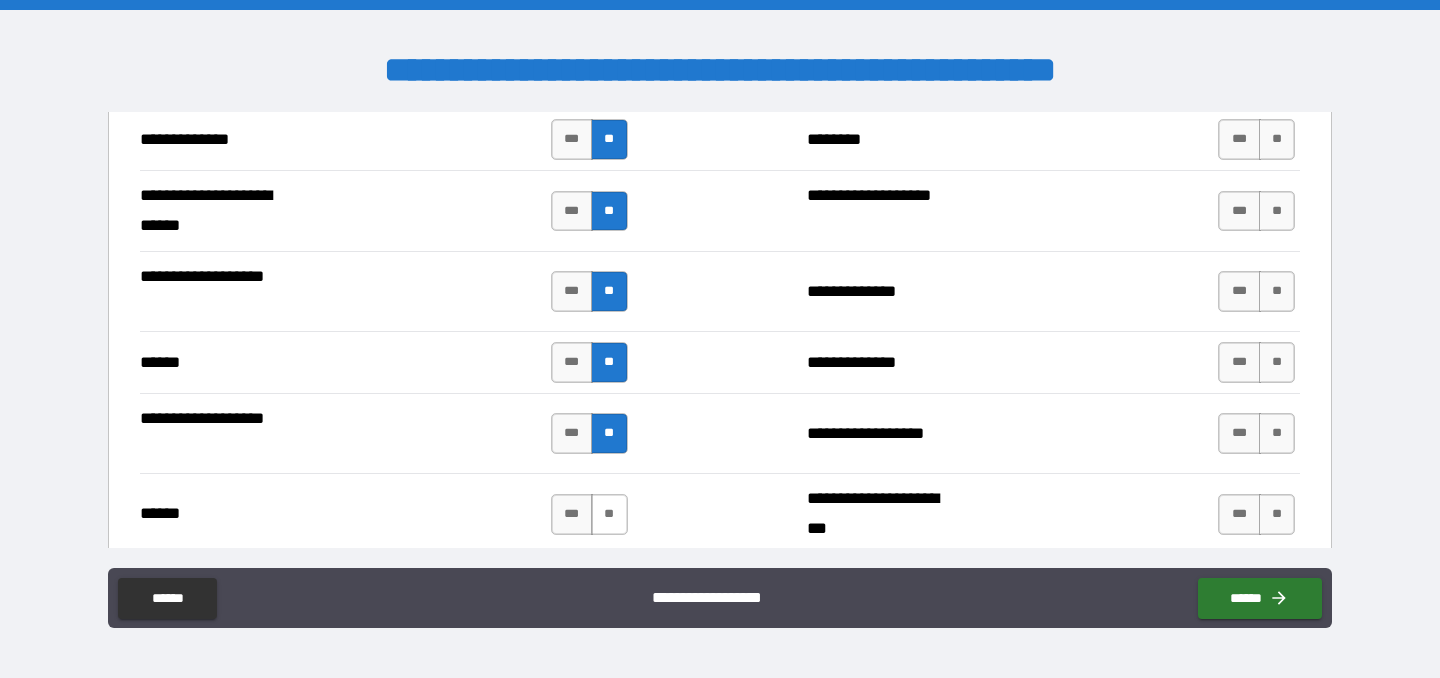click on "**" at bounding box center (609, 514) 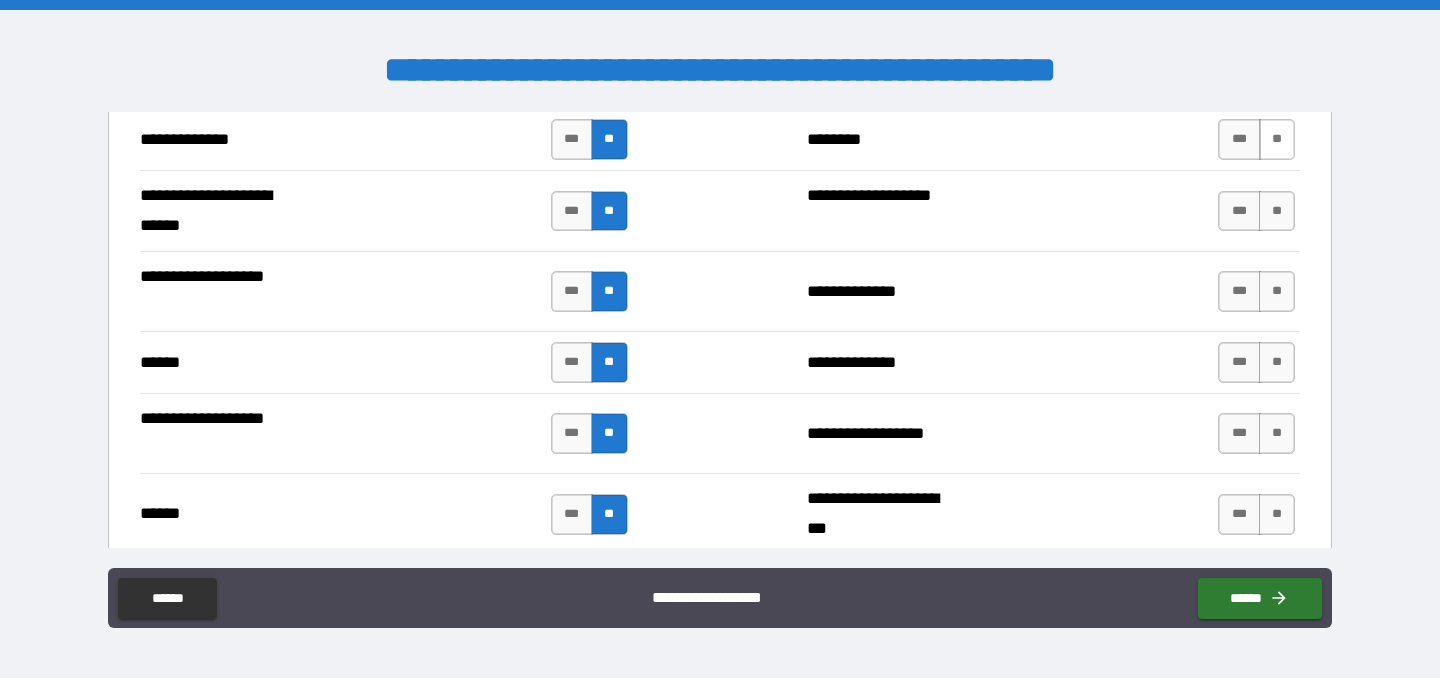 click on "**" at bounding box center (1277, 139) 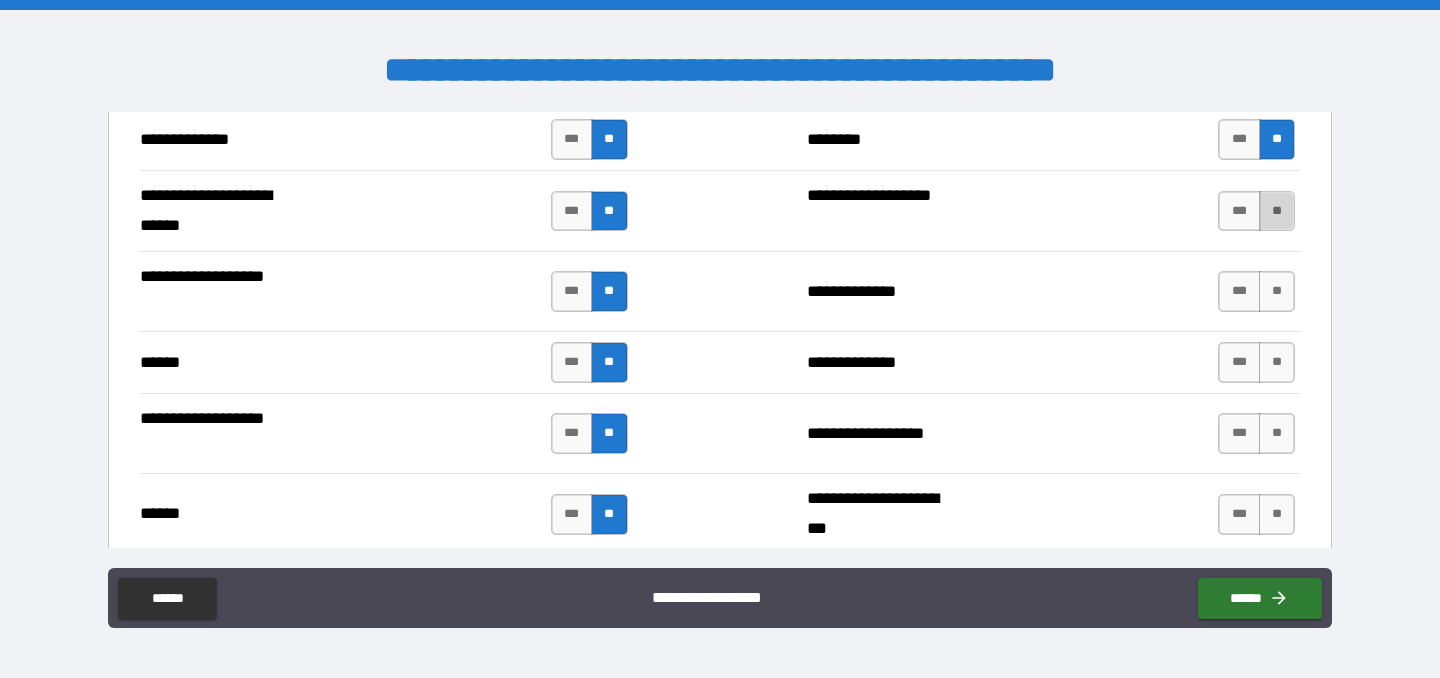 click on "**" at bounding box center (1277, 211) 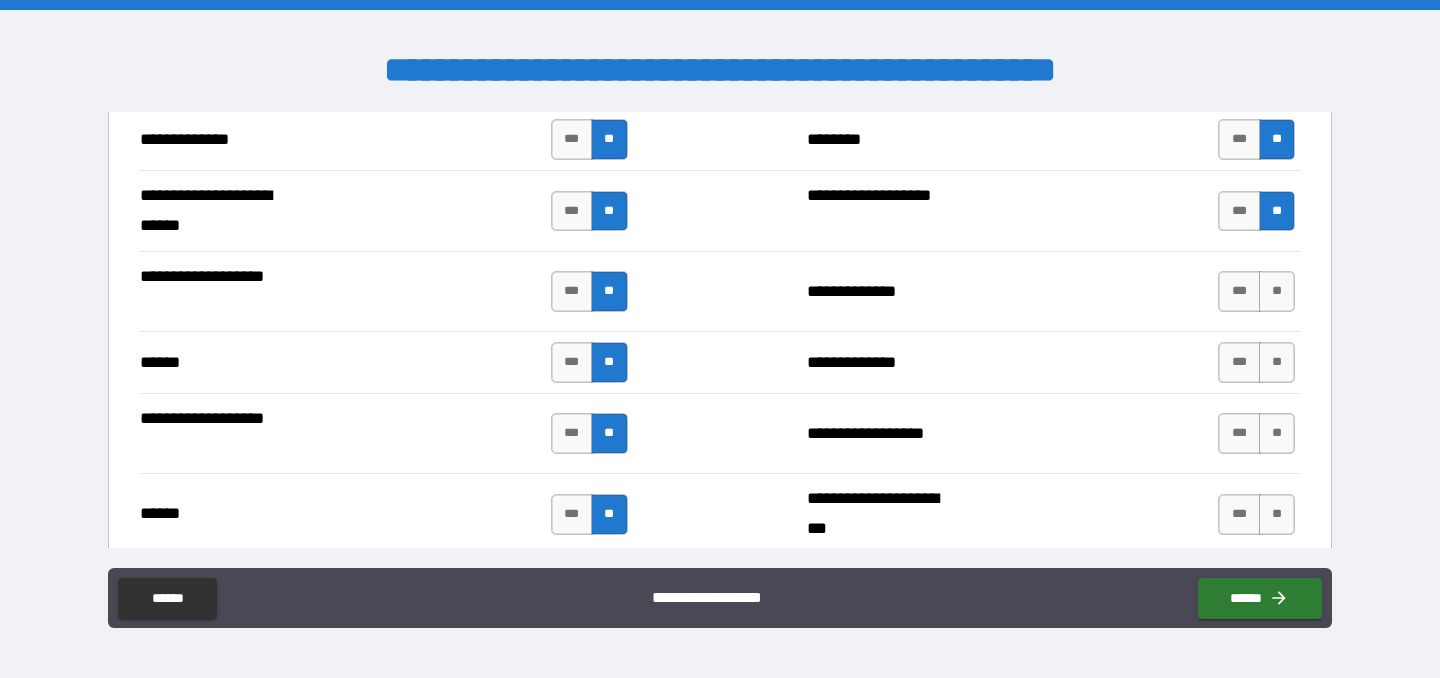 click on "*** **" at bounding box center (1256, 291) 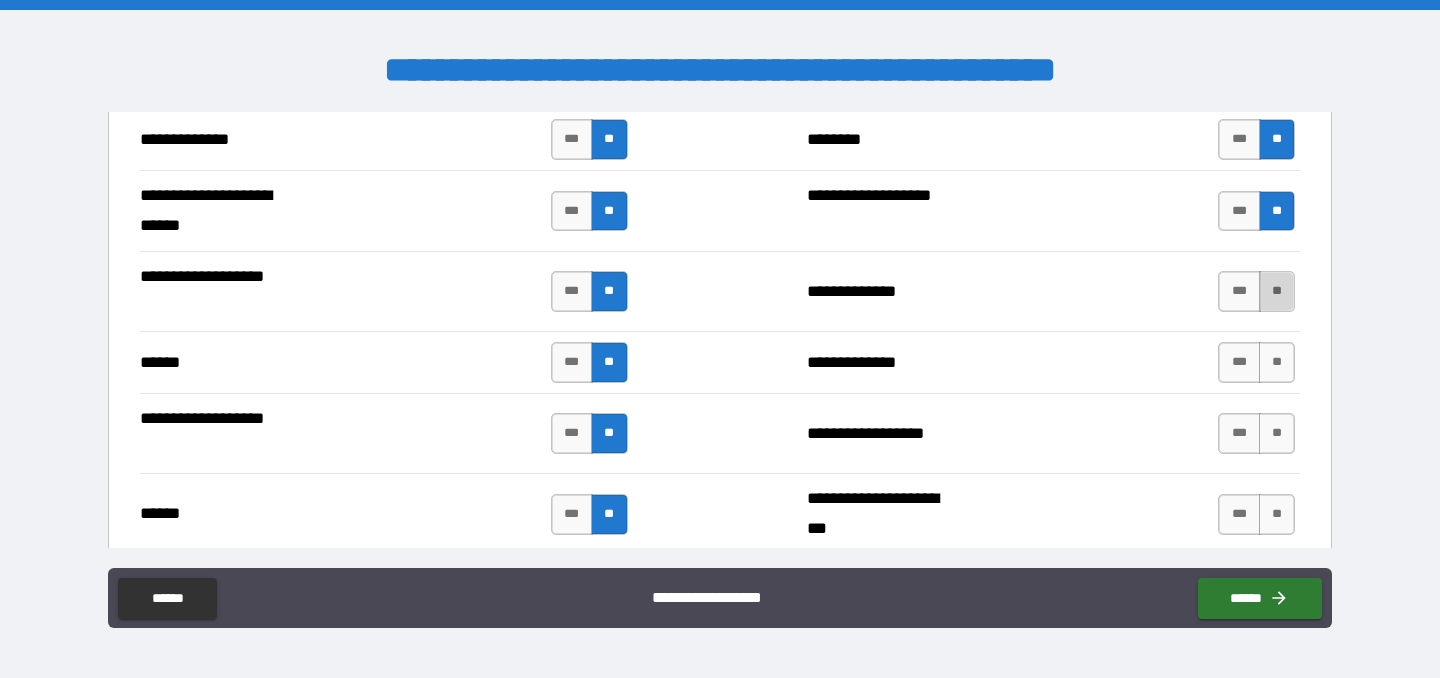 click on "**" at bounding box center (1277, 291) 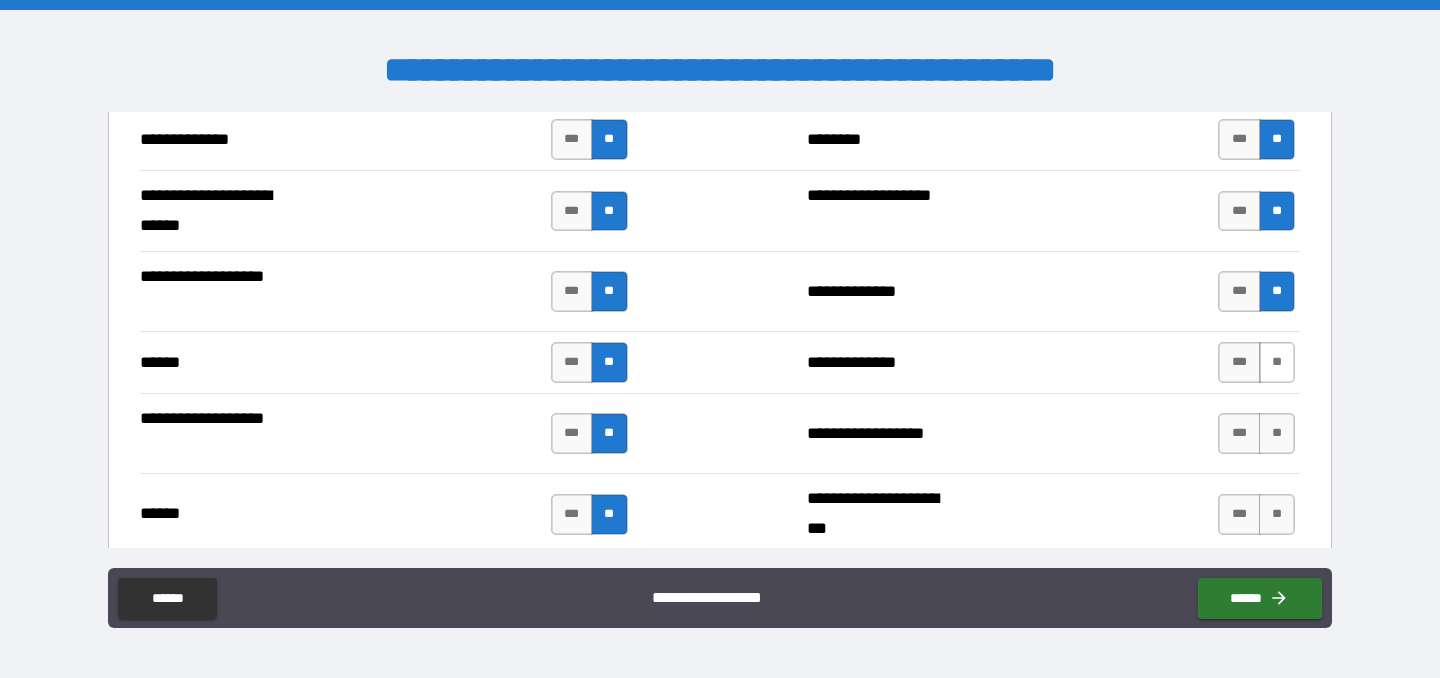 click on "**" at bounding box center [1277, 362] 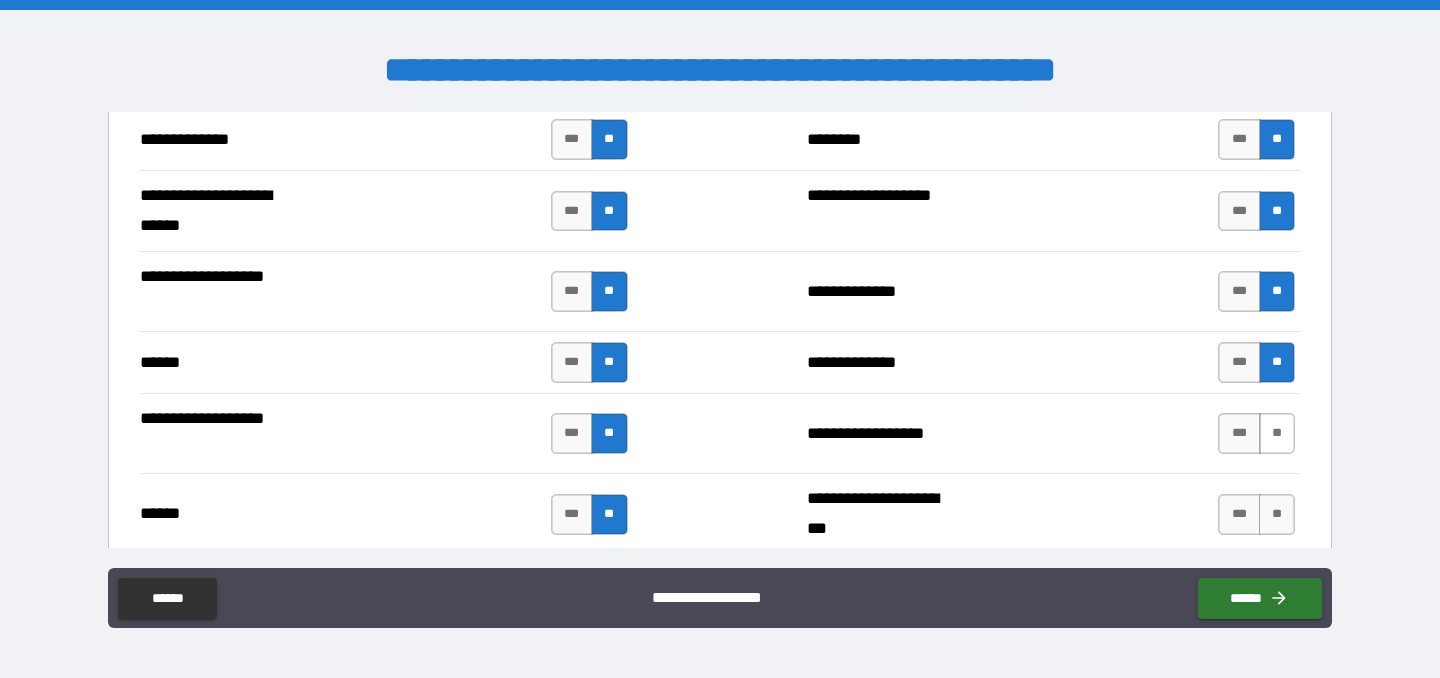 click on "**" at bounding box center (1277, 433) 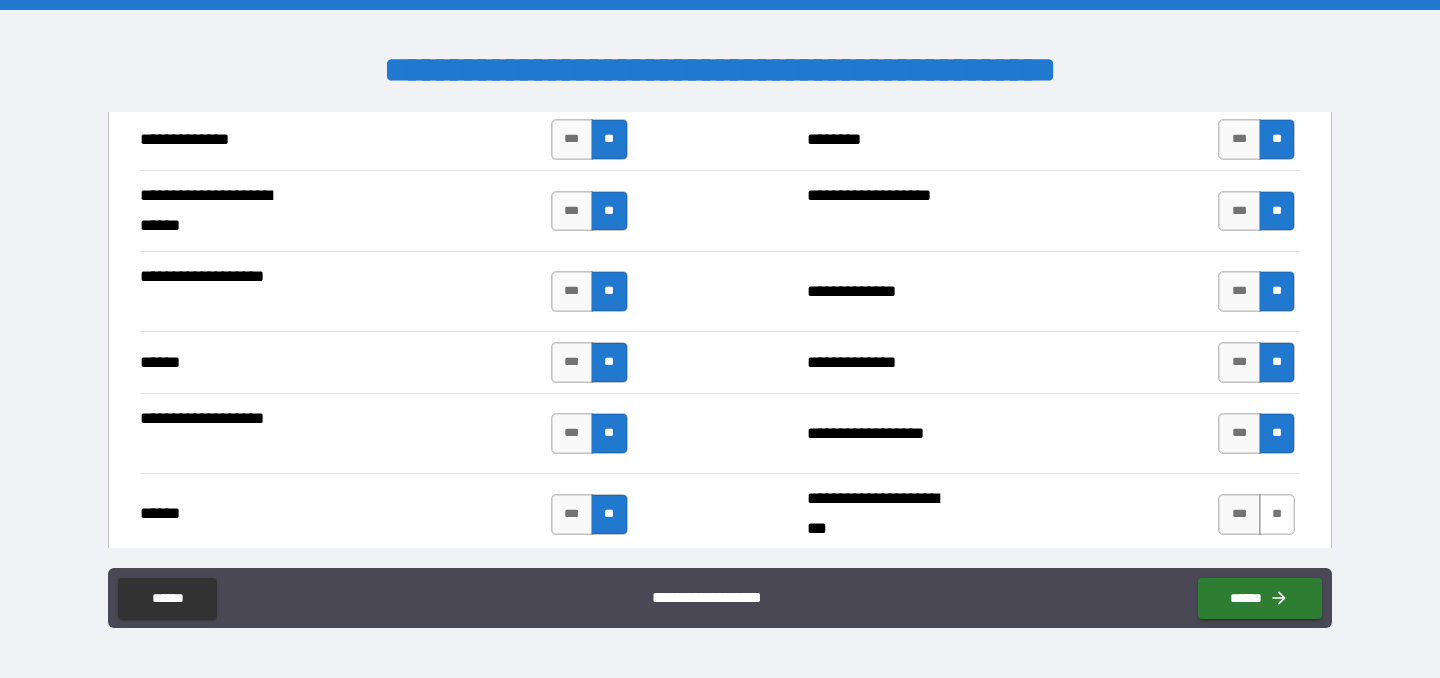 click on "**" at bounding box center [1277, 514] 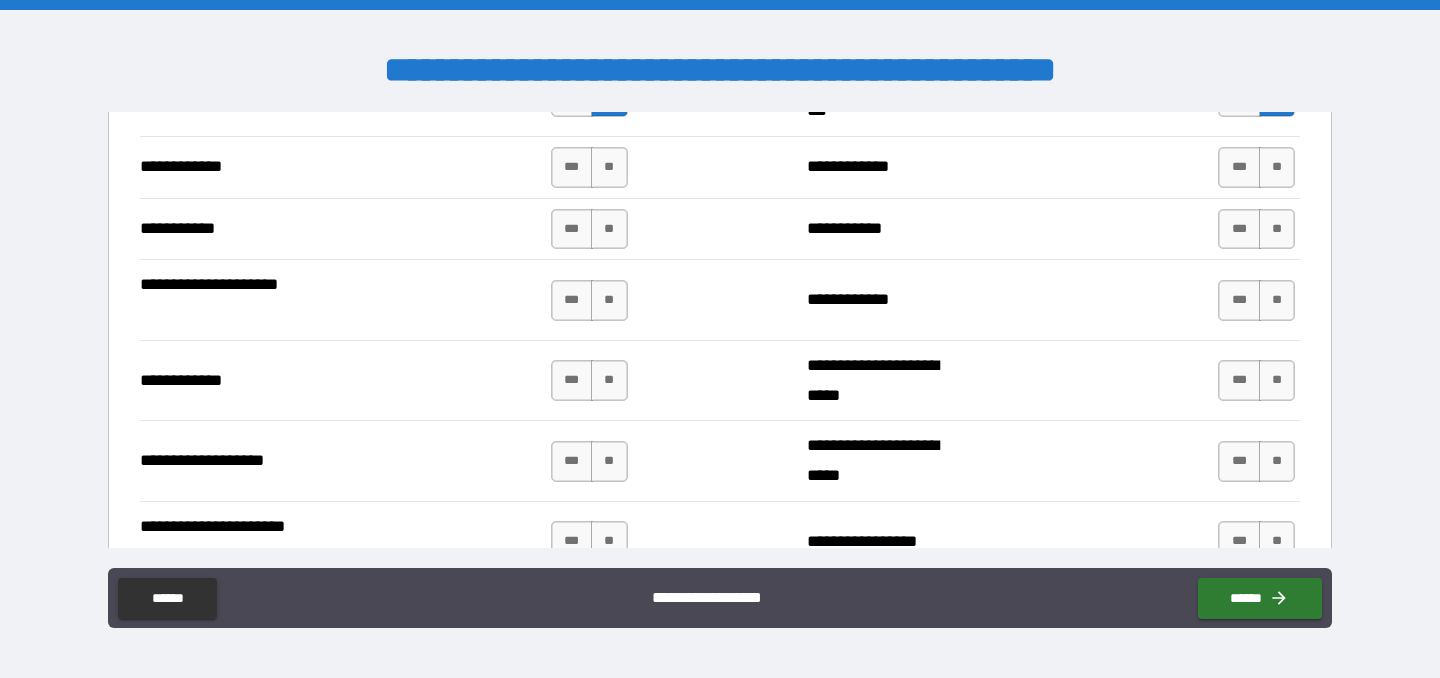scroll, scrollTop: 3870, scrollLeft: 0, axis: vertical 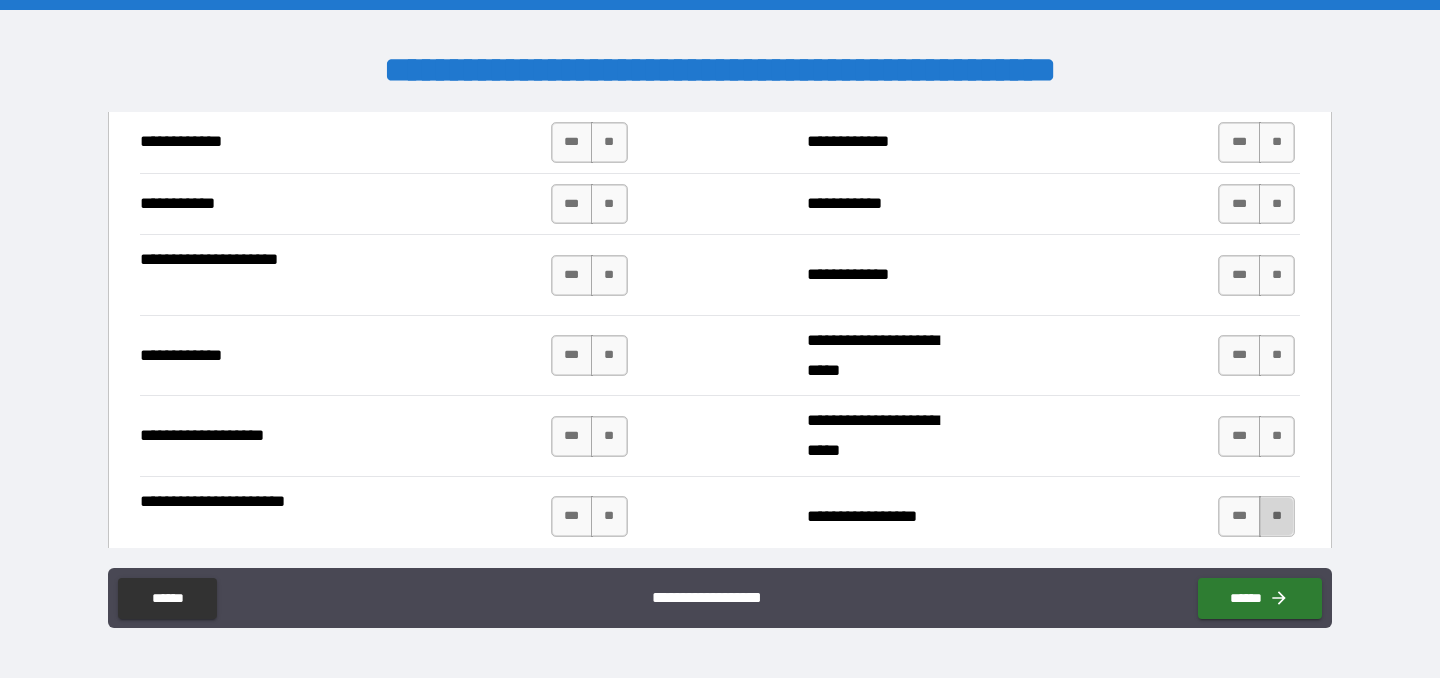 click on "**" at bounding box center [1277, 516] 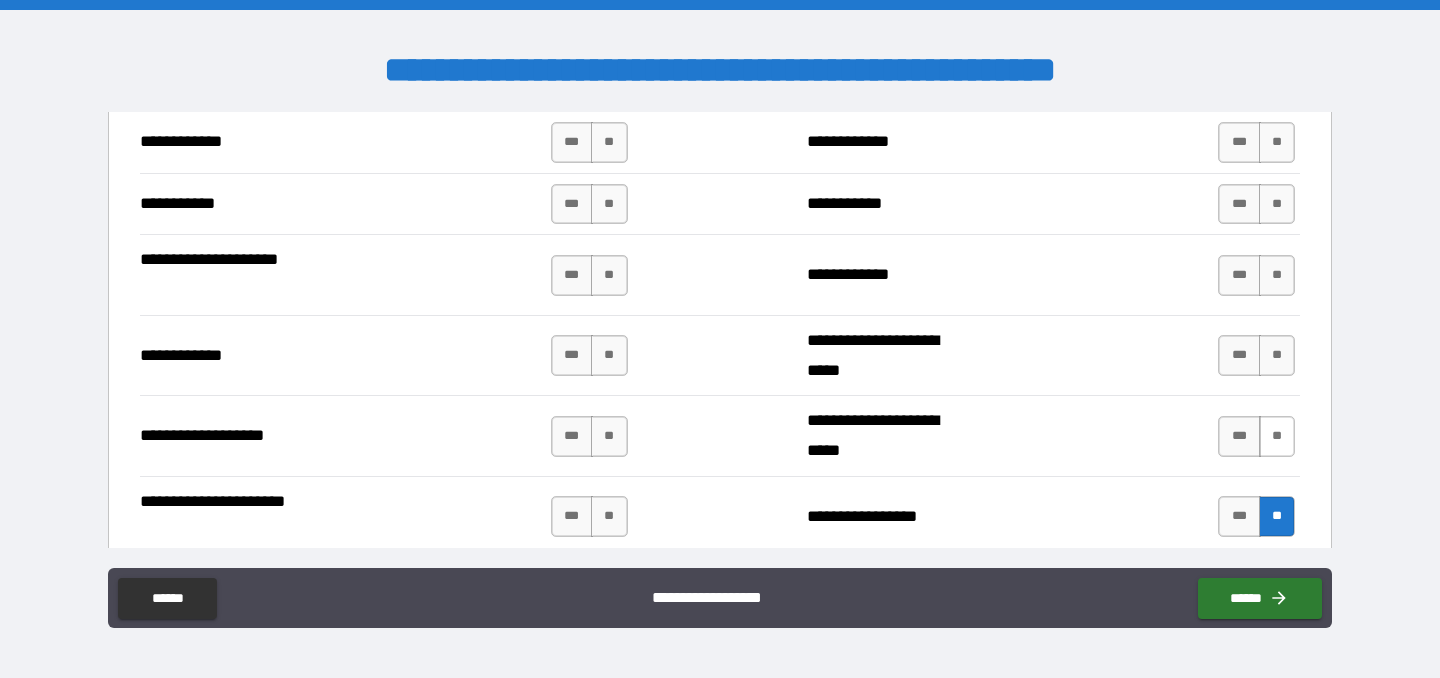 click on "**" at bounding box center (1277, 436) 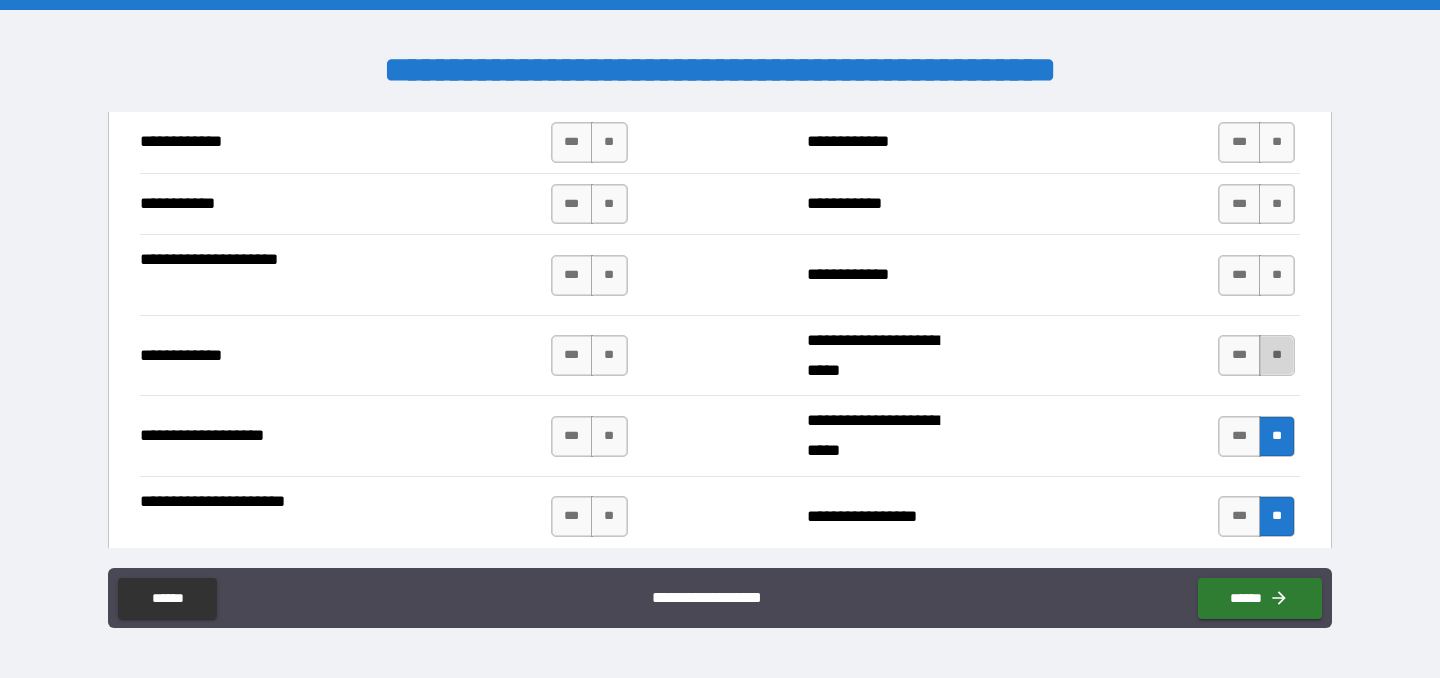 click on "**" at bounding box center (1277, 355) 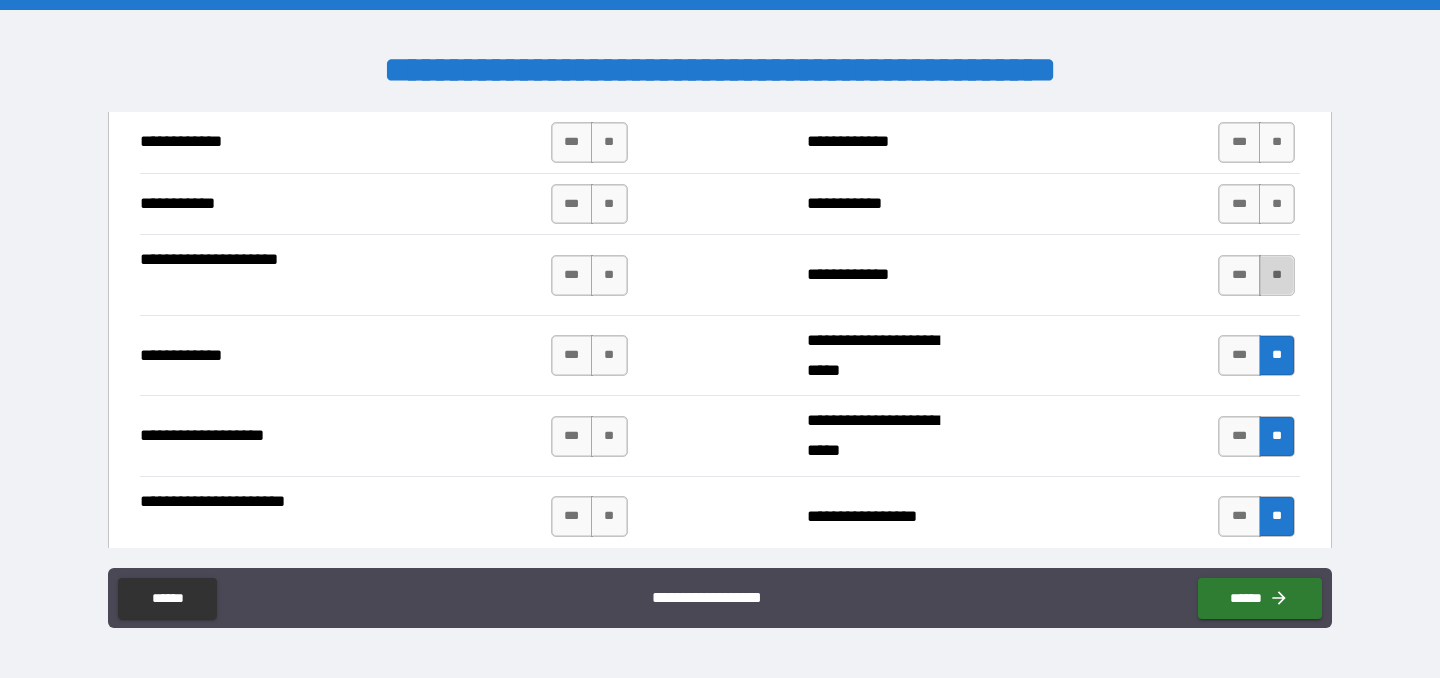 click on "**" at bounding box center [1277, 275] 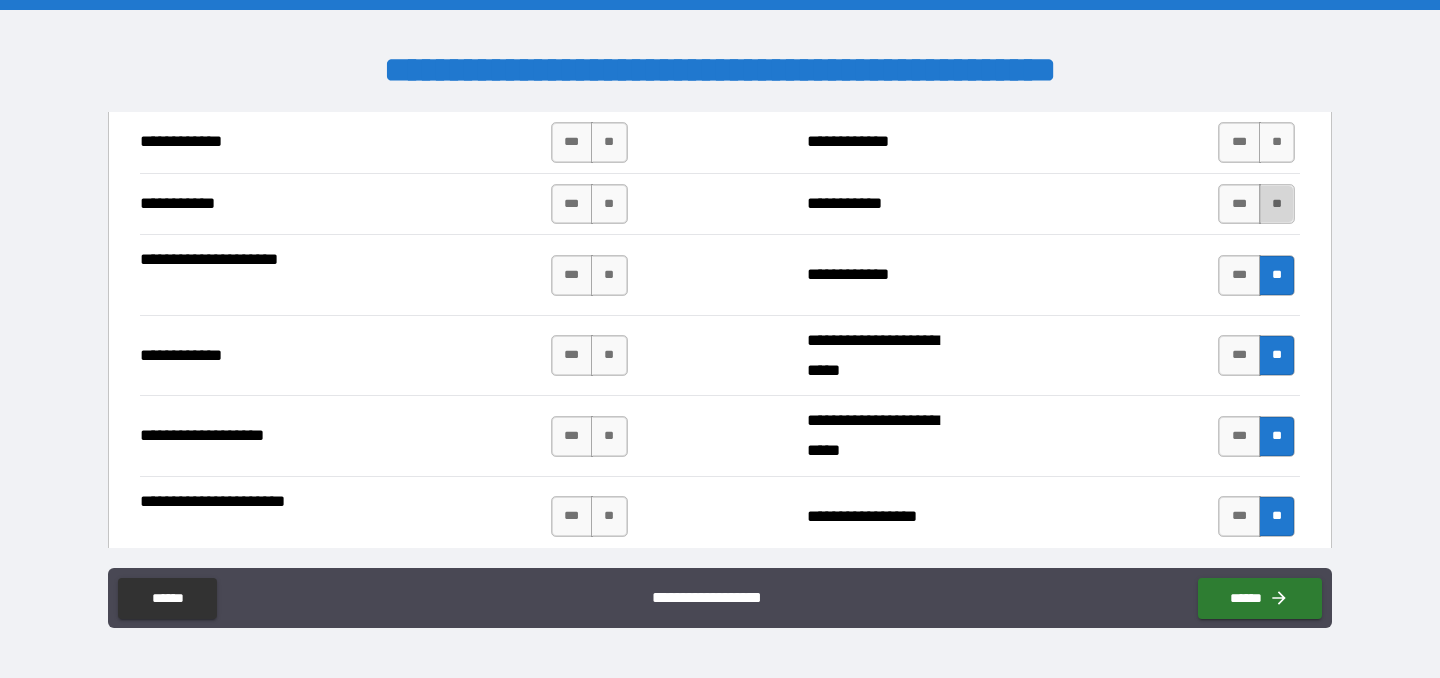 click on "**" at bounding box center (1277, 204) 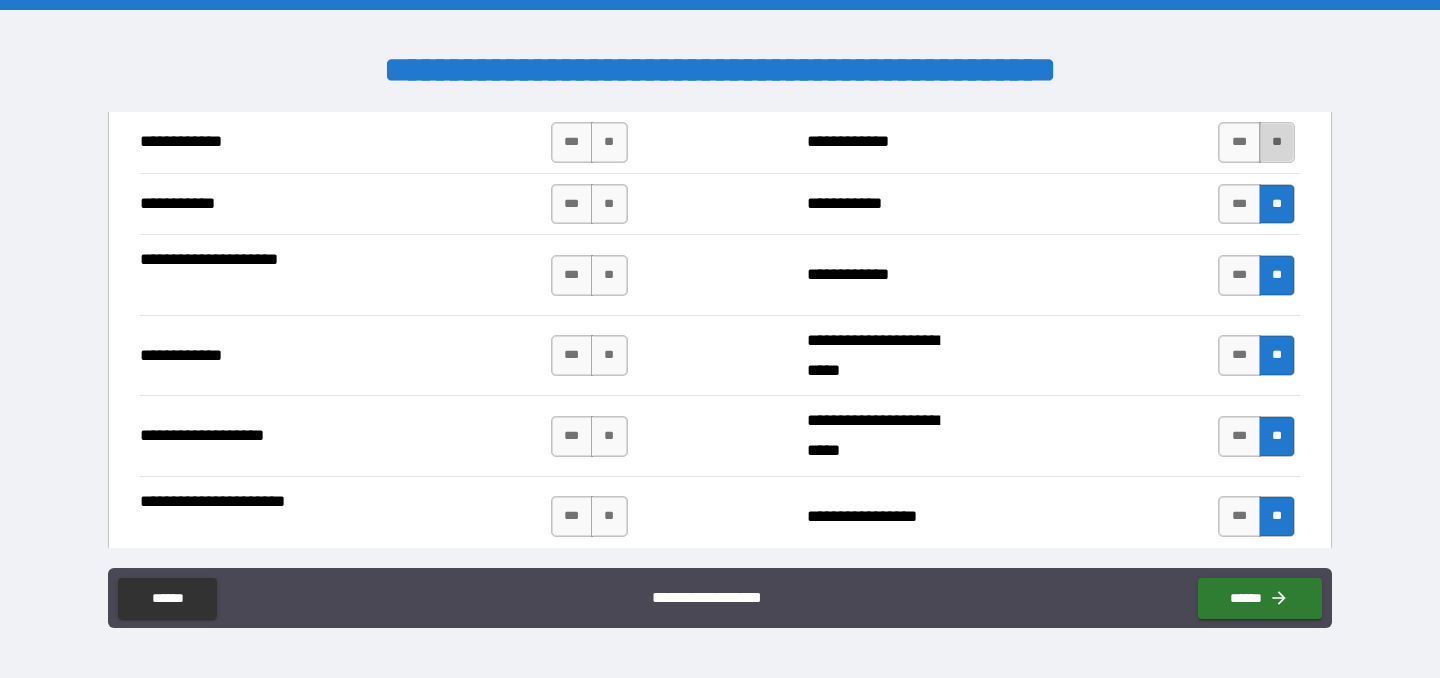 click on "**" at bounding box center [1277, 142] 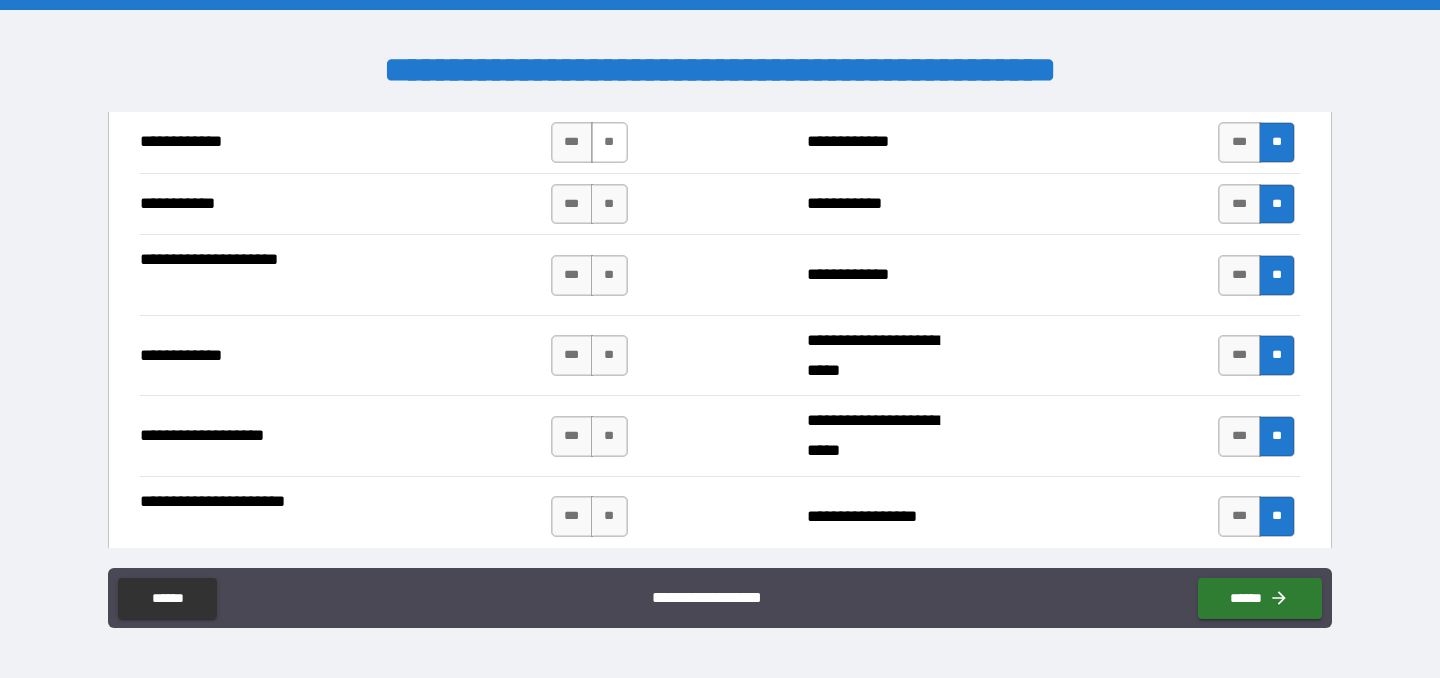 click on "**" at bounding box center (609, 142) 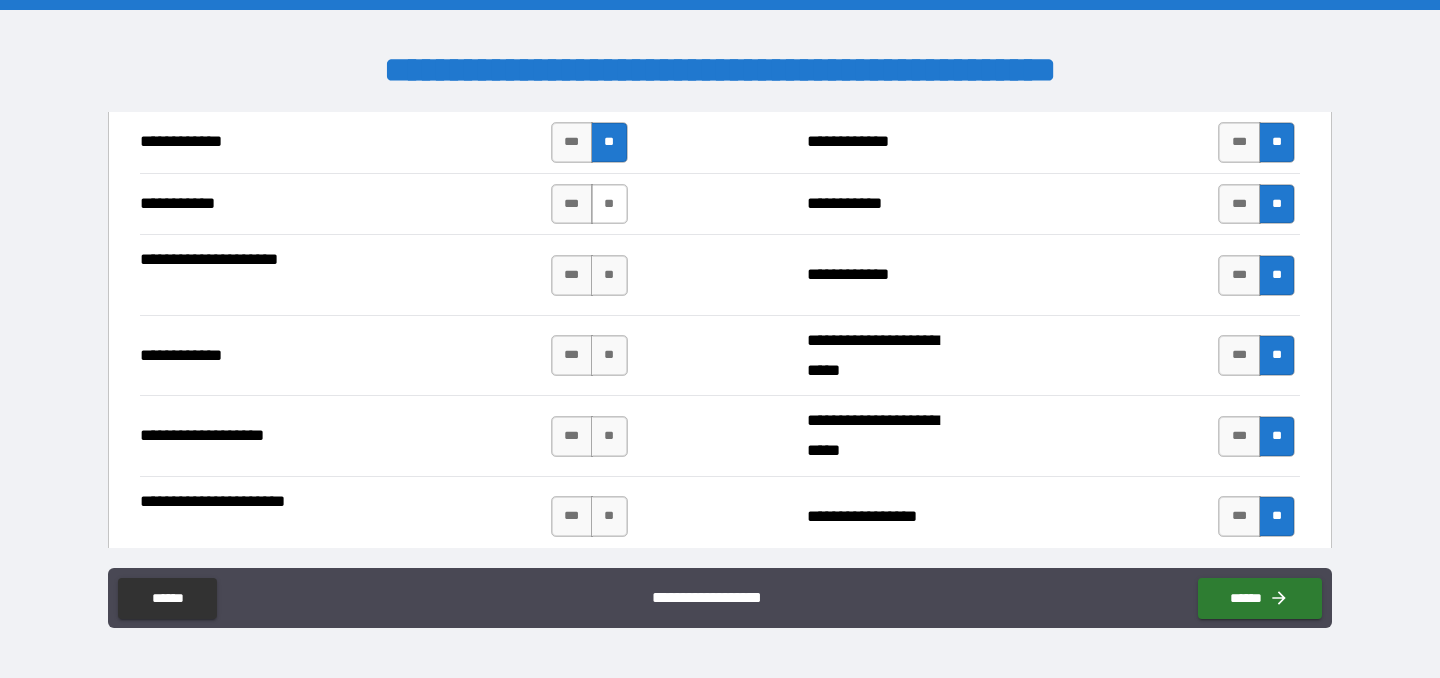 click on "**" at bounding box center [609, 204] 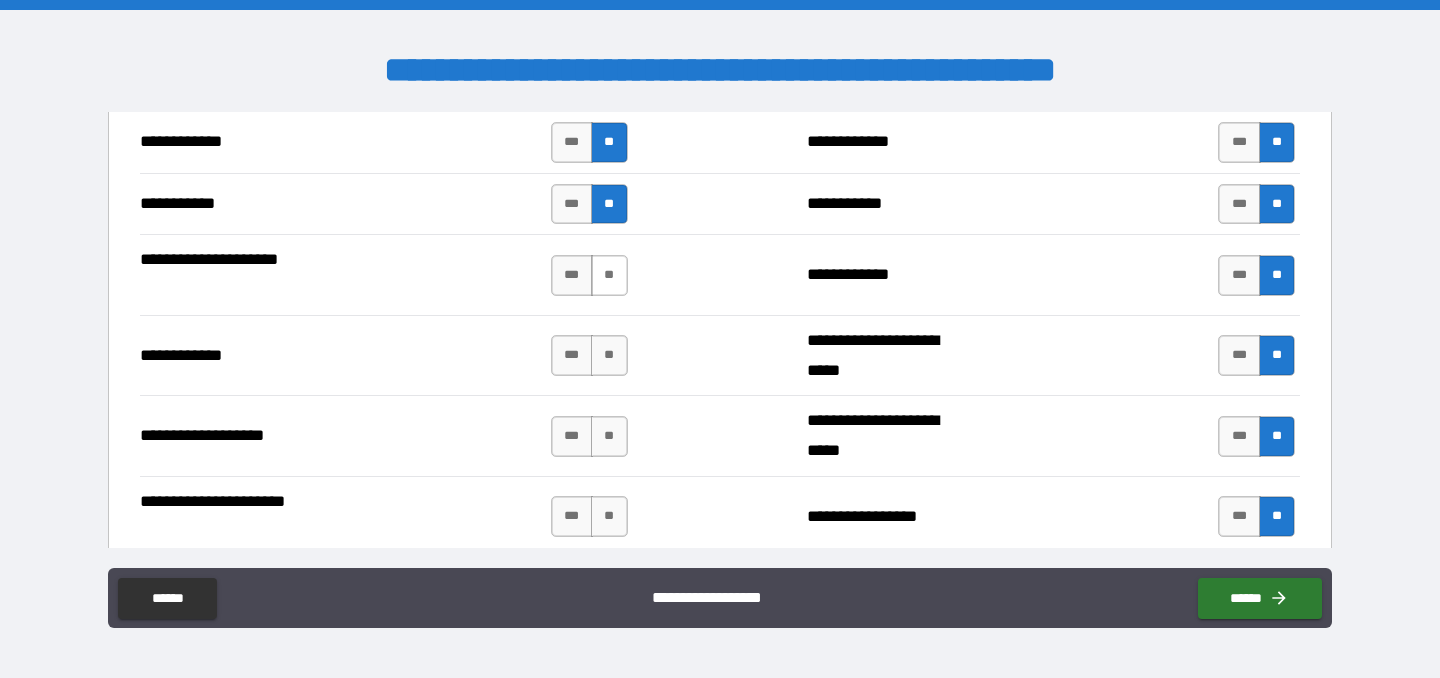 click on "**" at bounding box center (609, 275) 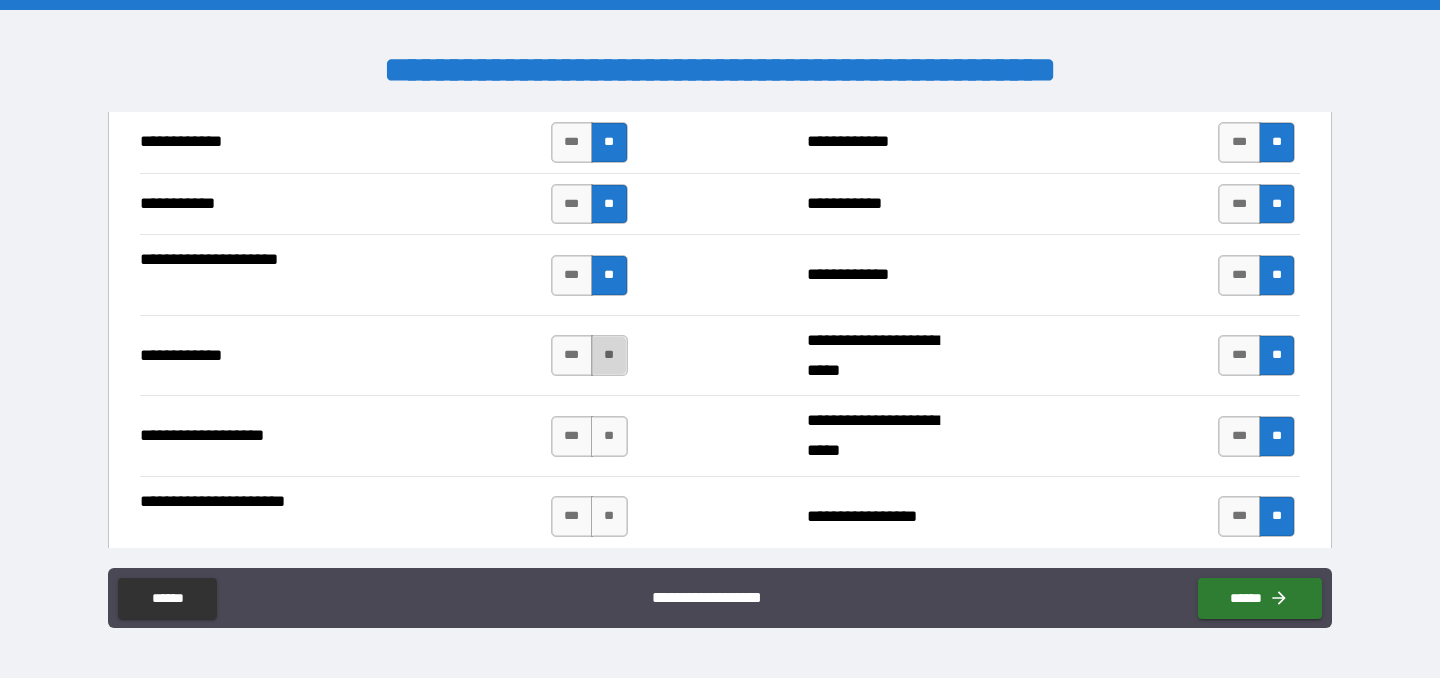 click on "**" at bounding box center (609, 355) 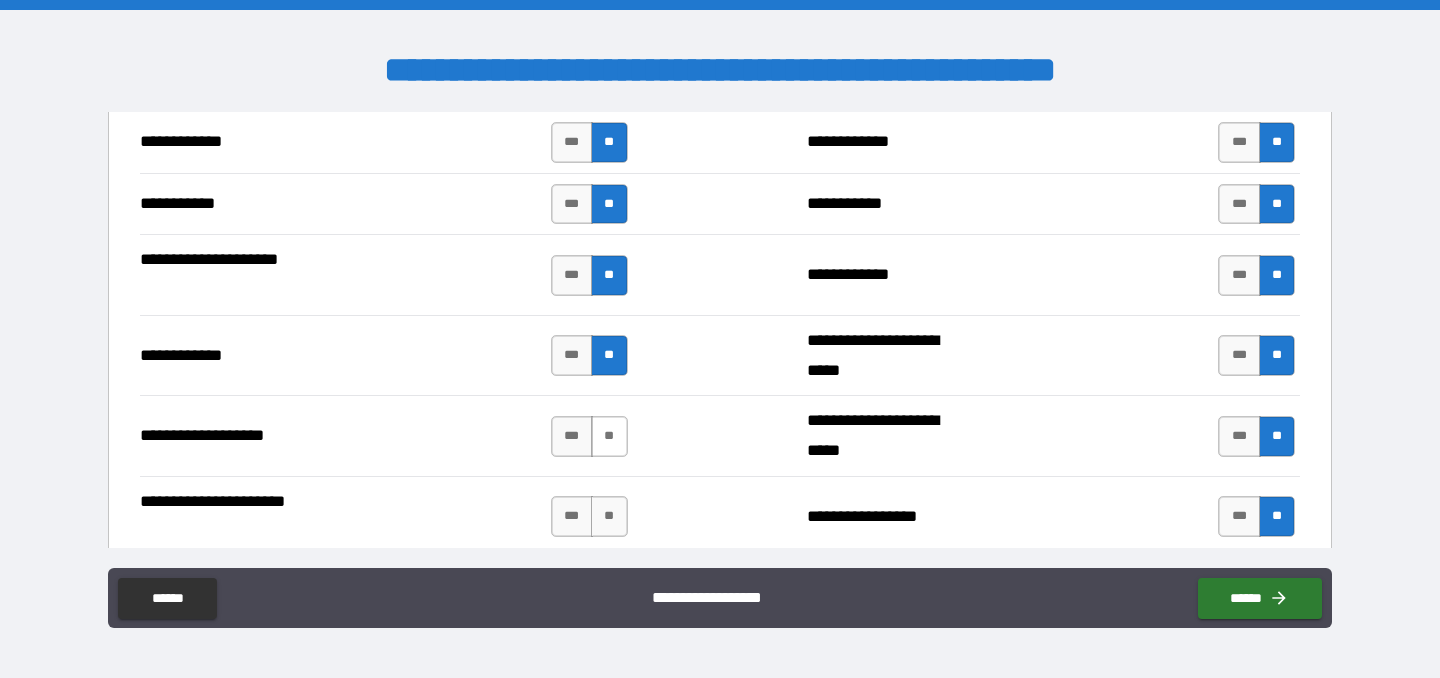 click on "**" at bounding box center [609, 436] 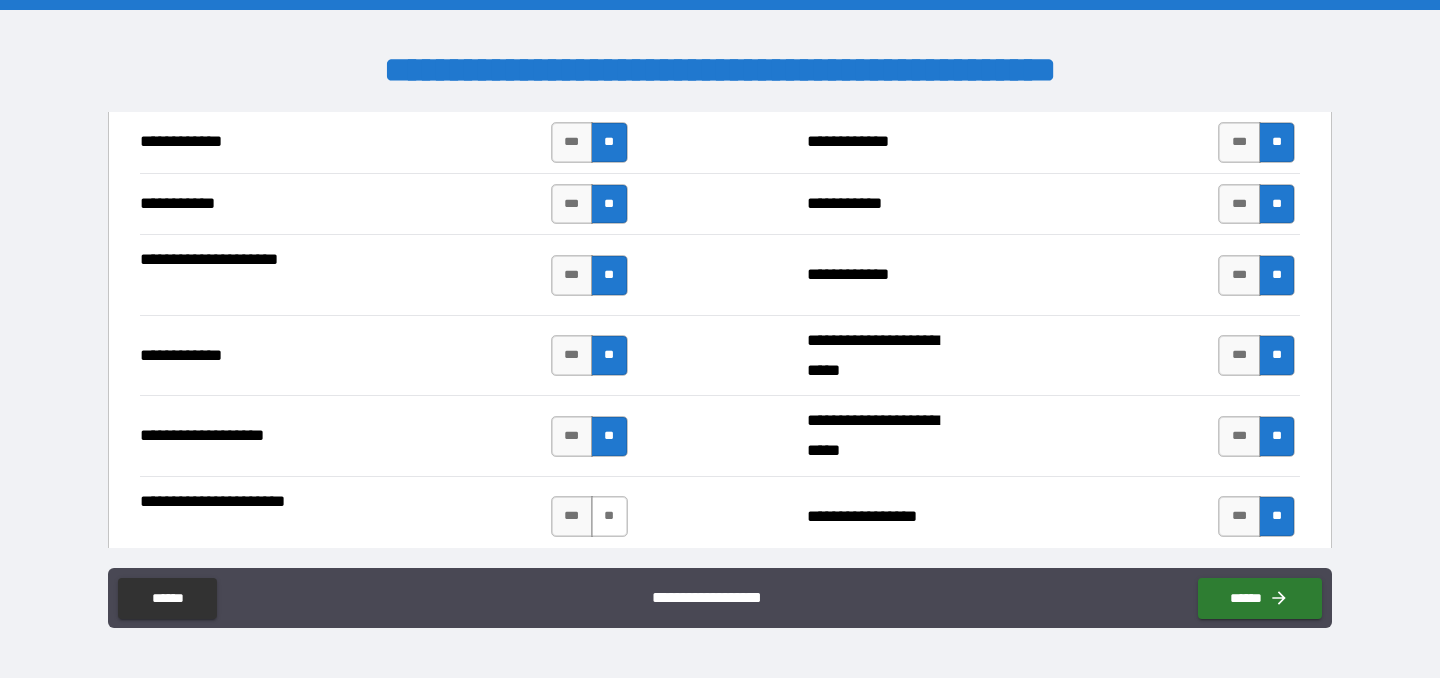 click on "**" at bounding box center (609, 516) 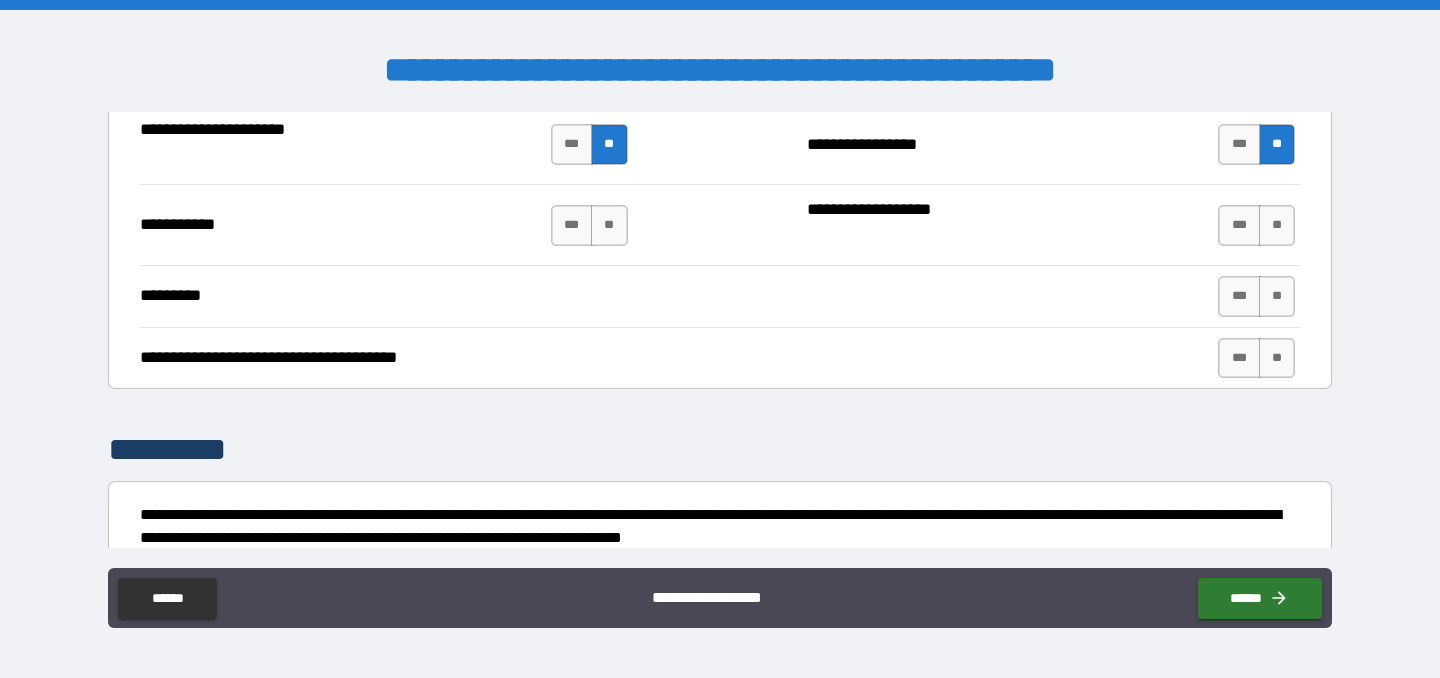 scroll, scrollTop: 4267, scrollLeft: 0, axis: vertical 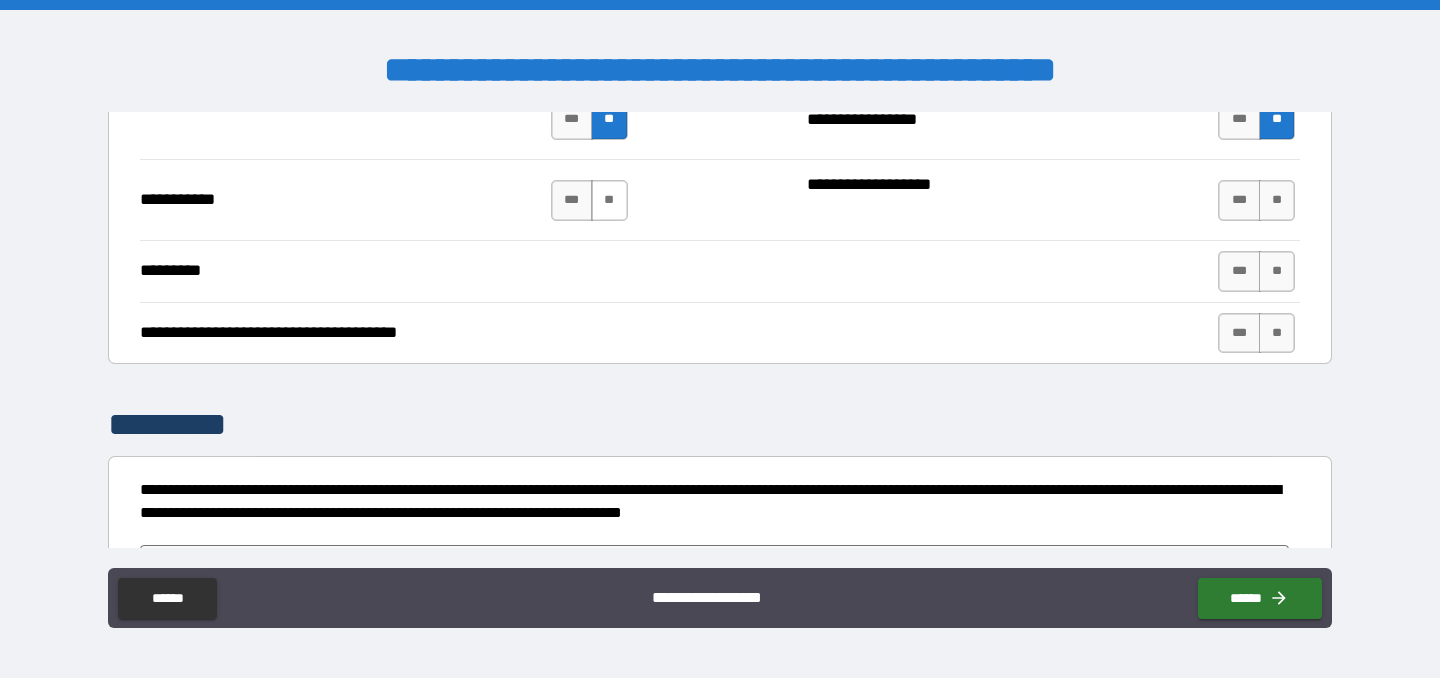 click on "**" at bounding box center (609, 200) 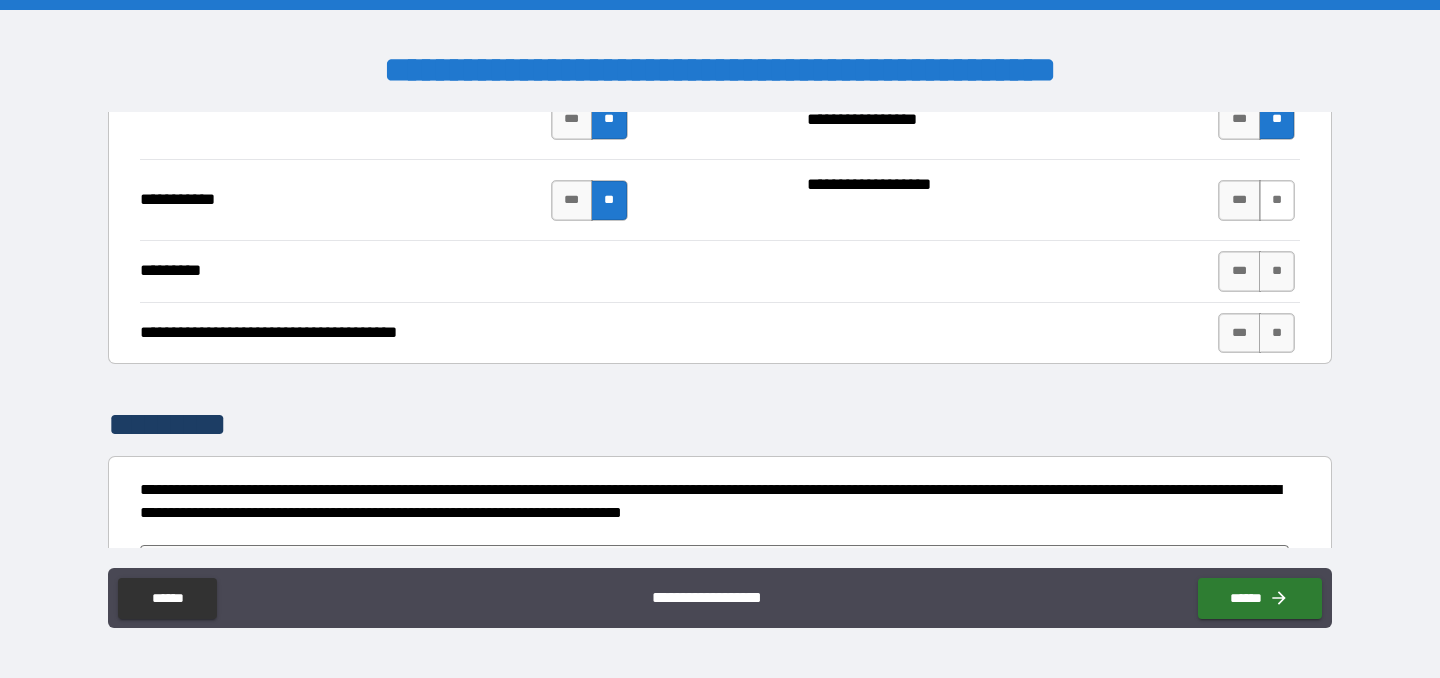 click on "**" at bounding box center [1277, 200] 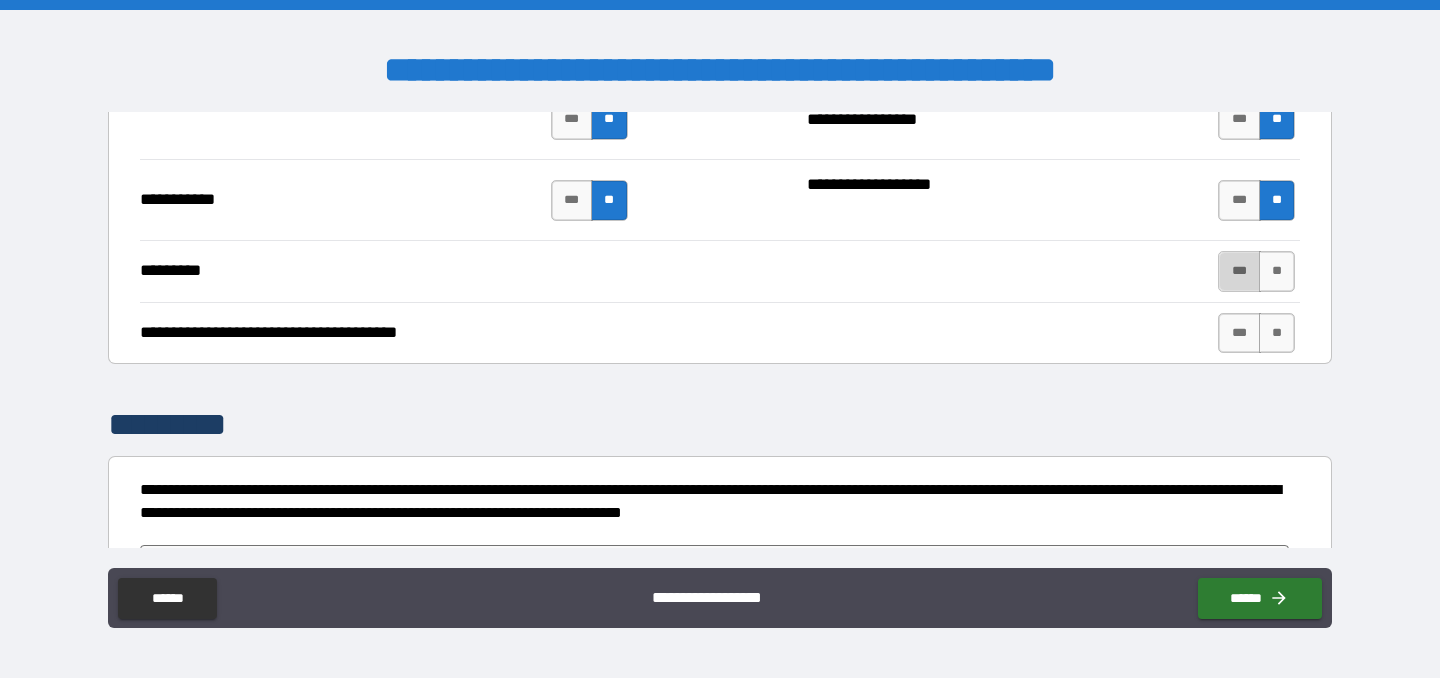 click on "***" at bounding box center [1239, 271] 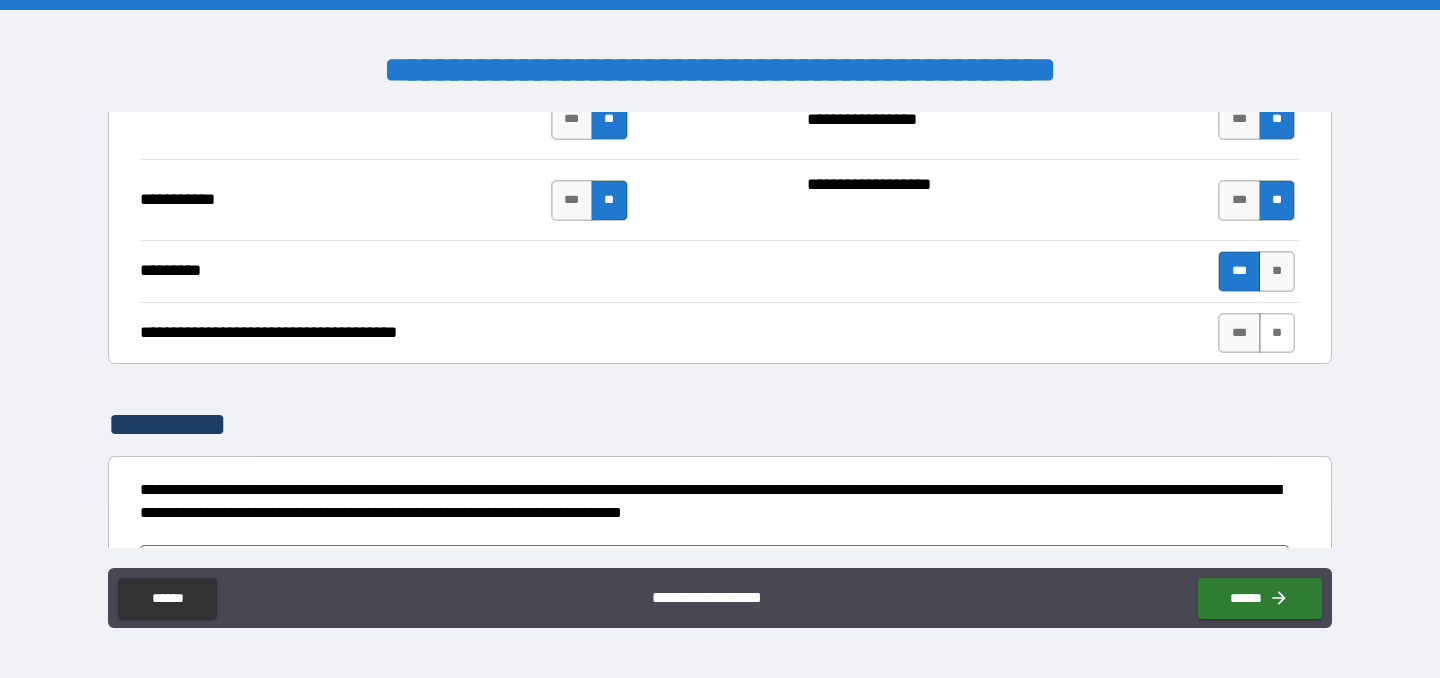 click on "**" at bounding box center [1277, 333] 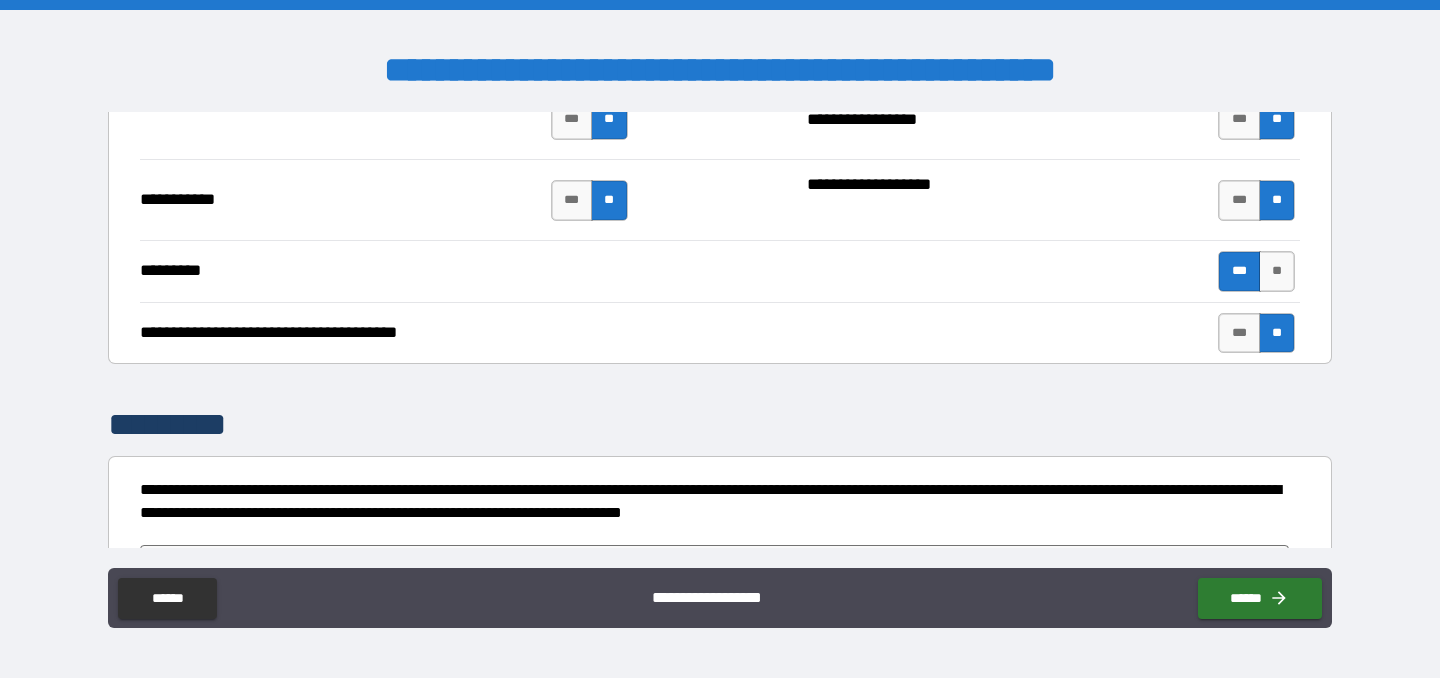 scroll, scrollTop: 4335, scrollLeft: 0, axis: vertical 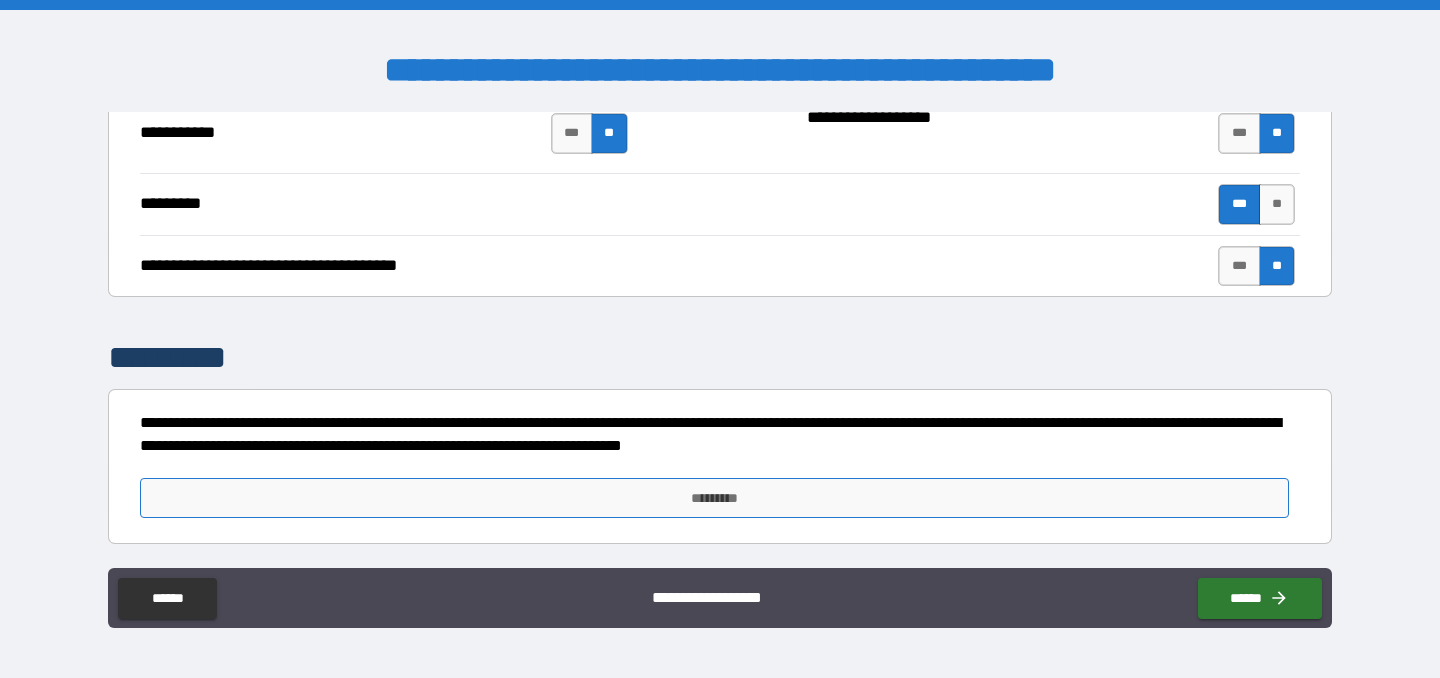 click on "*********" at bounding box center [714, 498] 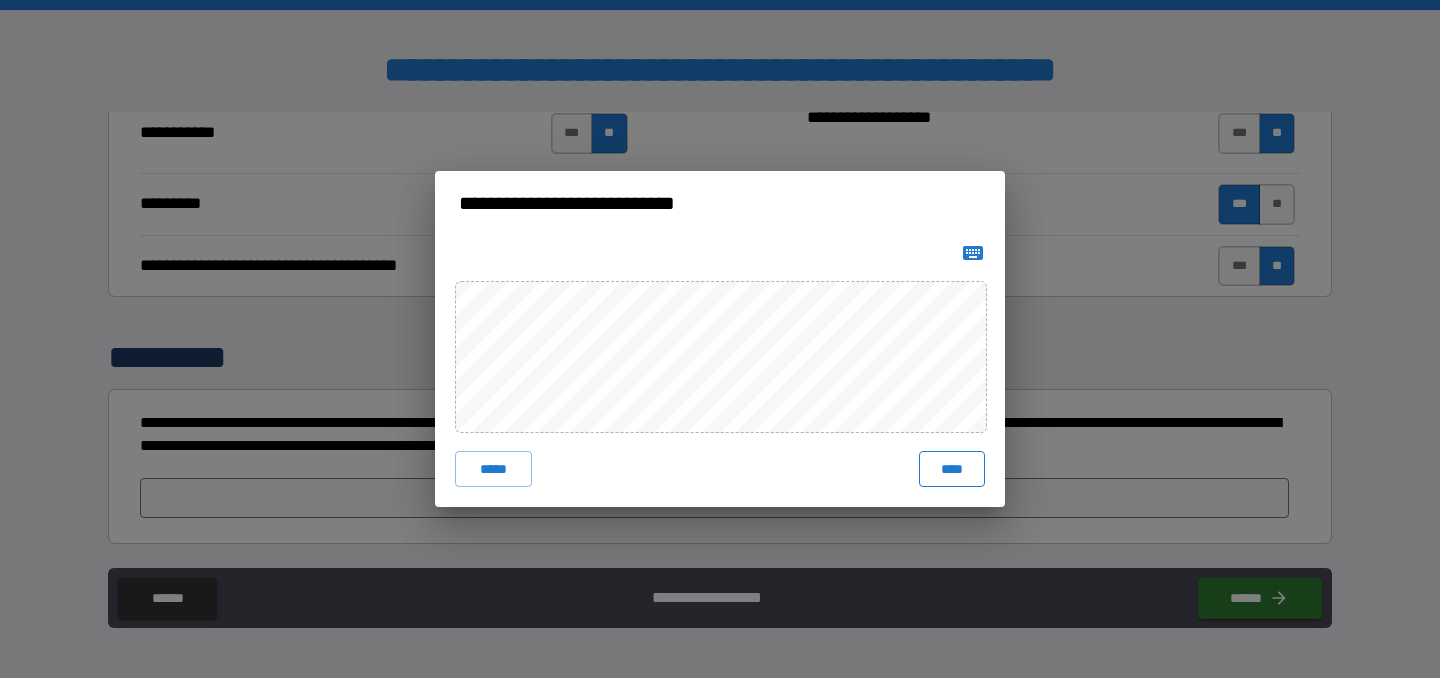 click on "****" at bounding box center [952, 469] 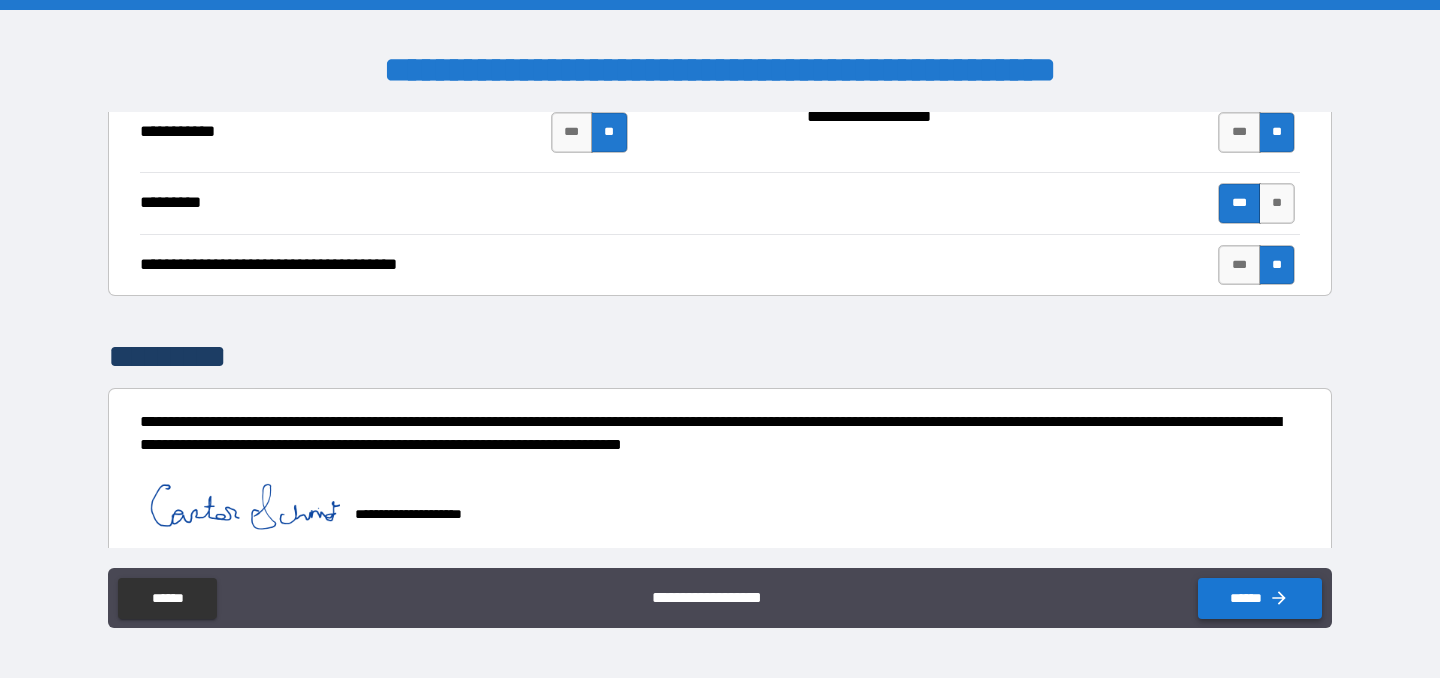click on "******" at bounding box center (1260, 598) 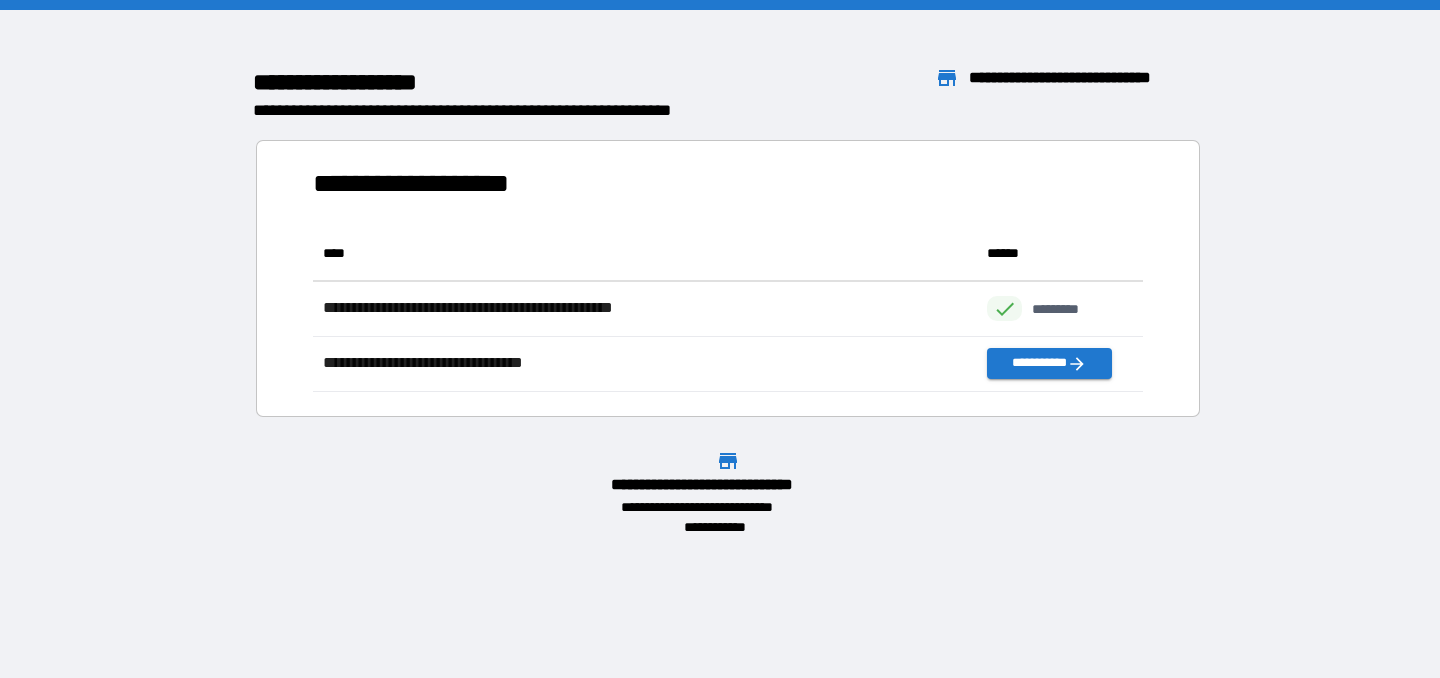 scroll, scrollTop: 1, scrollLeft: 1, axis: both 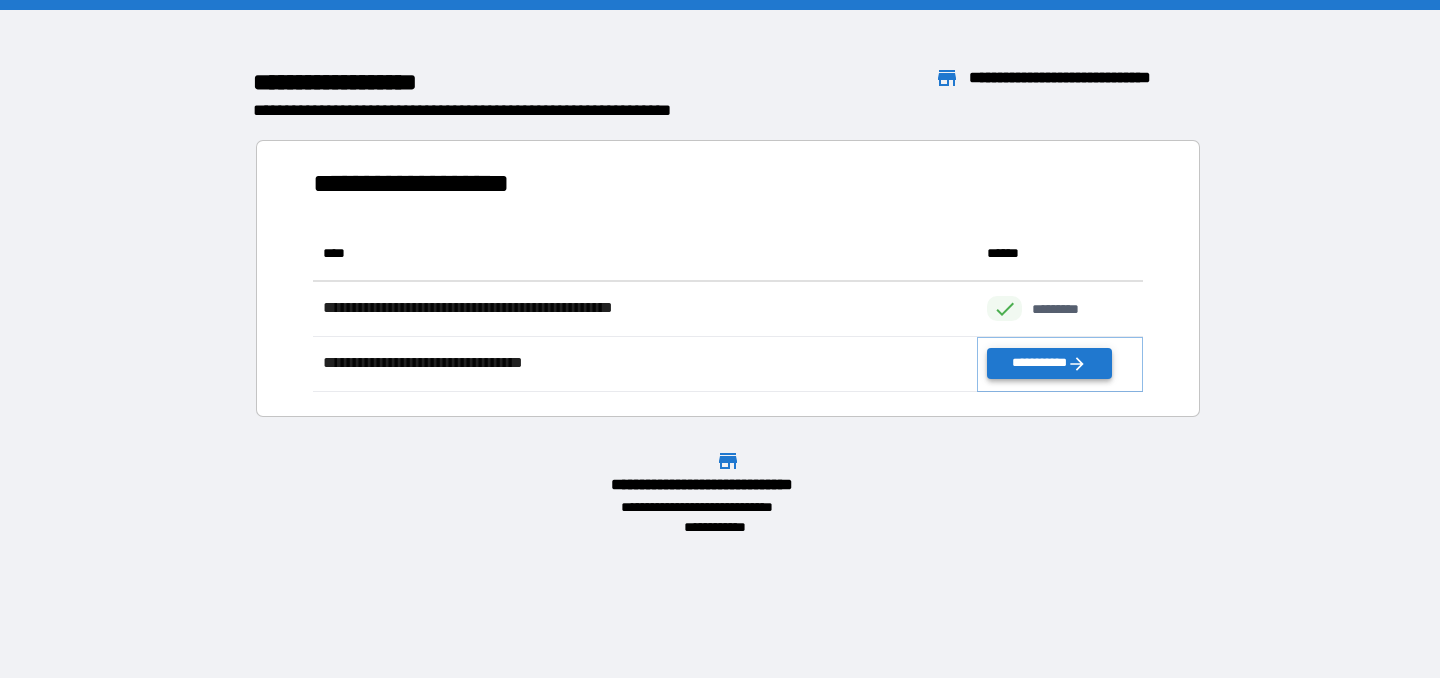 click on "**********" at bounding box center [1049, 363] 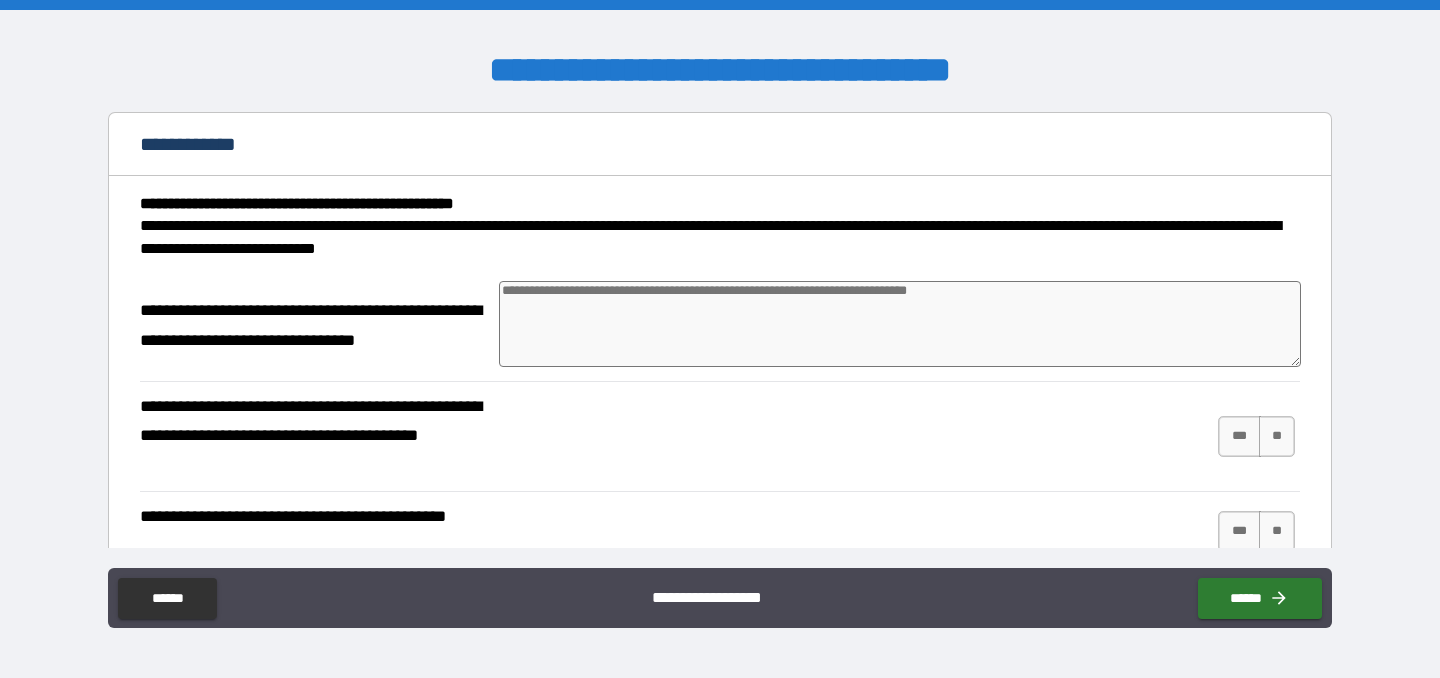 click at bounding box center (900, 324) 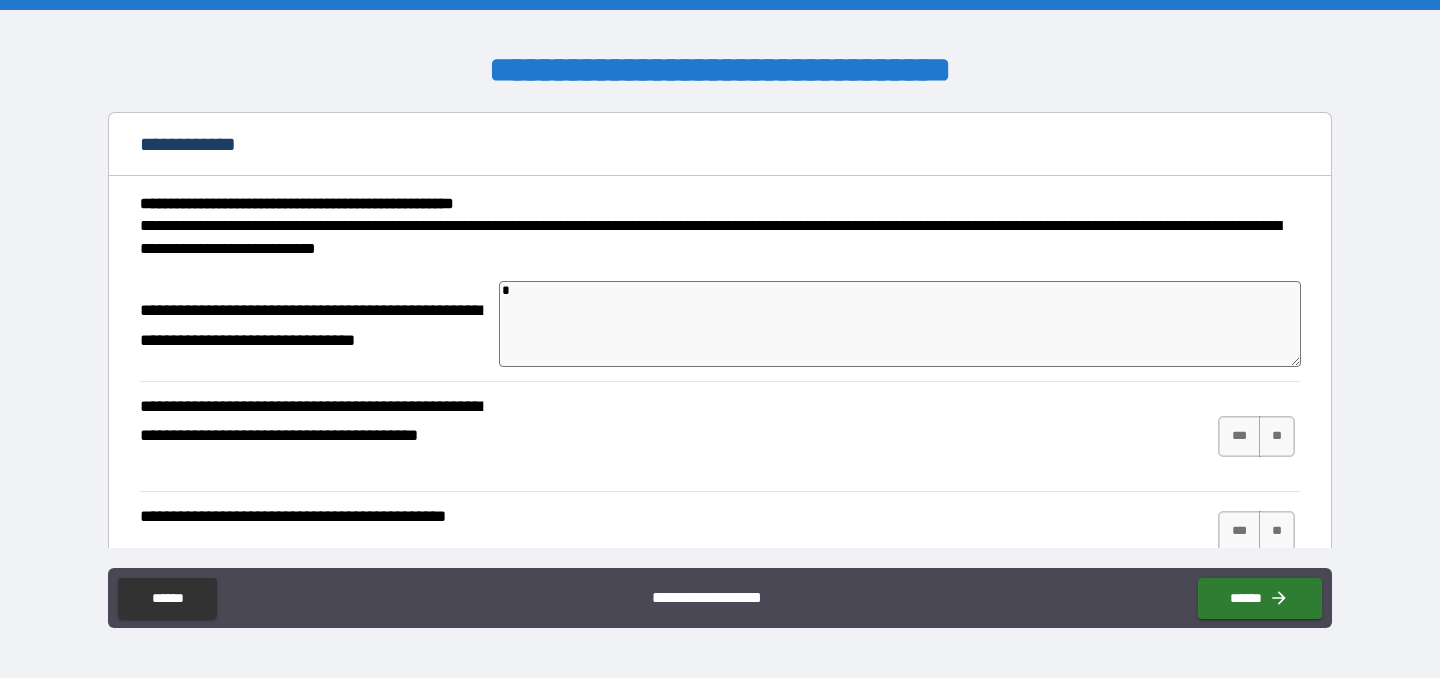 type on "**" 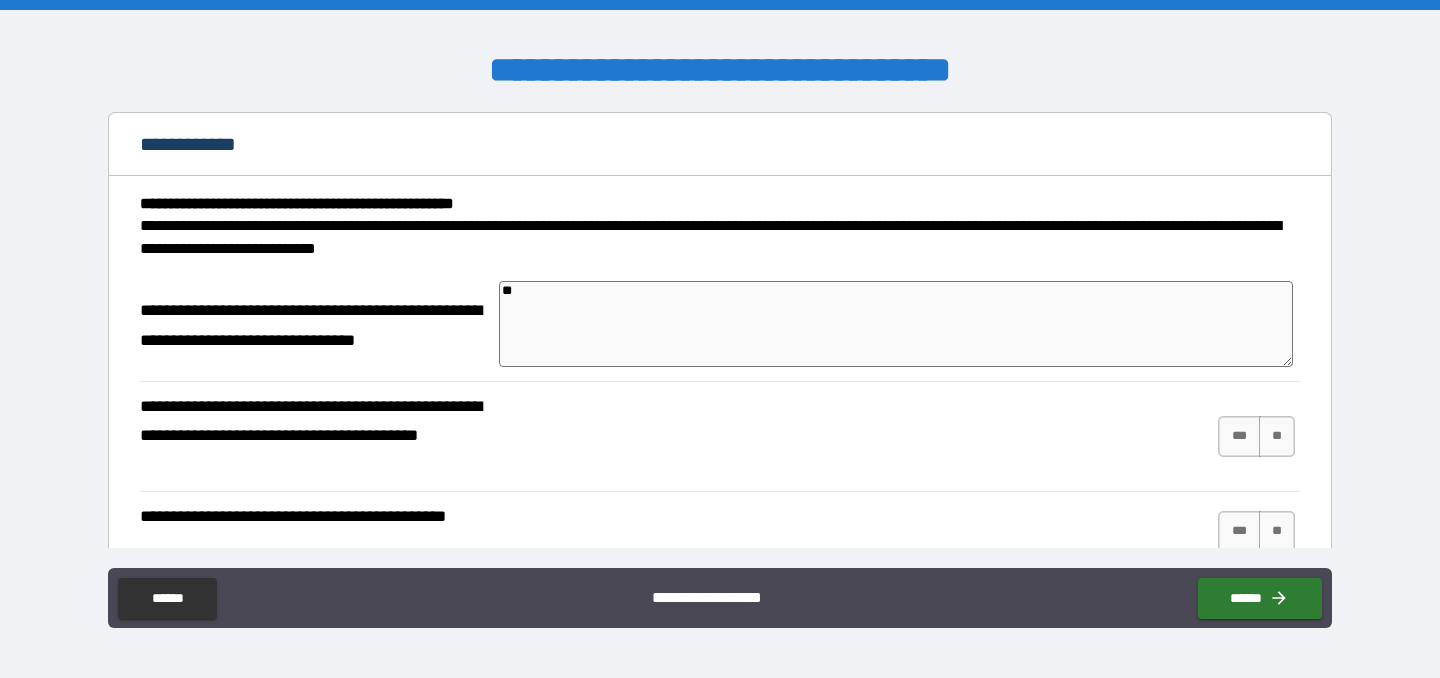 type on "***" 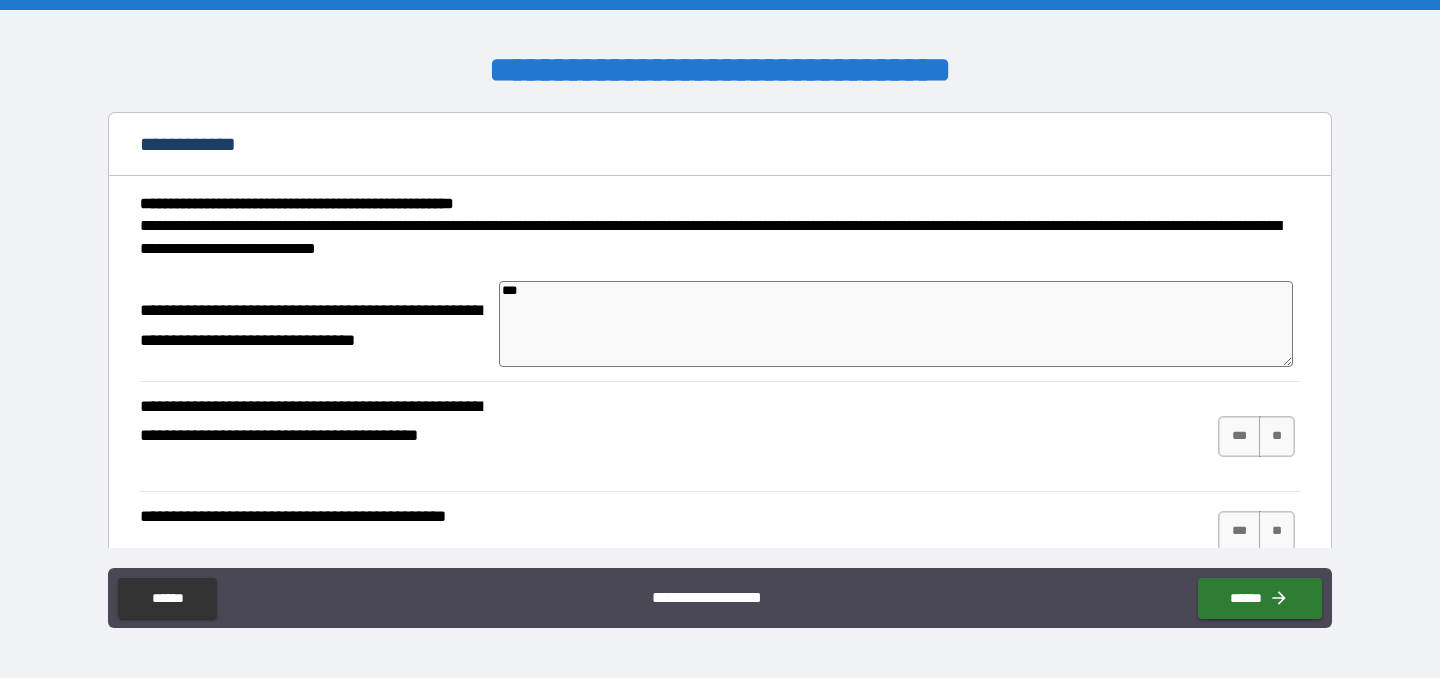 type on "****" 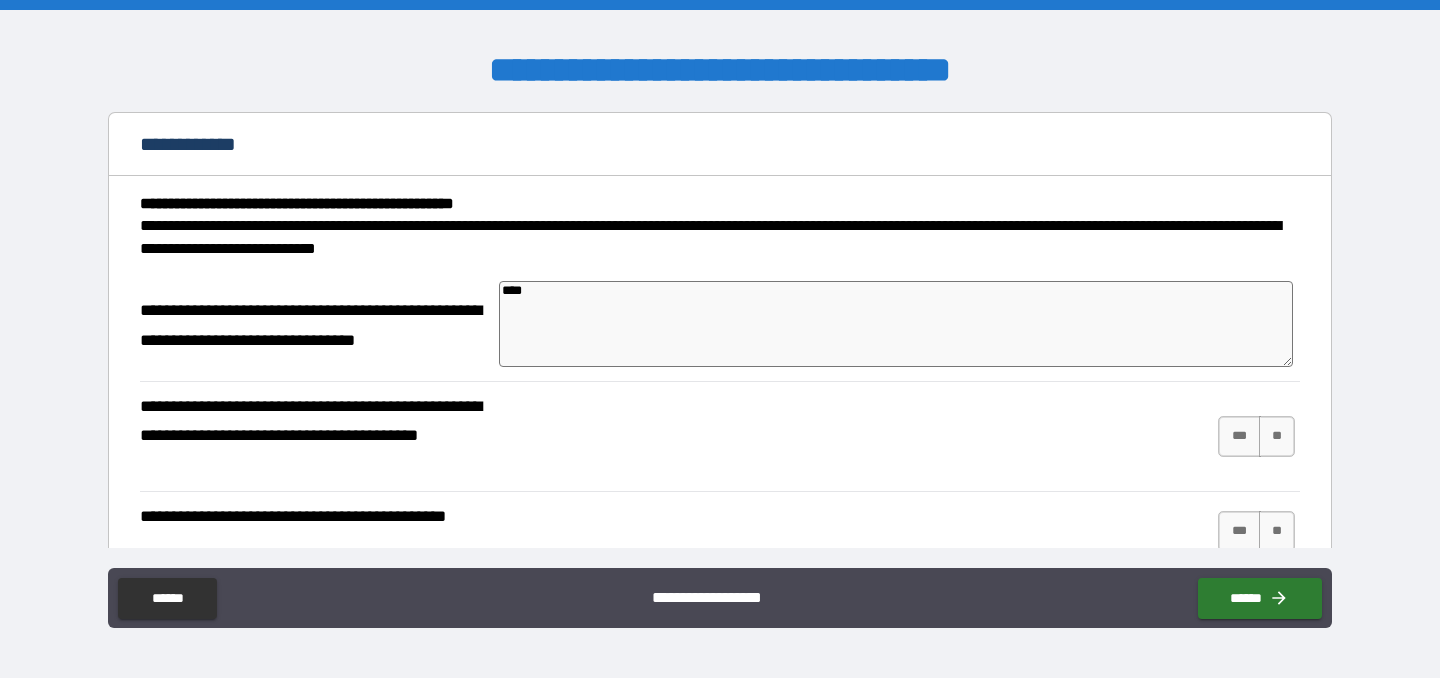 type on "*****" 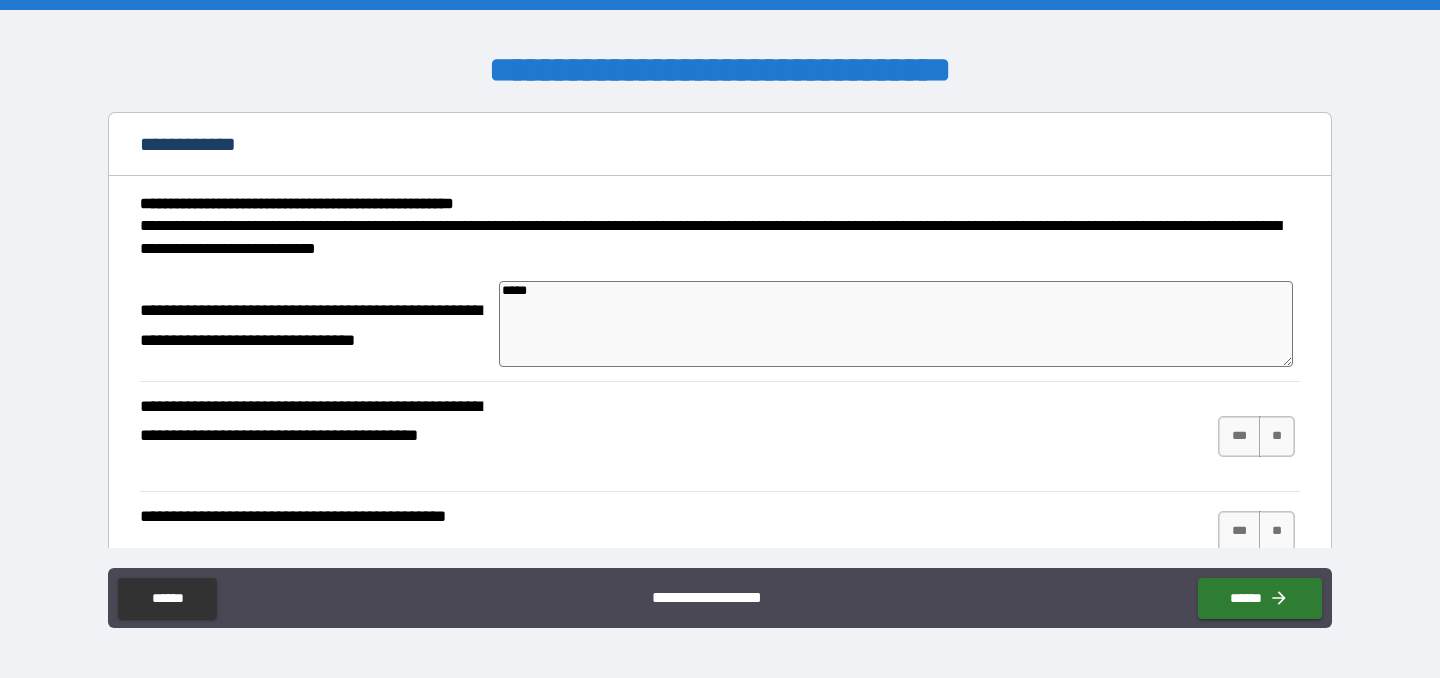 type on "******" 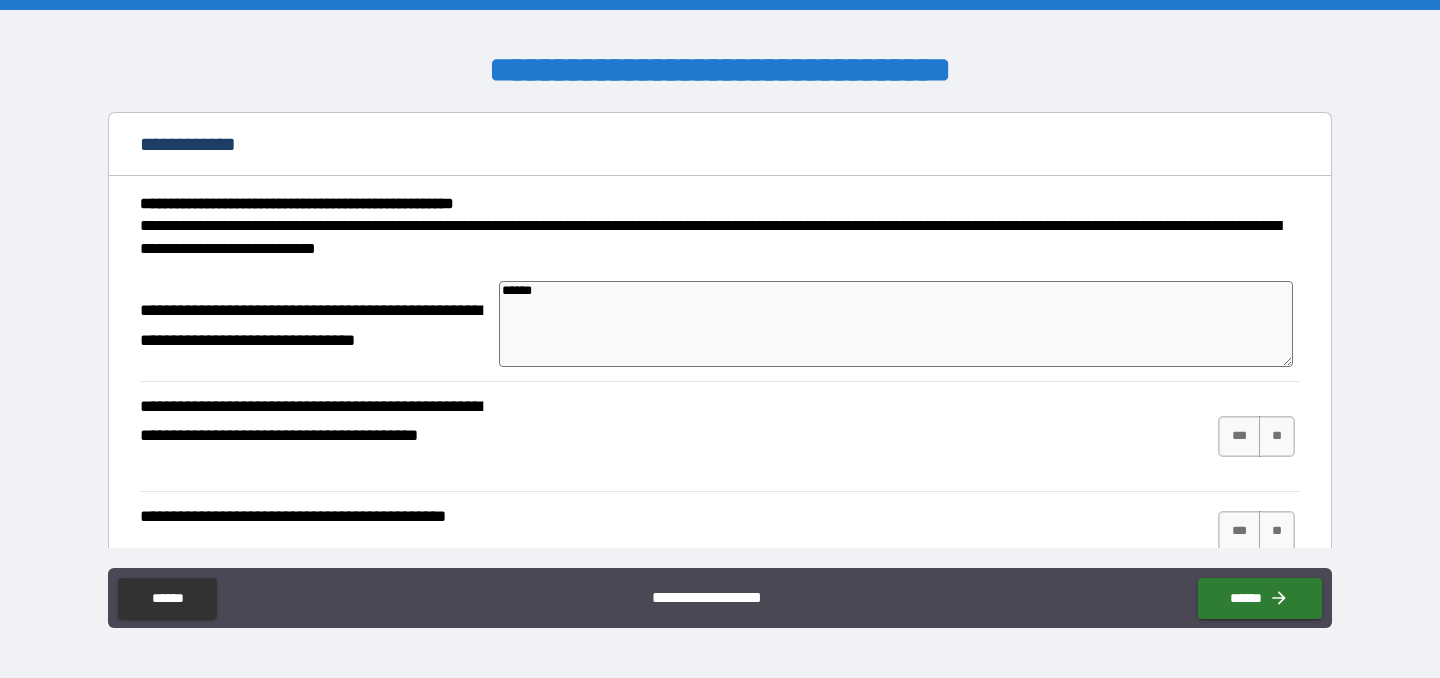 type on "*******" 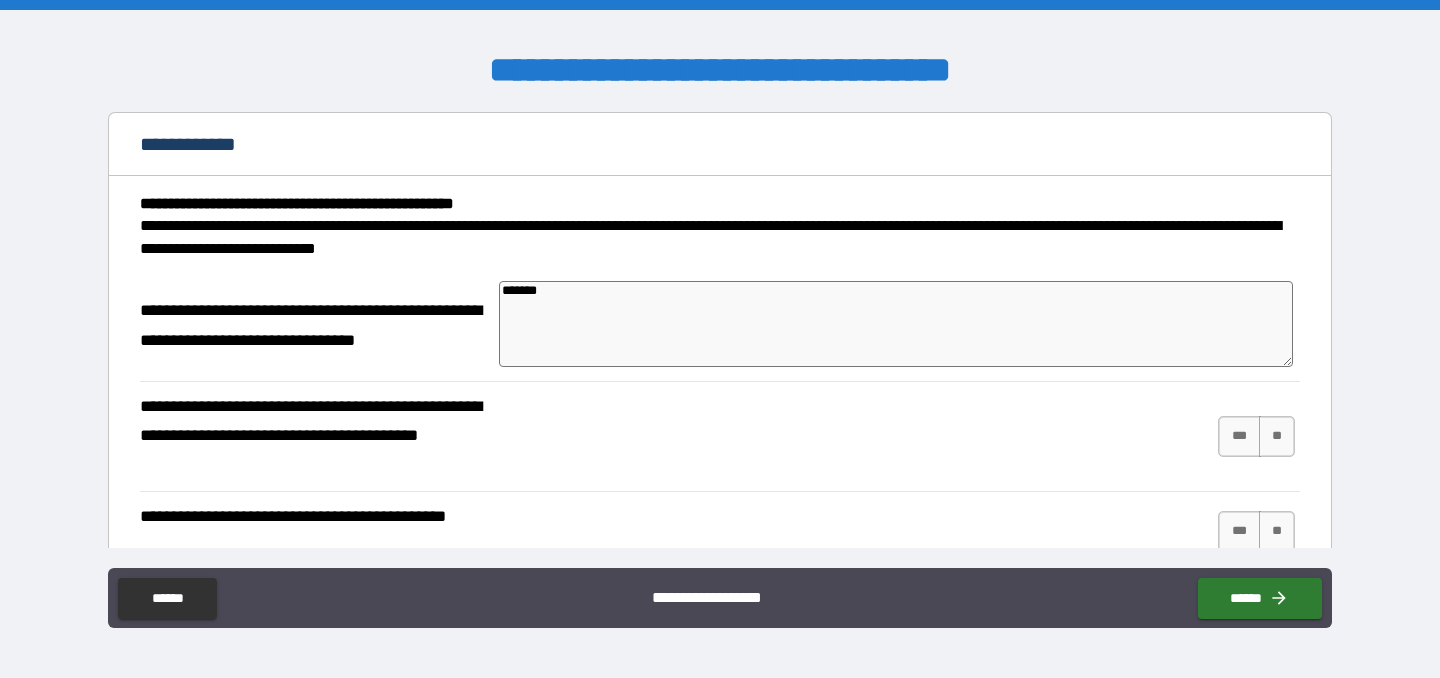 type on "*" 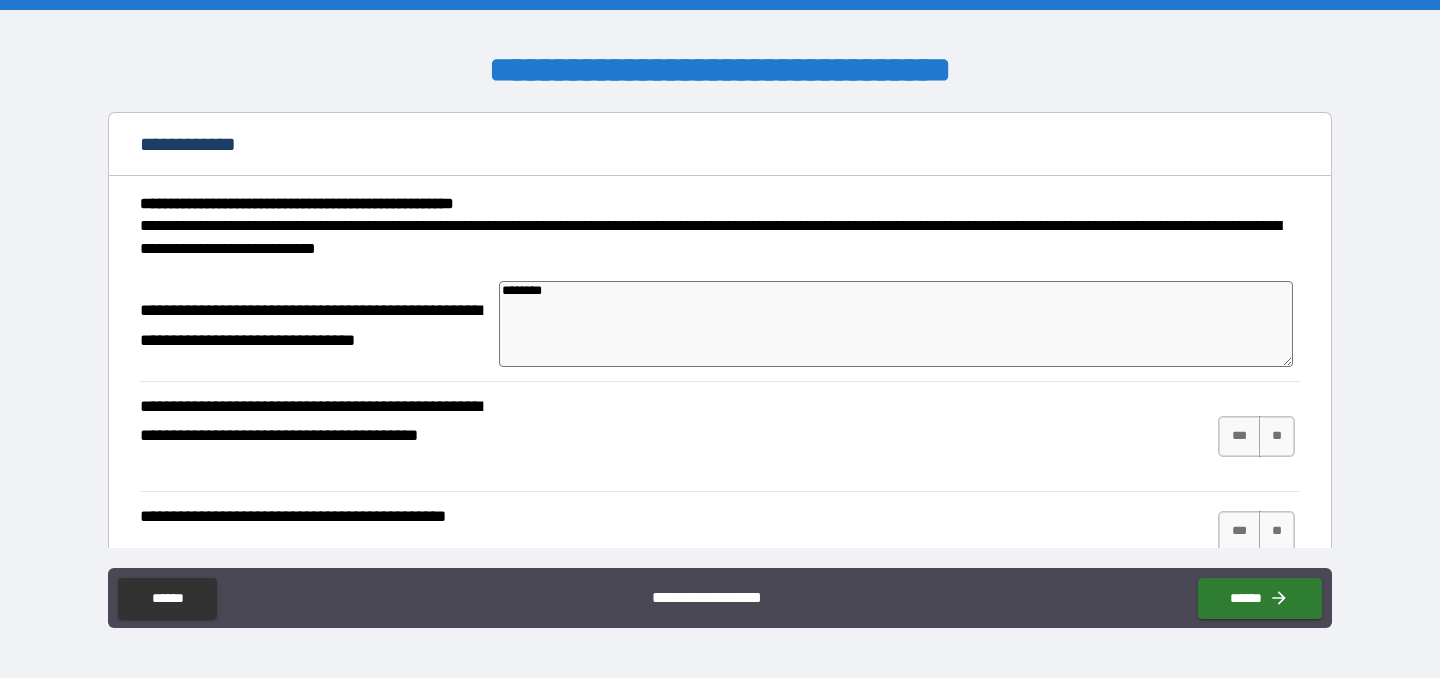 type on "*" 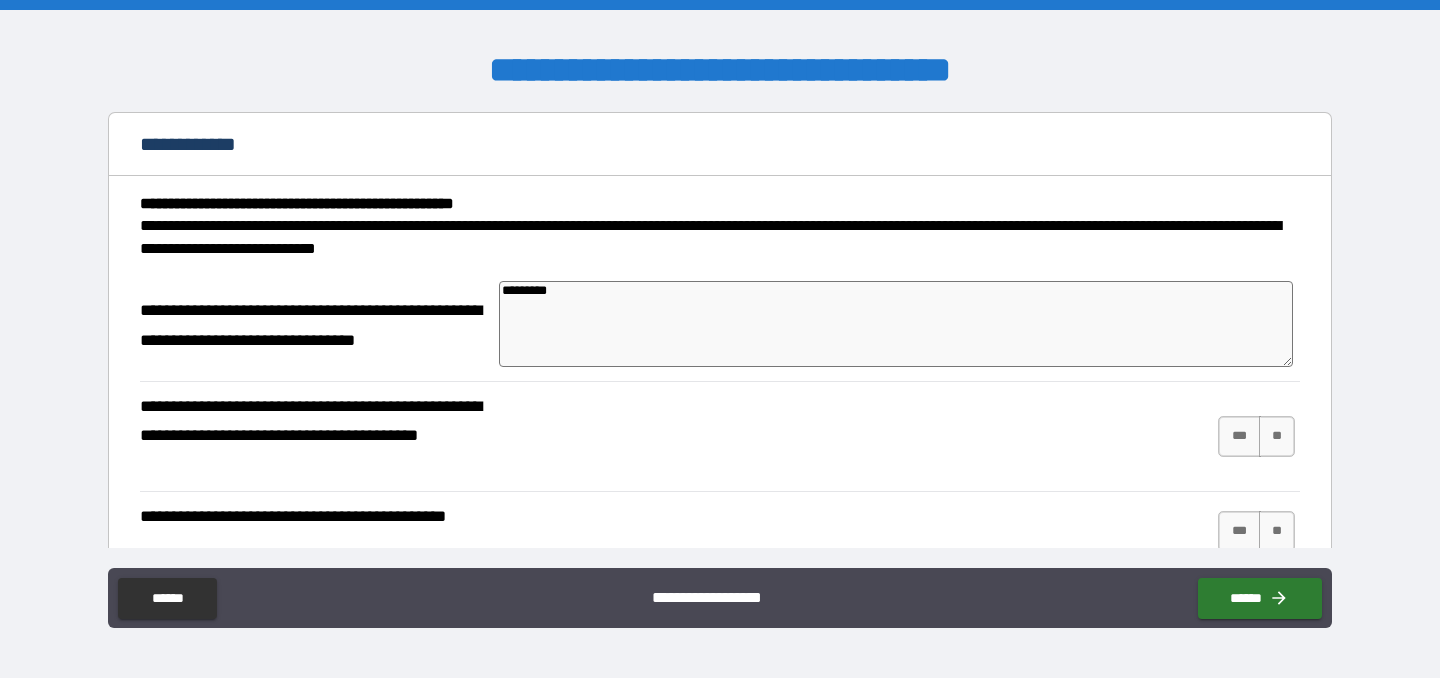 type on "*" 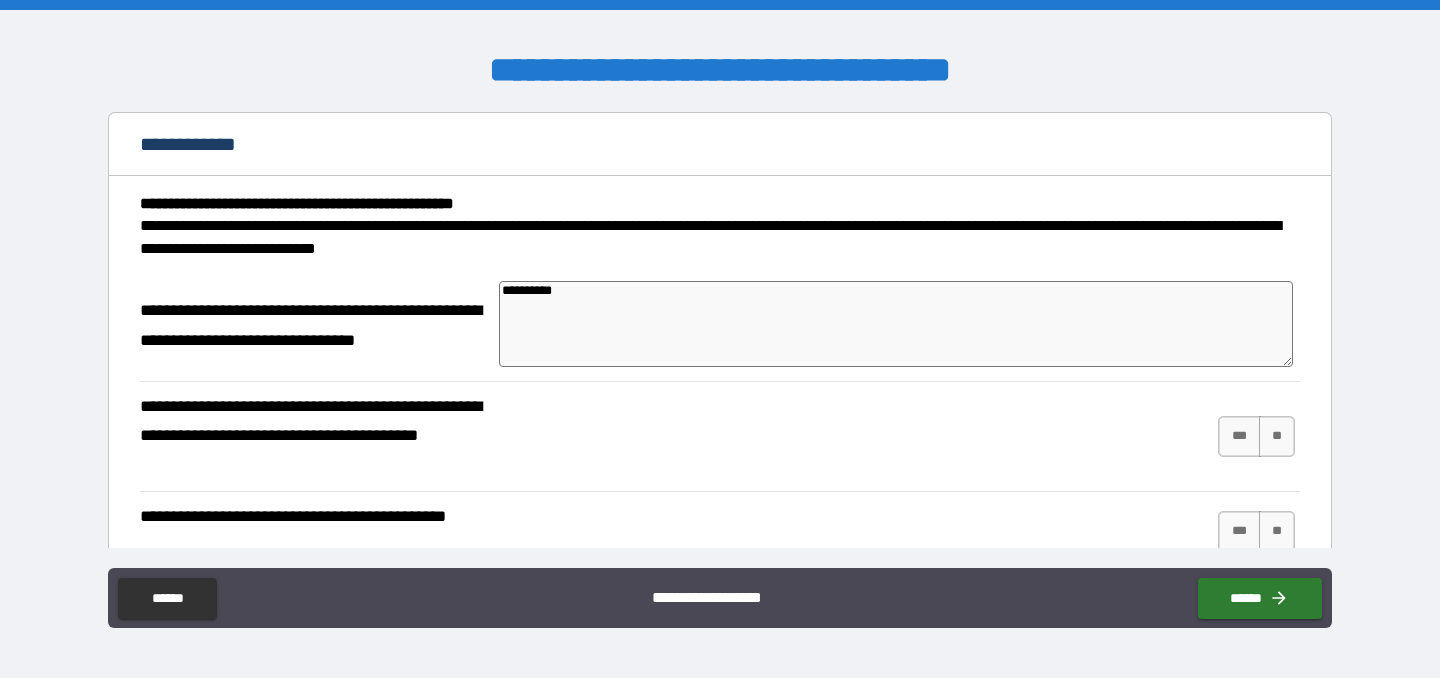 type on "**********" 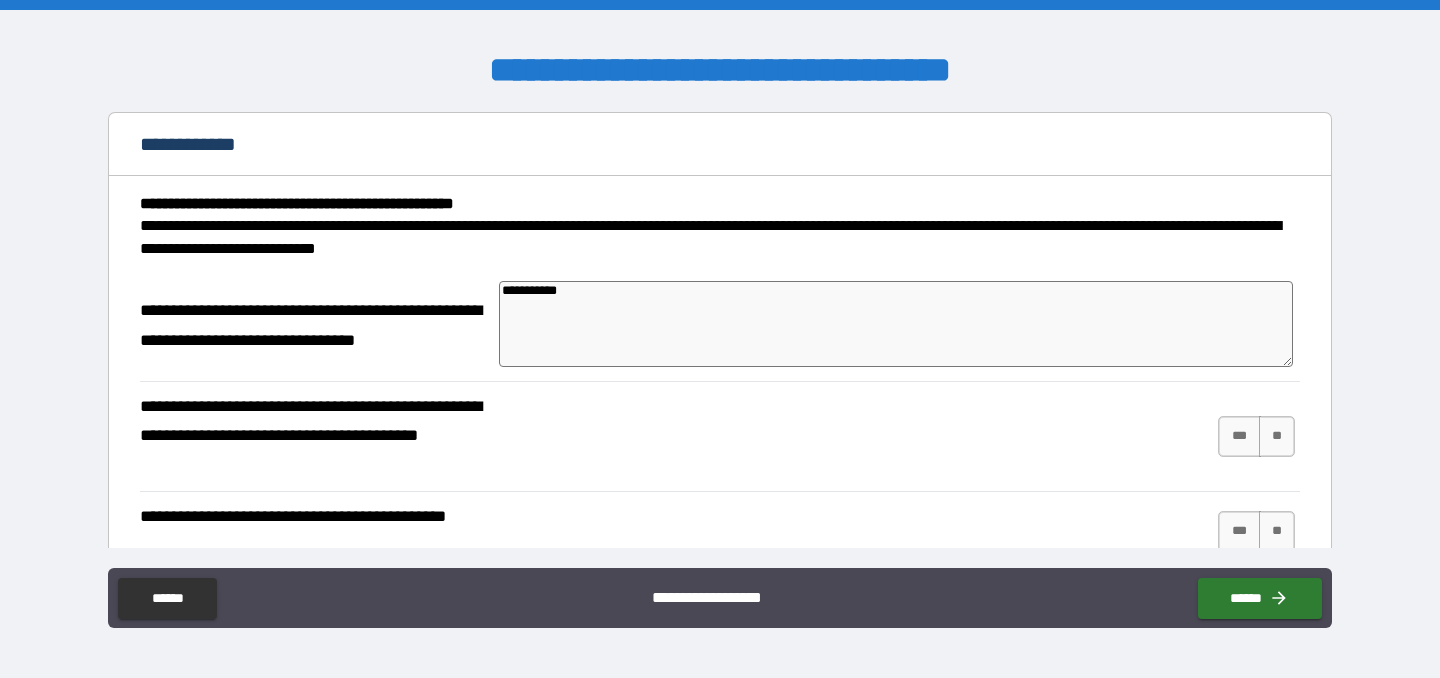 type on "**********" 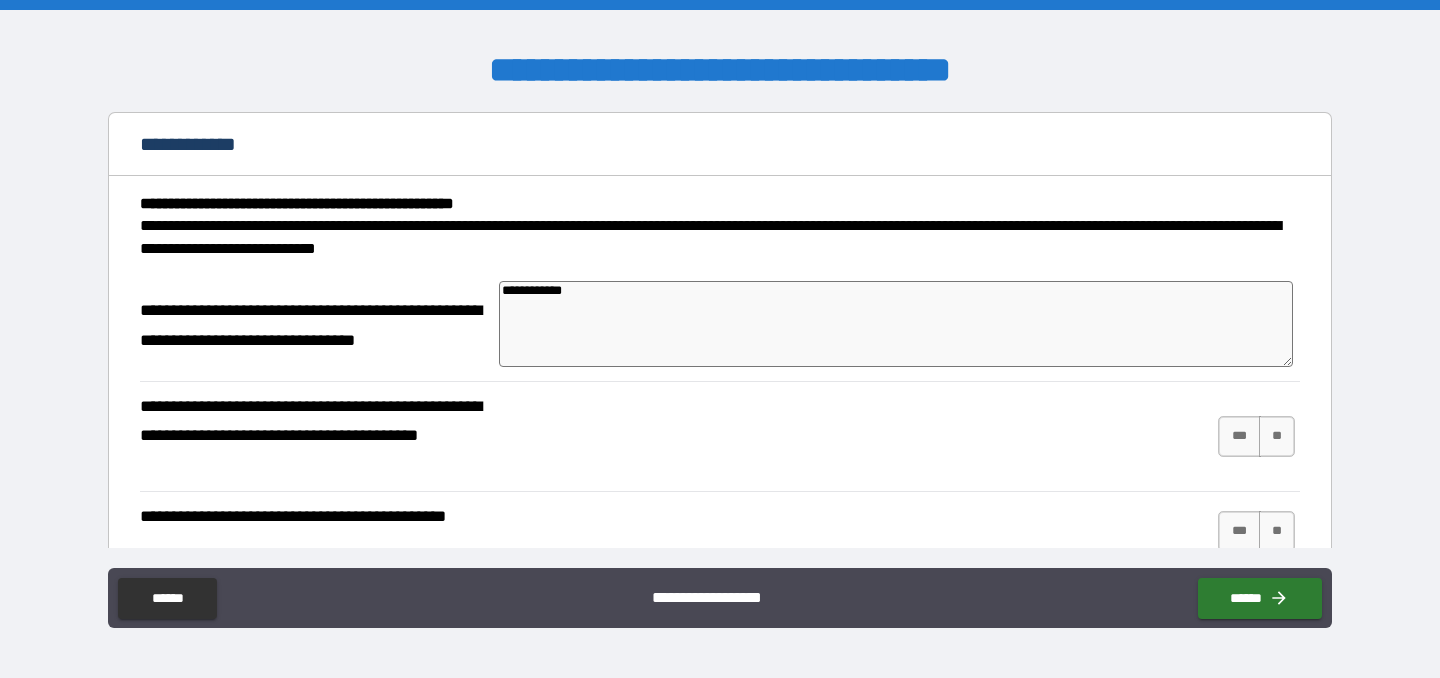 type on "**********" 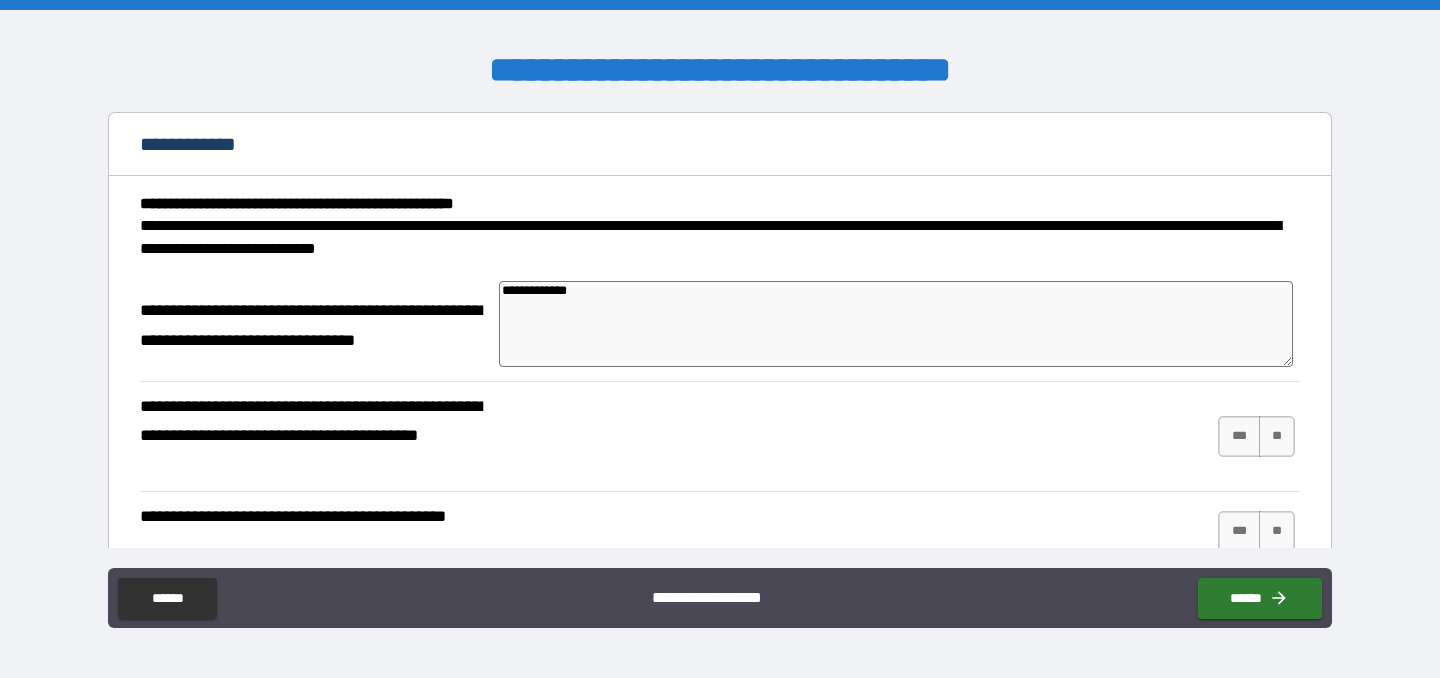 type on "**********" 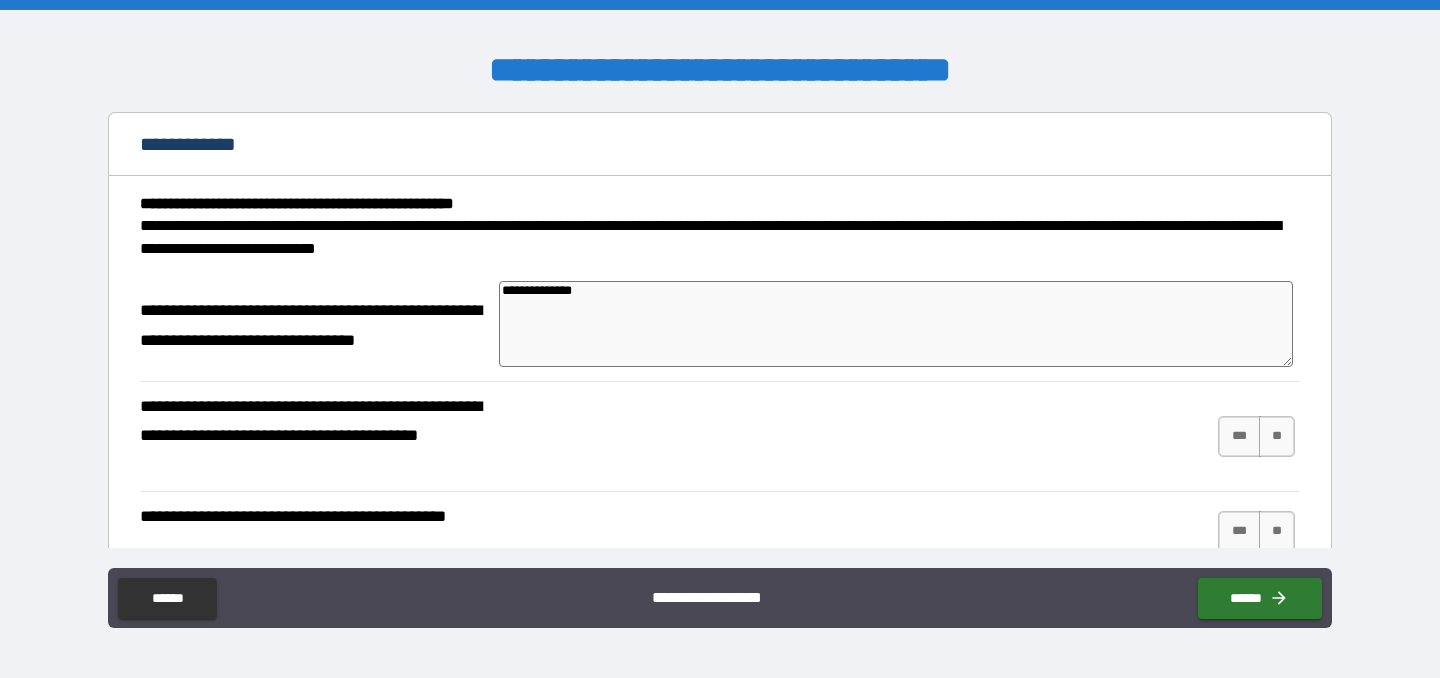 type on "**********" 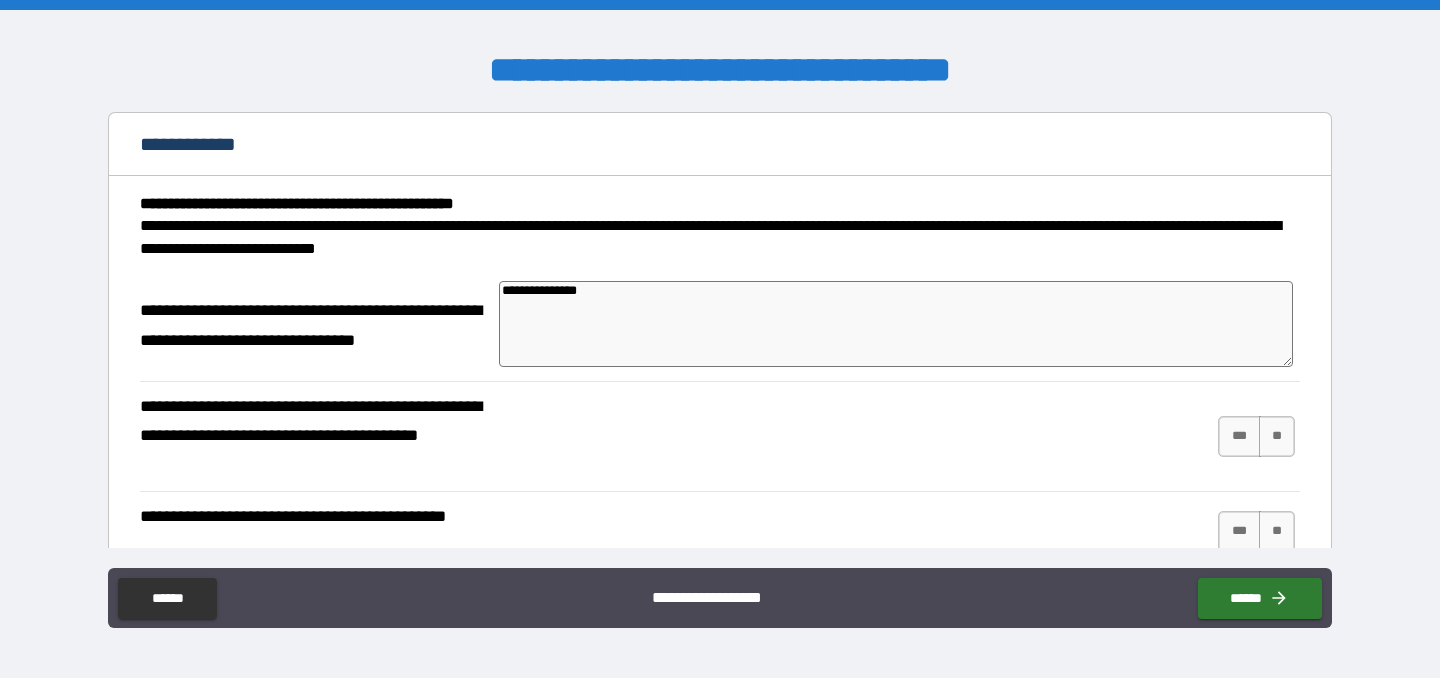 type on "*" 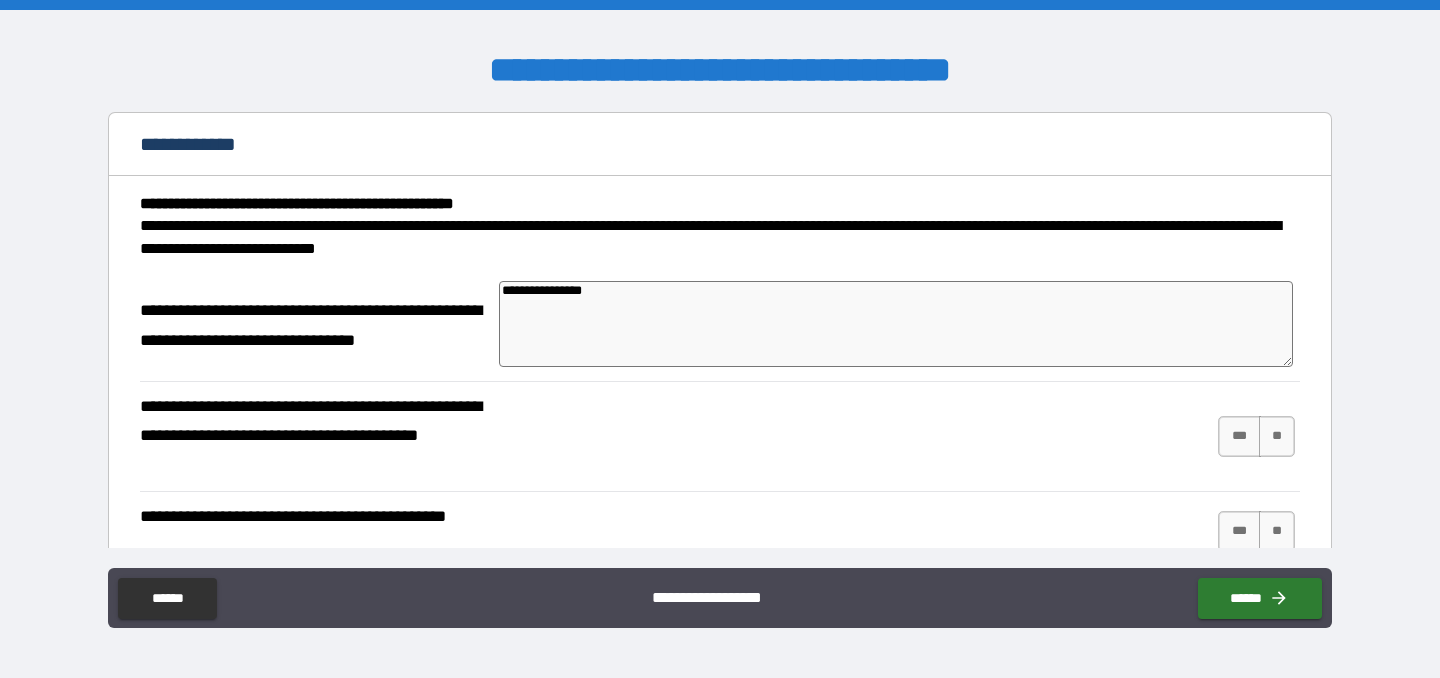 type on "*" 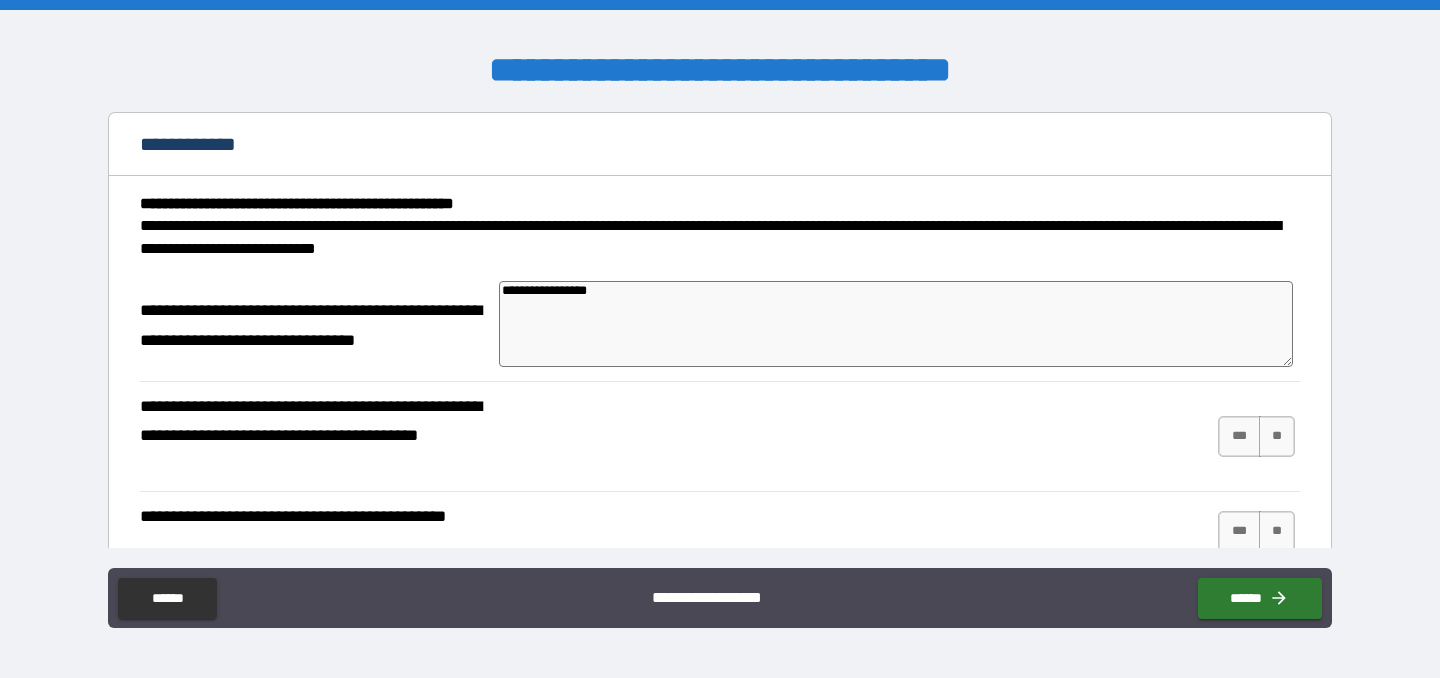 type on "*" 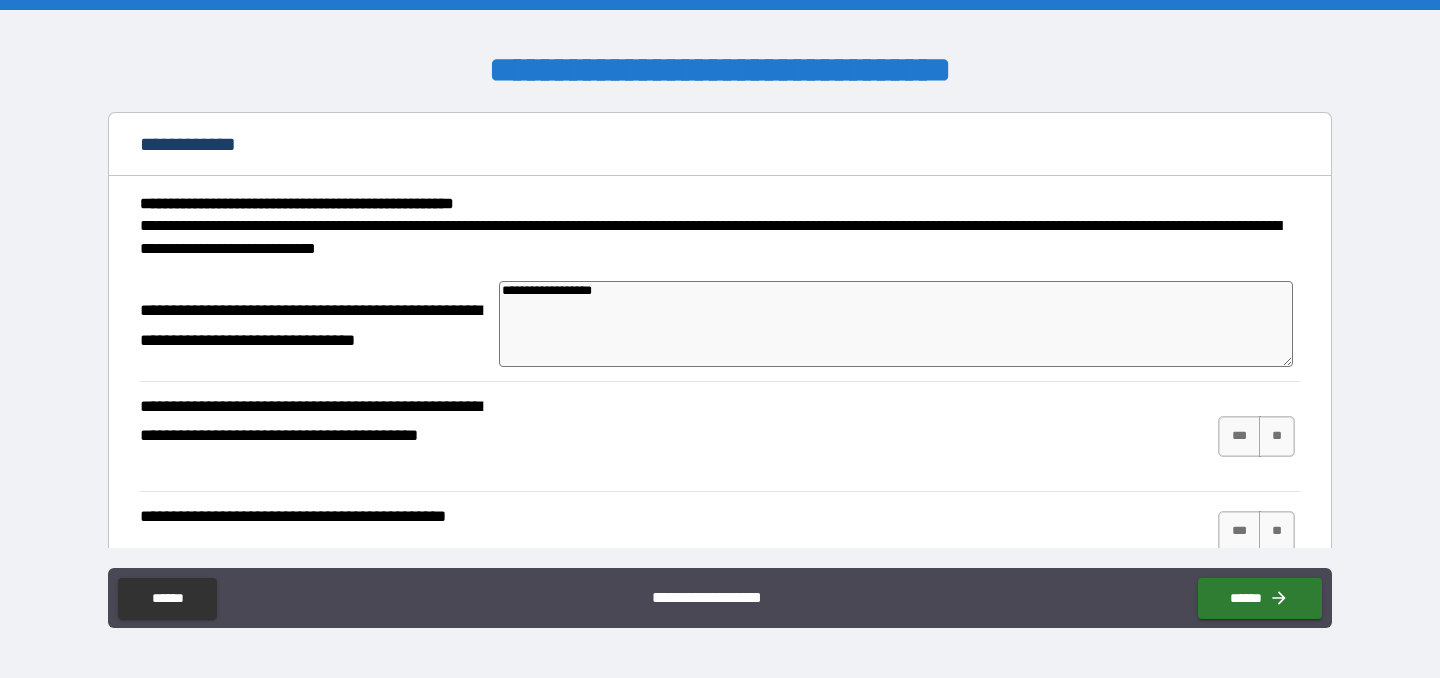 type on "**********" 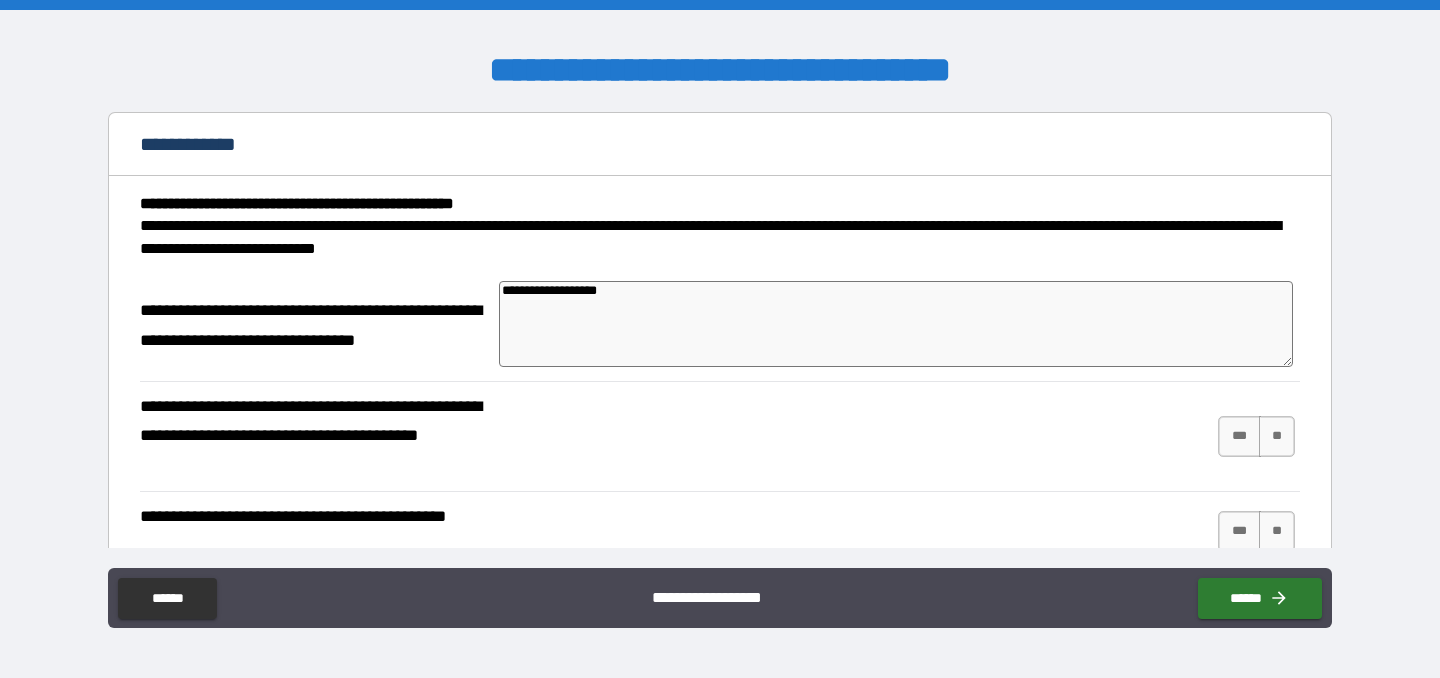 type on "**********" 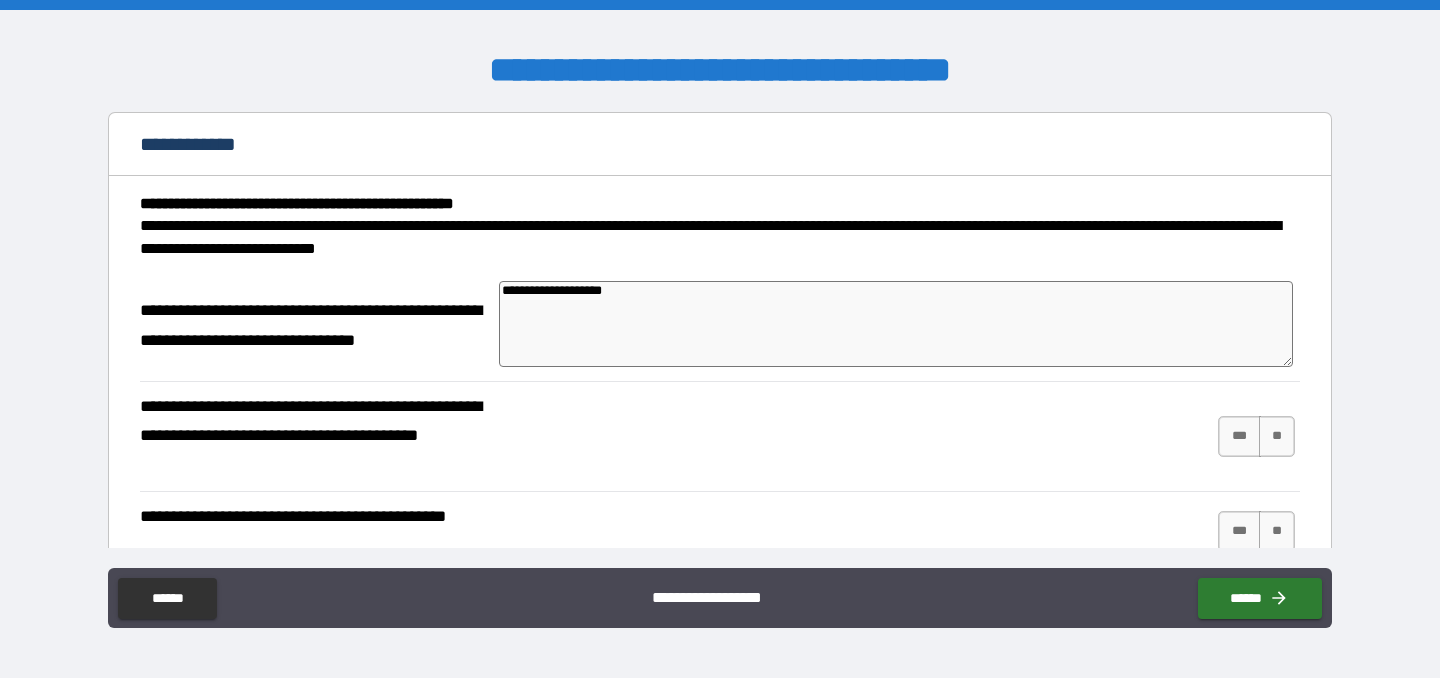 type on "**********" 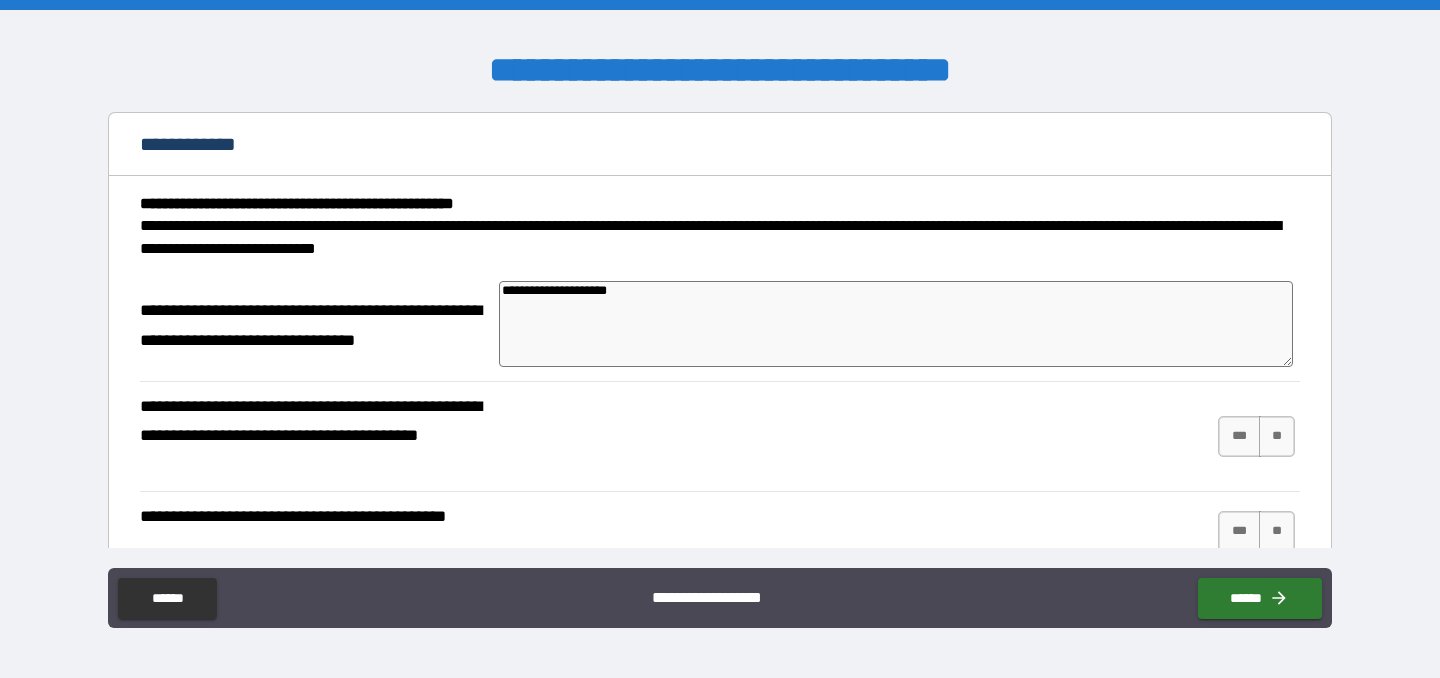 type on "*" 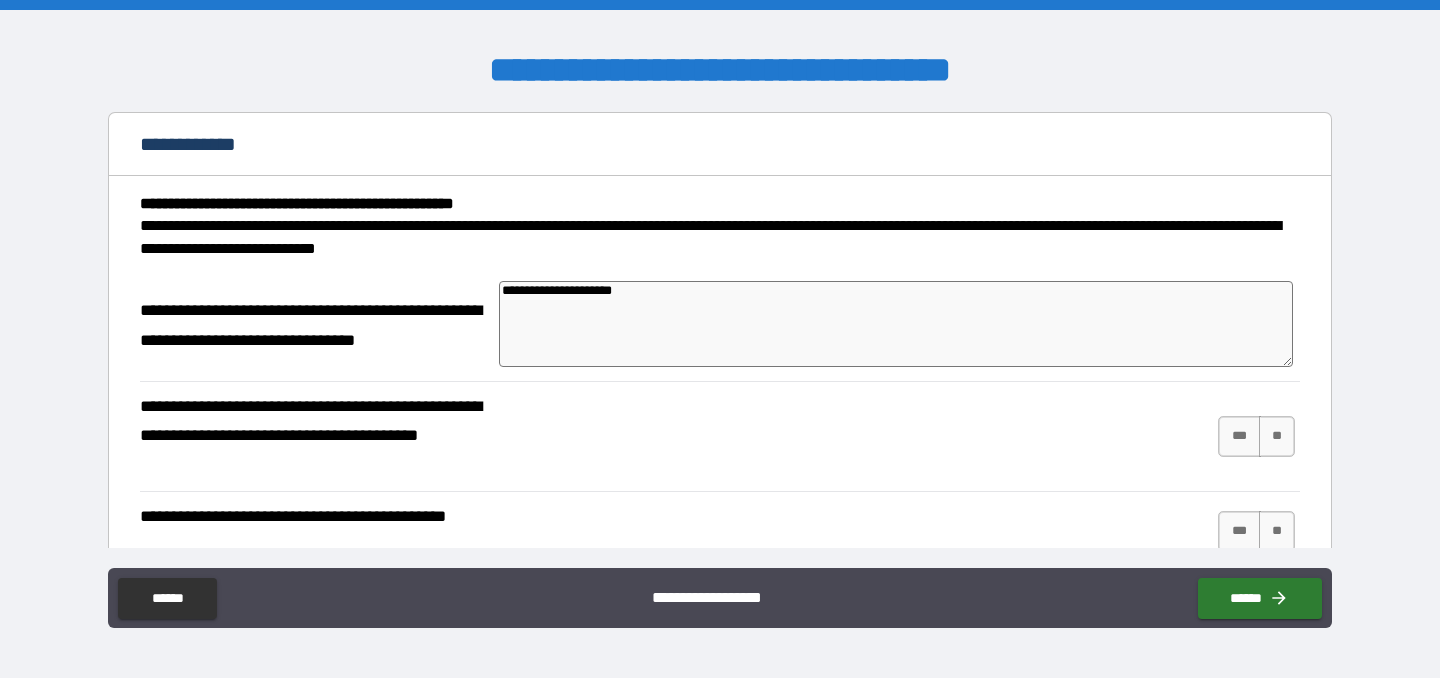type on "*" 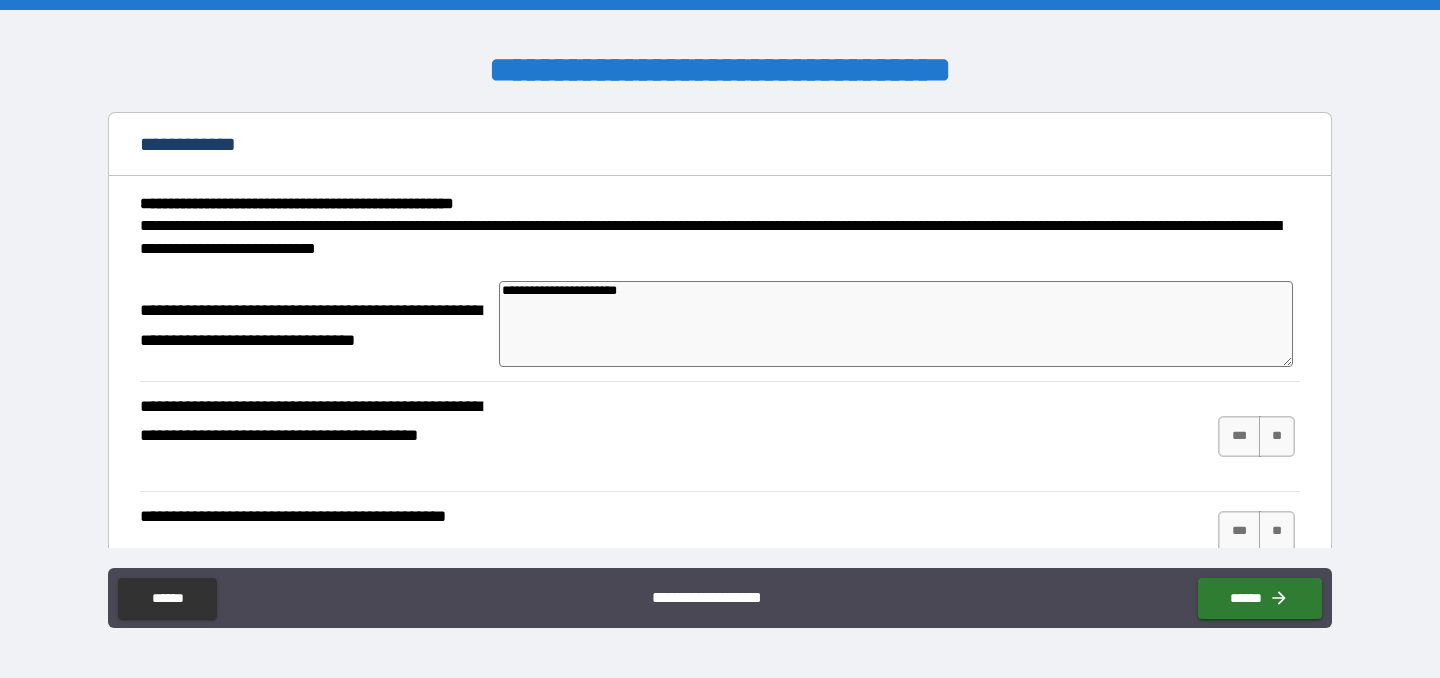 type on "**********" 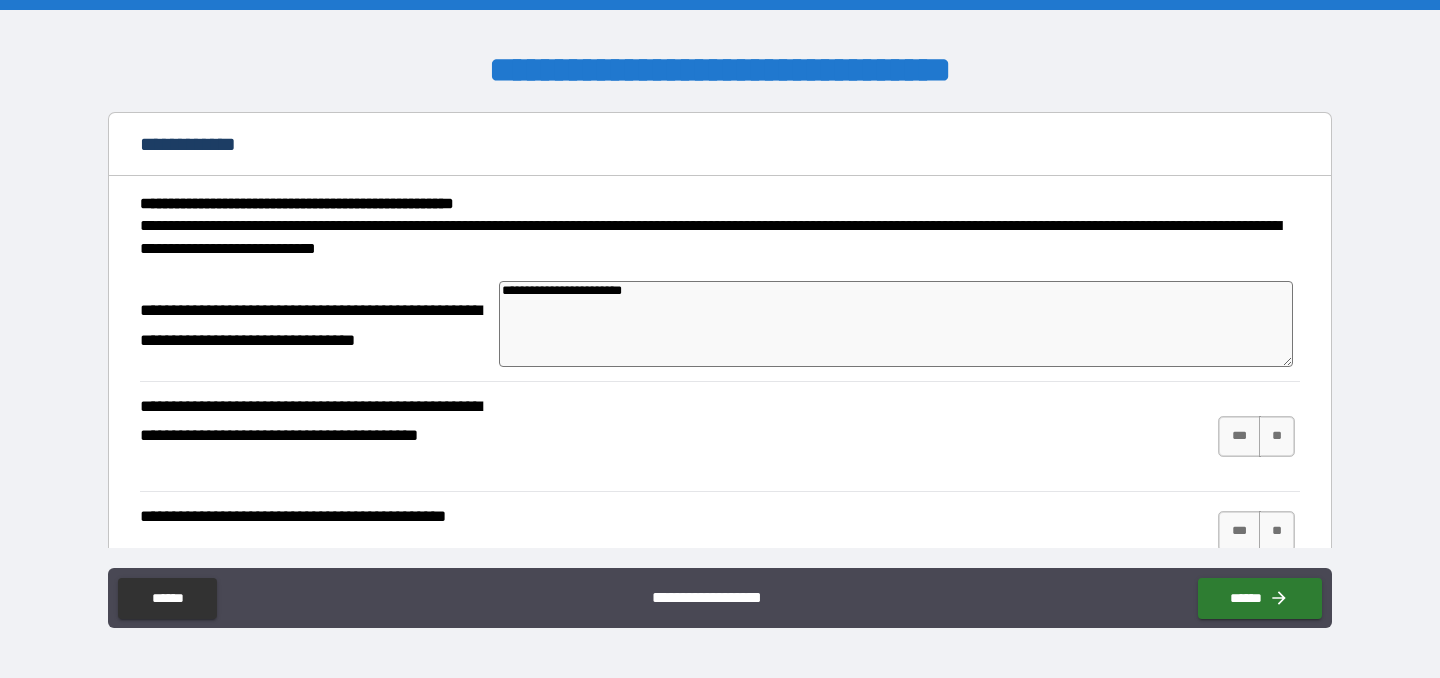 type on "*" 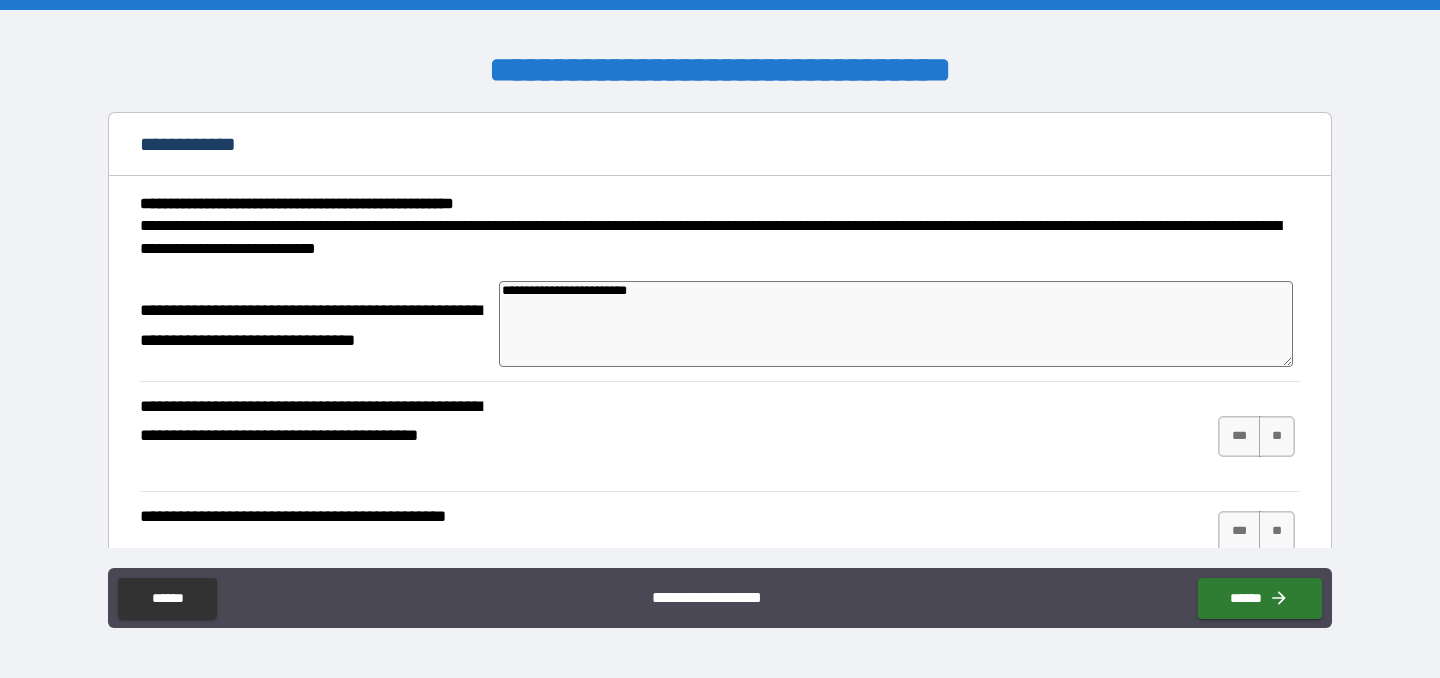 type on "*" 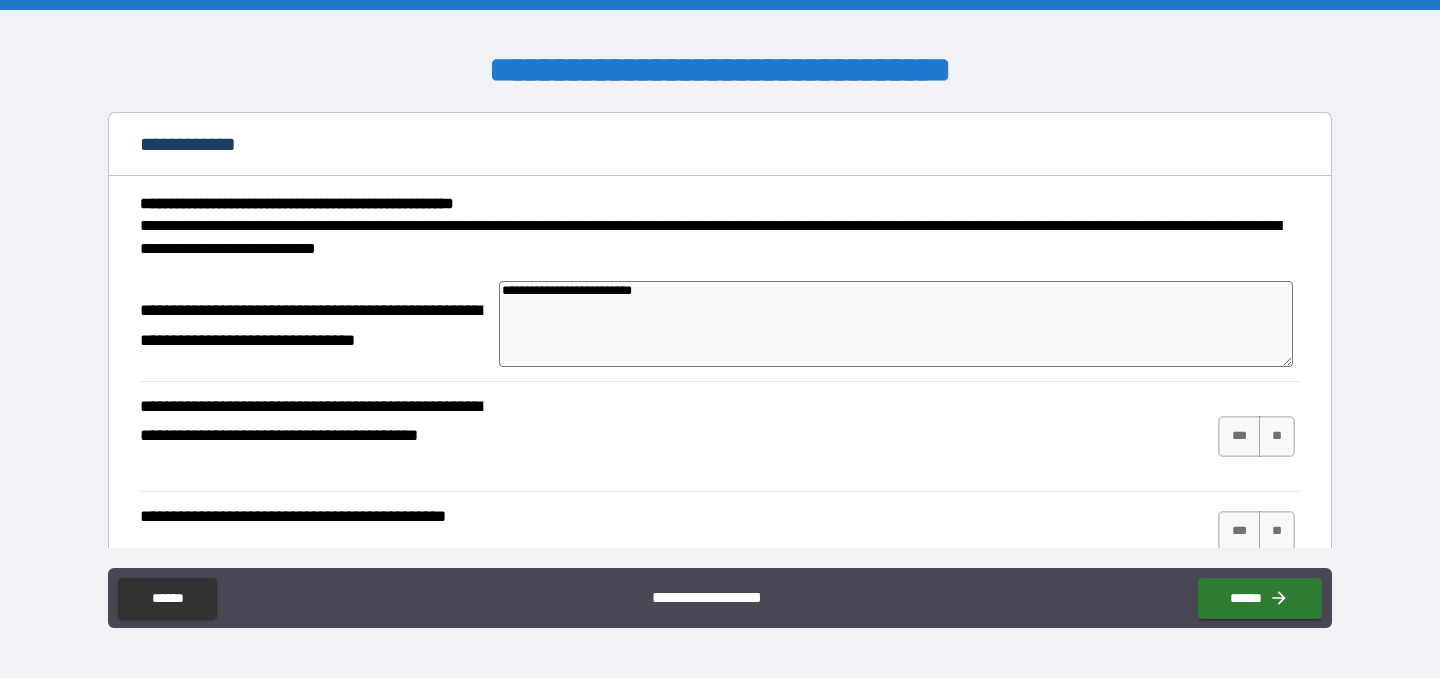 type on "**********" 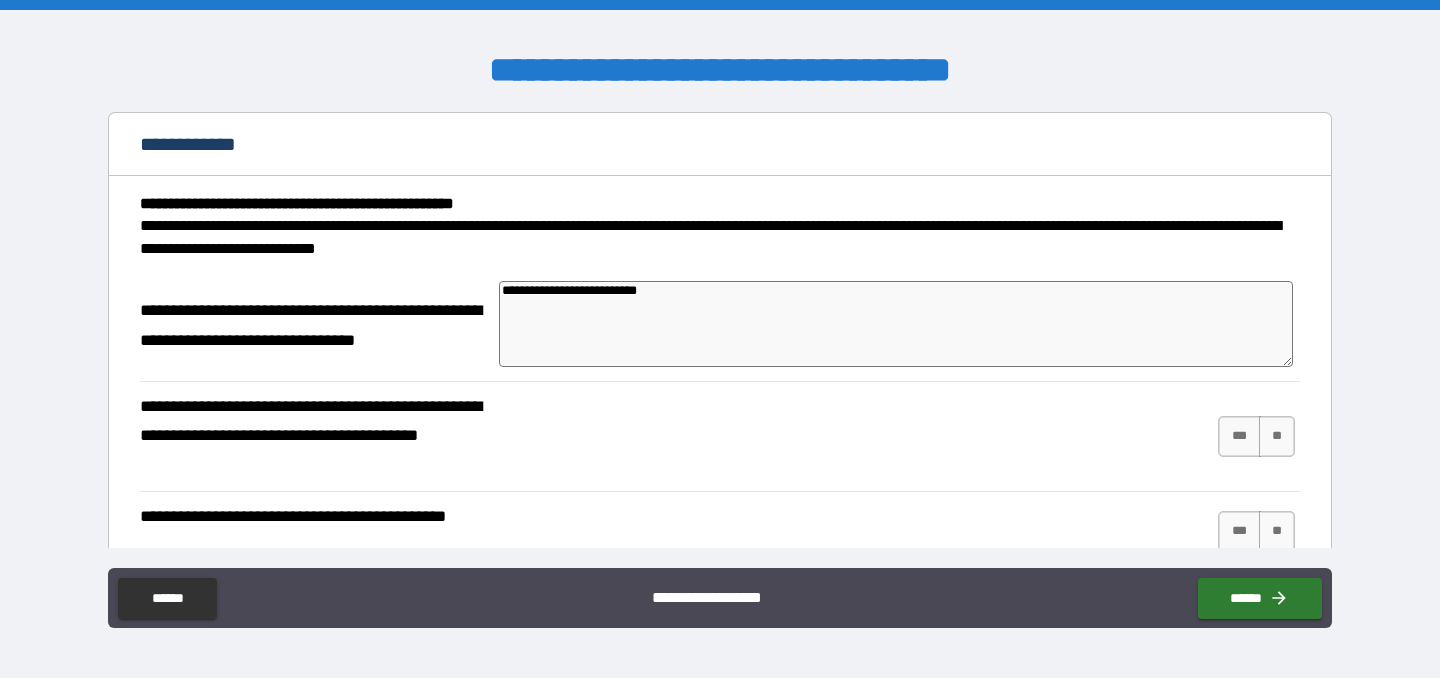 type on "*" 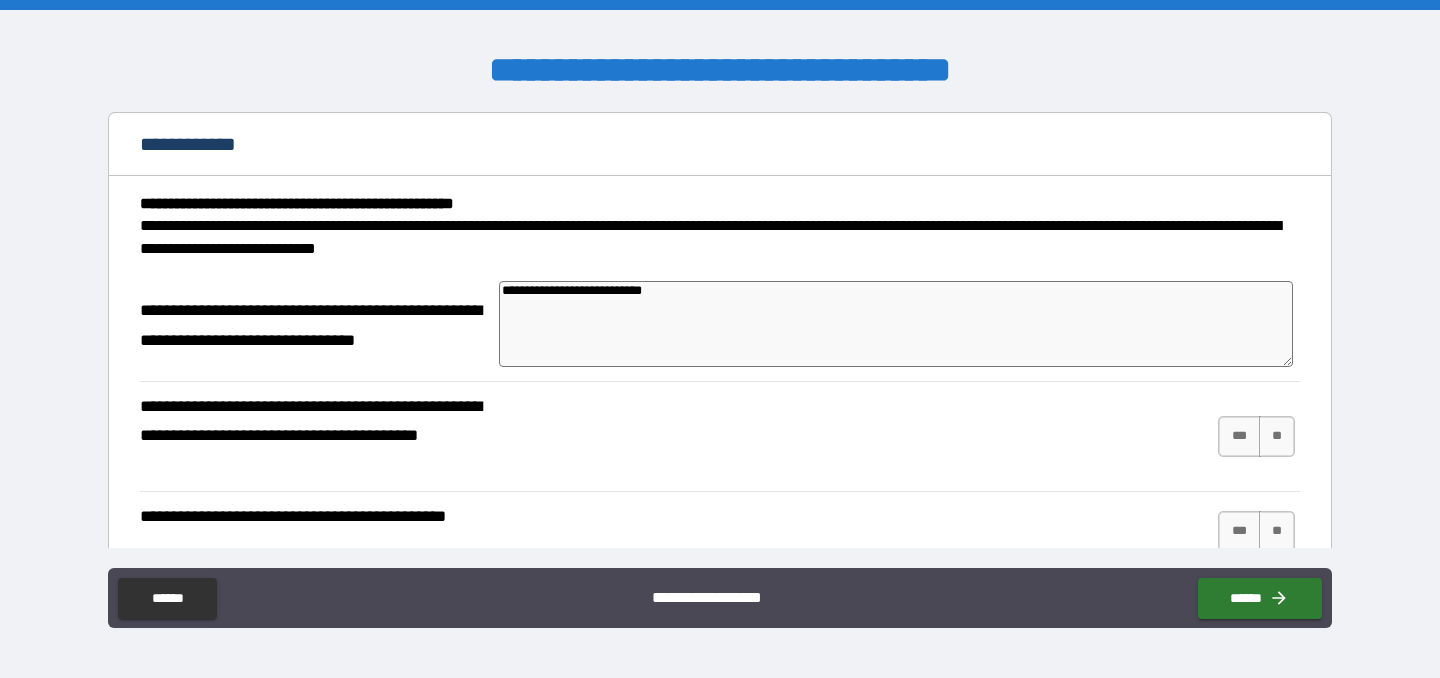 type on "*" 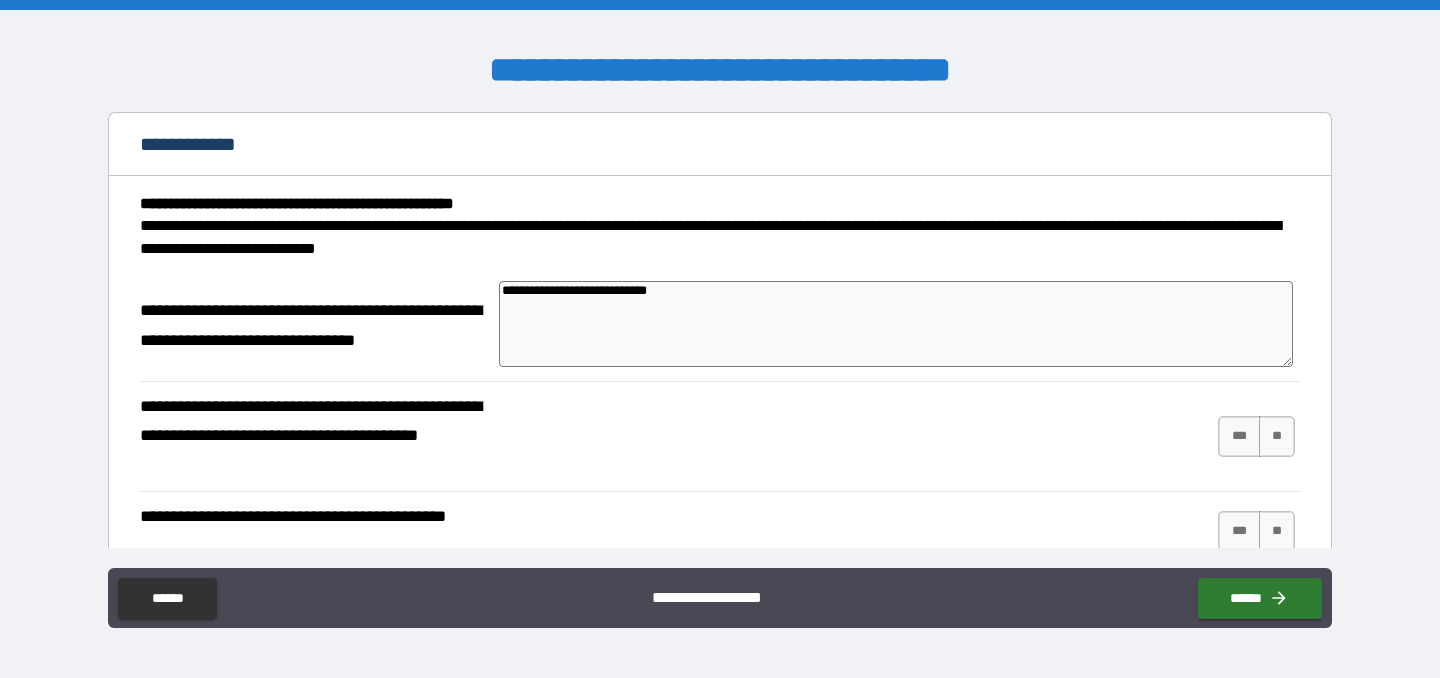 type on "**********" 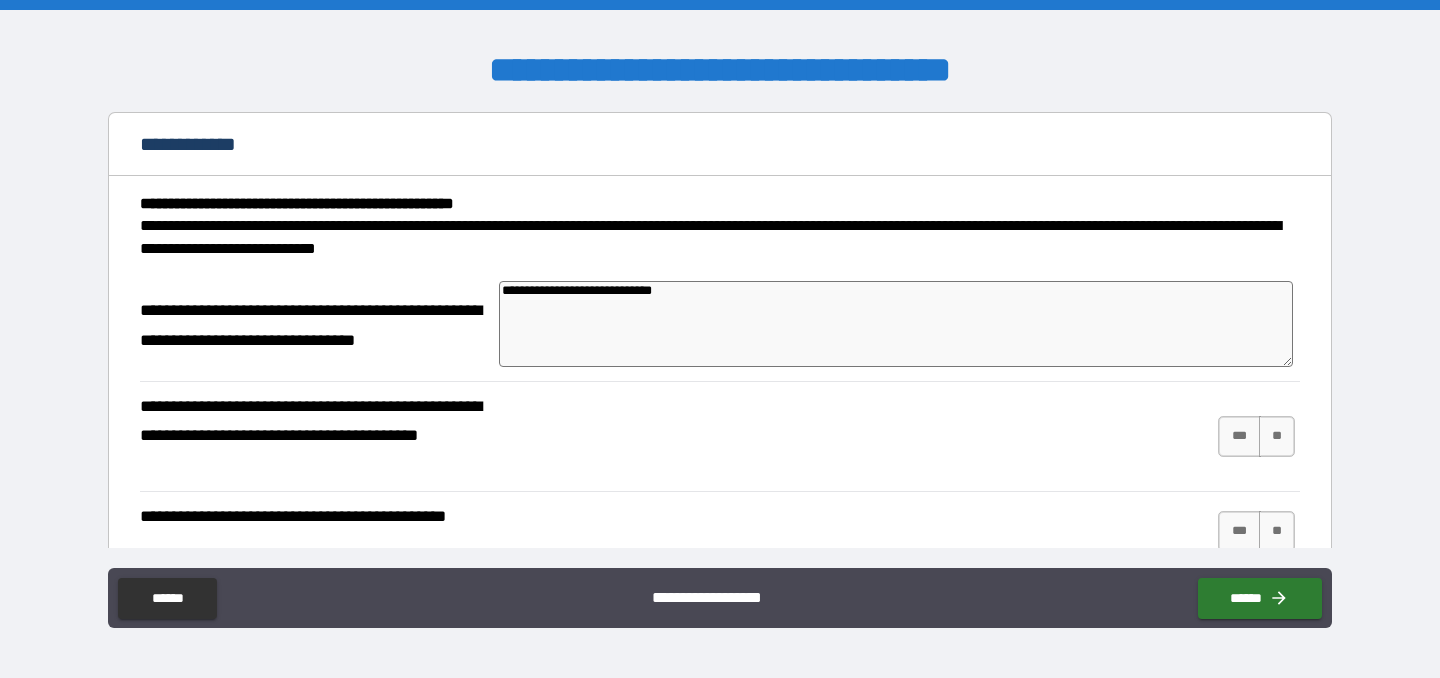 type on "*" 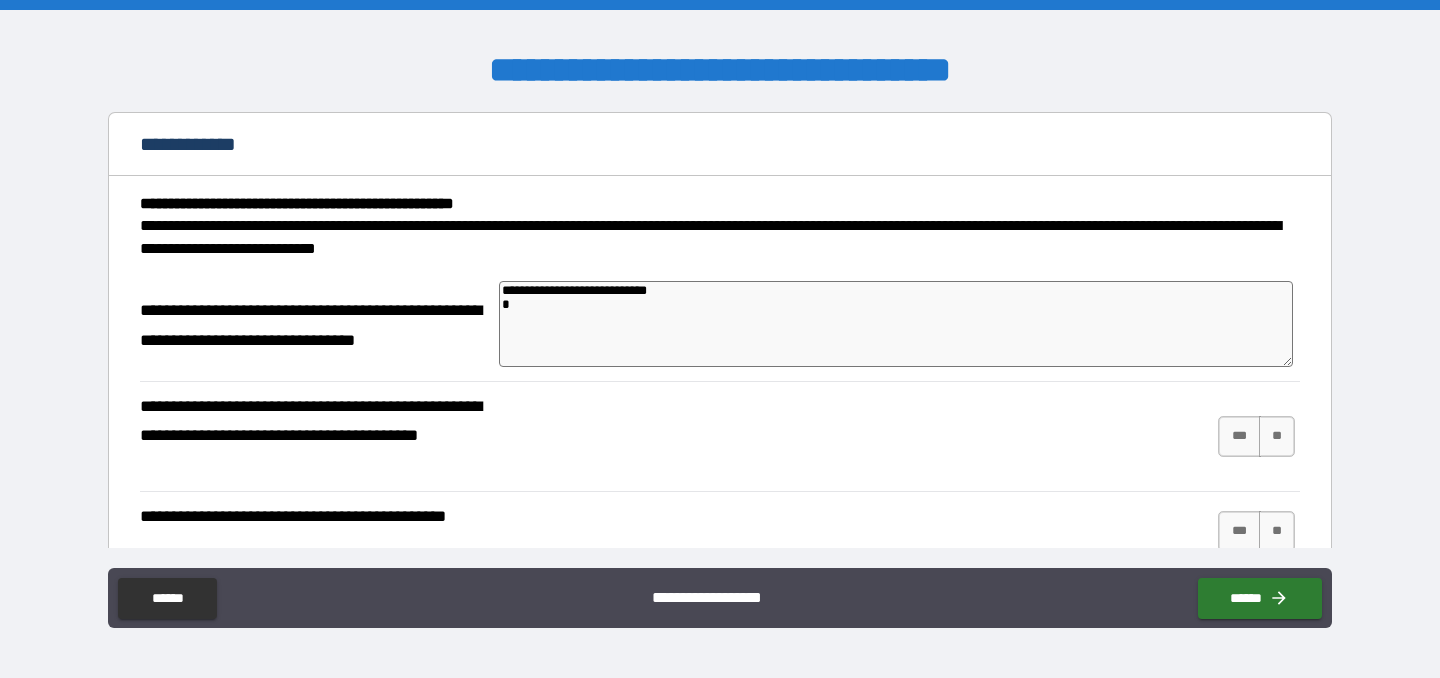 type on "**********" 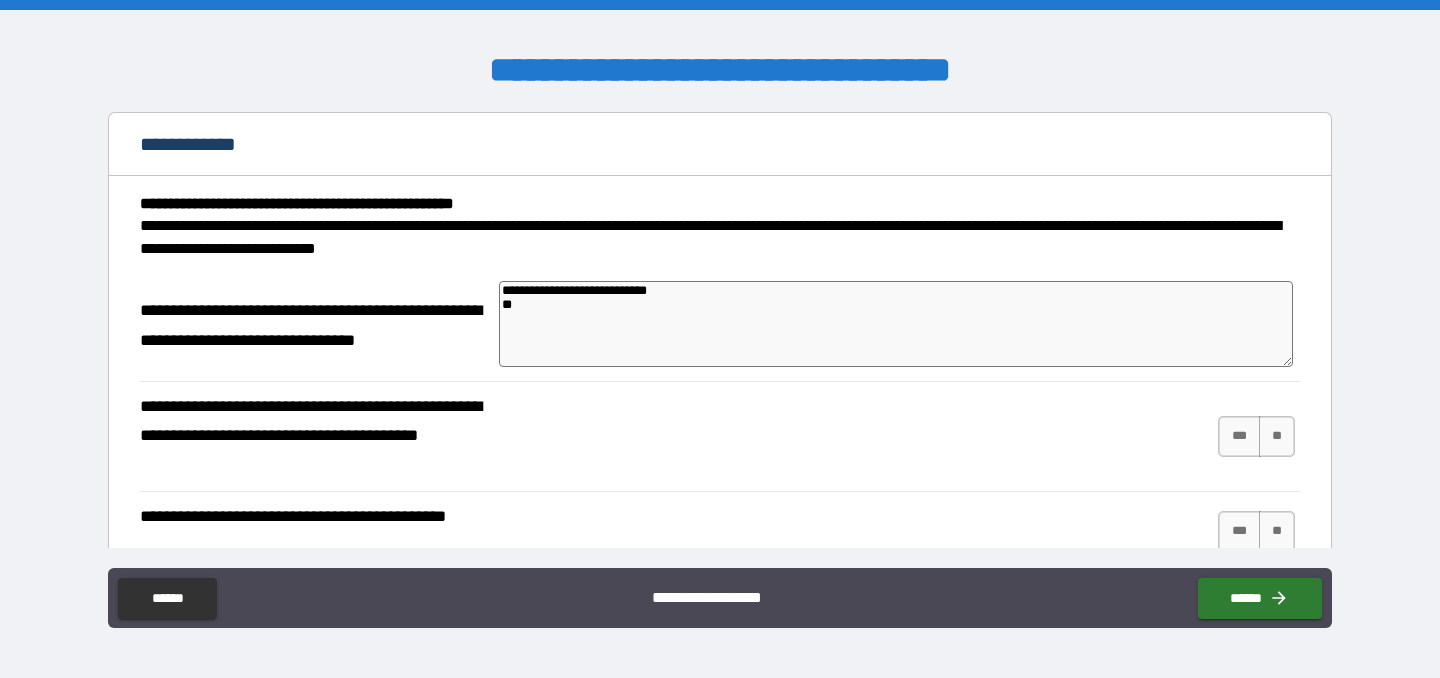 type on "**********" 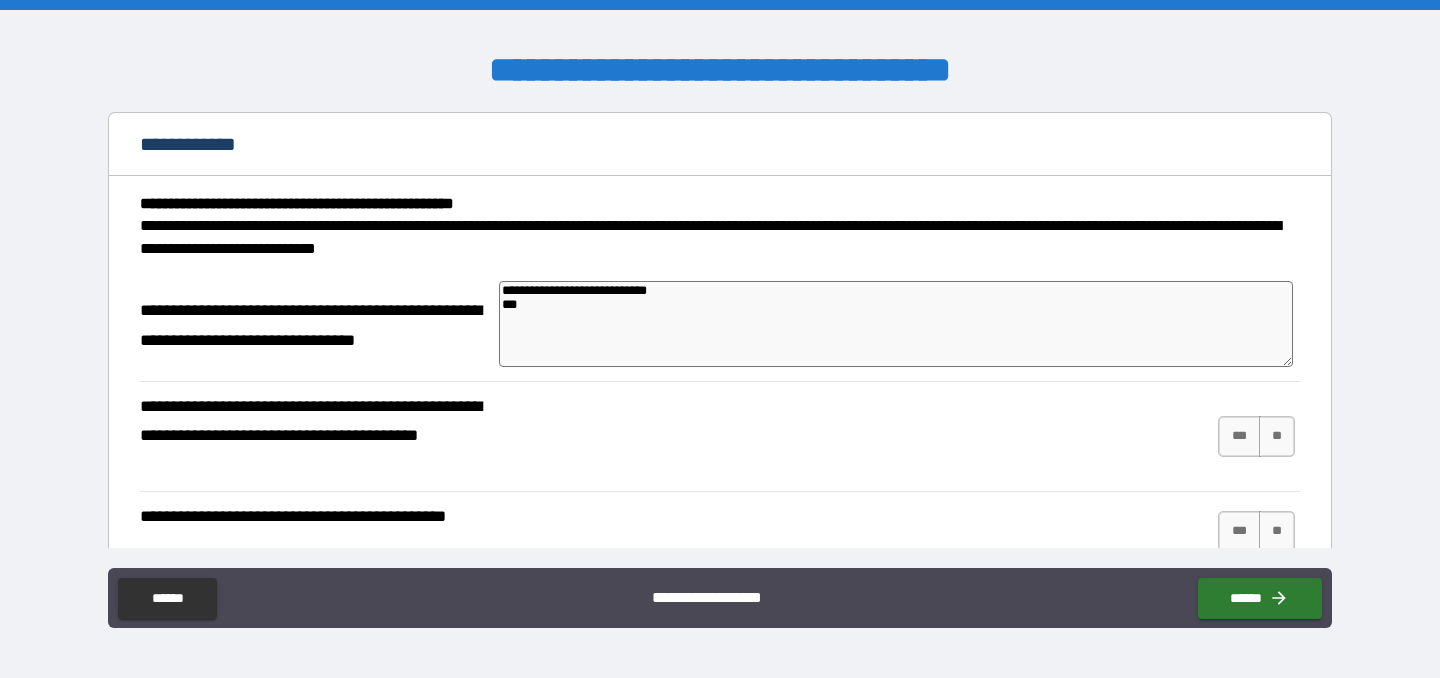 type on "**********" 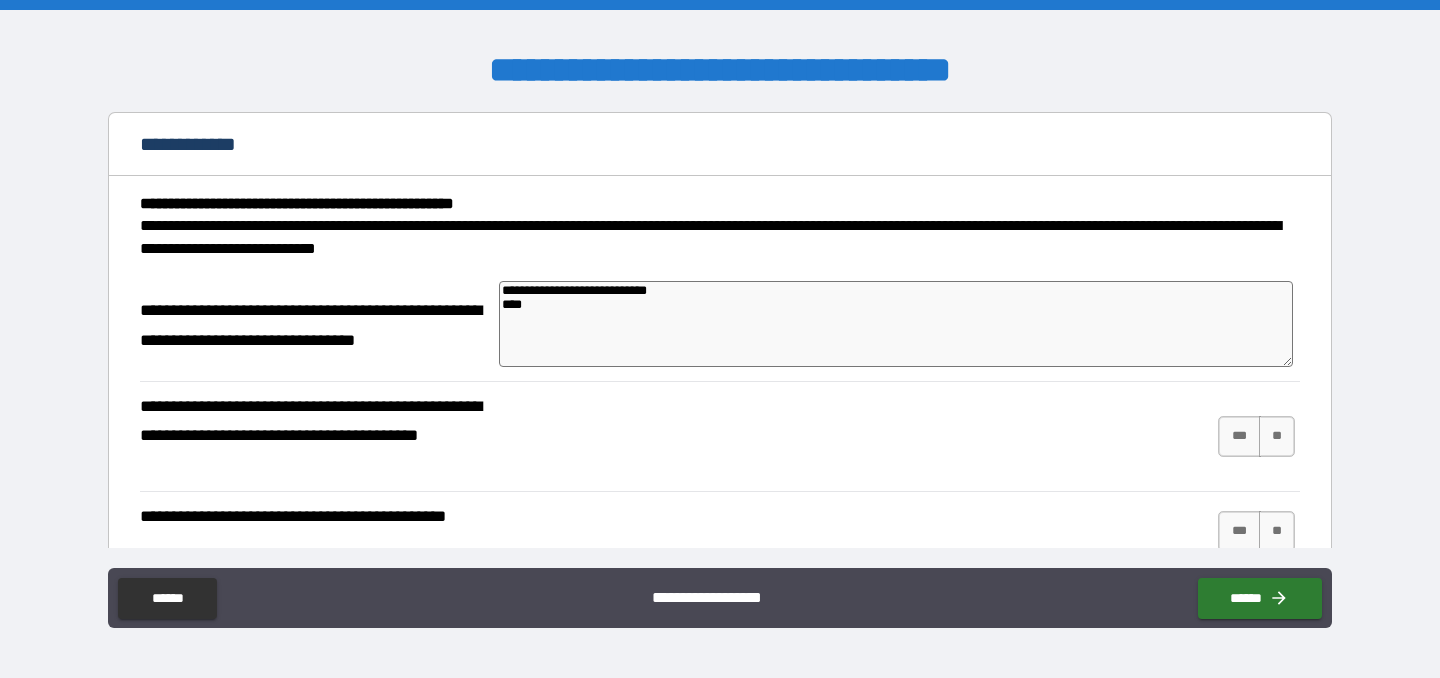 type on "*" 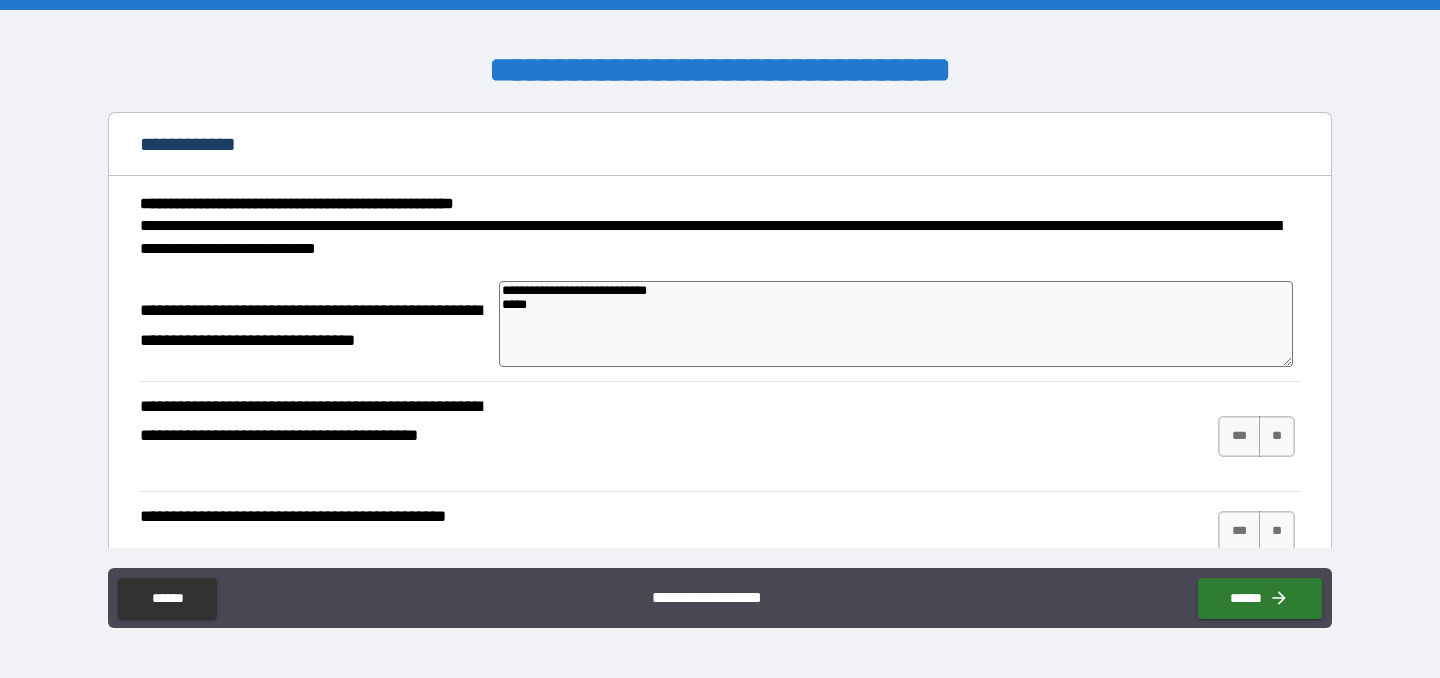 type on "**********" 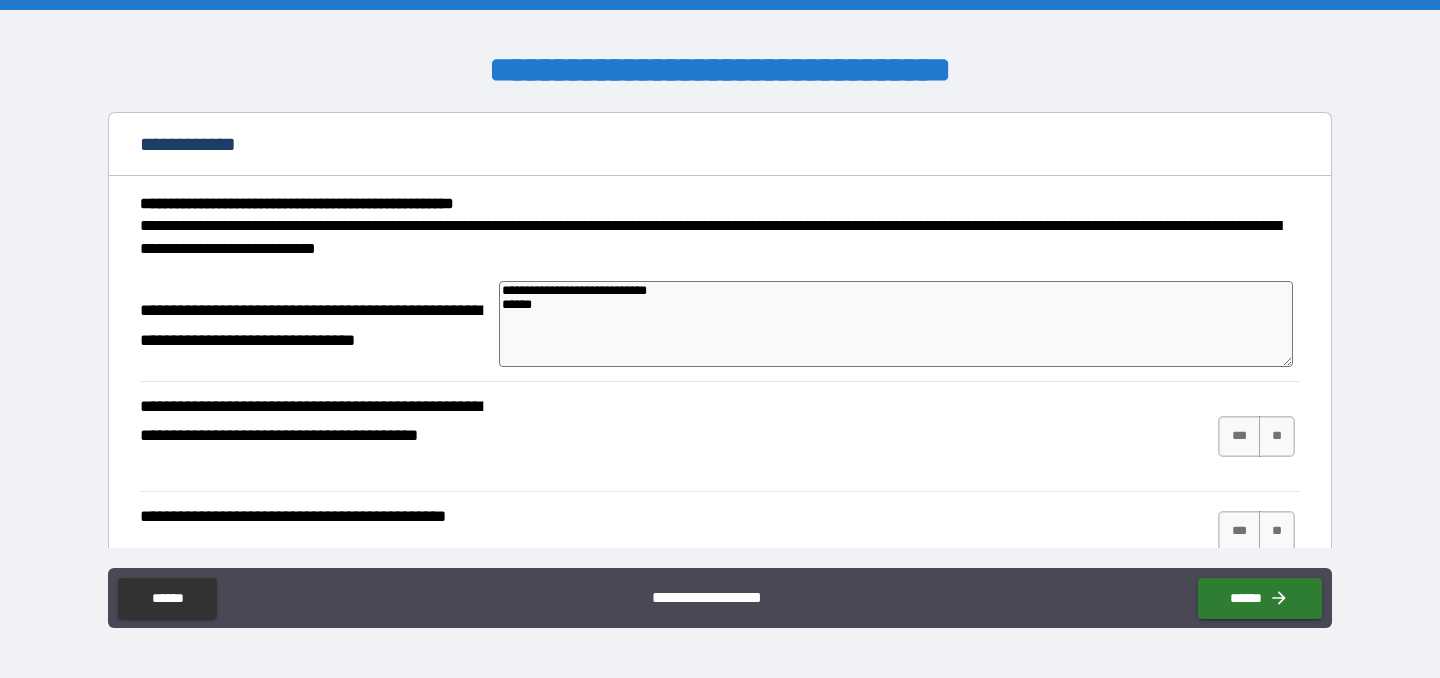 type on "**********" 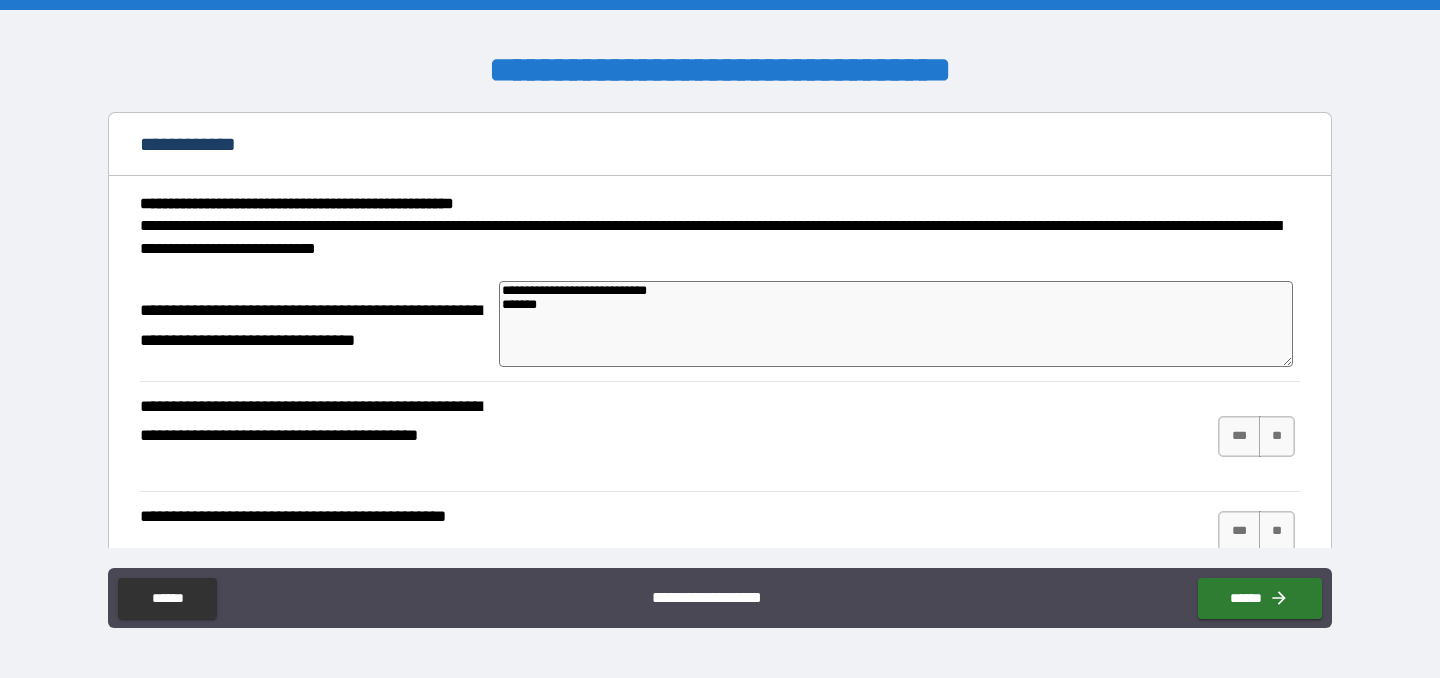 type on "**********" 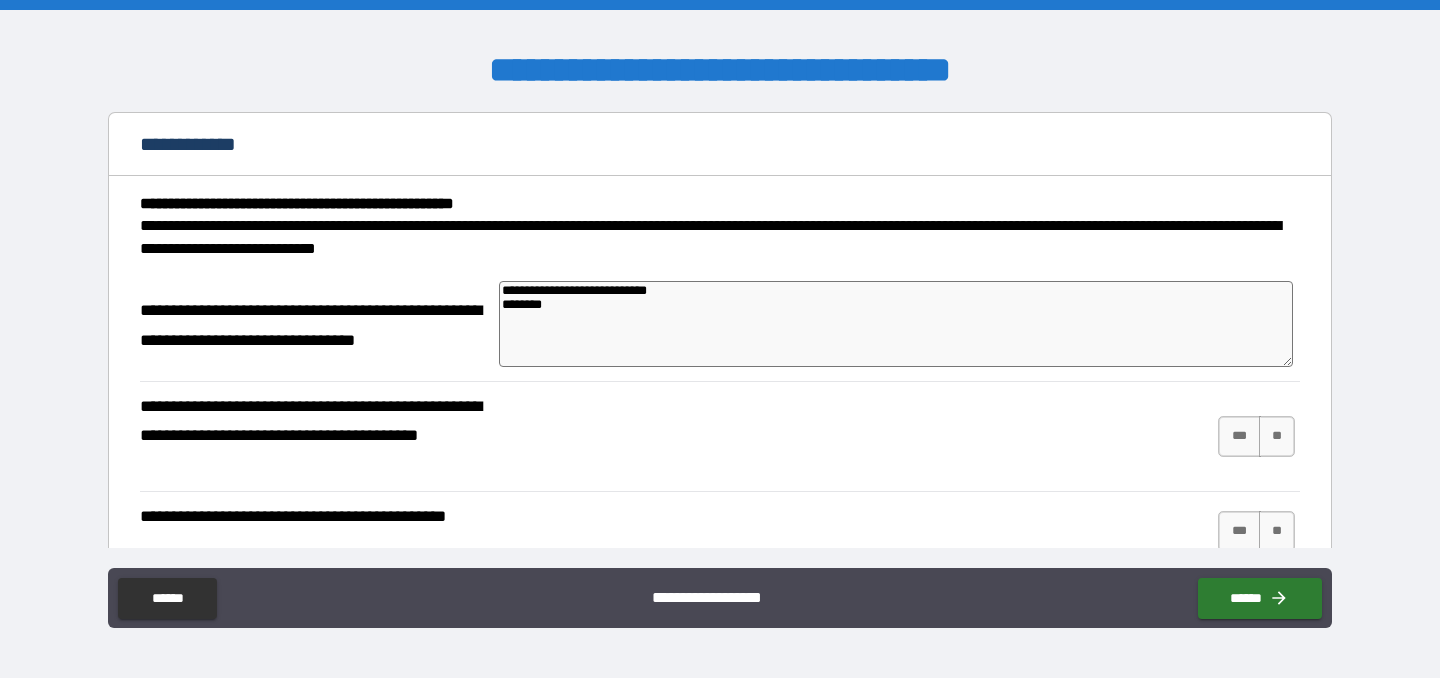 type on "**********" 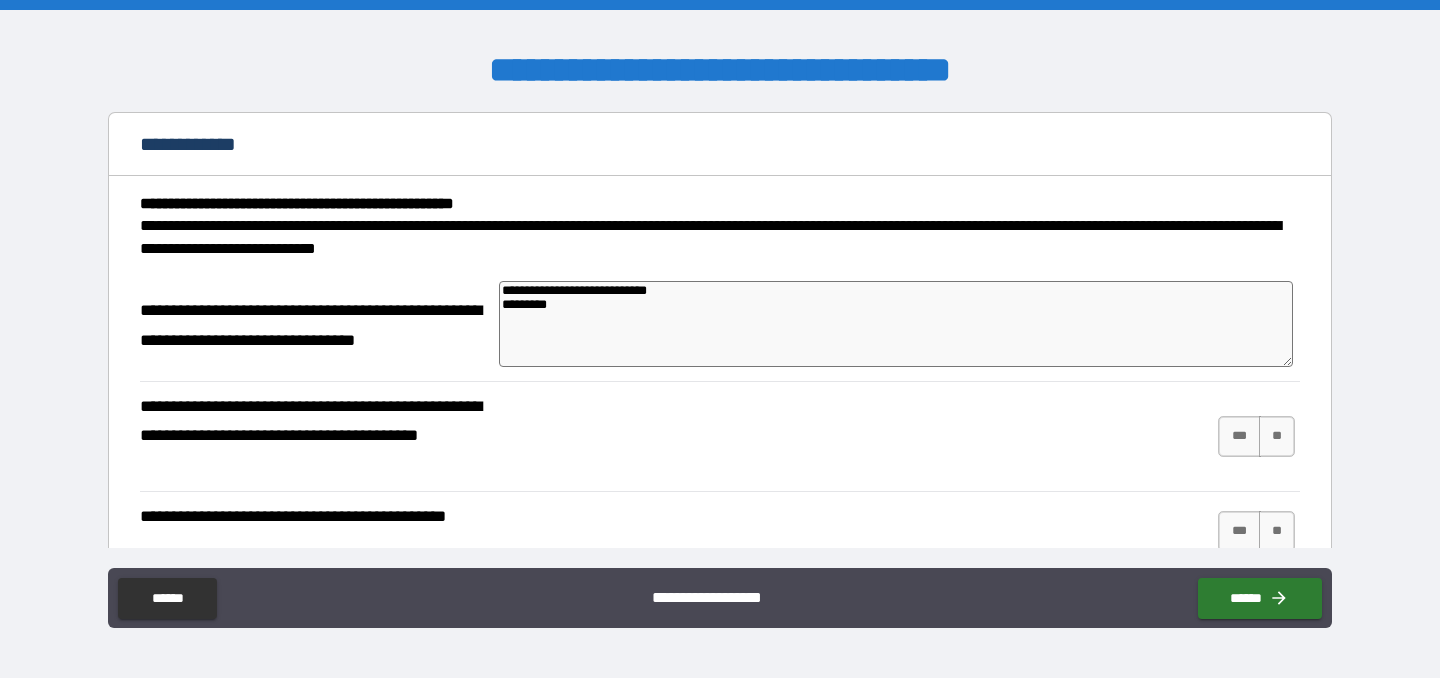 type on "**********" 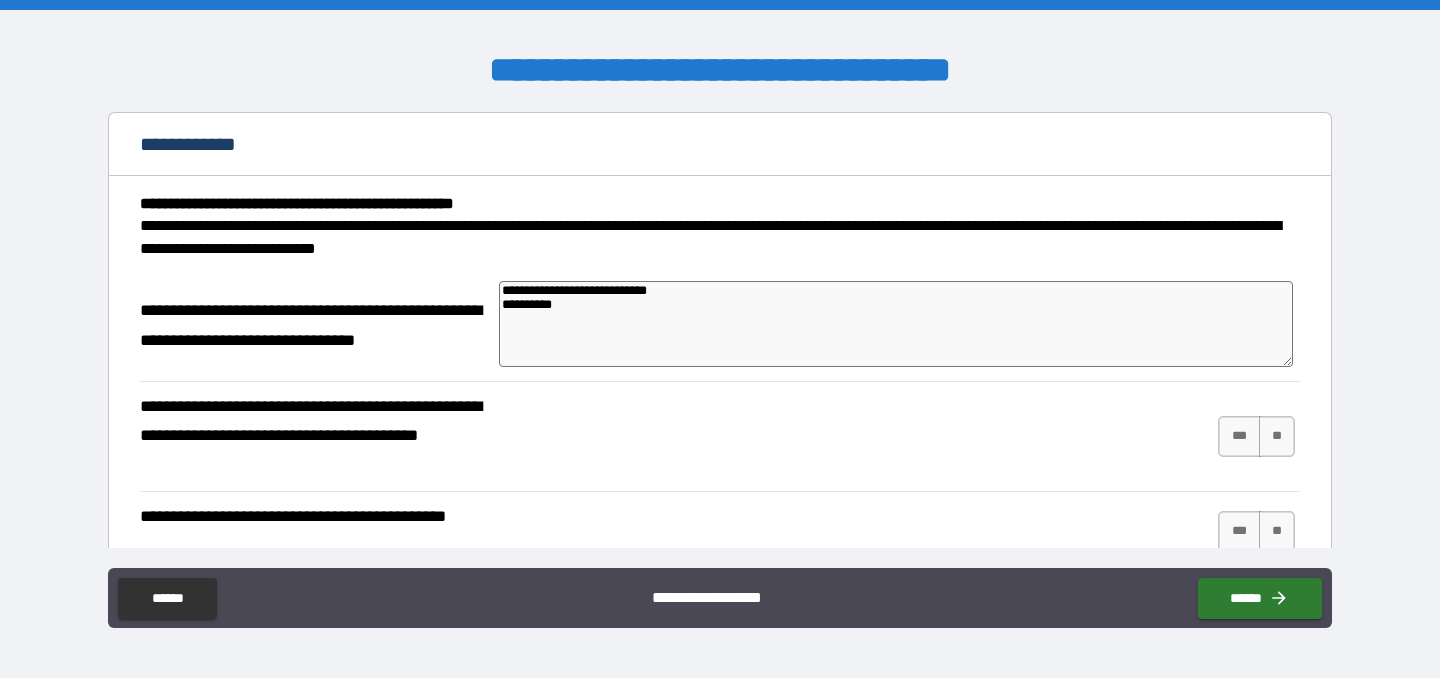 type on "**********" 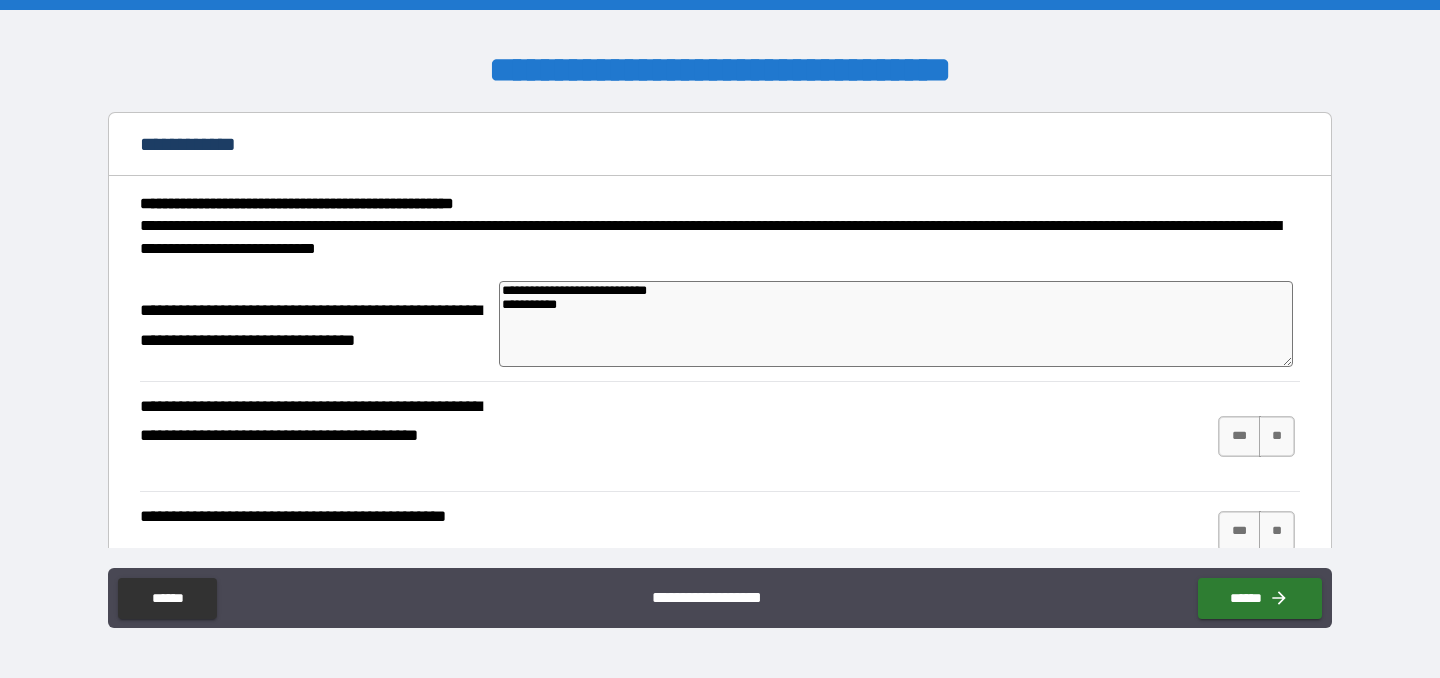 type on "**********" 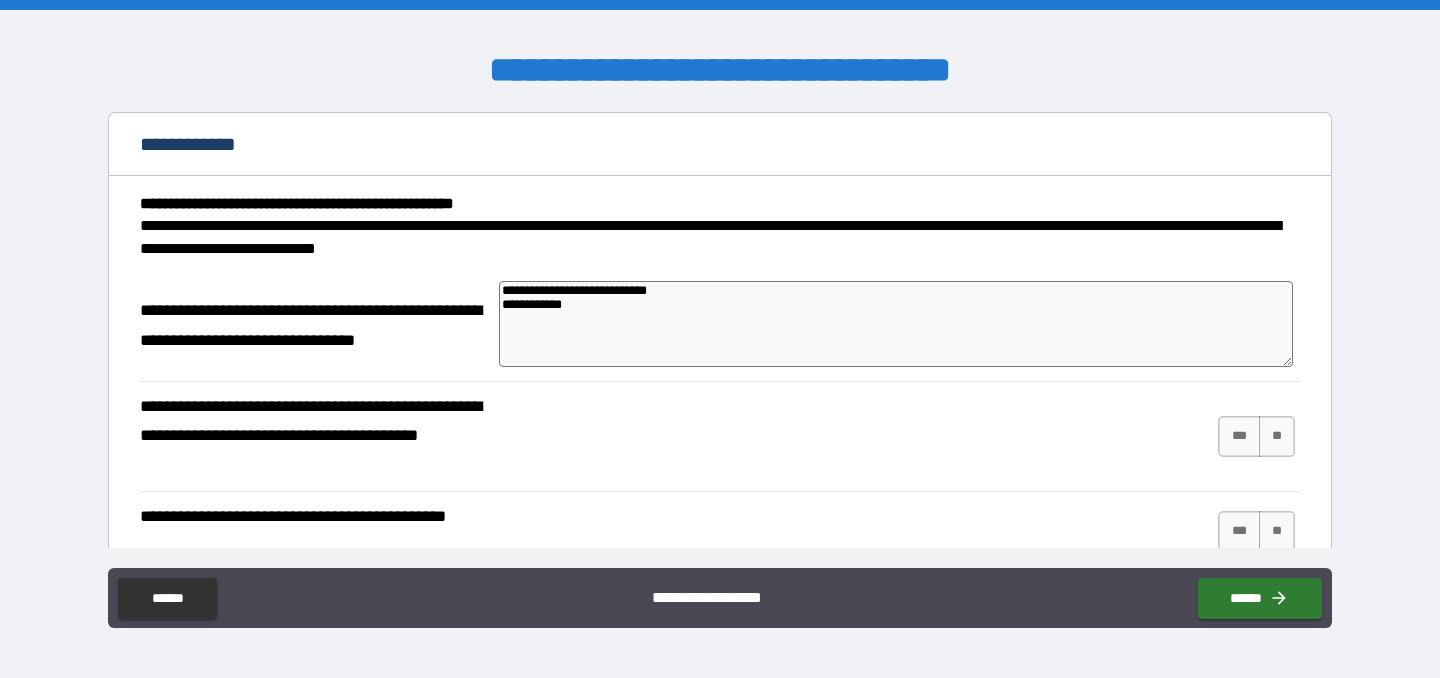 type on "**********" 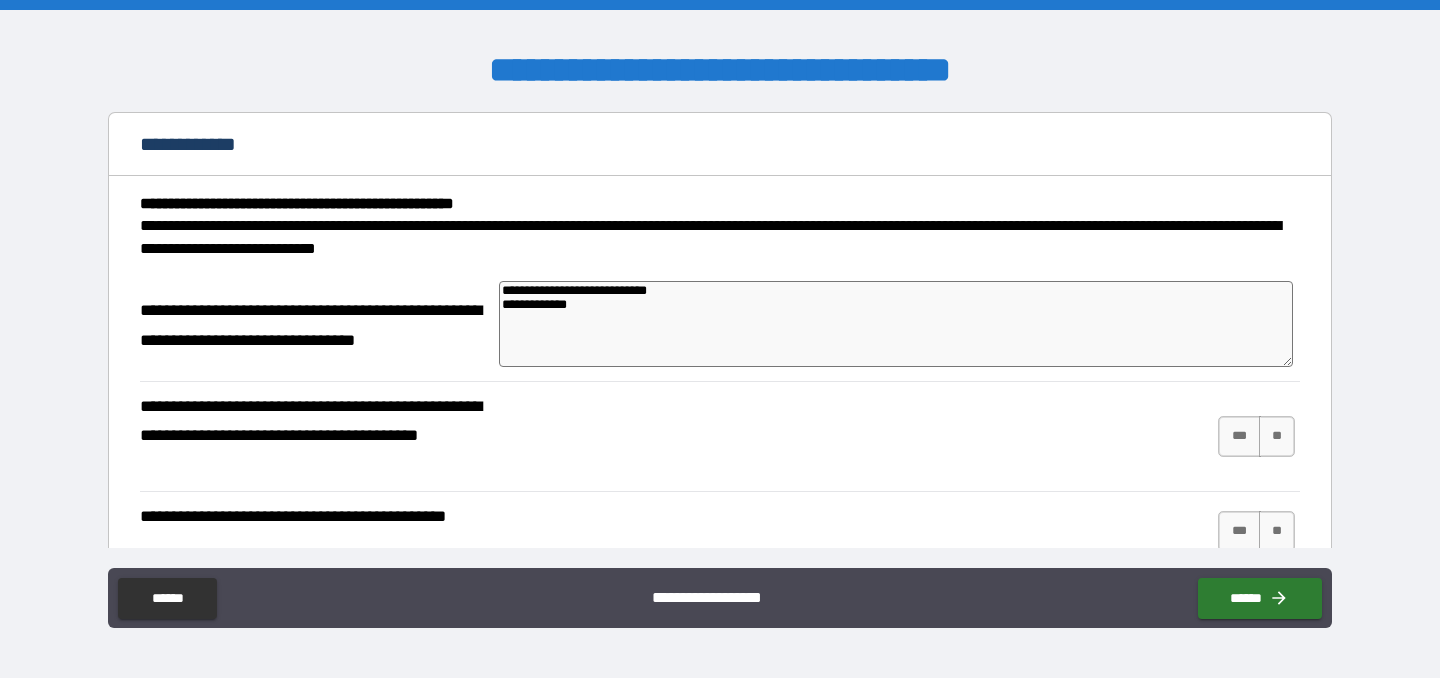 type on "*" 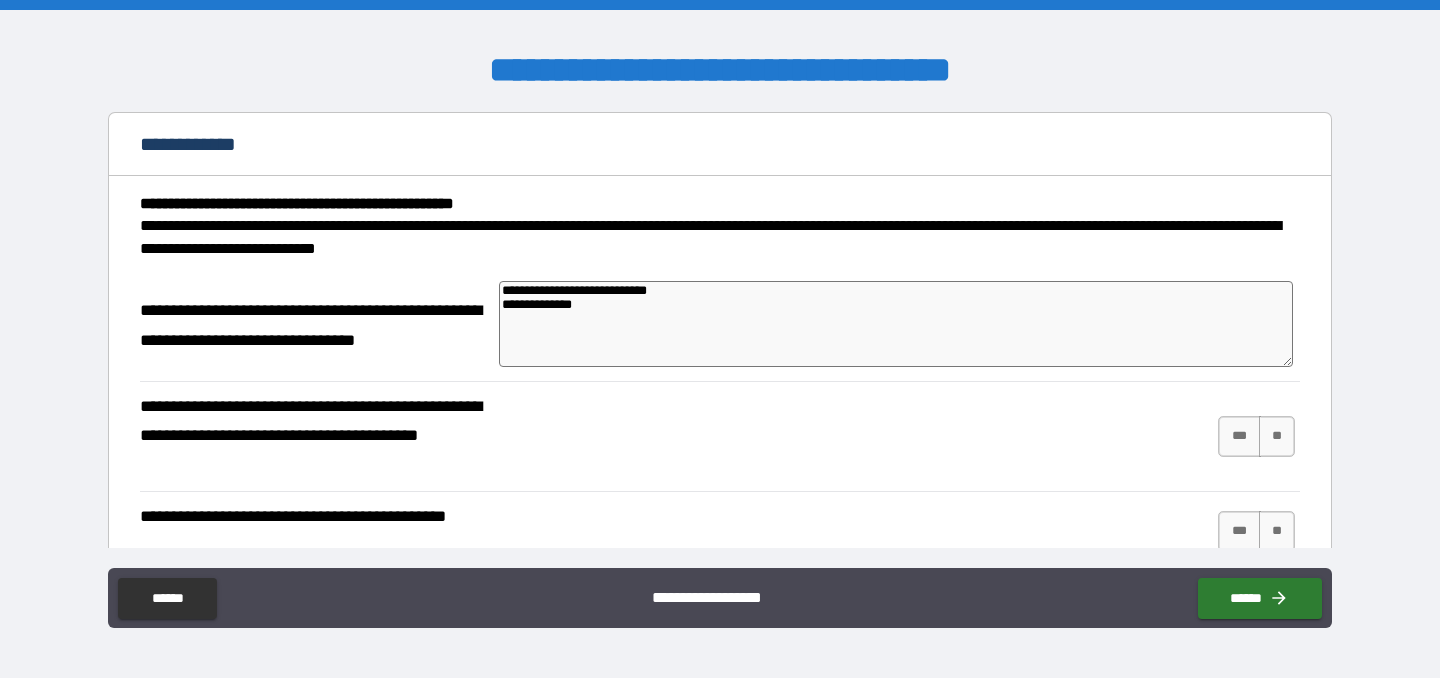 type on "*" 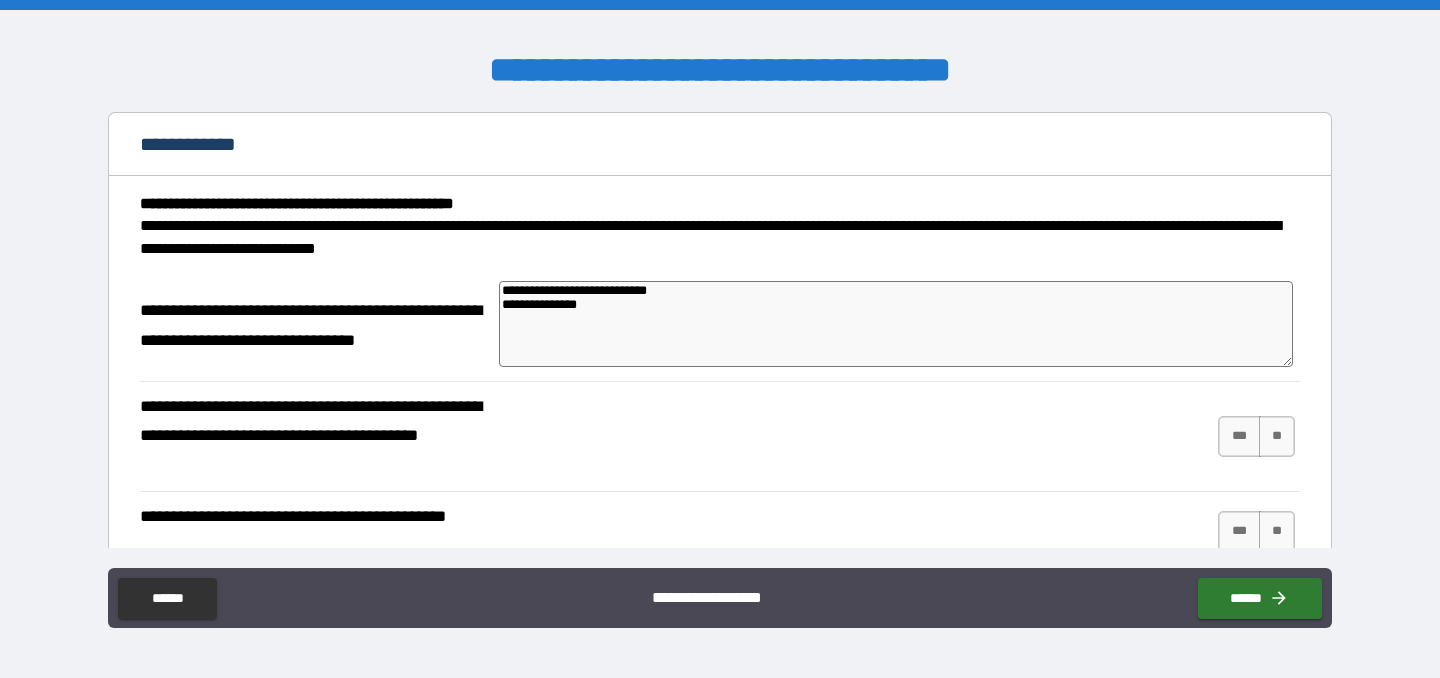 type on "*" 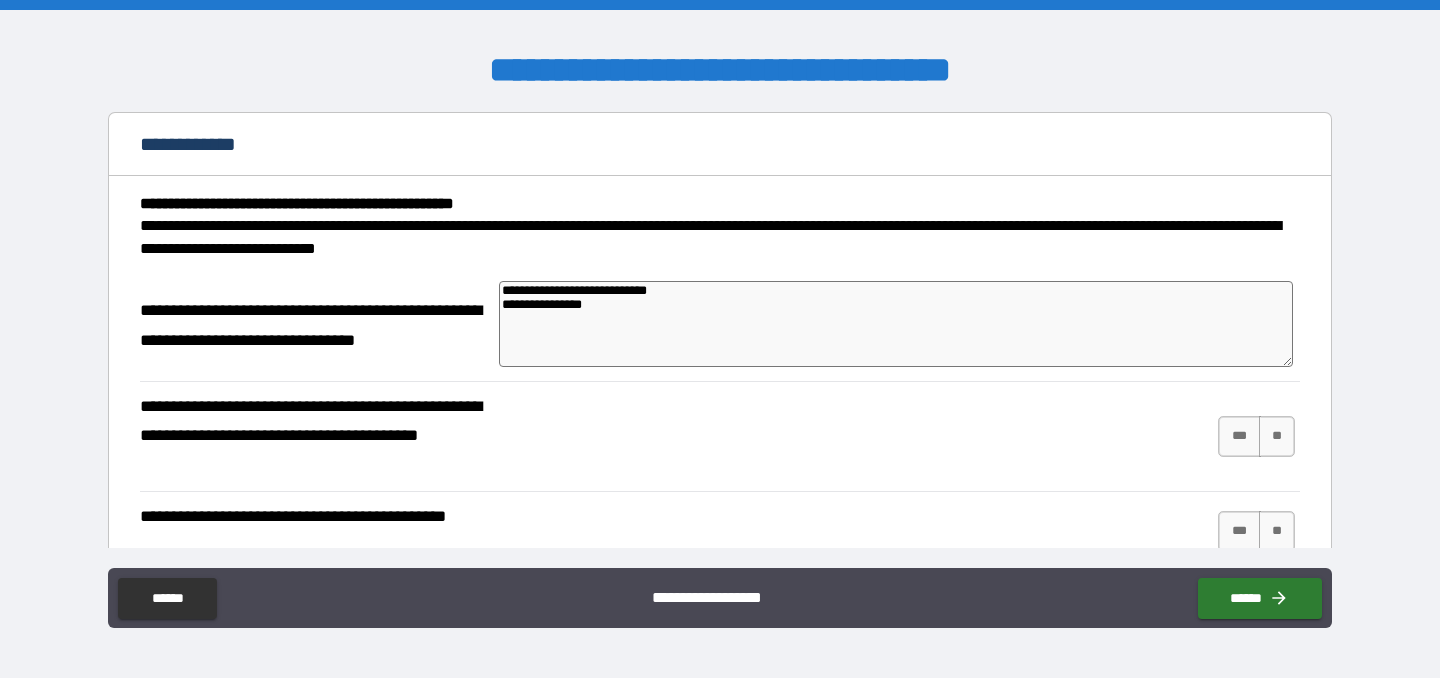 type on "*" 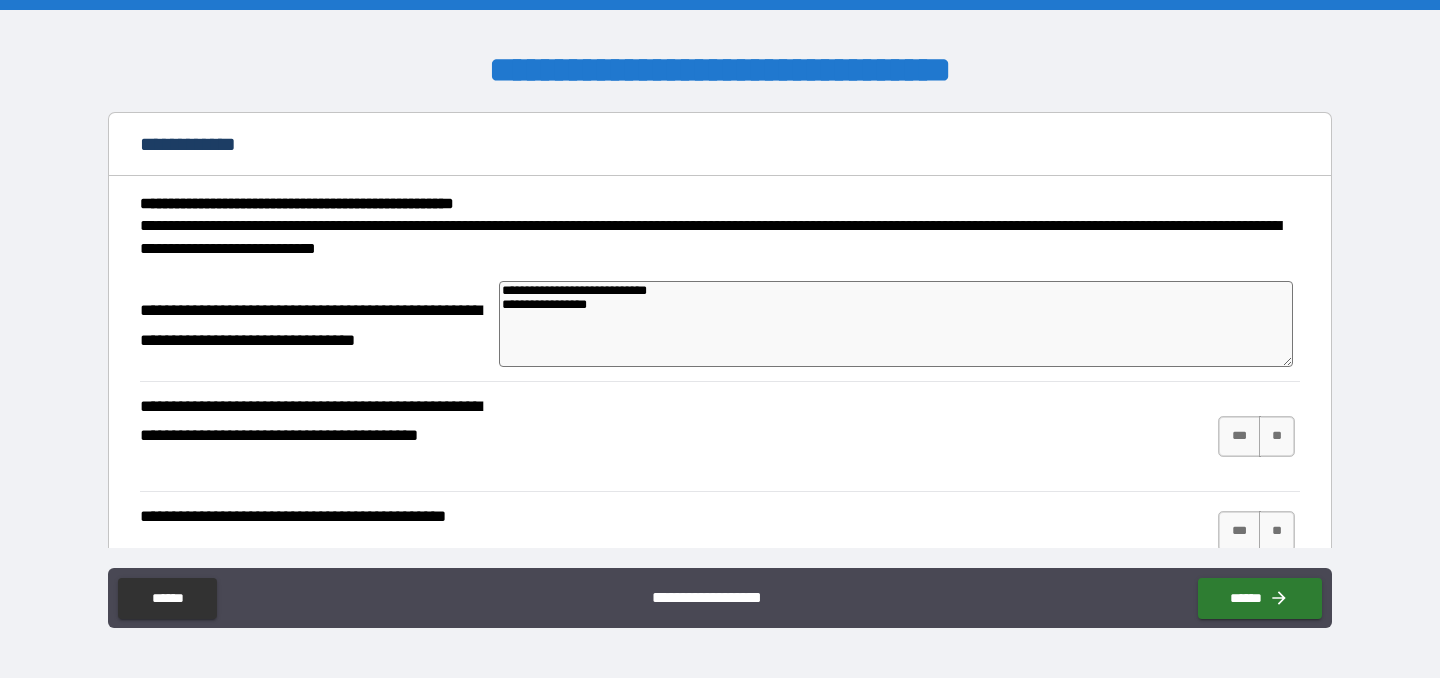 type on "*" 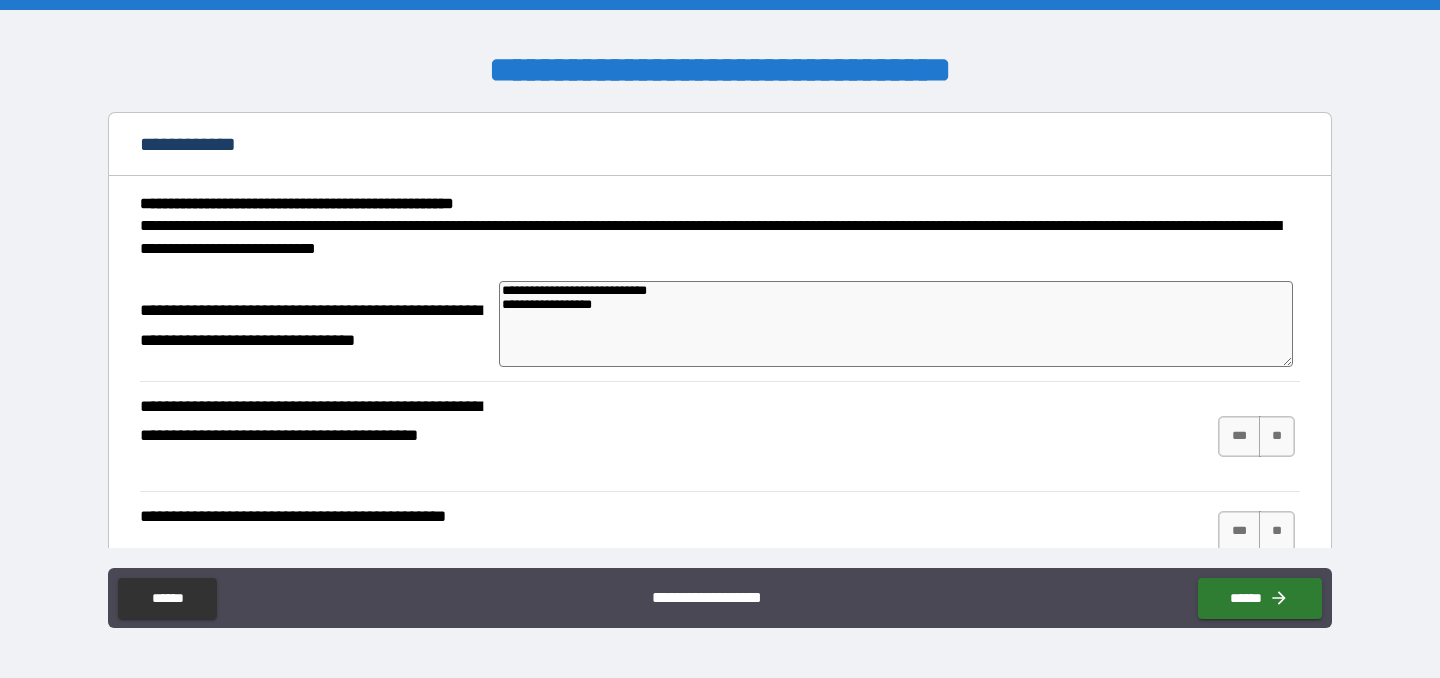 type on "**********" 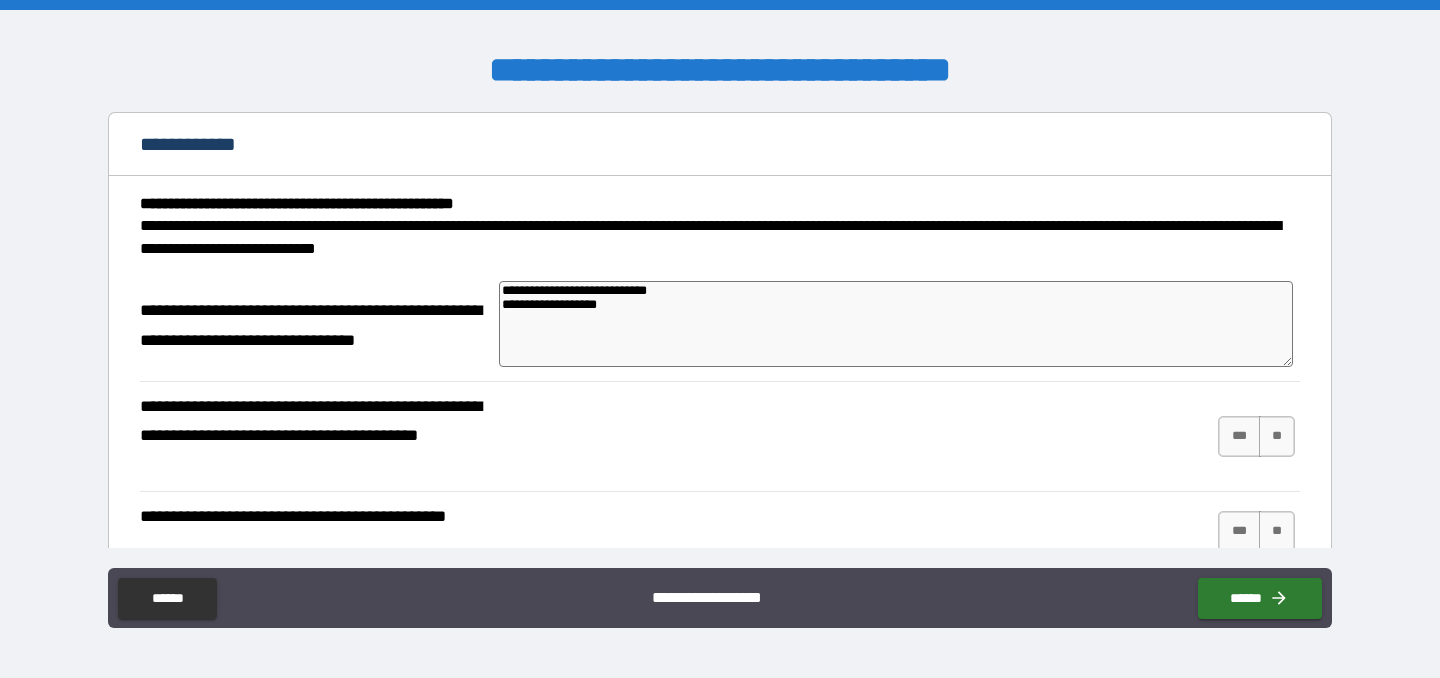 type on "*" 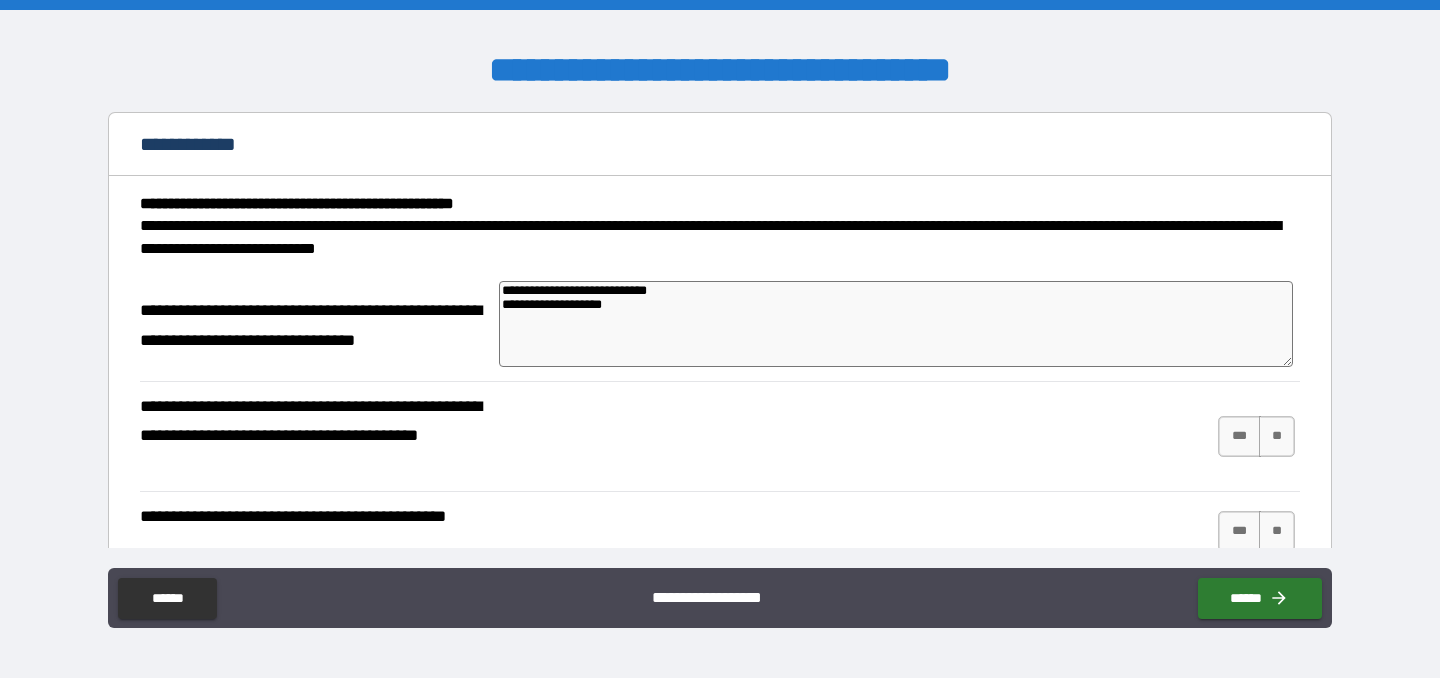 type on "*" 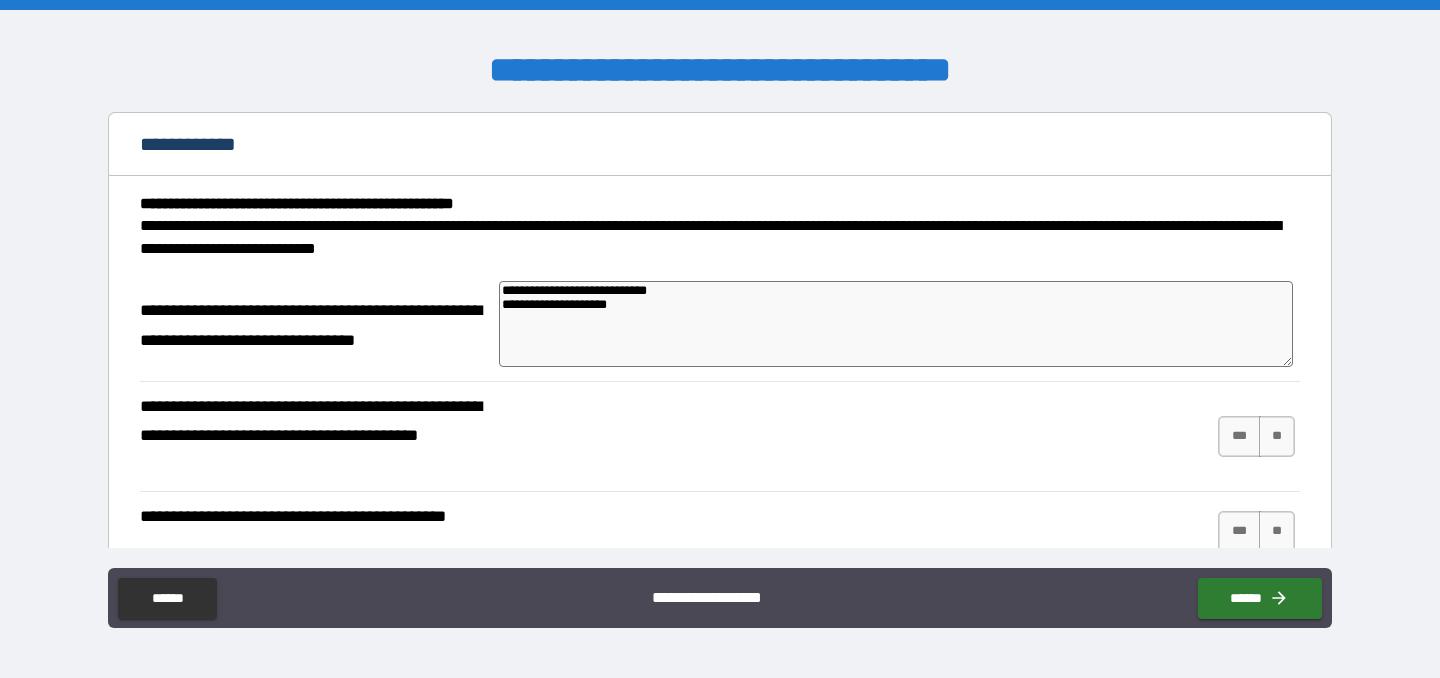 type on "*" 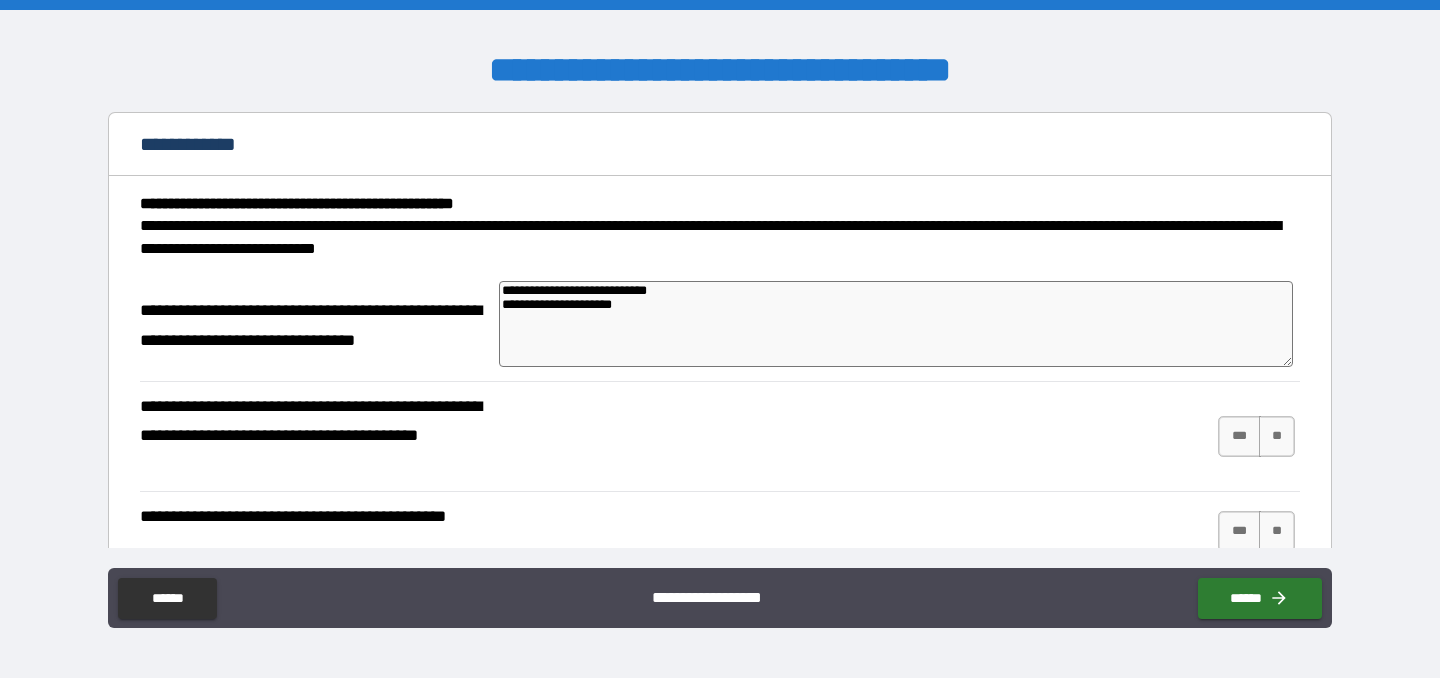 type on "**********" 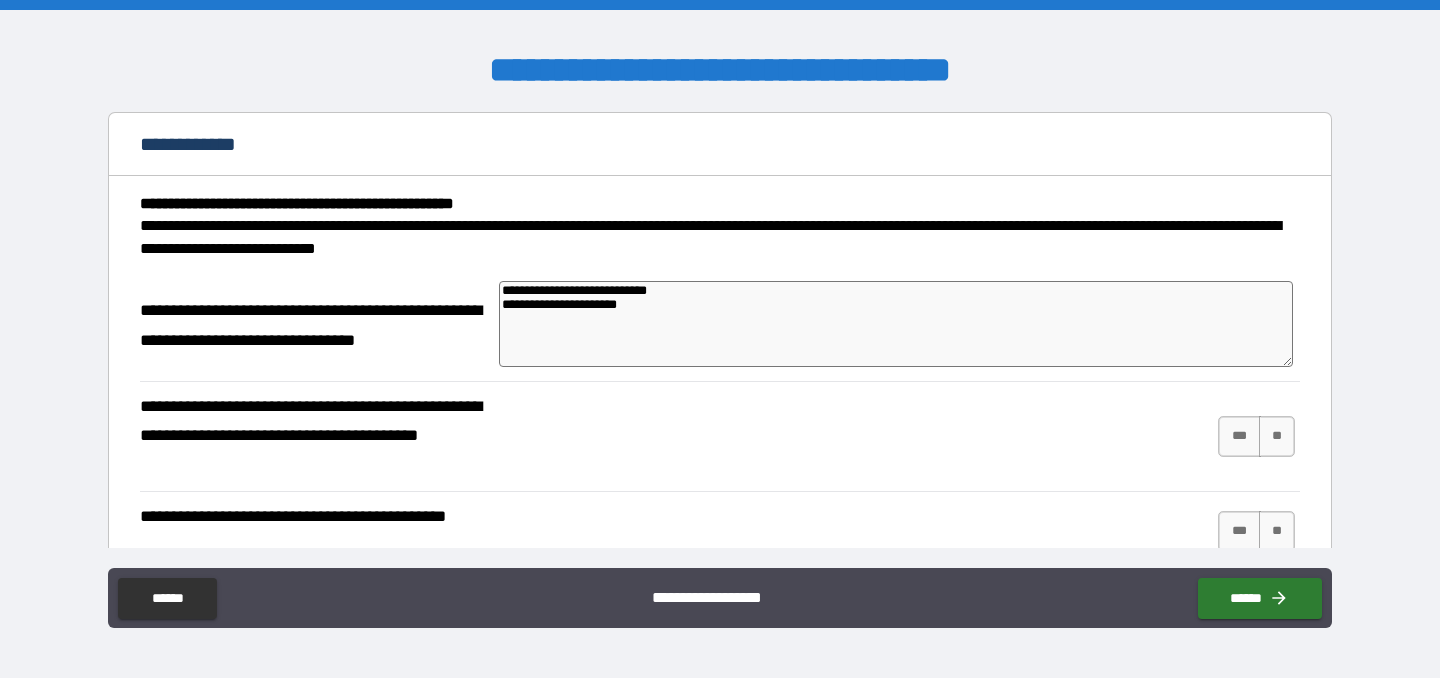 type on "*" 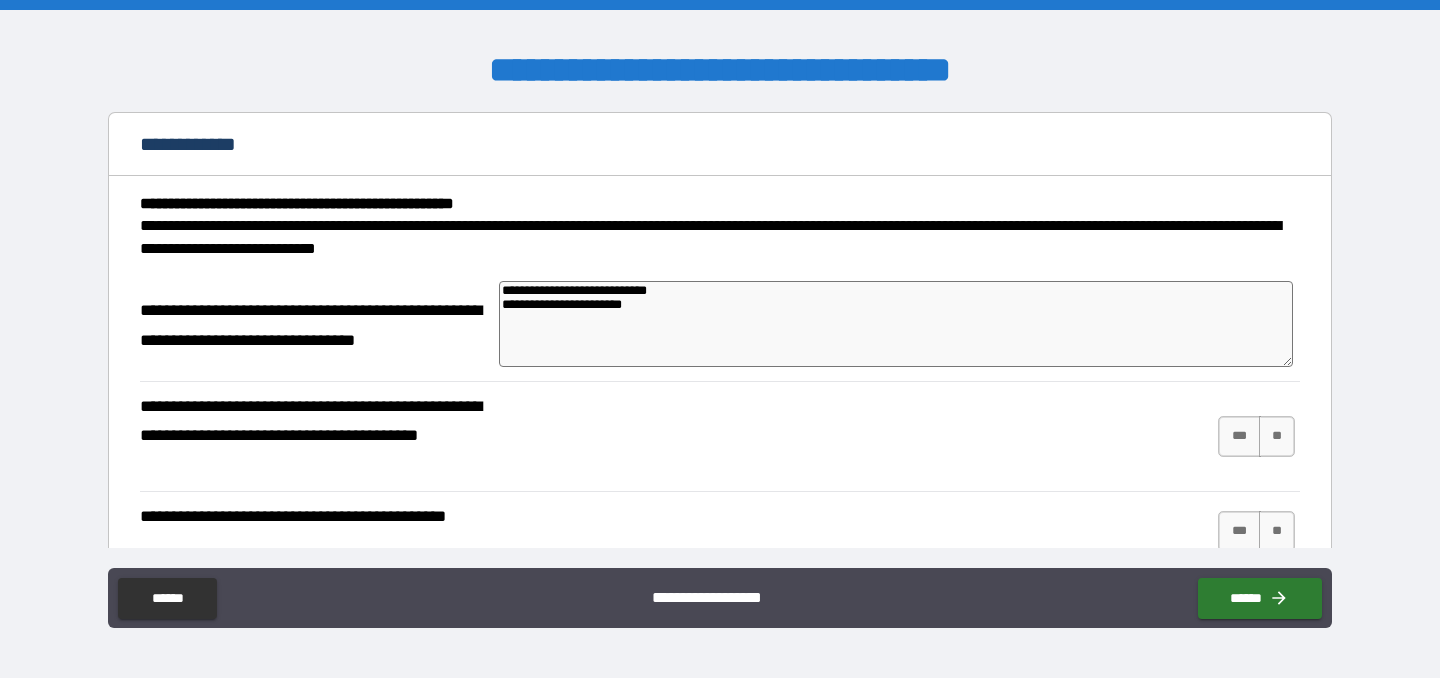type on "*" 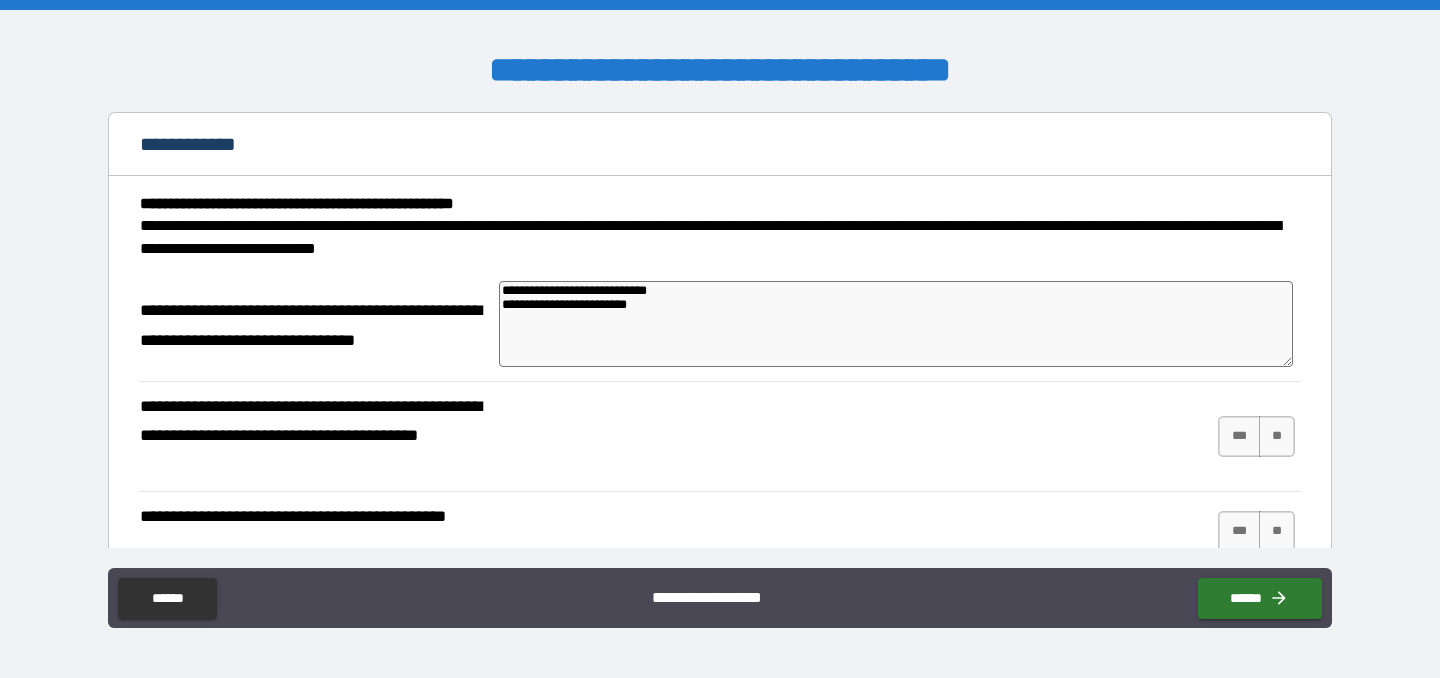 type on "*" 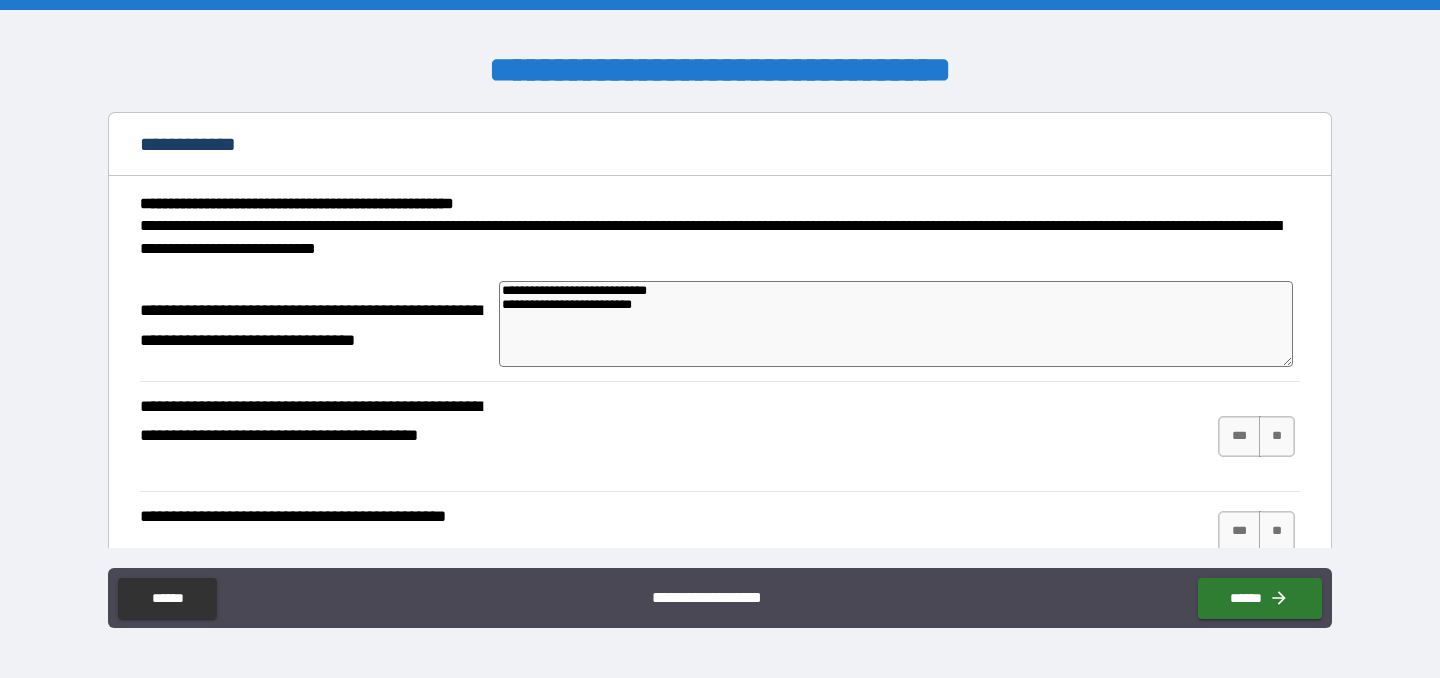 type on "*" 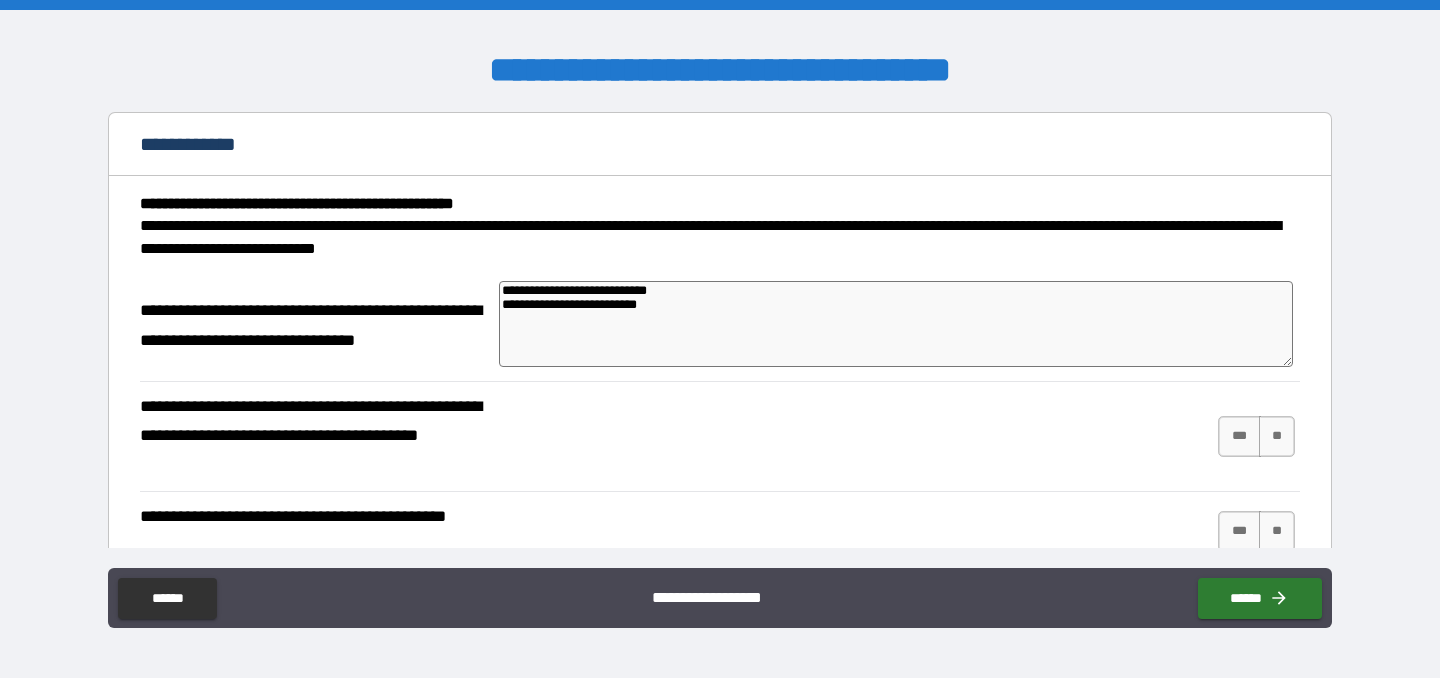 type on "*" 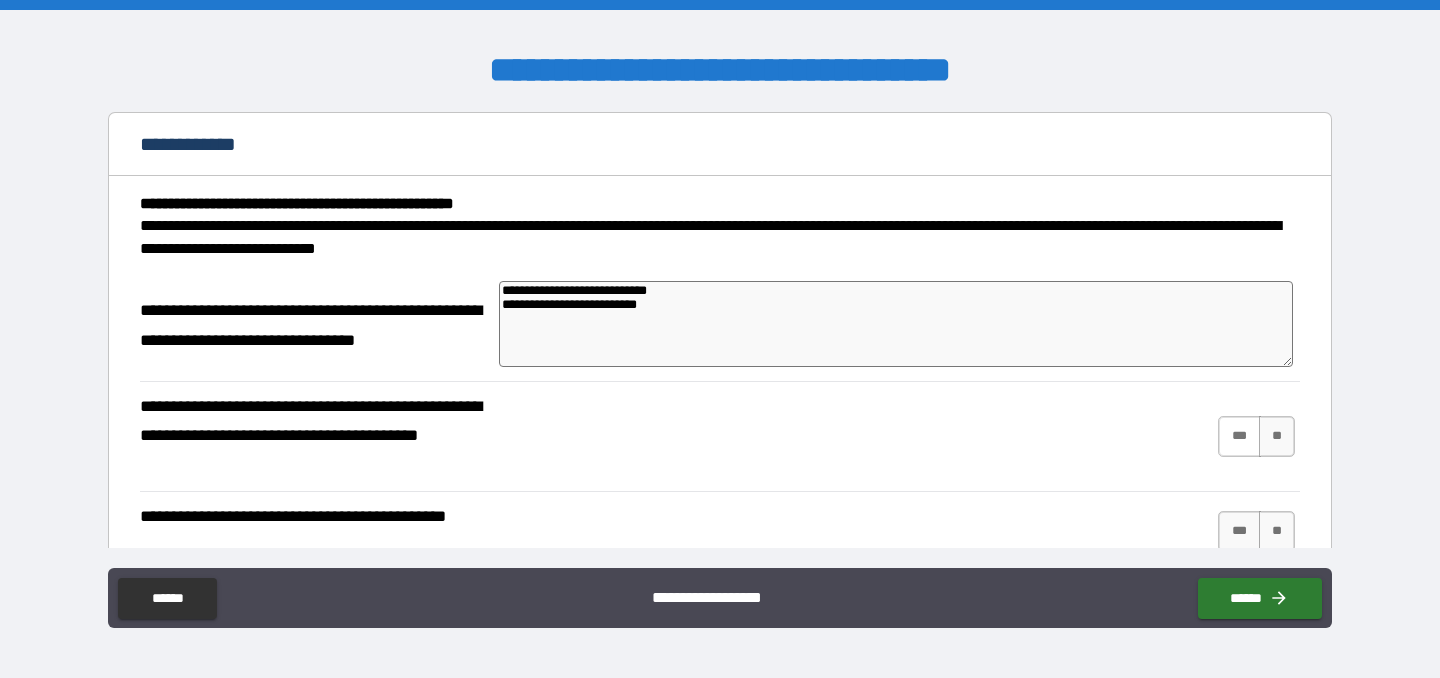 type on "**********" 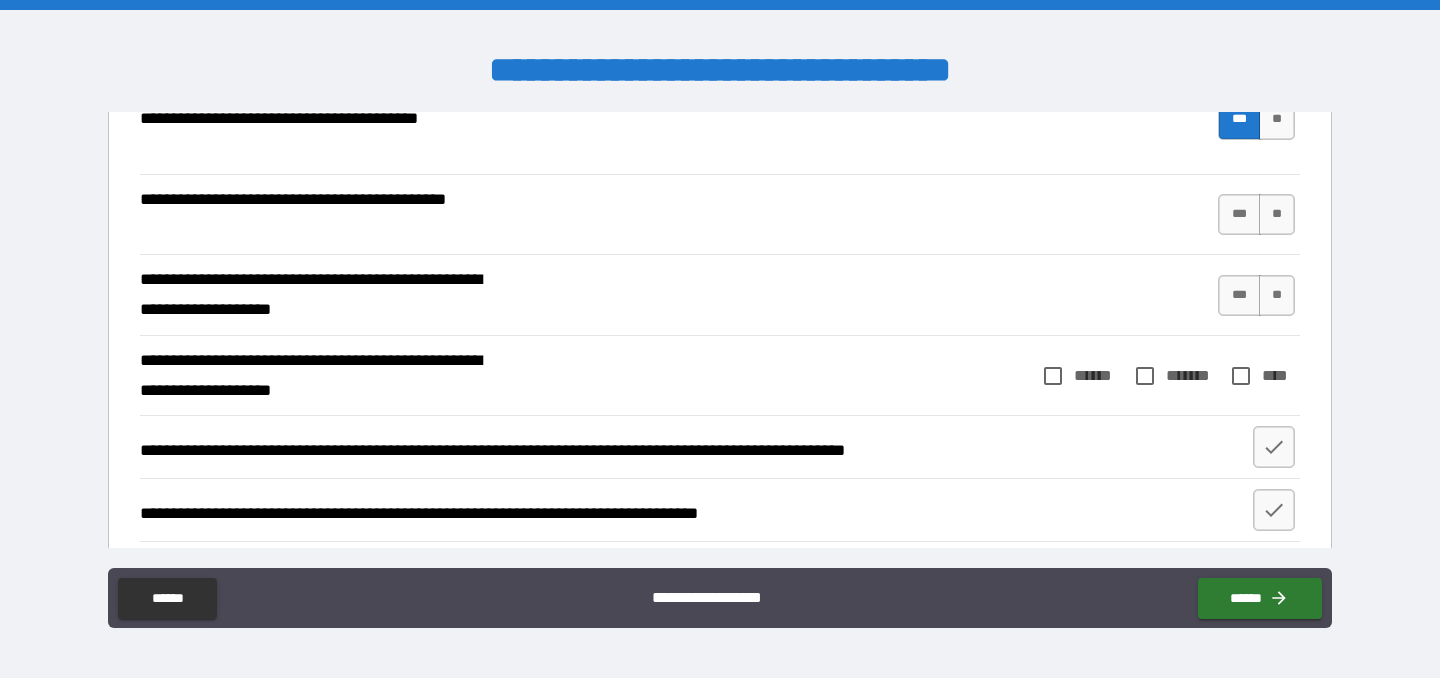 scroll, scrollTop: 320, scrollLeft: 0, axis: vertical 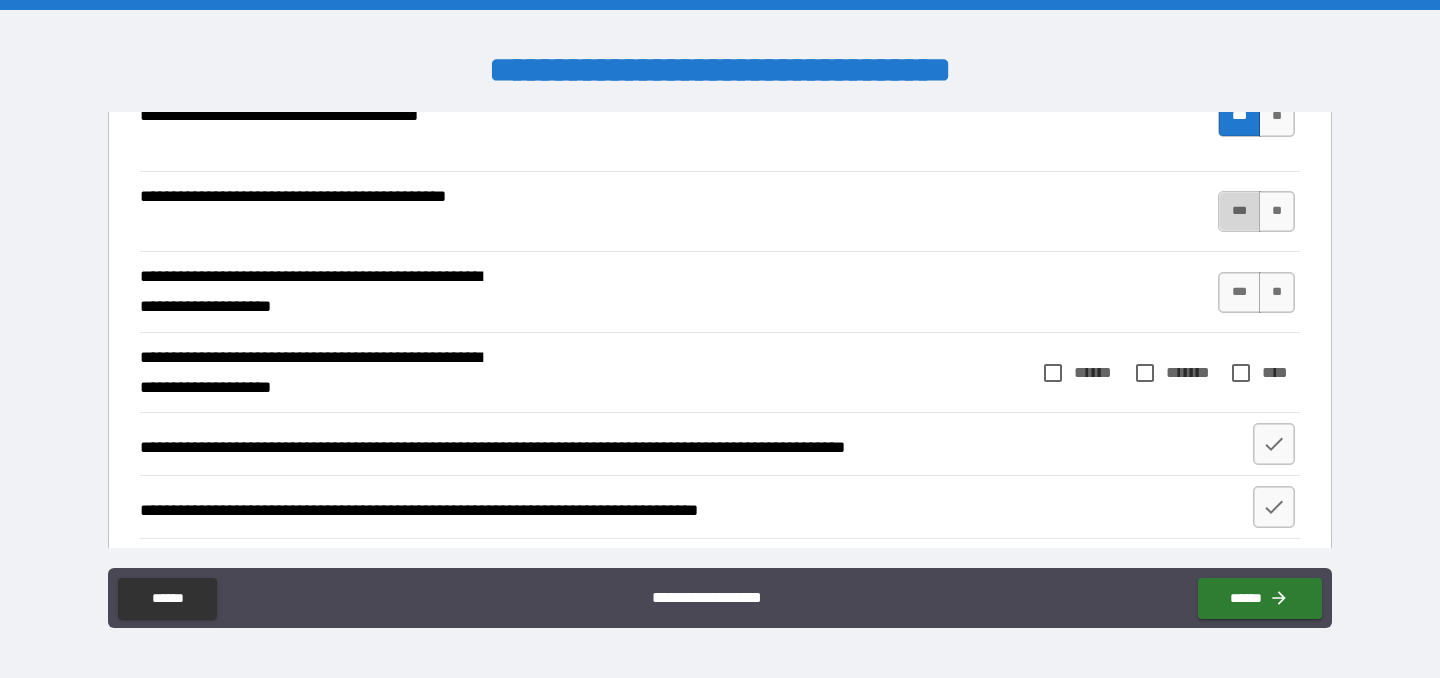 click on "***" at bounding box center (1239, 211) 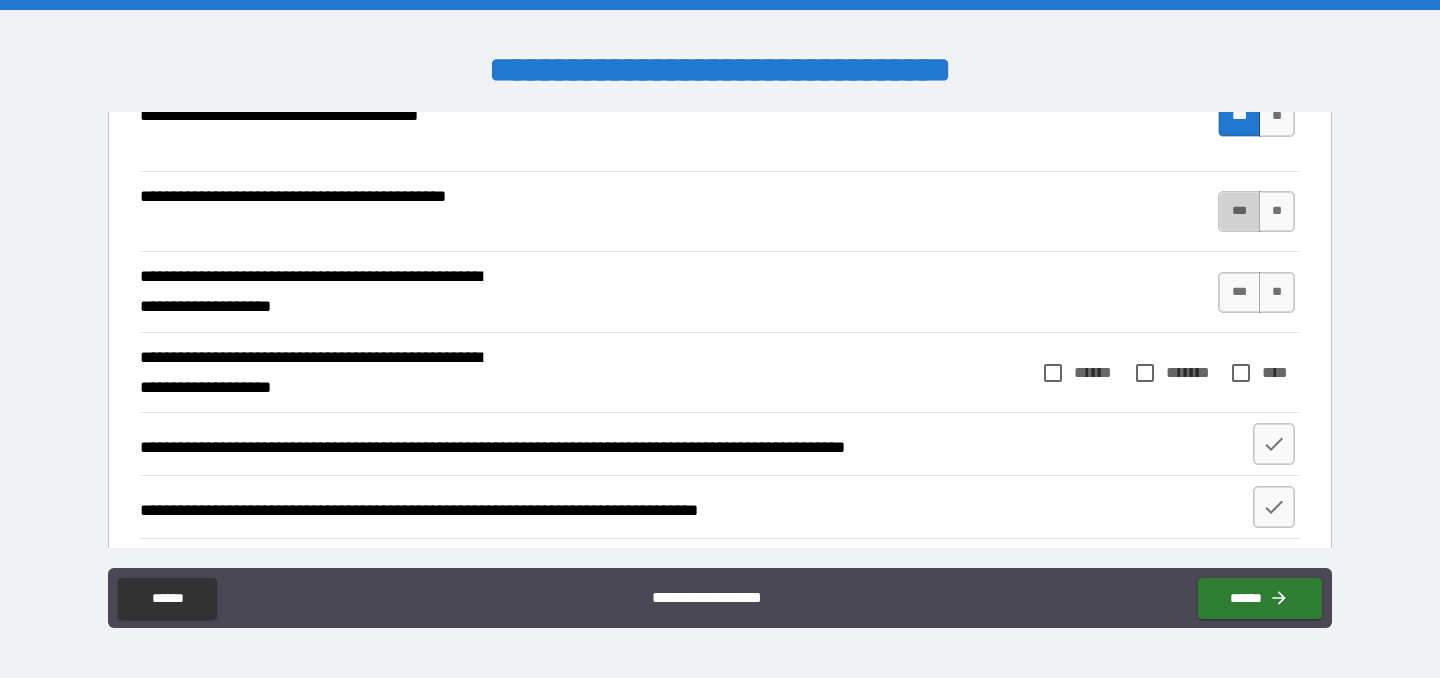 type on "*" 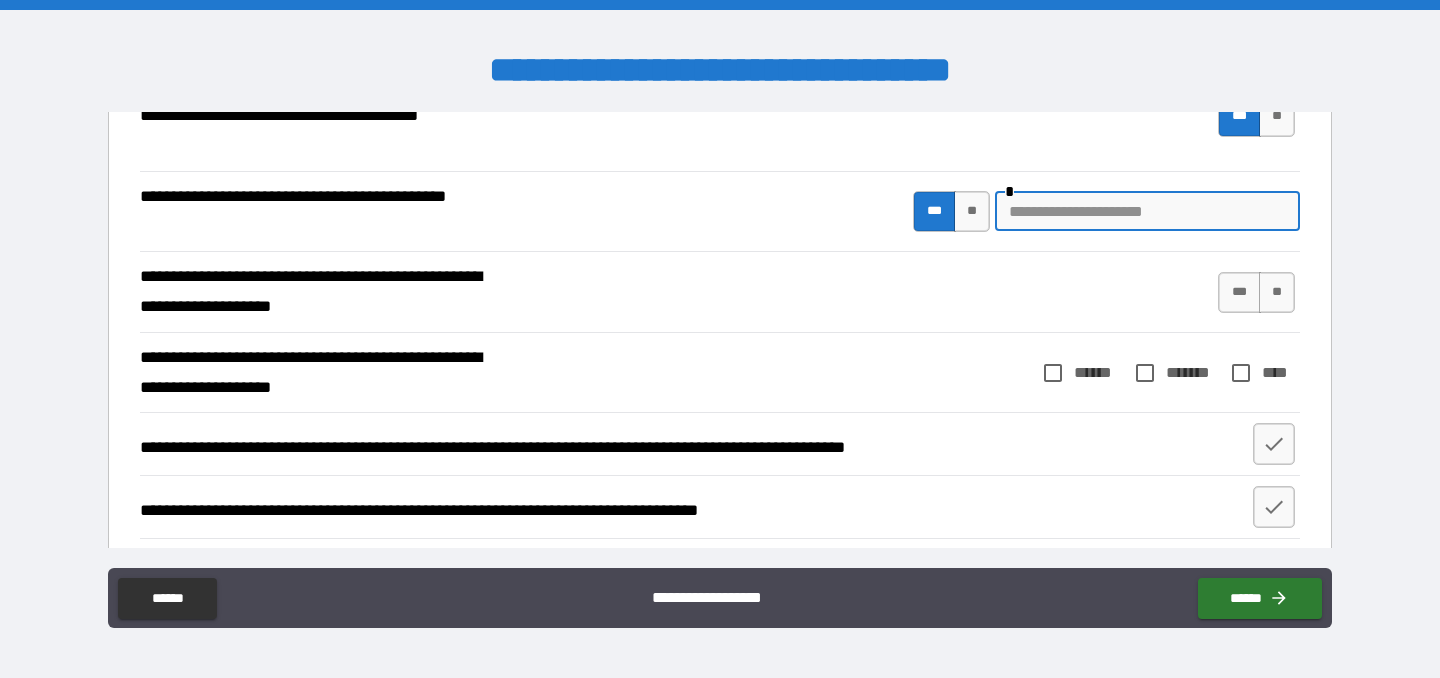 click at bounding box center (1147, 211) 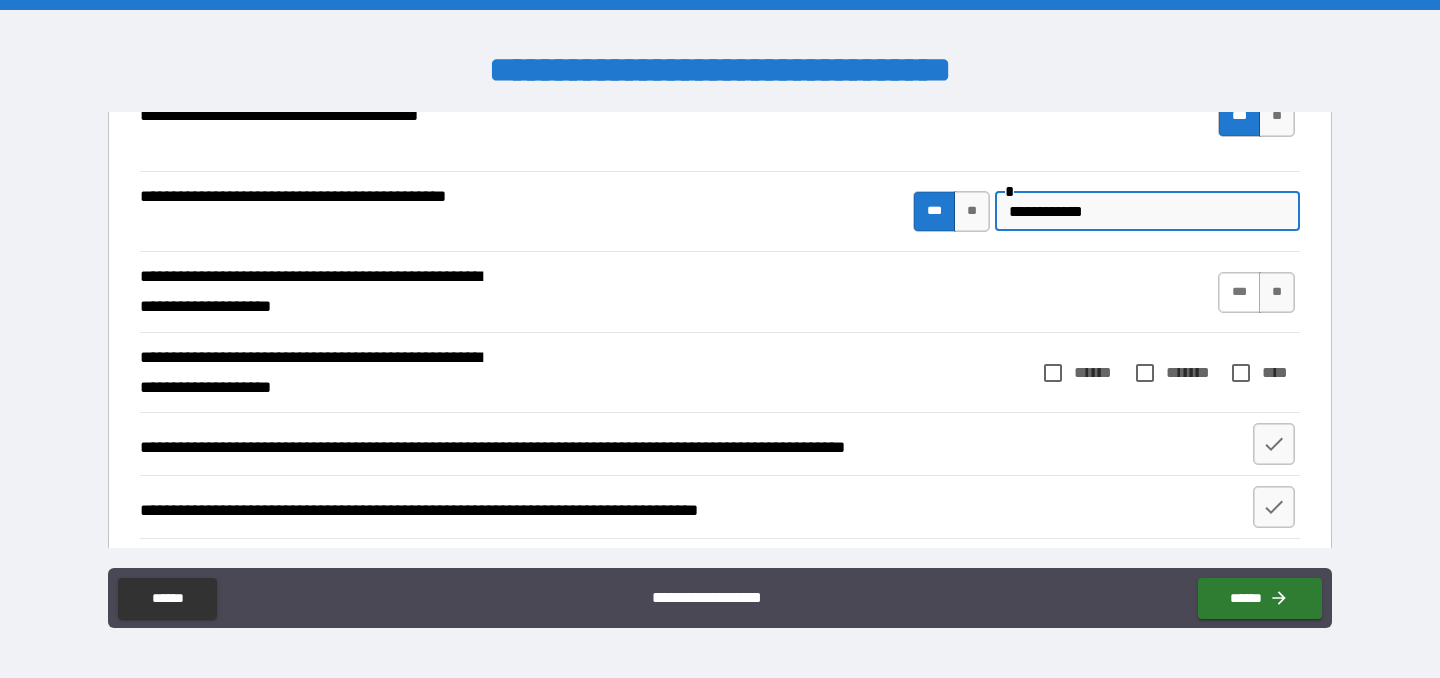 type on "**********" 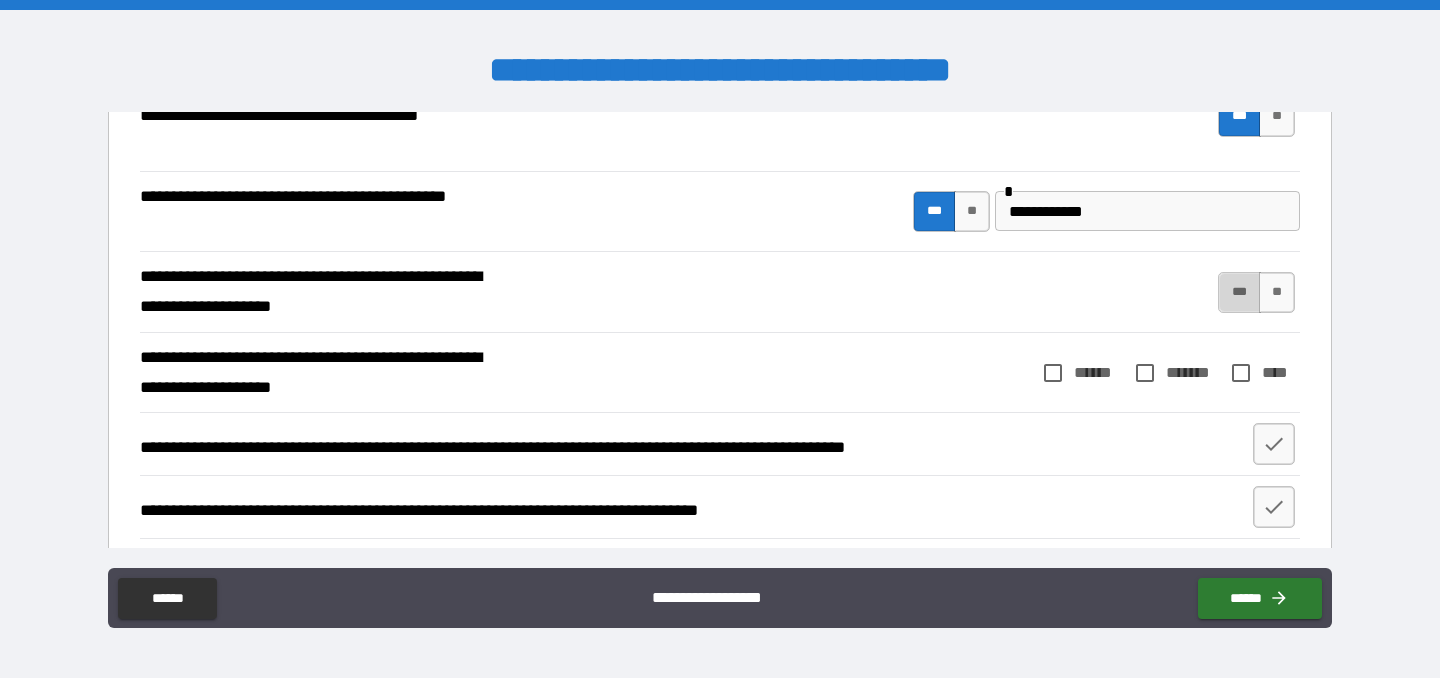 click on "***" at bounding box center (1239, 292) 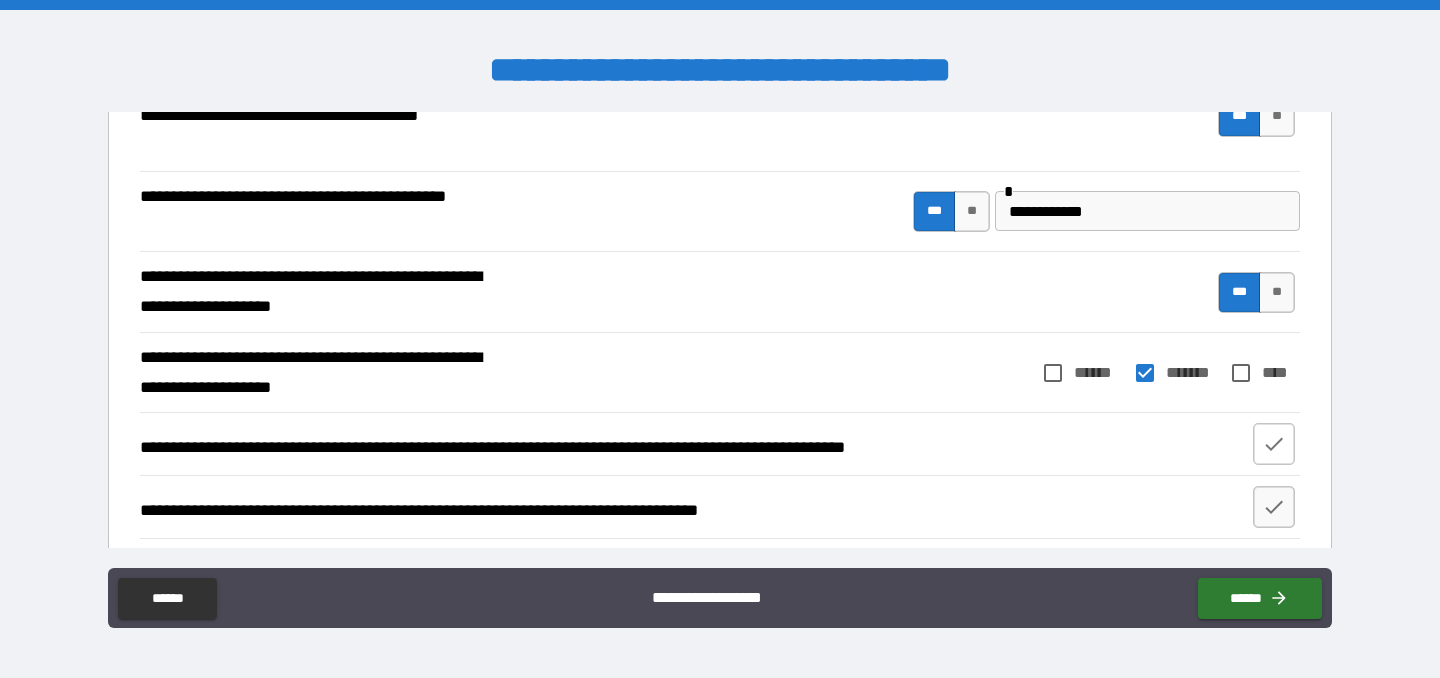 click 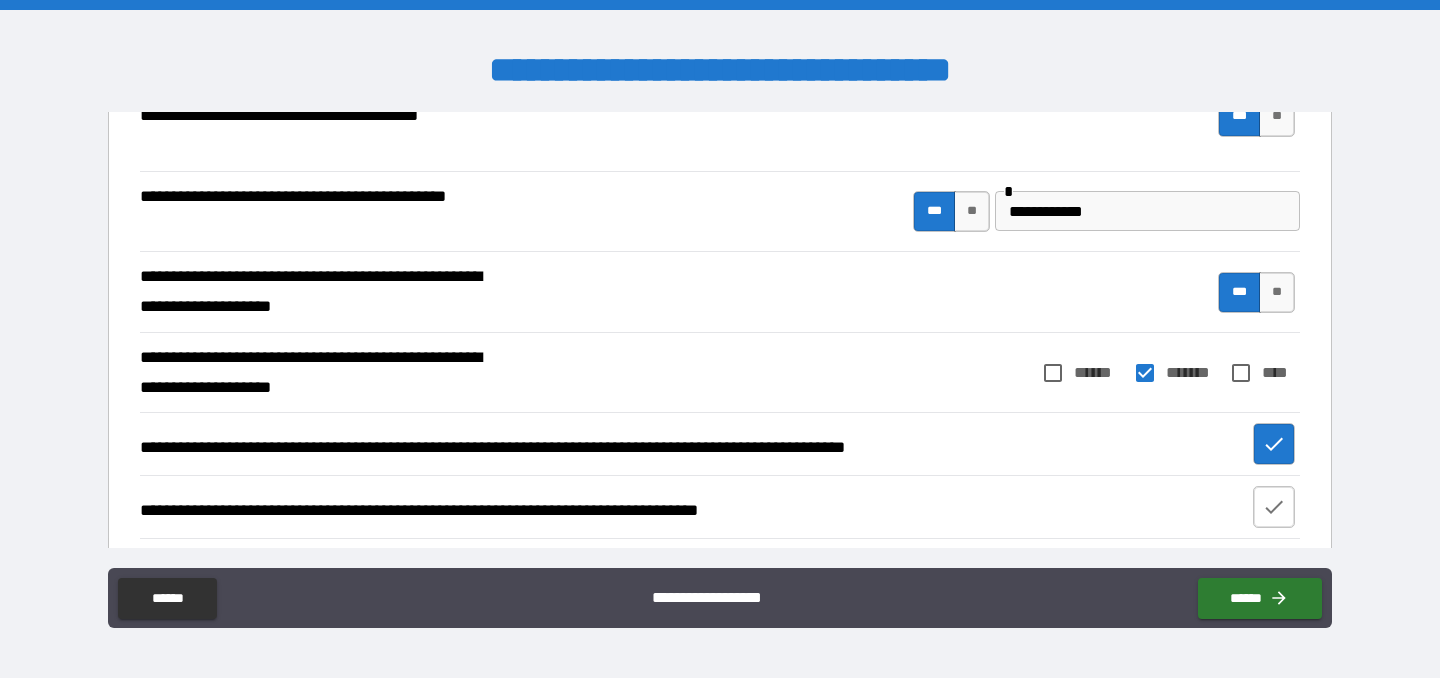 click 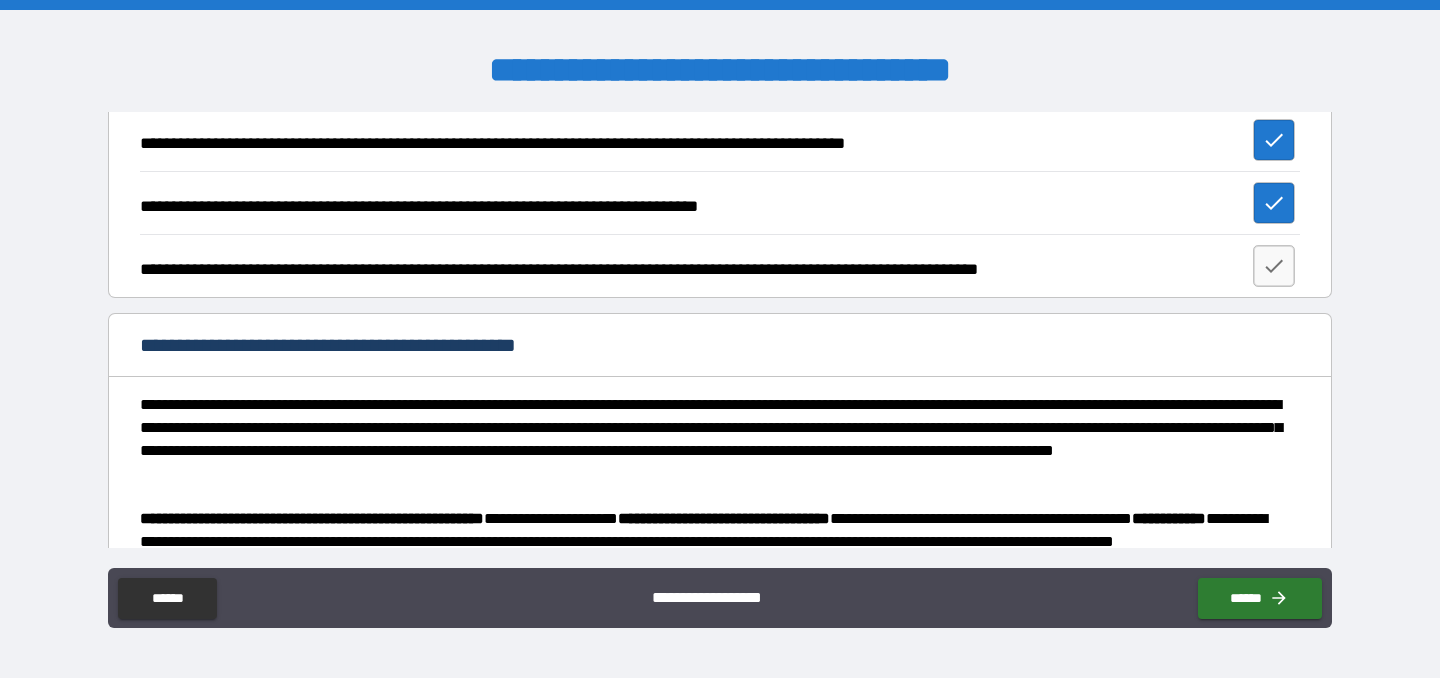 scroll, scrollTop: 640, scrollLeft: 0, axis: vertical 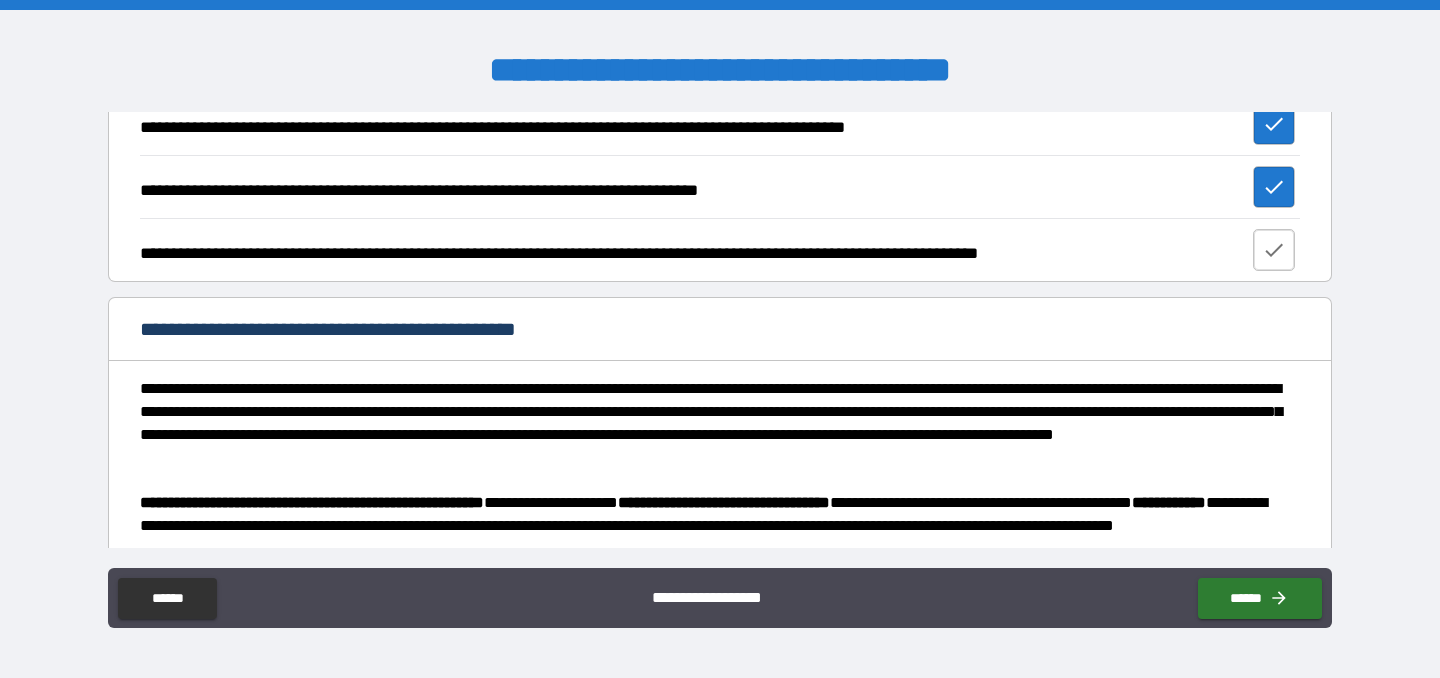 click 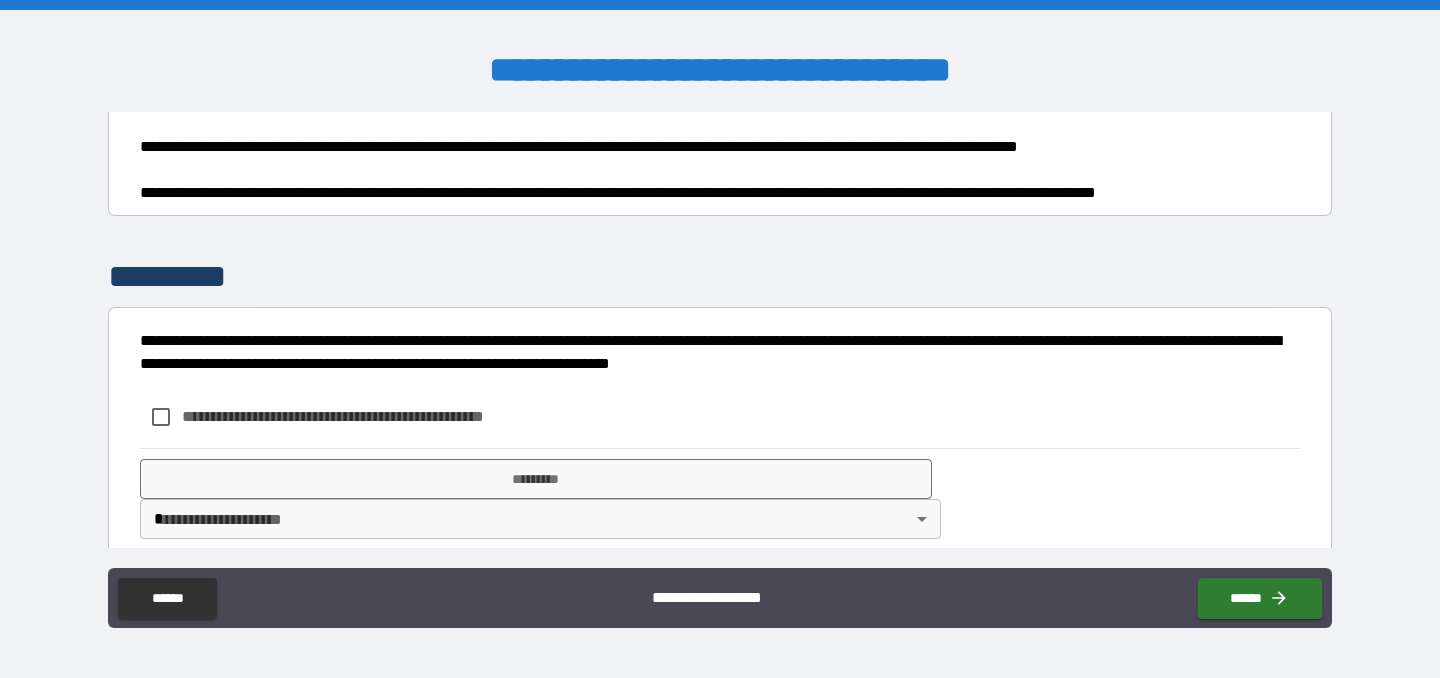 scroll, scrollTop: 1313, scrollLeft: 0, axis: vertical 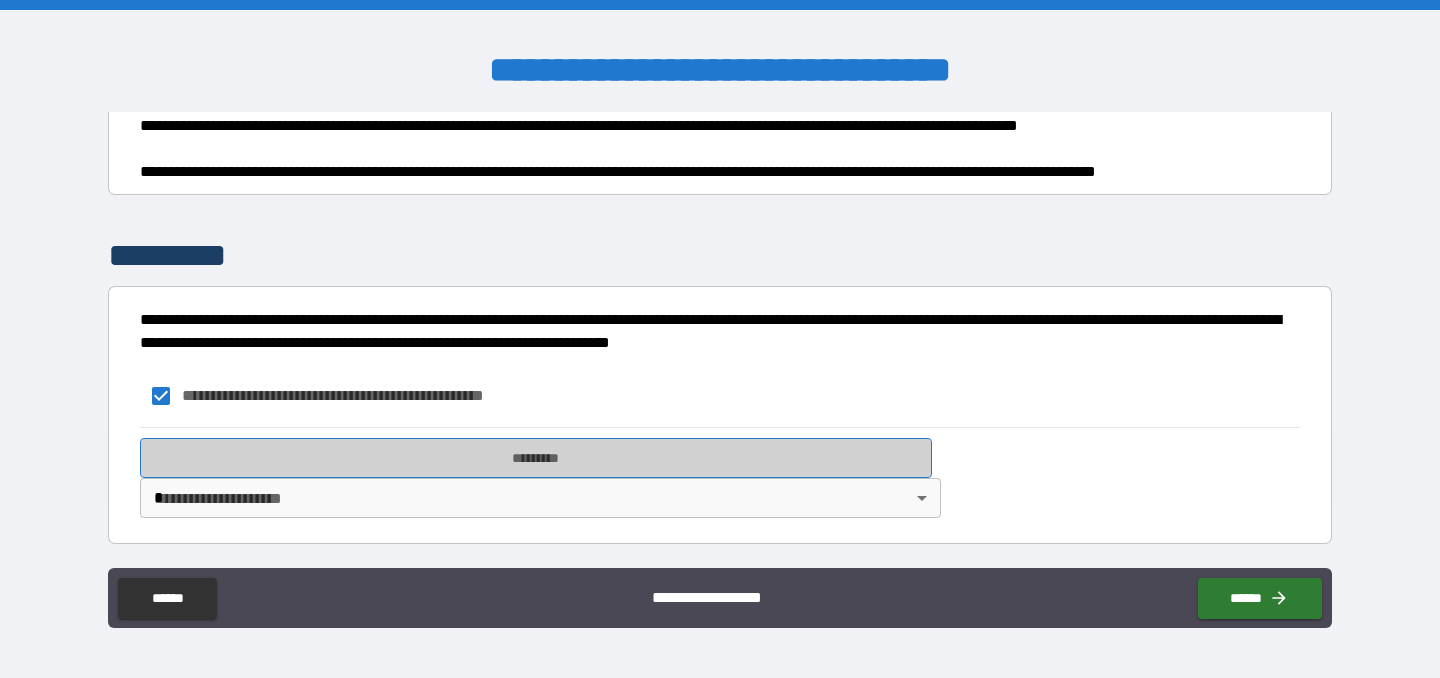 click on "*********" at bounding box center (536, 458) 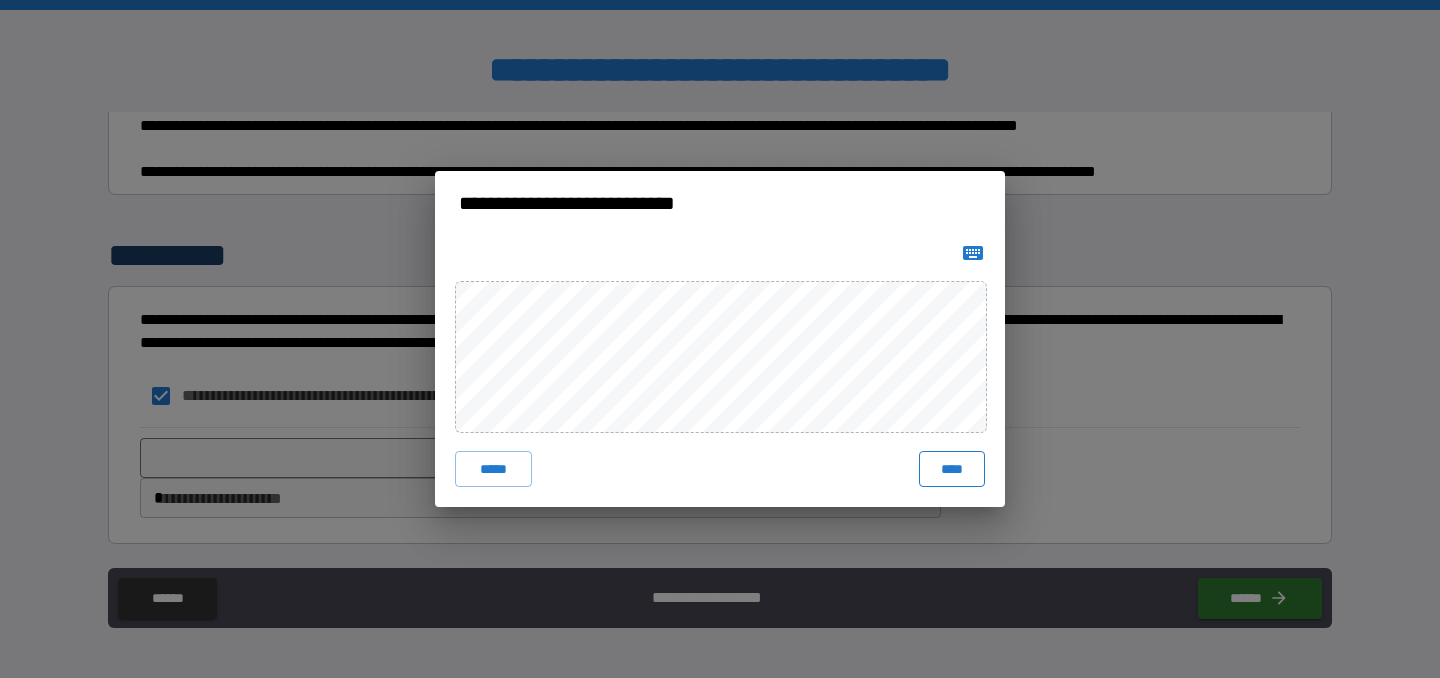 click on "****" at bounding box center (952, 469) 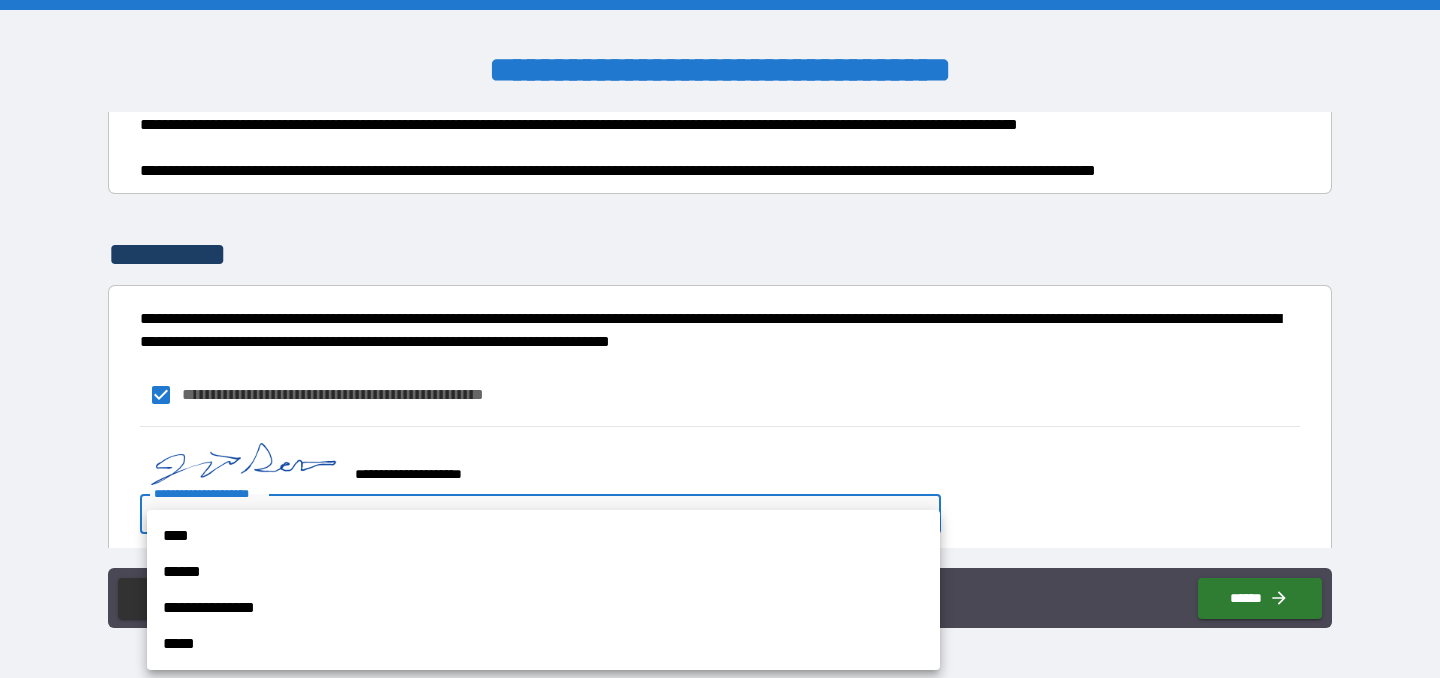 click on "**********" at bounding box center (720, 339) 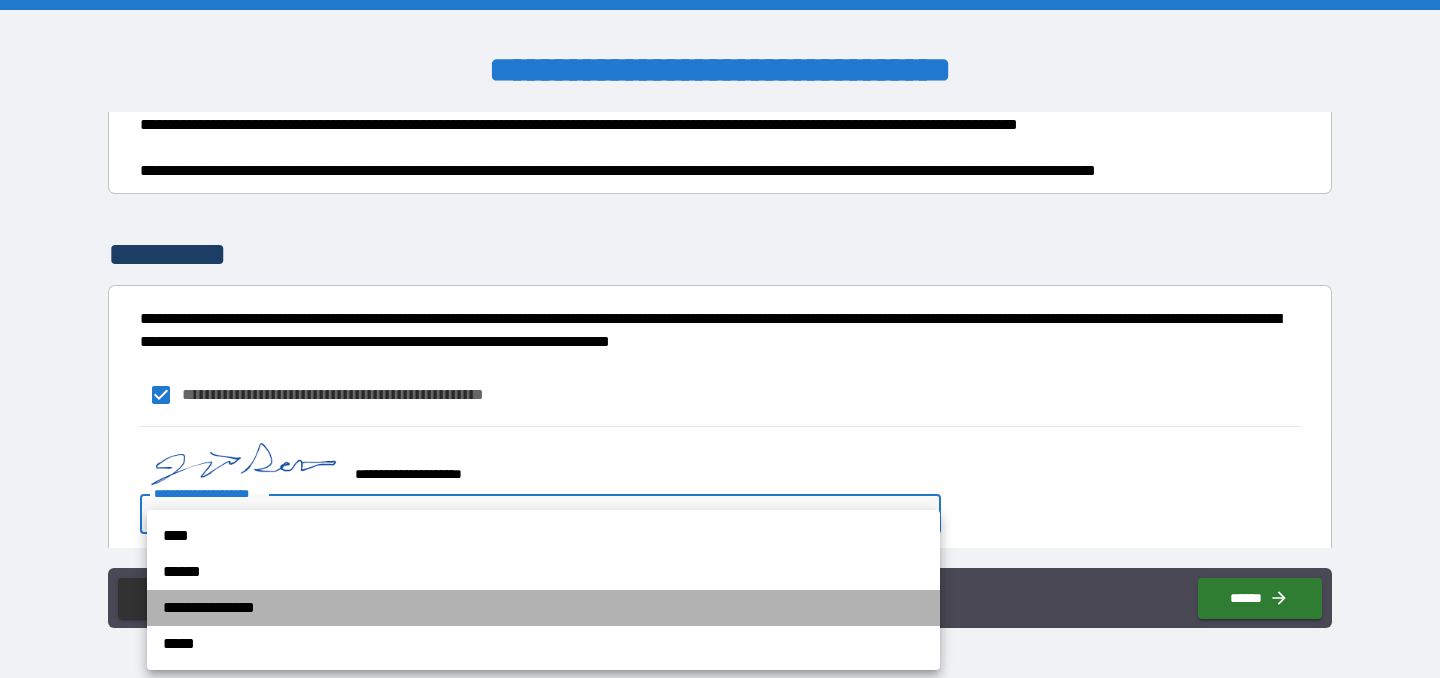 click on "**********" at bounding box center [543, 608] 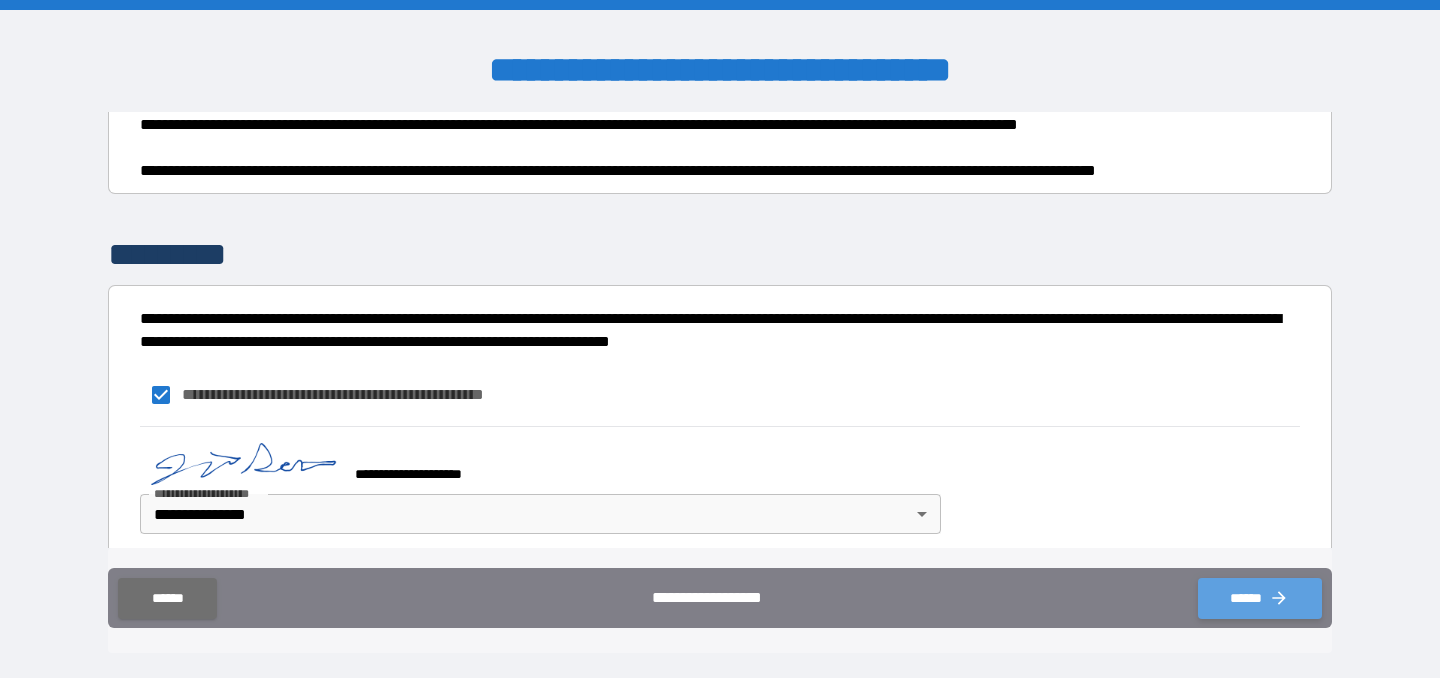 click on "******" at bounding box center (1260, 598) 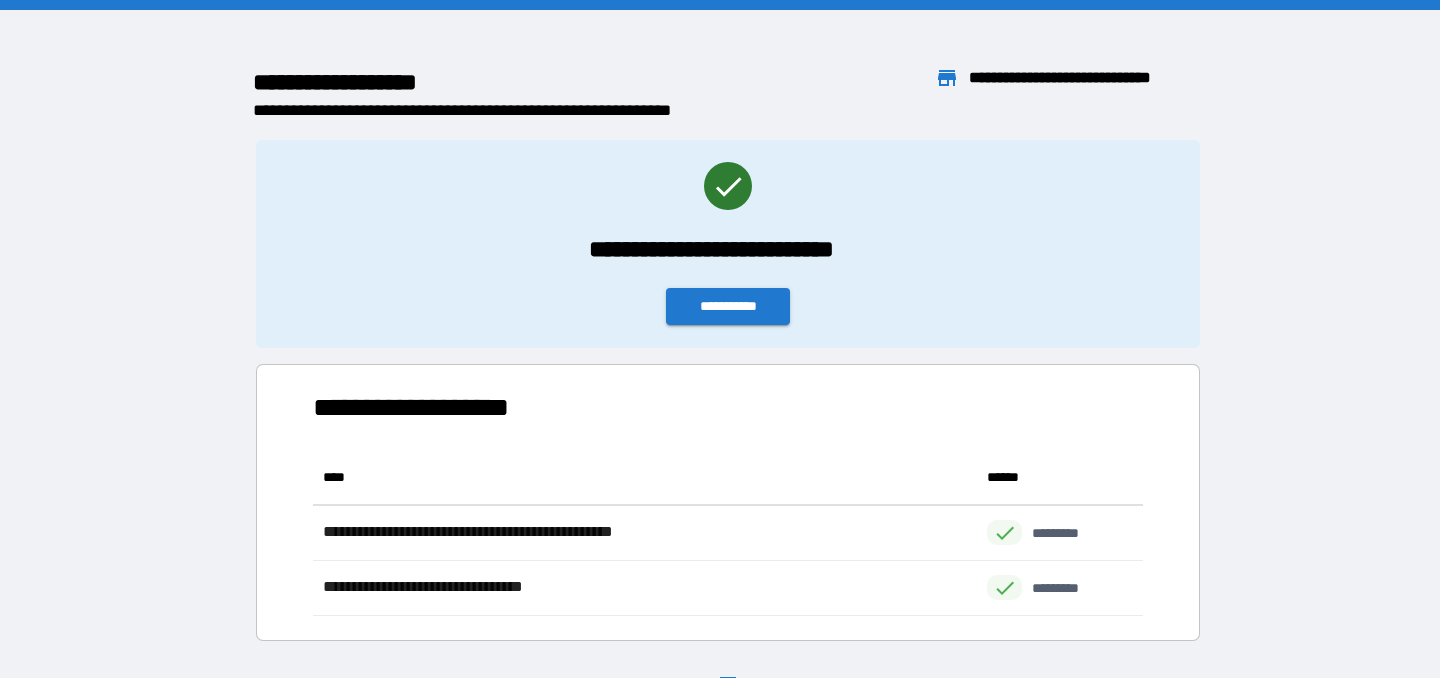 scroll, scrollTop: 1, scrollLeft: 1, axis: both 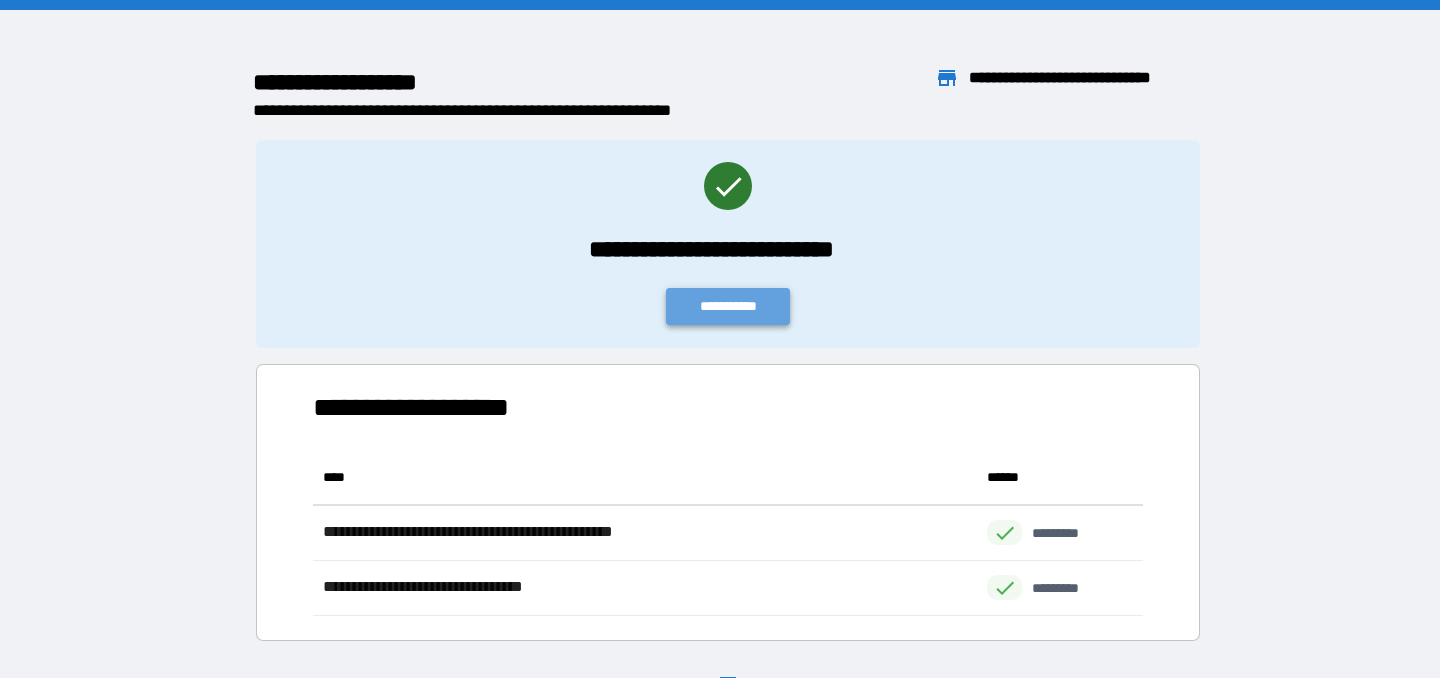 click on "**********" at bounding box center [728, 306] 